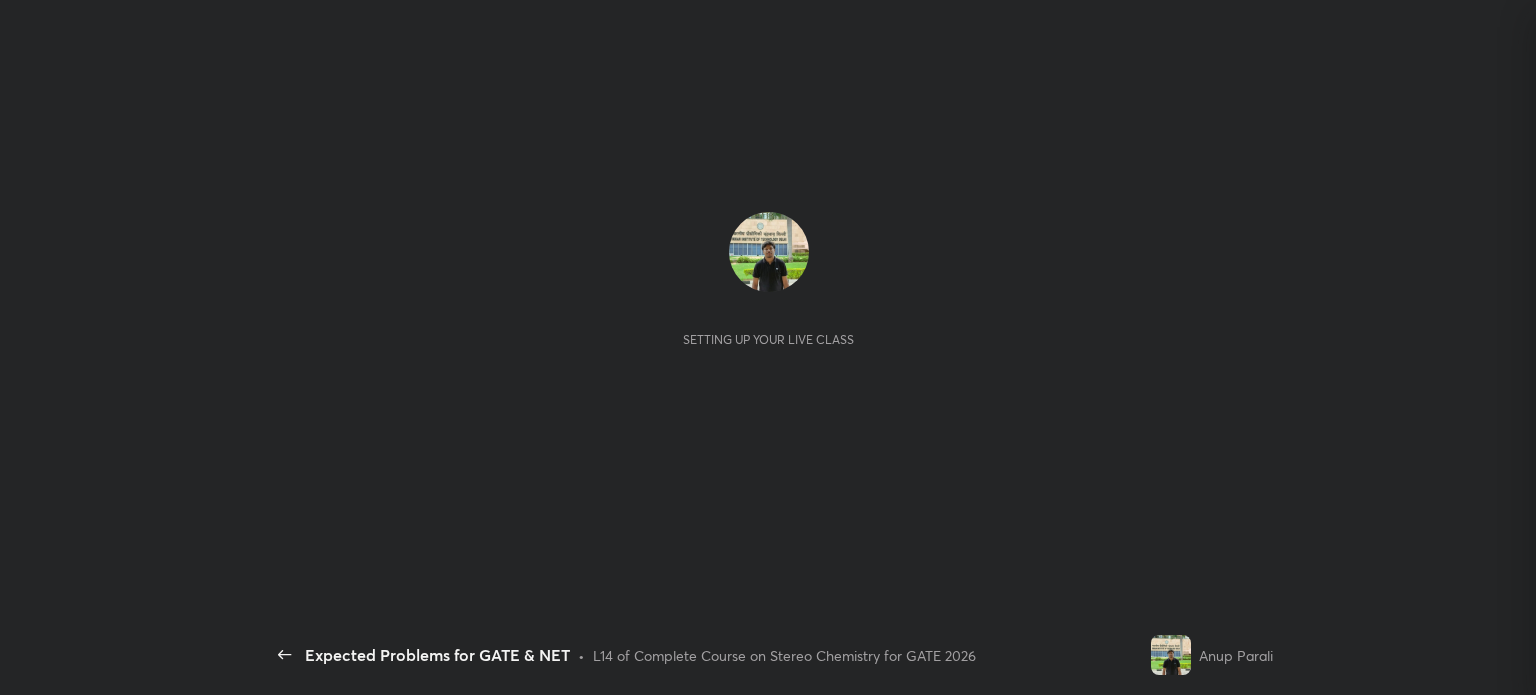scroll, scrollTop: 0, scrollLeft: 0, axis: both 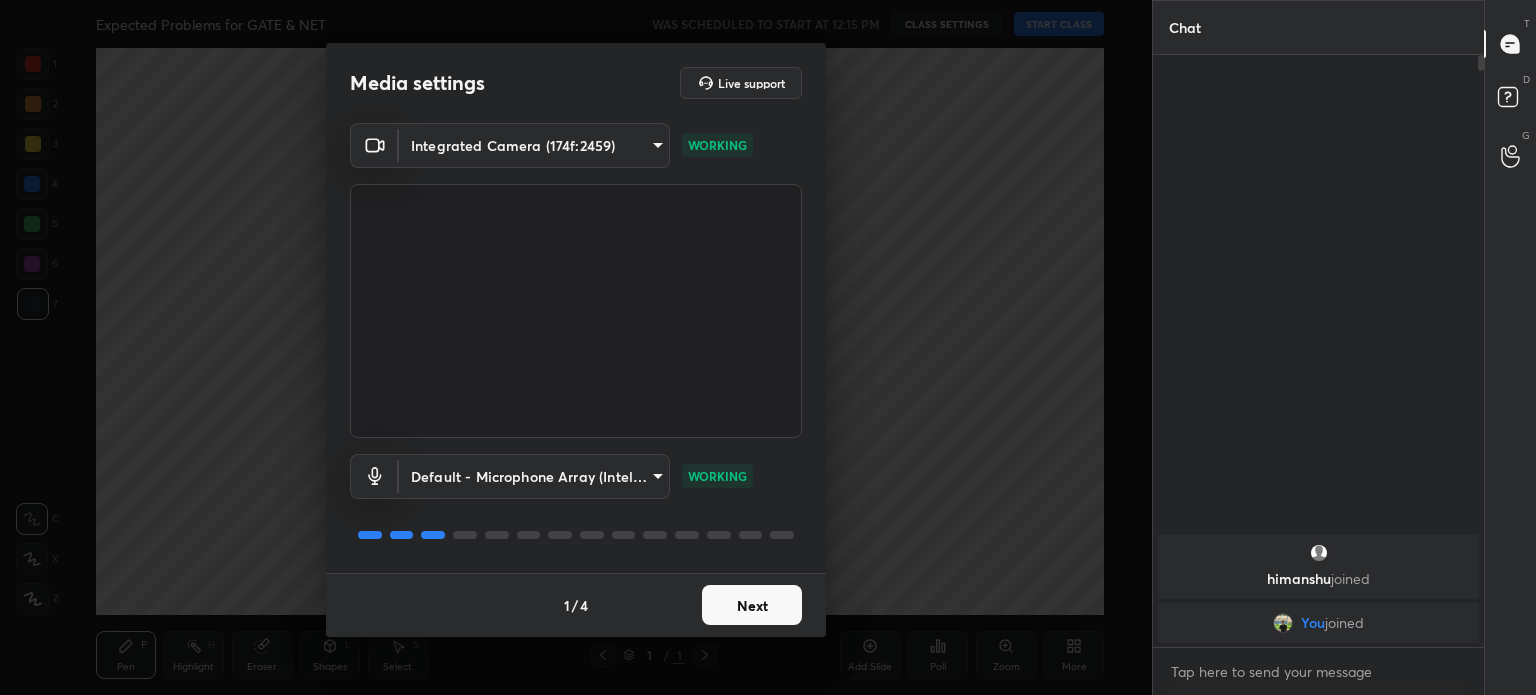 click on "Next" at bounding box center (752, 605) 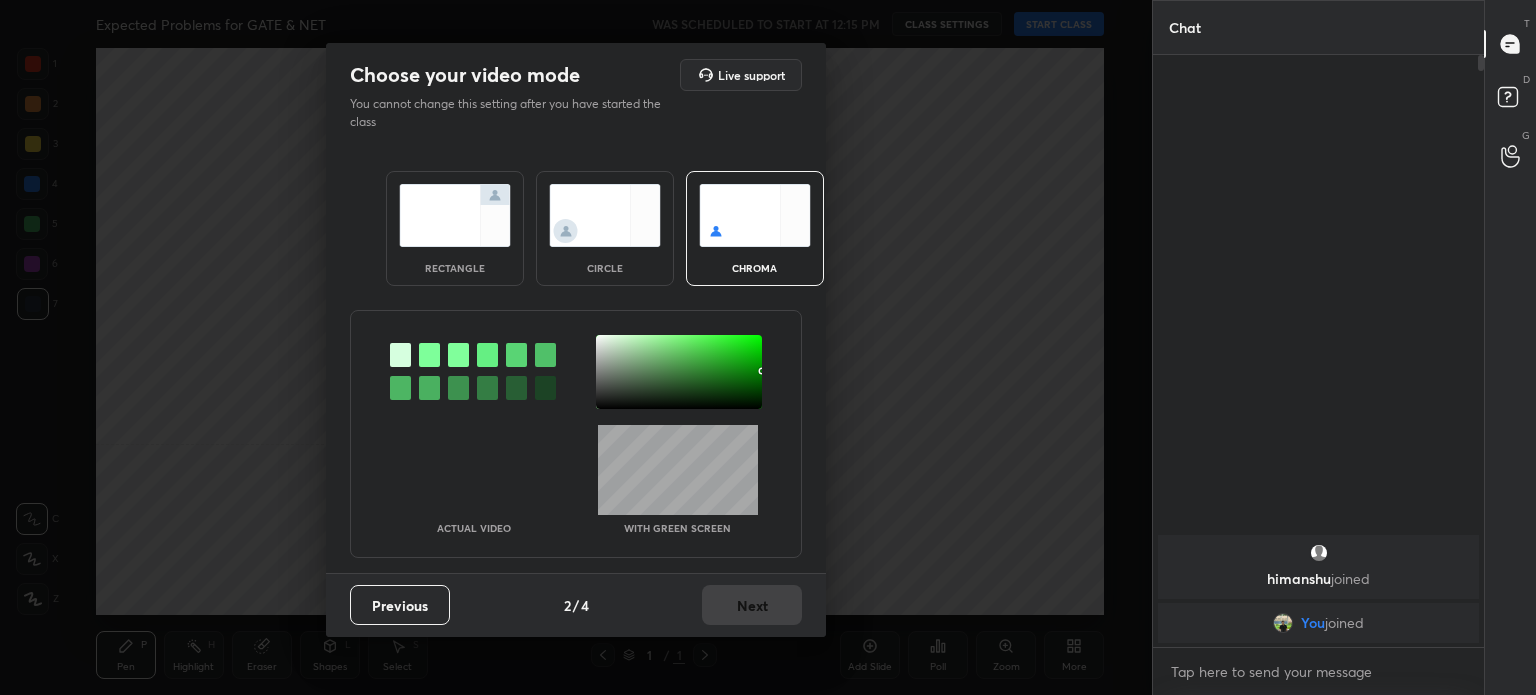 click on "Previous 2 / 4 Next" at bounding box center [576, 605] 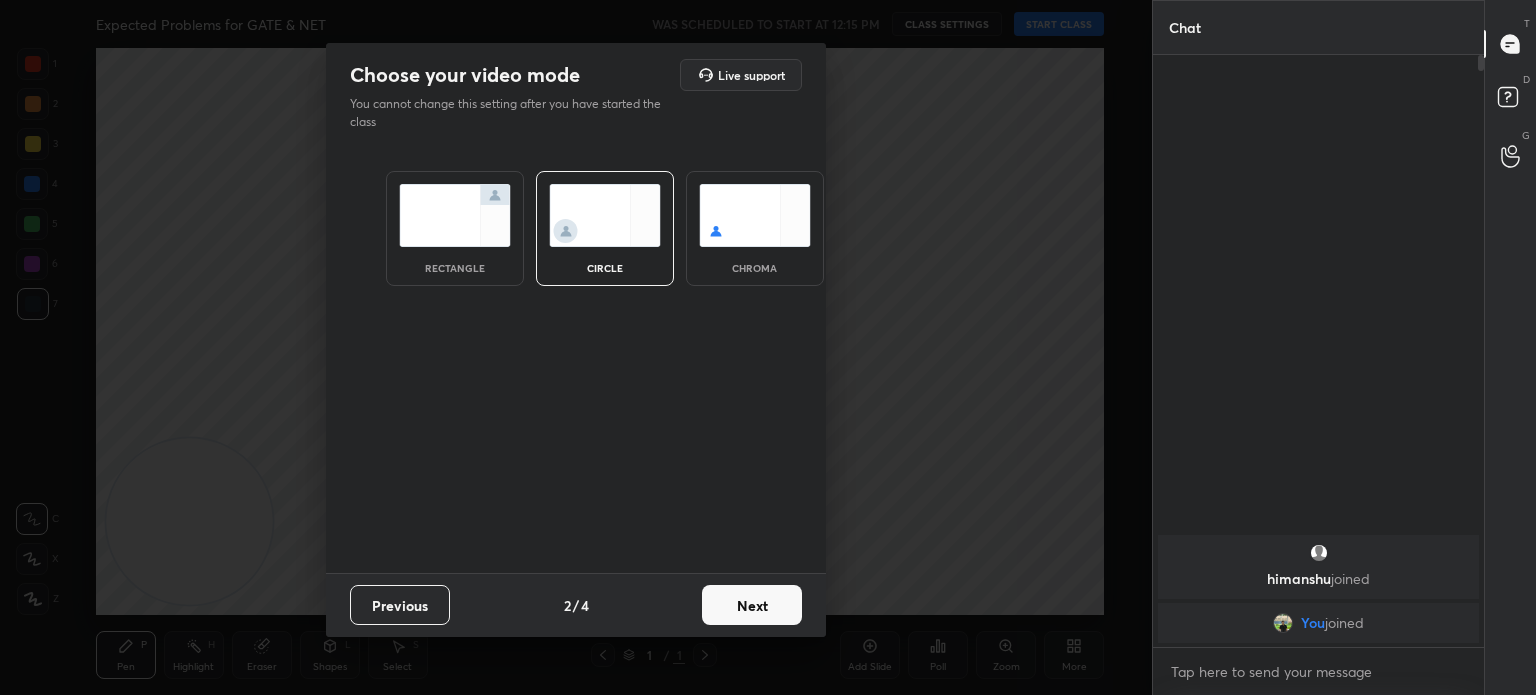 click on "Next" at bounding box center [752, 605] 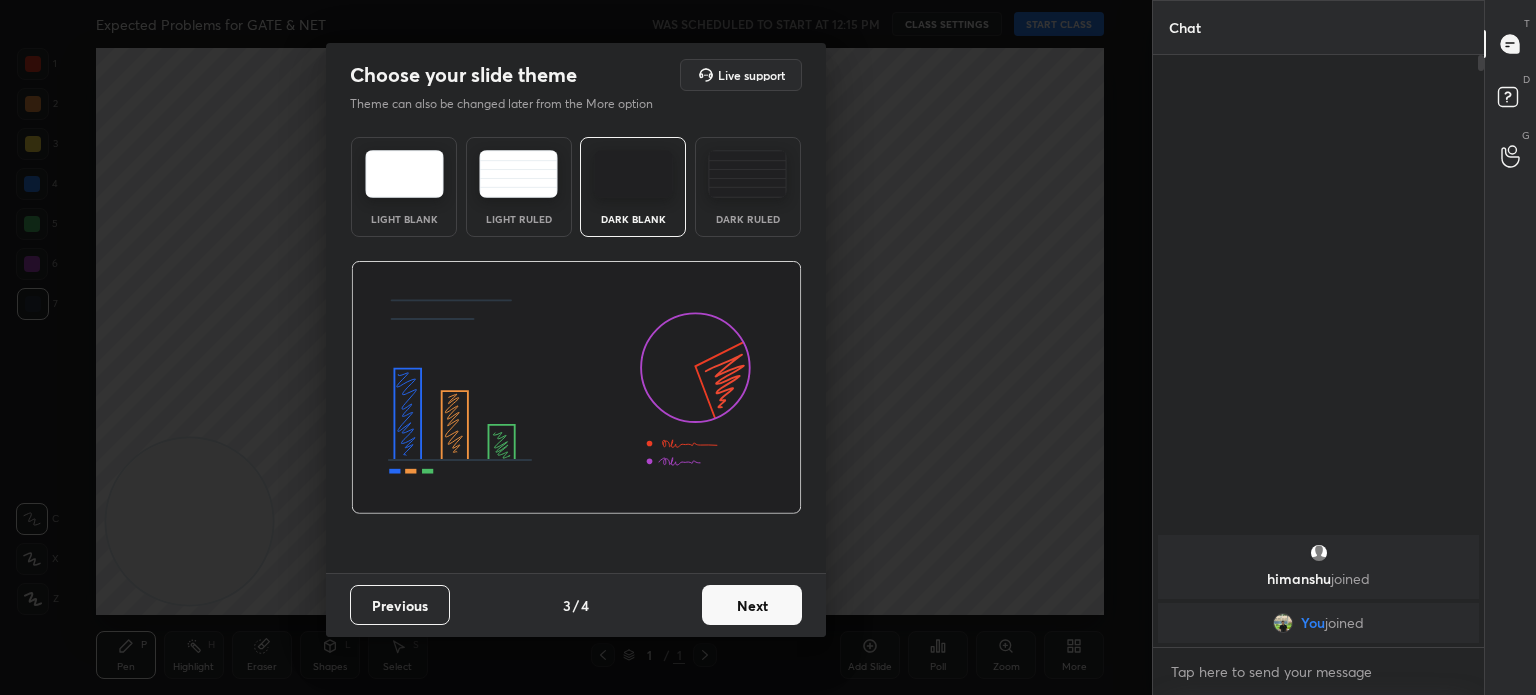 click on "Next" at bounding box center [752, 605] 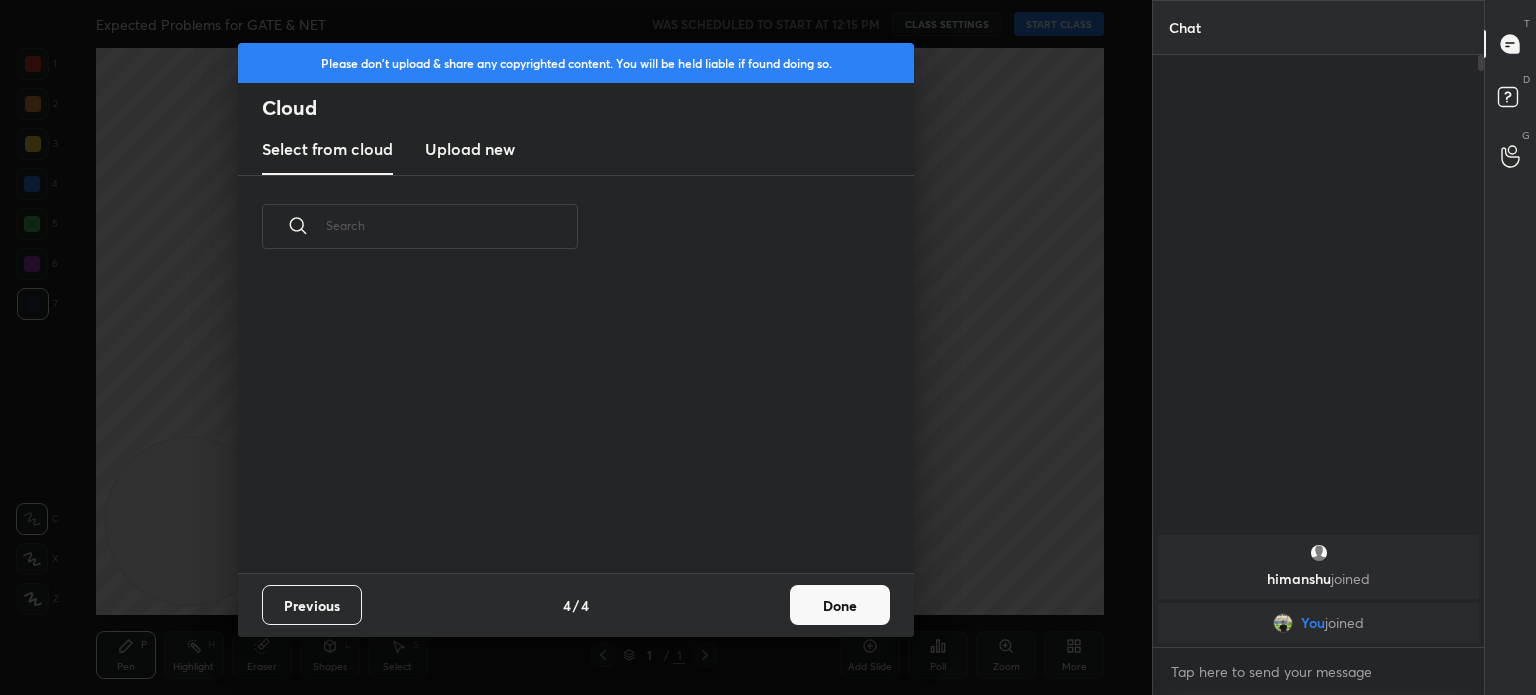 click on "Done" at bounding box center [840, 605] 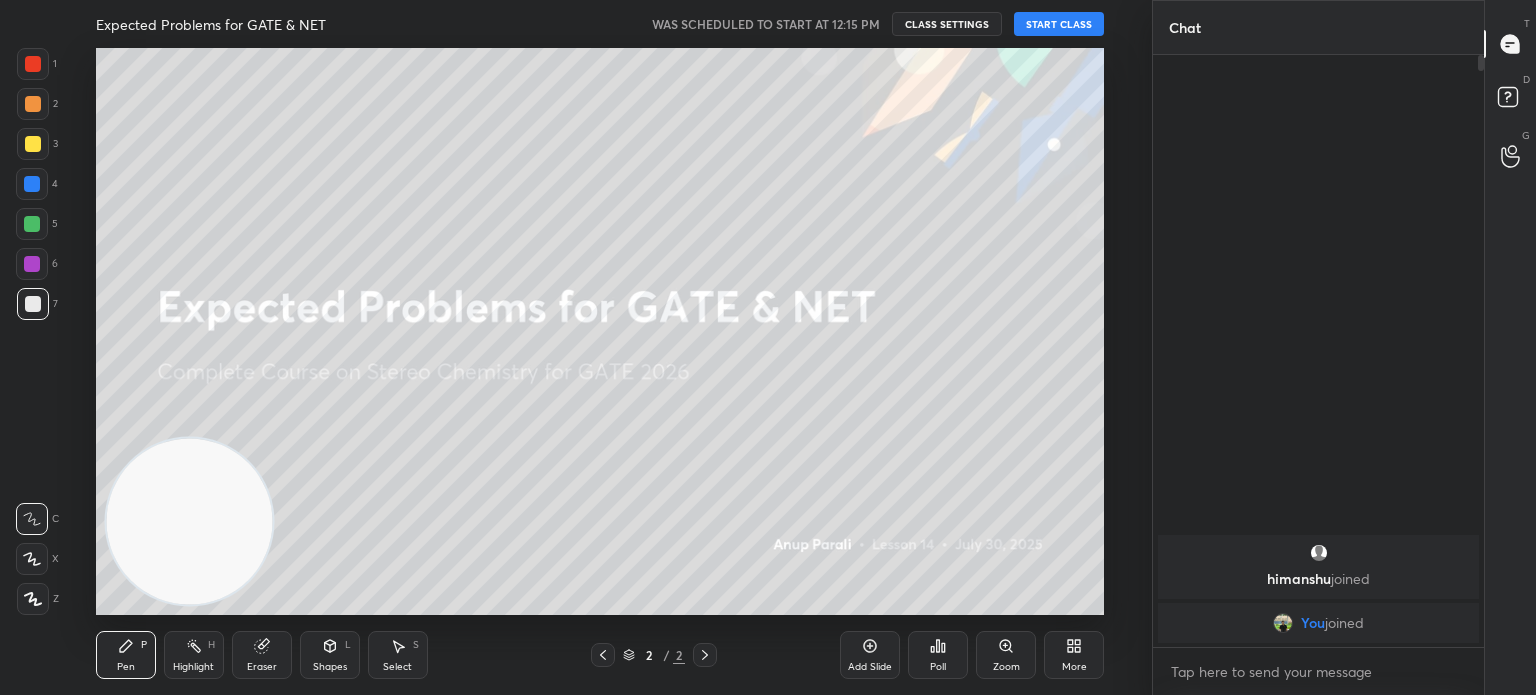 click on "START CLASS" at bounding box center [1059, 24] 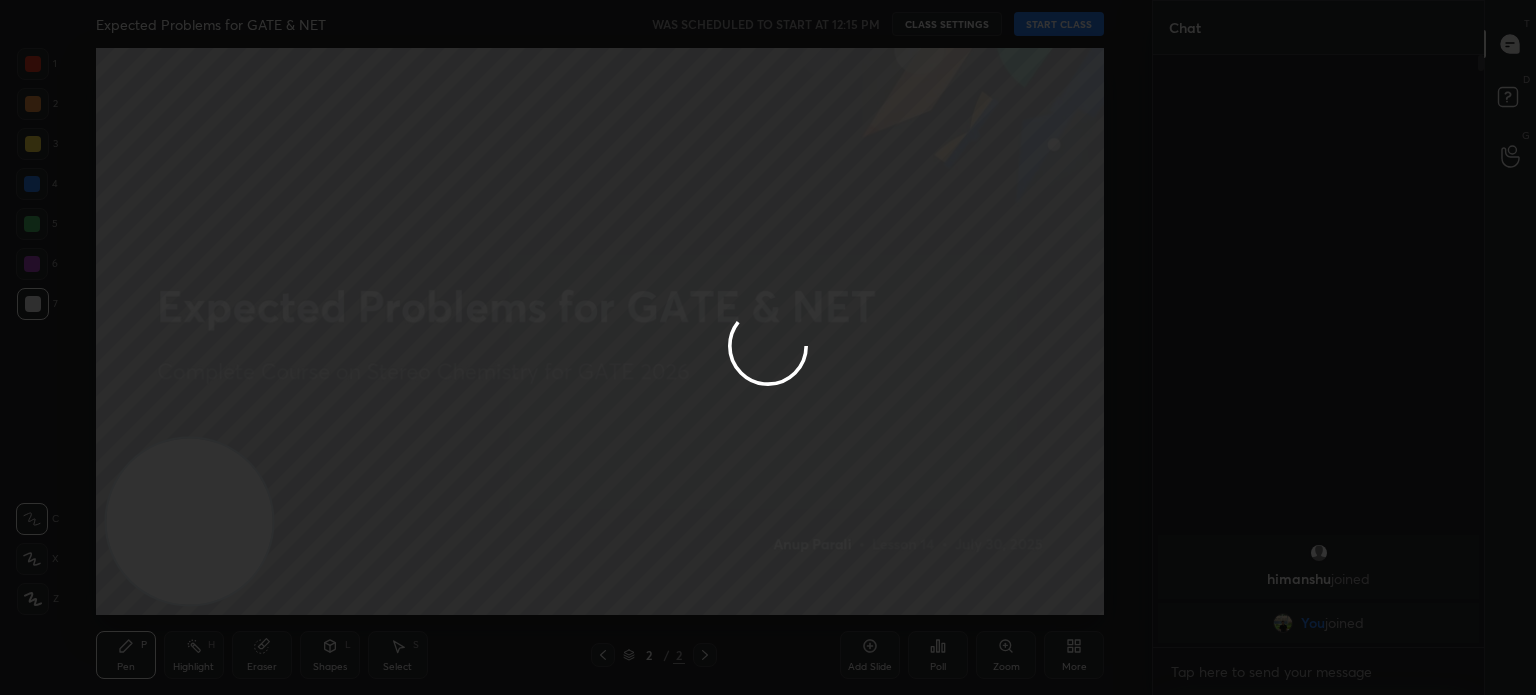 type on "x" 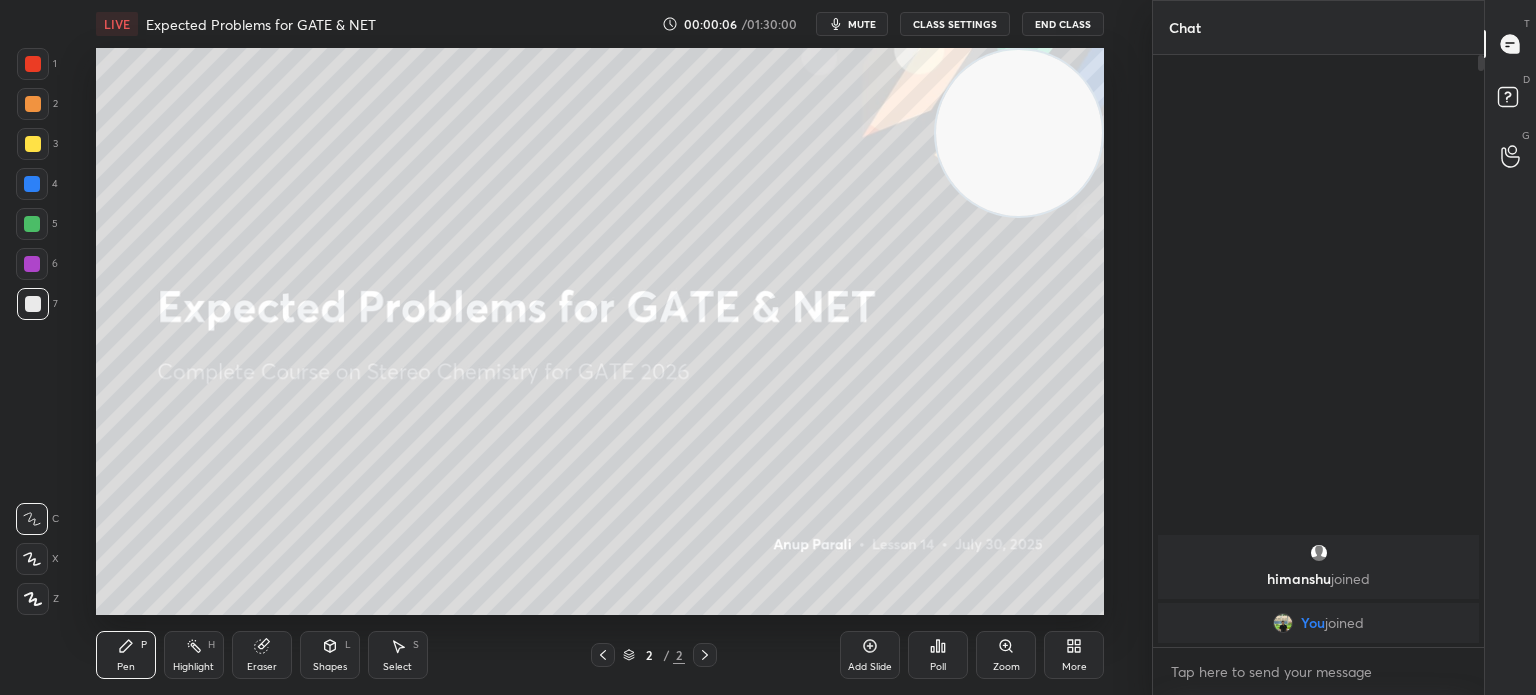 click on "3" at bounding box center (37, 148) 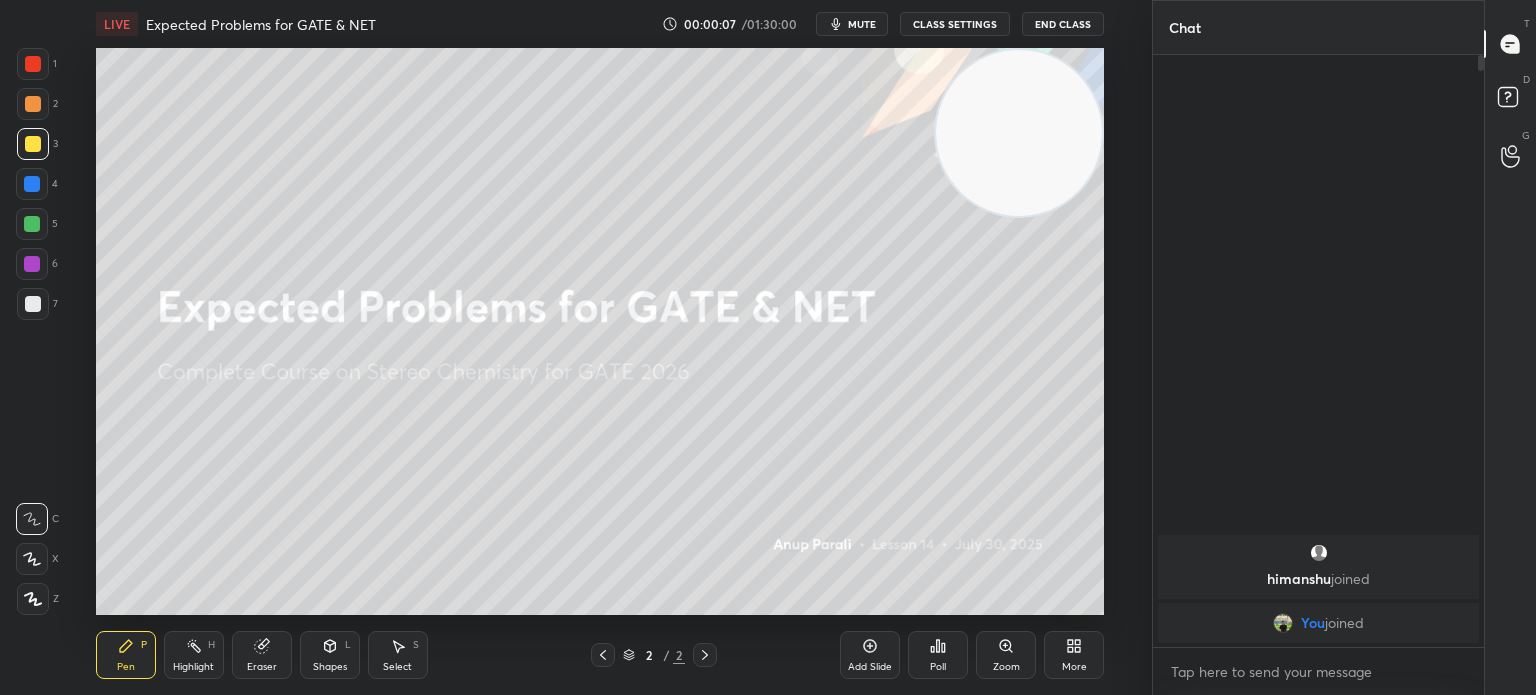 click at bounding box center (33, 144) 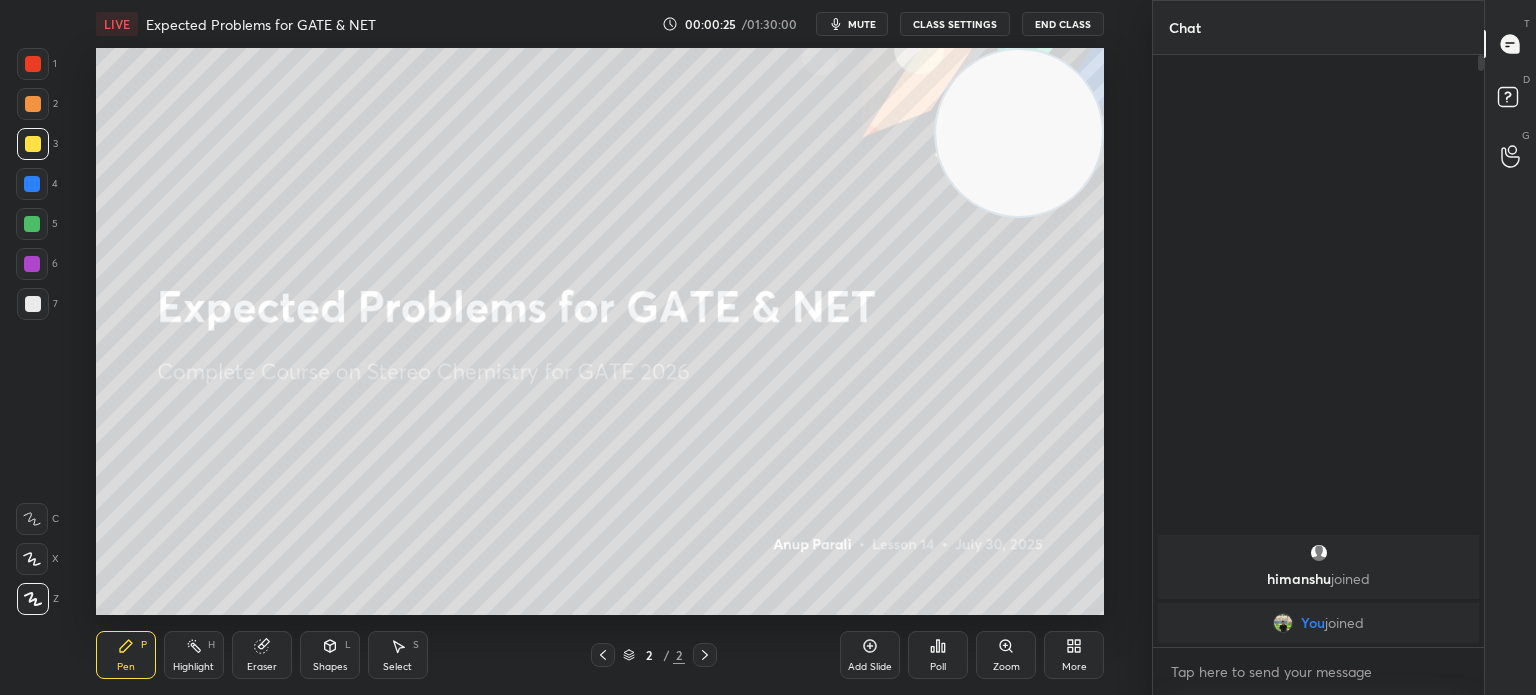 click on "Add Slide" at bounding box center [870, 655] 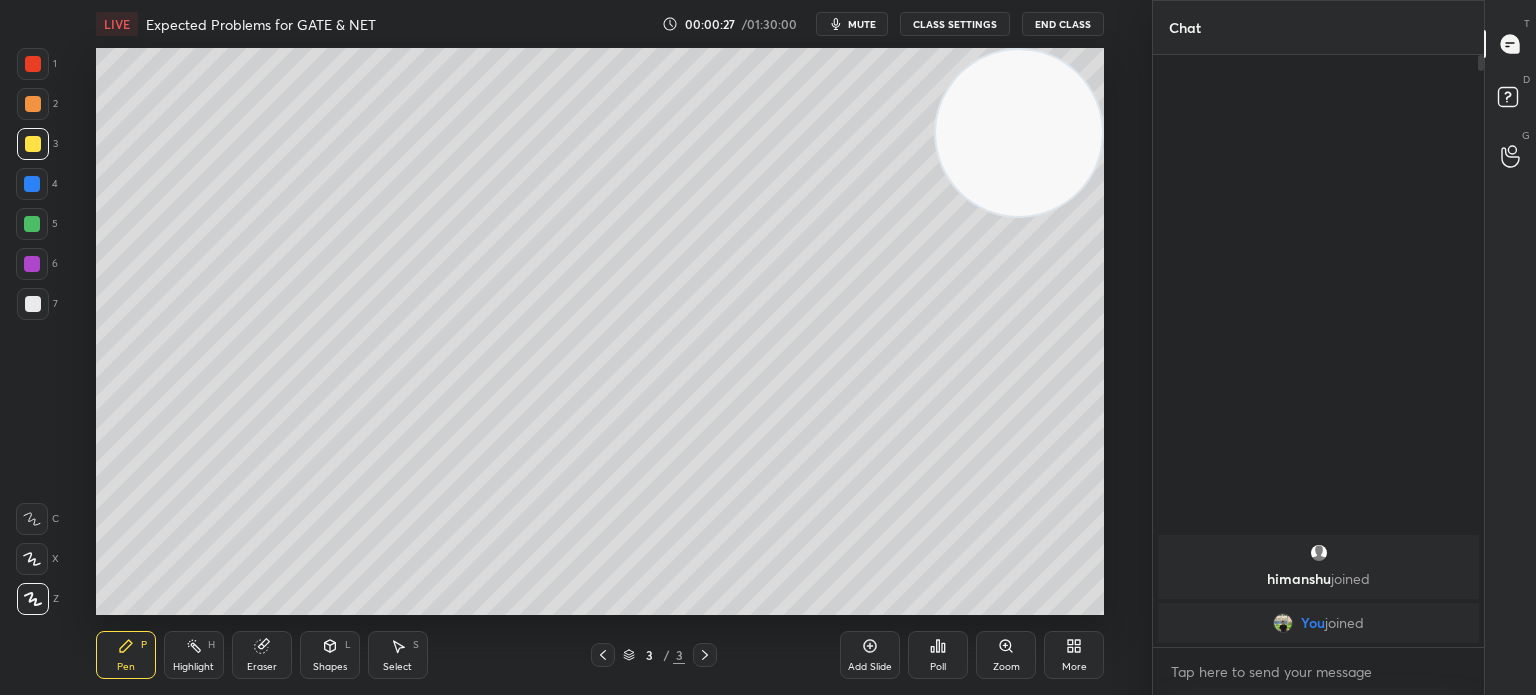 click at bounding box center [33, 304] 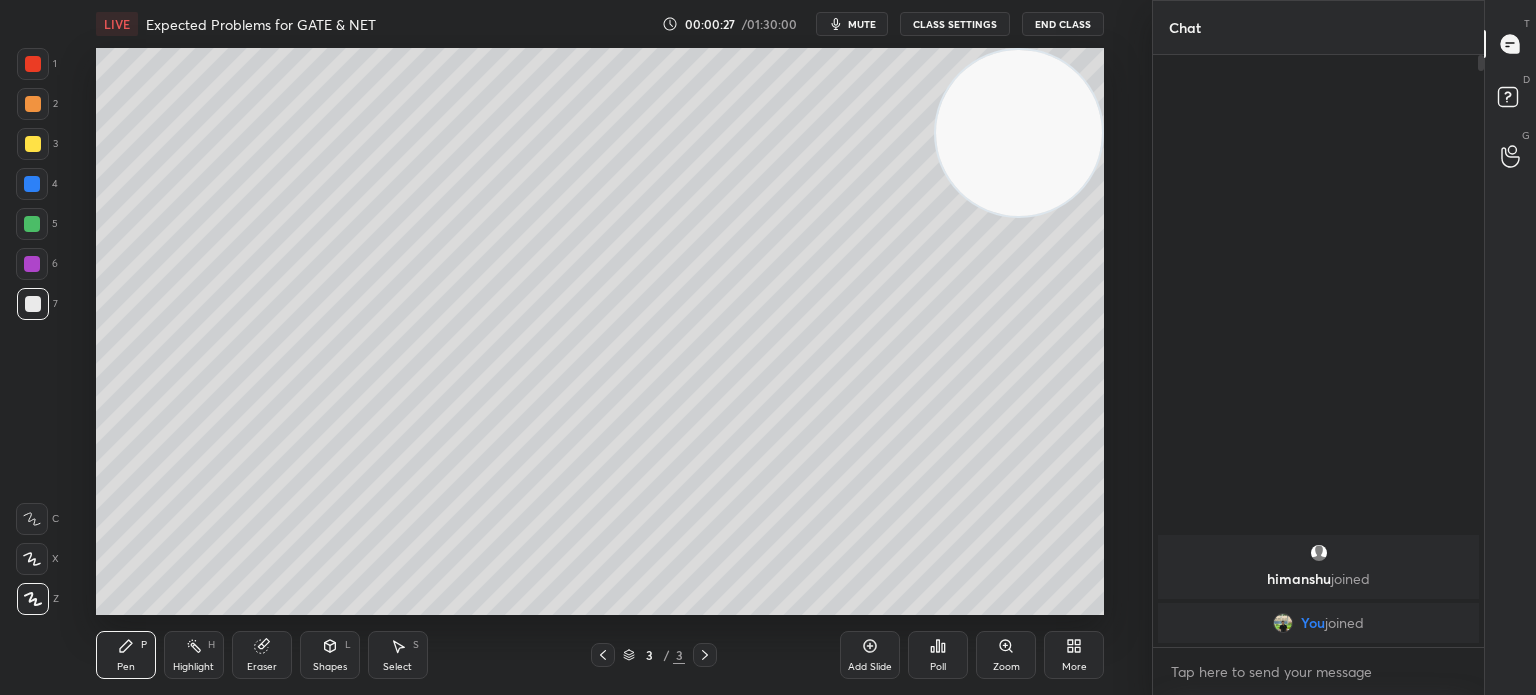 click at bounding box center (33, 304) 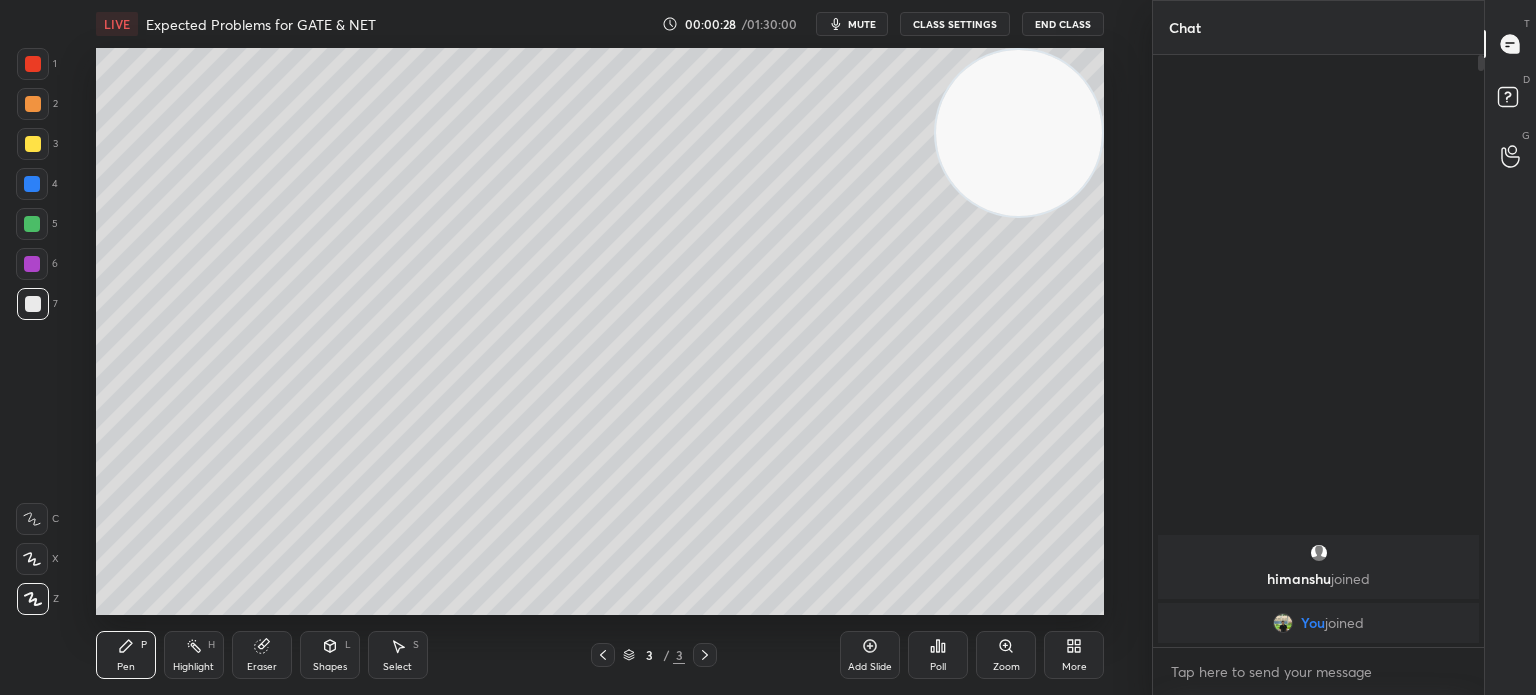 click on "1 2 3 4 5 6 7 C X Z C X Z E E Erase all   H H LIVE Expected Problems for GATE & NET 00:00:28 /  01:30:00 mute CLASS SETTINGS End Class Setting up your live class Poll for   secs No correct answer Start poll Back Expected Problems for GATE & NET • L14 of Complete Course on Stereo Chemistry for GATE 2026 Anup Parali Pen P Highlight H Eraser Shapes L Select S 3 / 3 Add Slide Poll Zoom More" at bounding box center [568, 347] 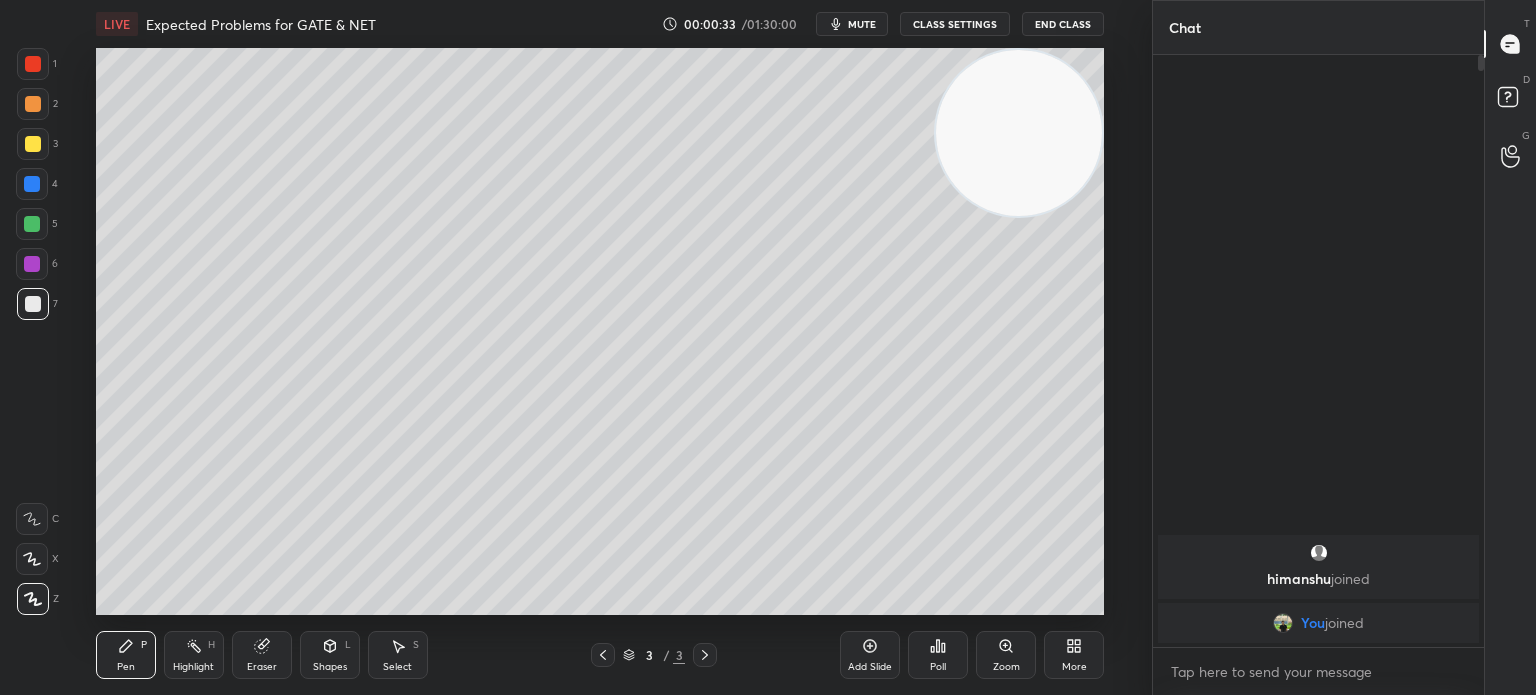 click on "Eraser" at bounding box center (262, 667) 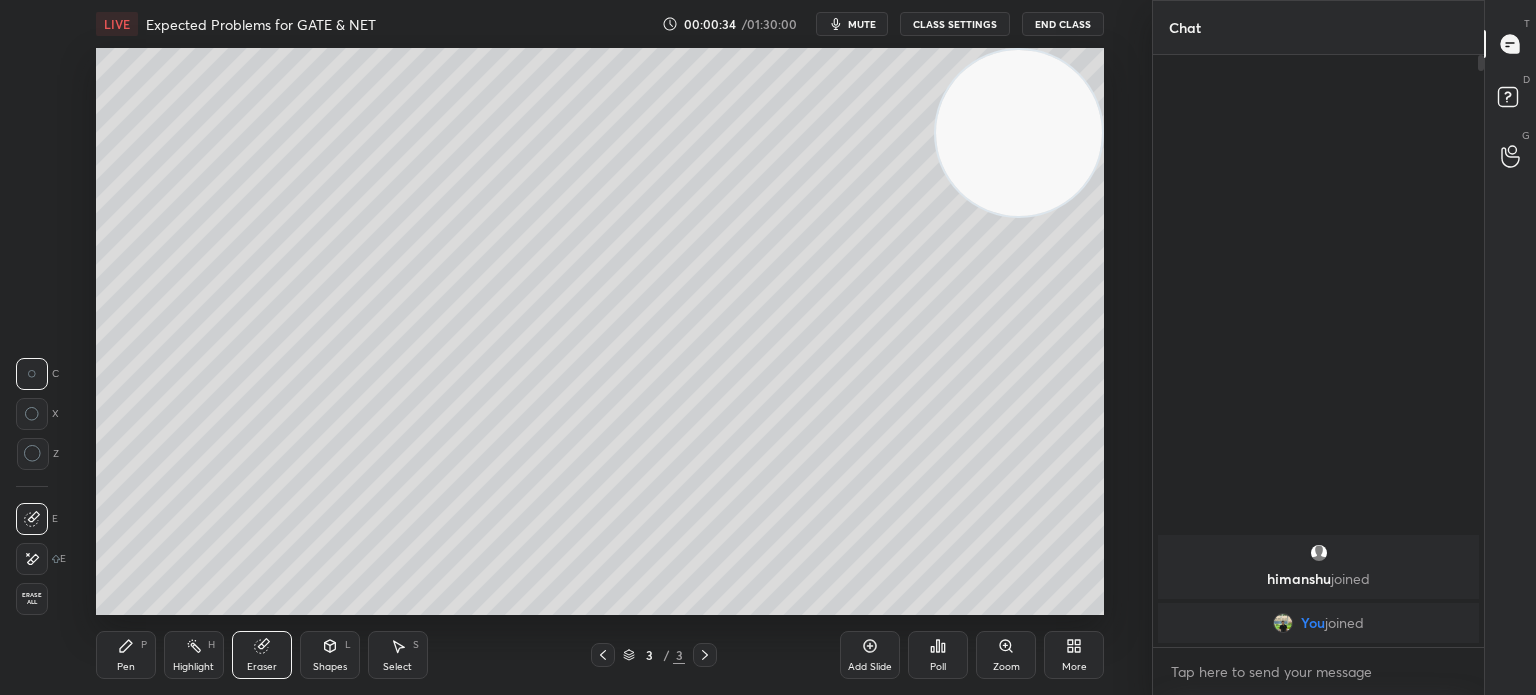 click on "Eraser" at bounding box center [262, 655] 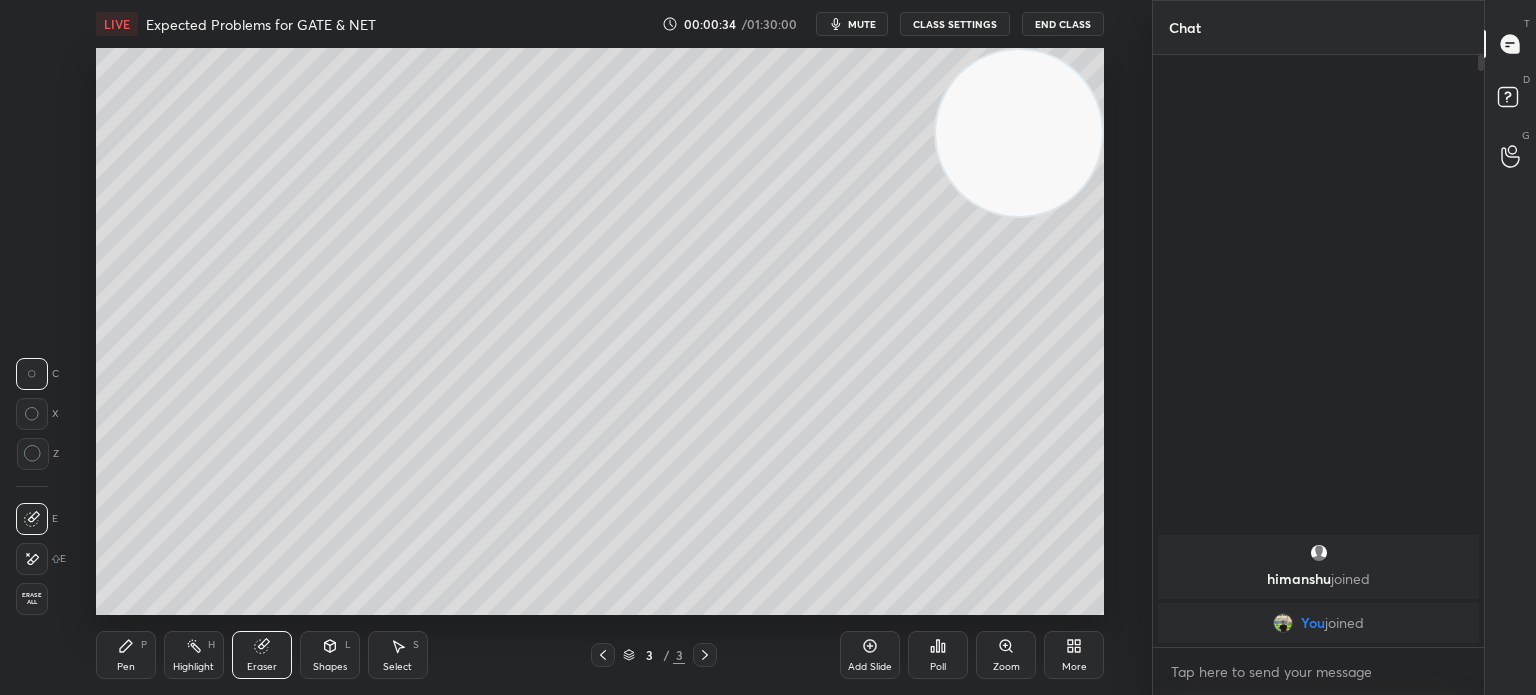 click on "Erase all" at bounding box center (32, 599) 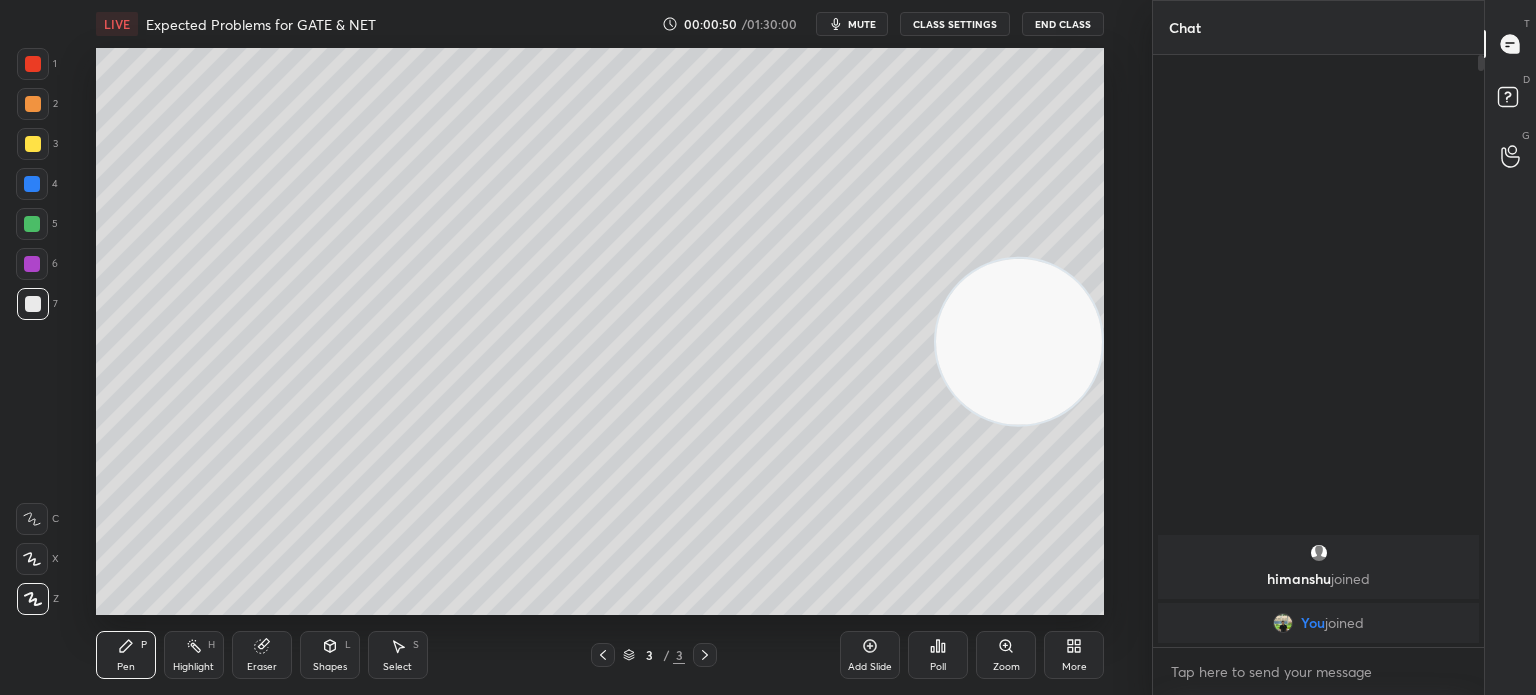 click on "Shapes" at bounding box center (330, 667) 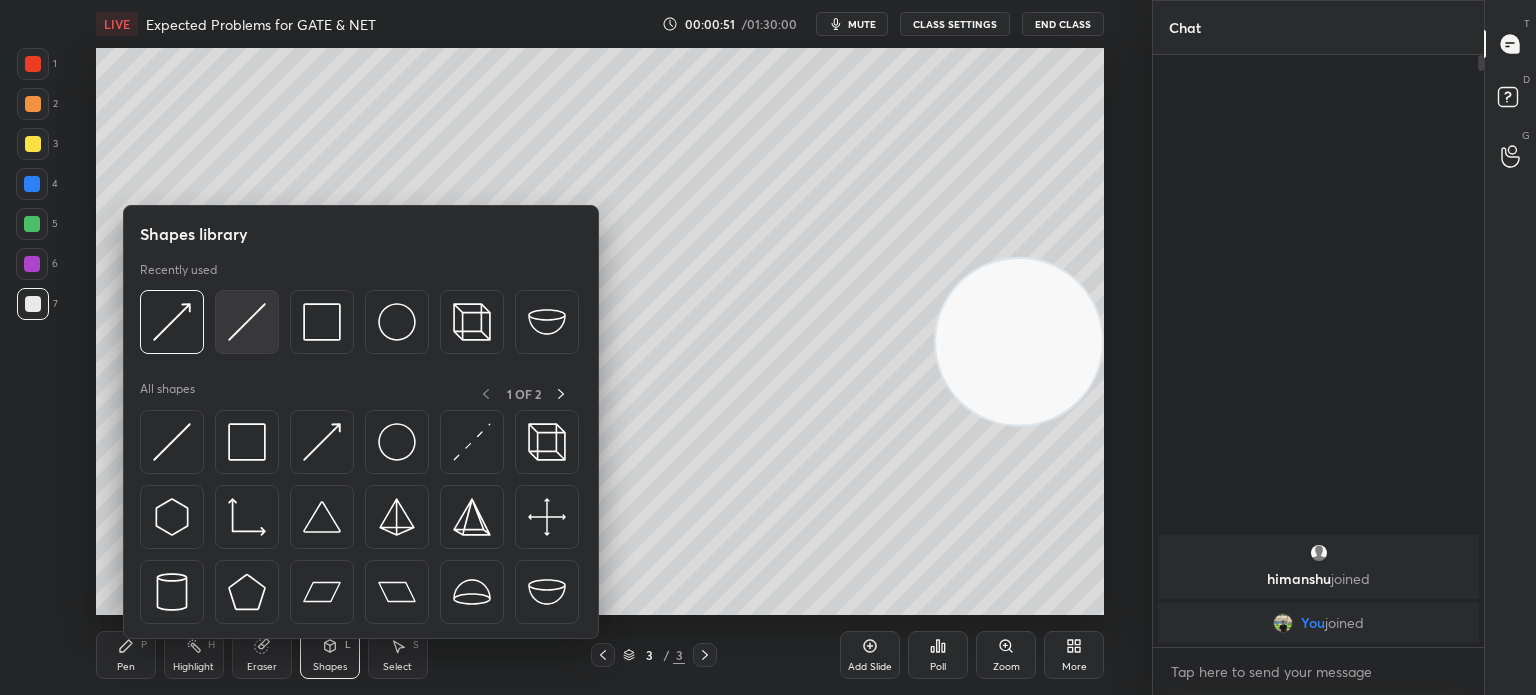 click at bounding box center [247, 322] 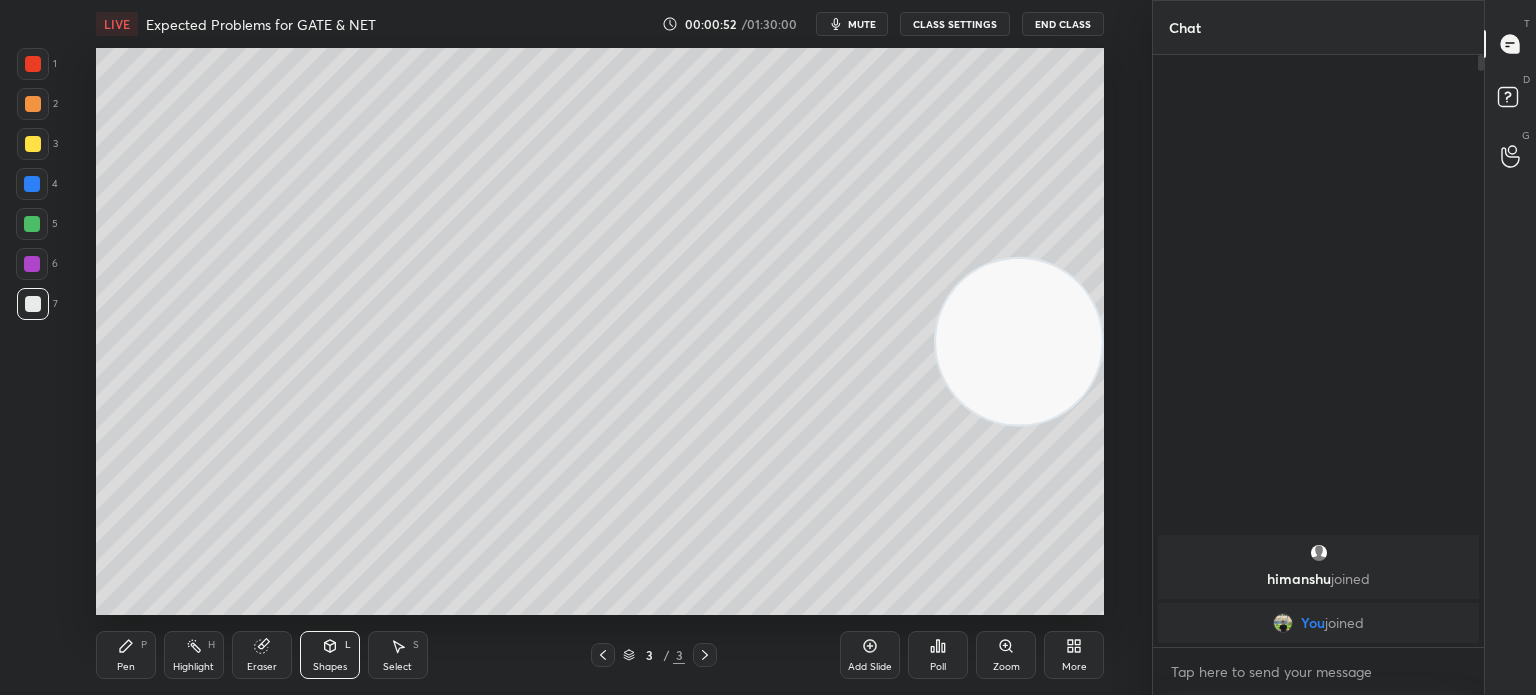 click at bounding box center (33, 144) 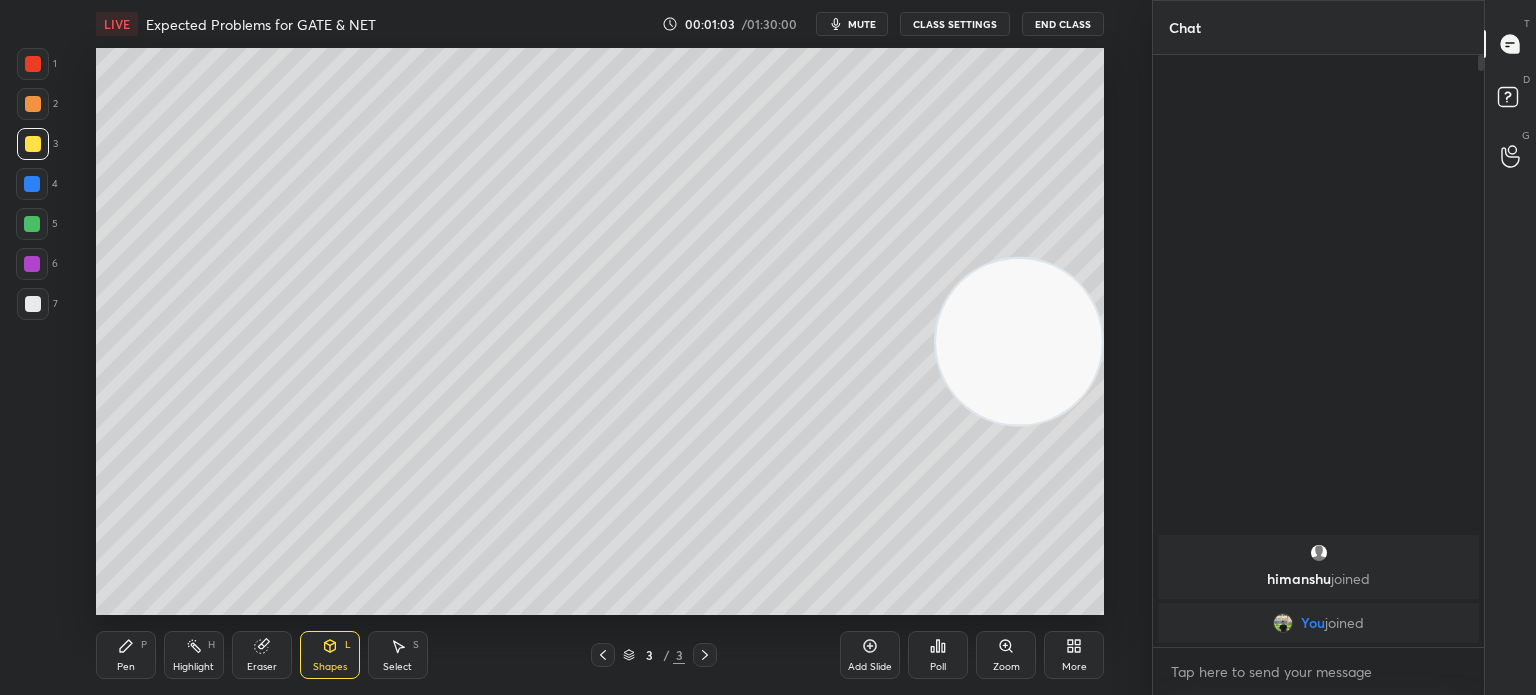 click on "7" at bounding box center [37, 308] 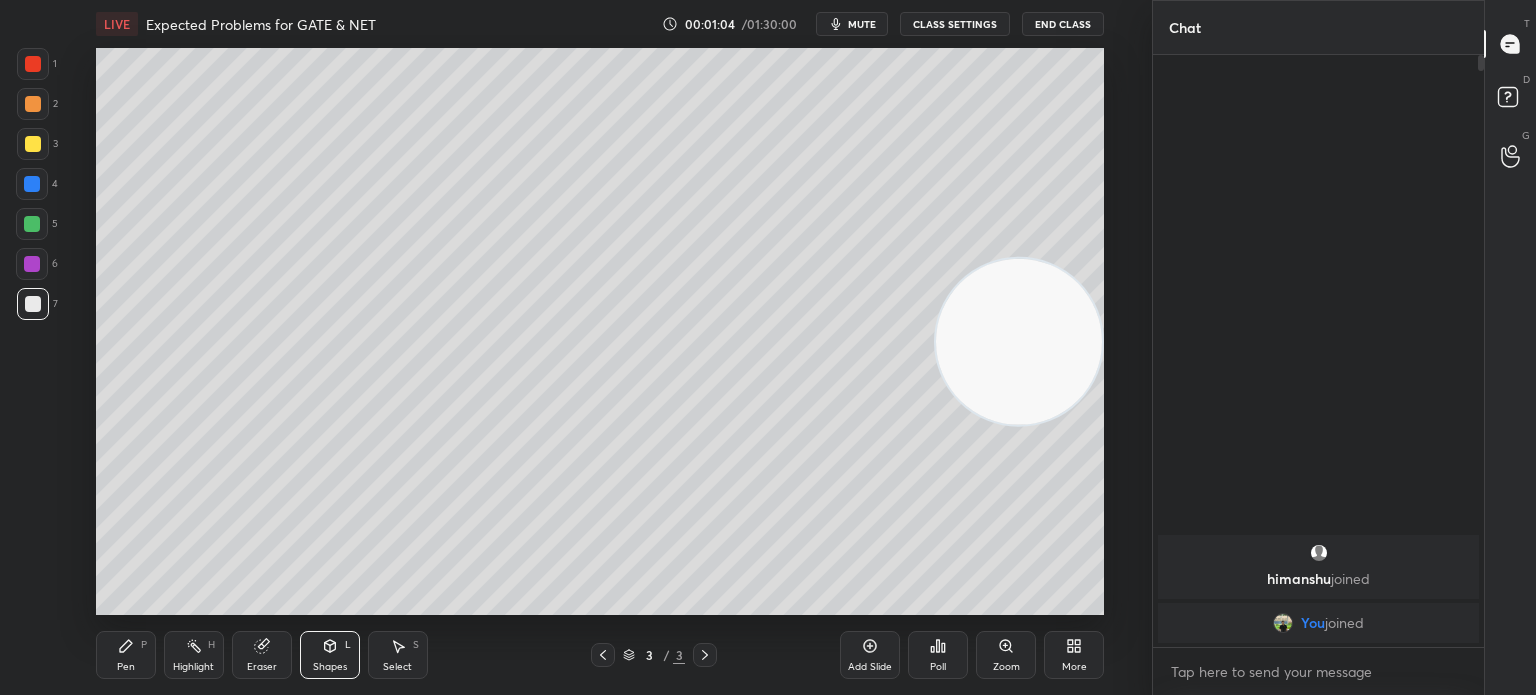 click at bounding box center [33, 304] 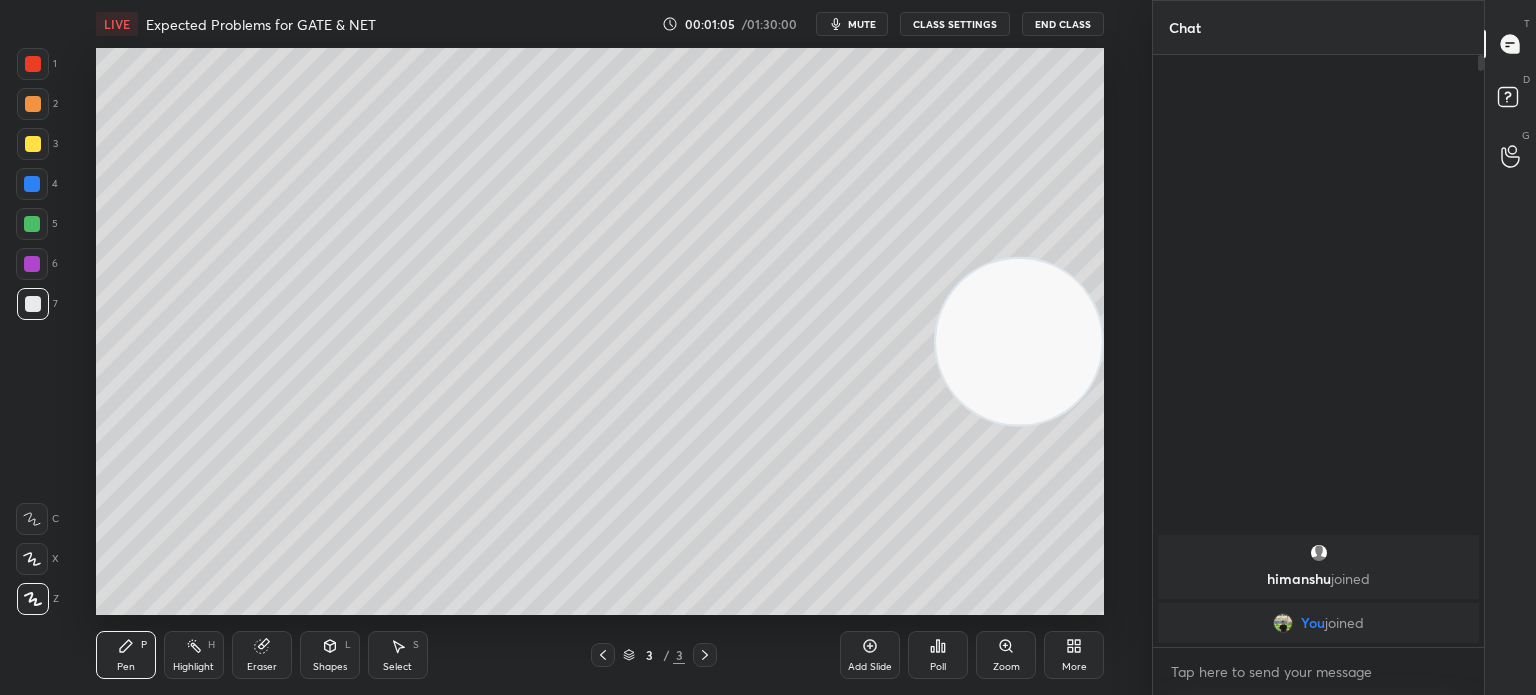 click at bounding box center (33, 144) 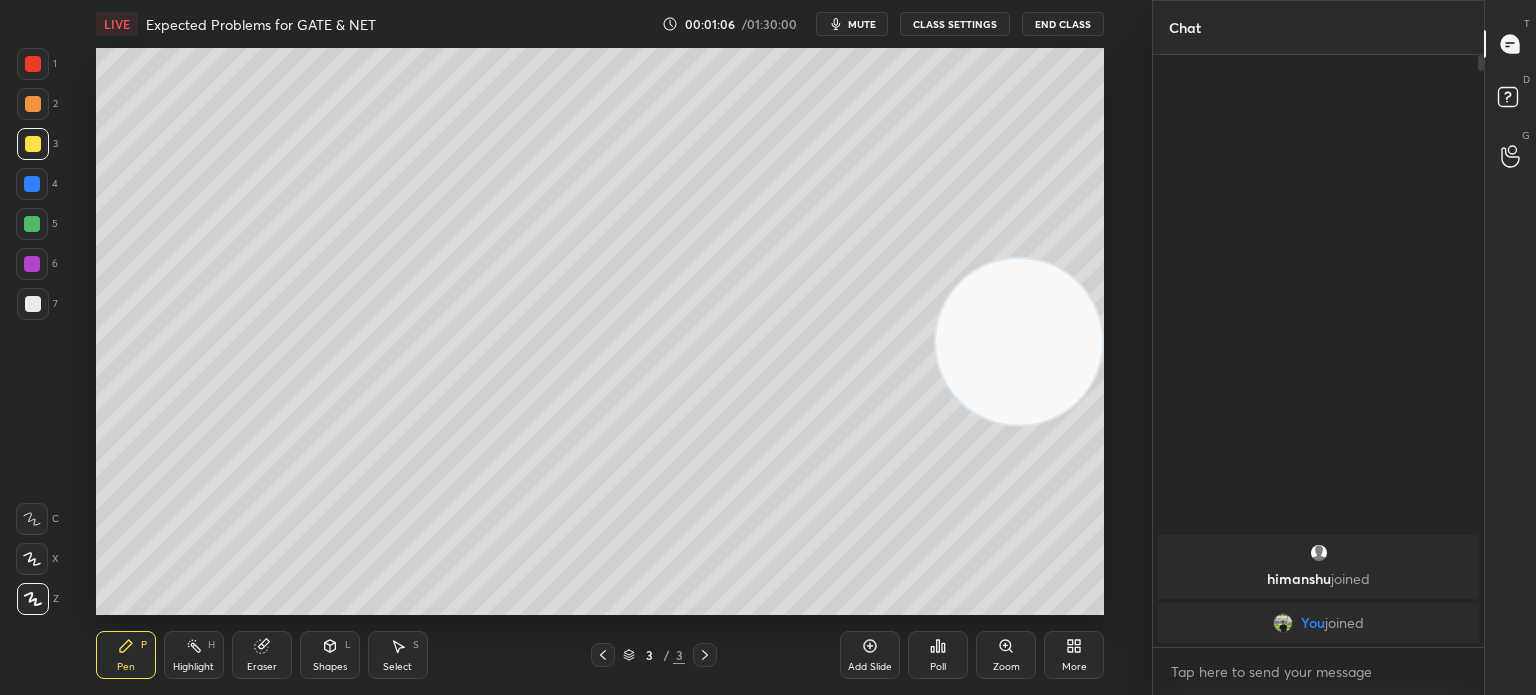 click on "3" at bounding box center [37, 148] 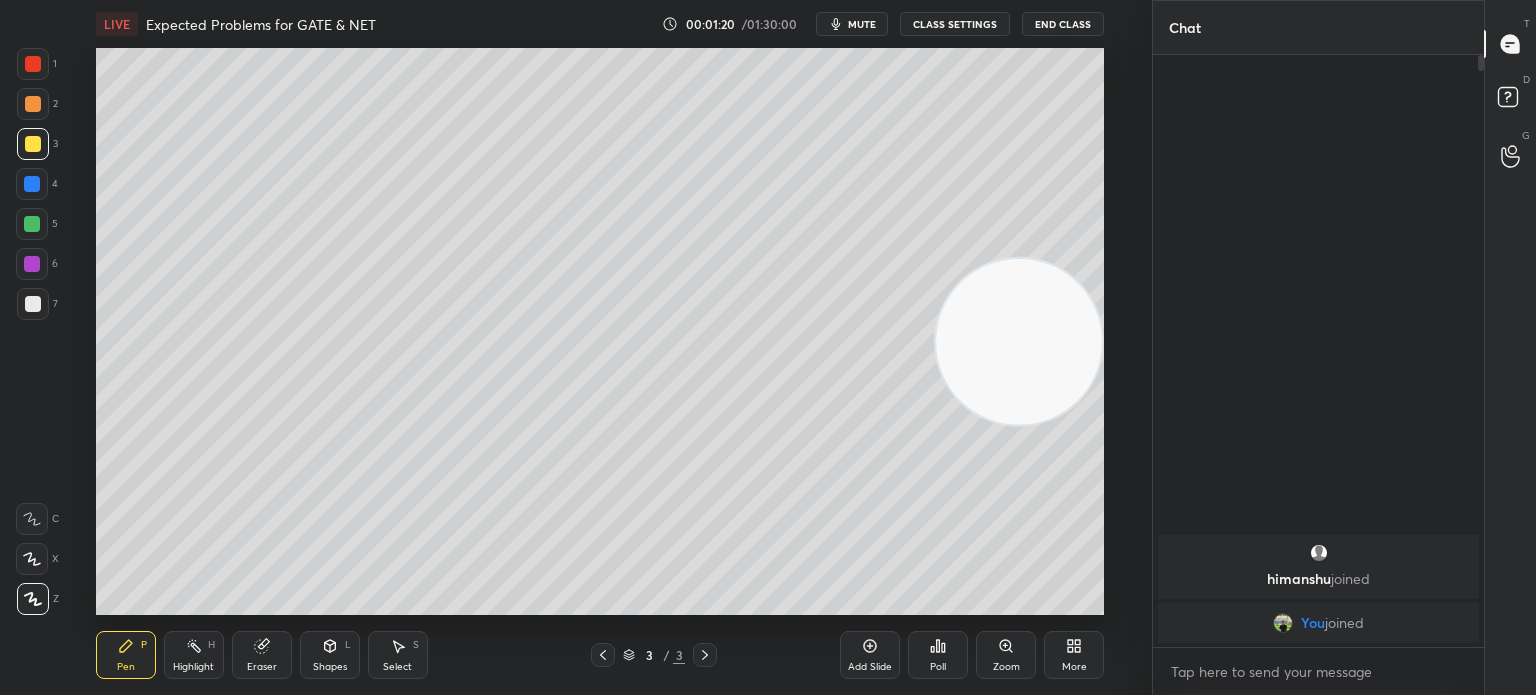 click at bounding box center (33, 304) 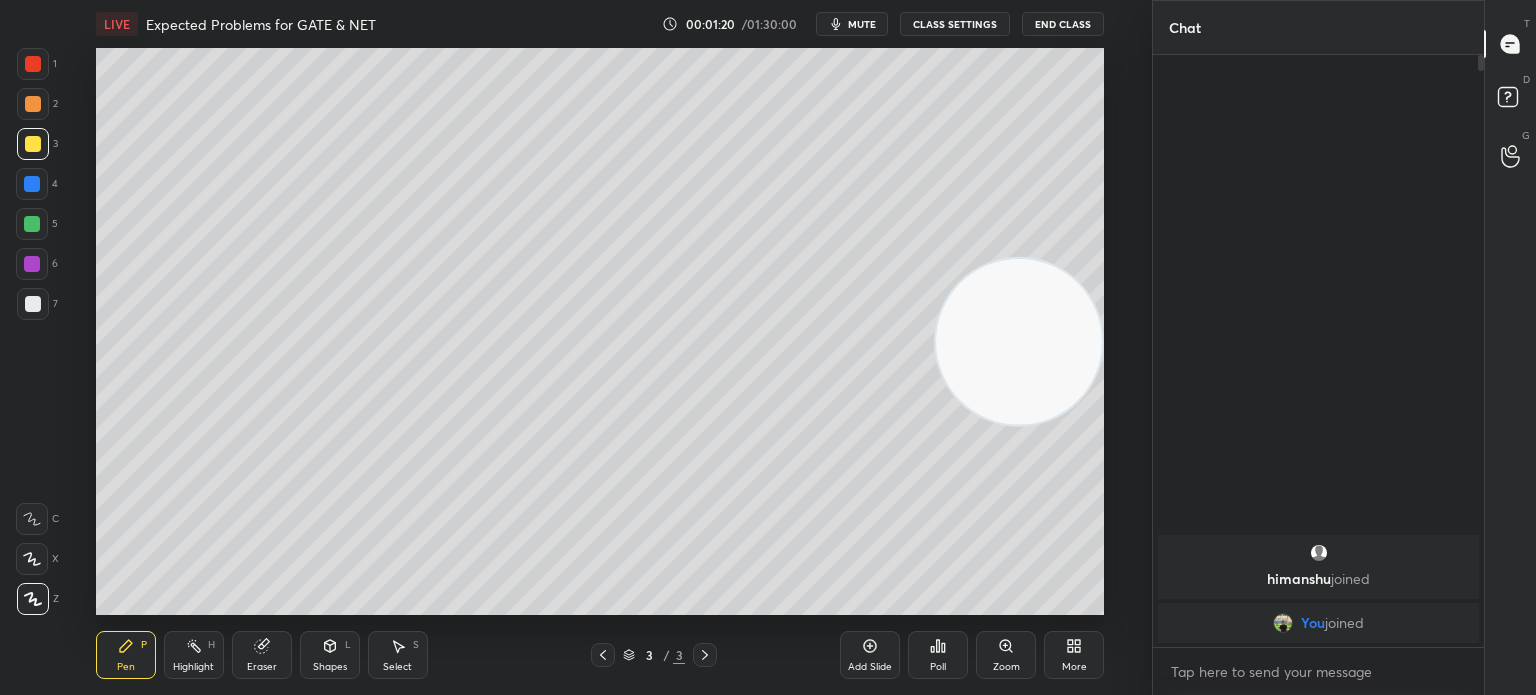 click at bounding box center [33, 304] 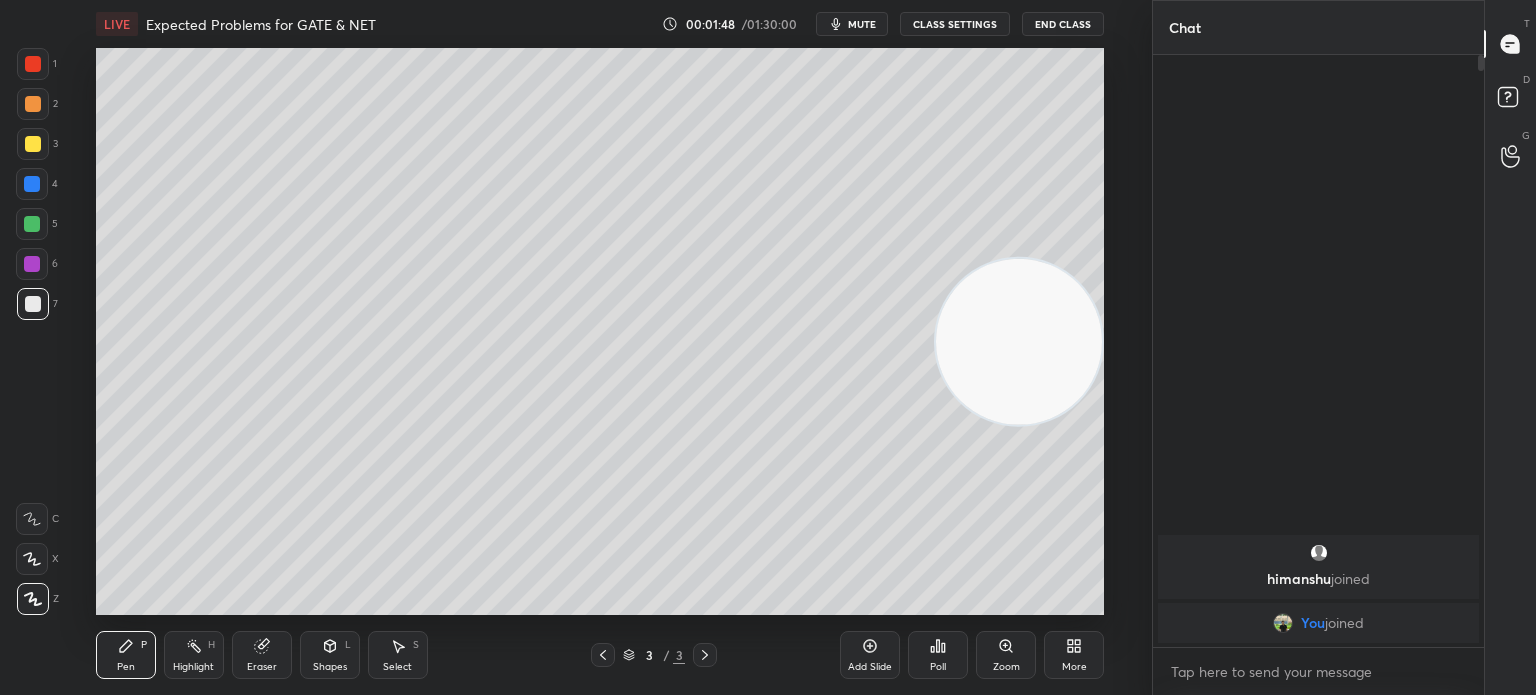 click on "Highlight H" at bounding box center [194, 655] 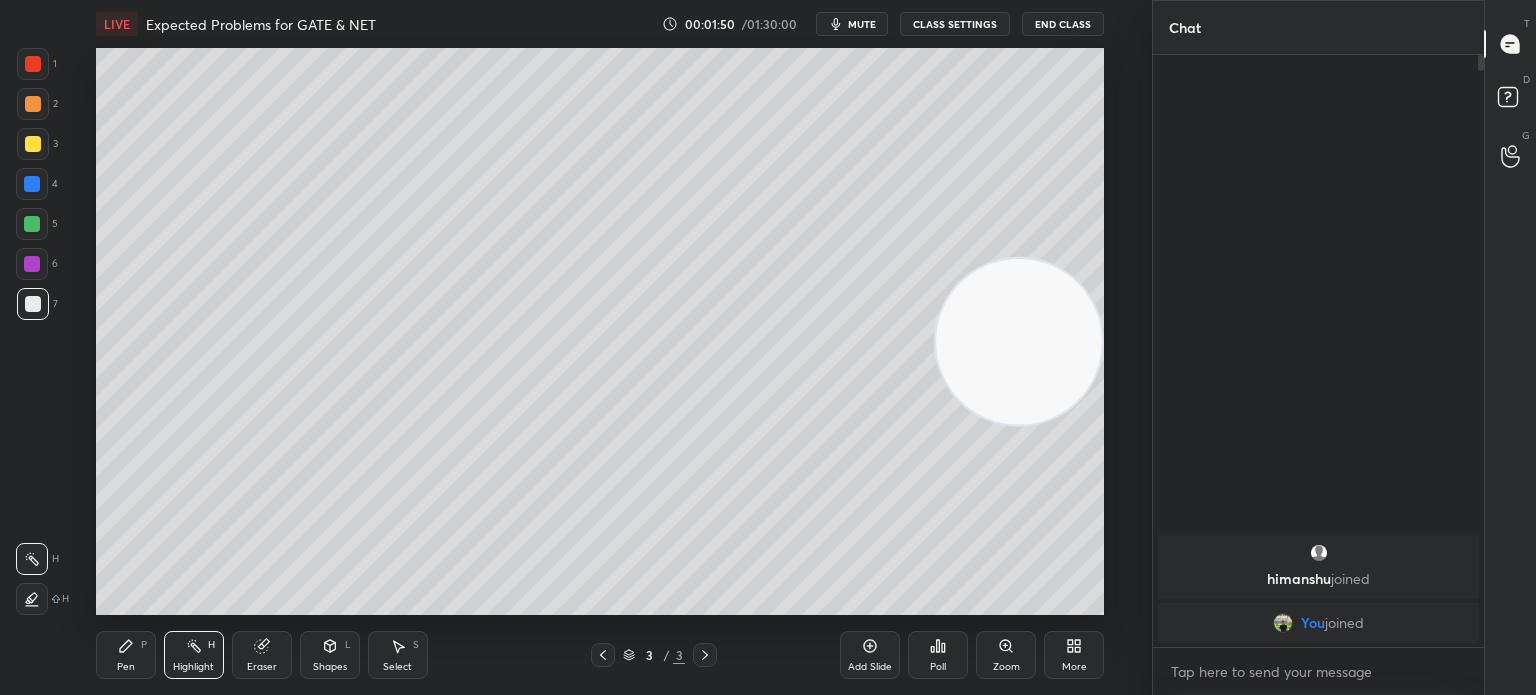 click on "Pen" at bounding box center [126, 667] 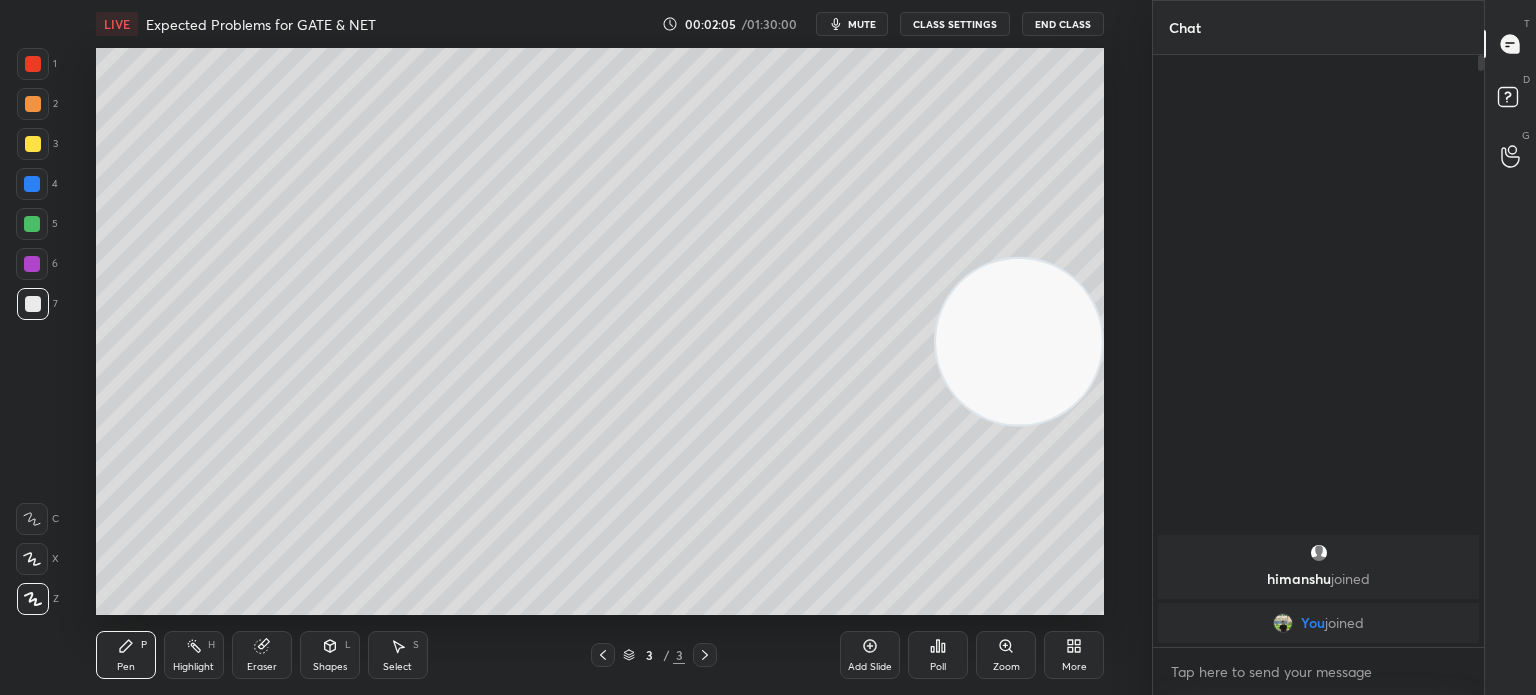 click on "Eraser" at bounding box center [262, 667] 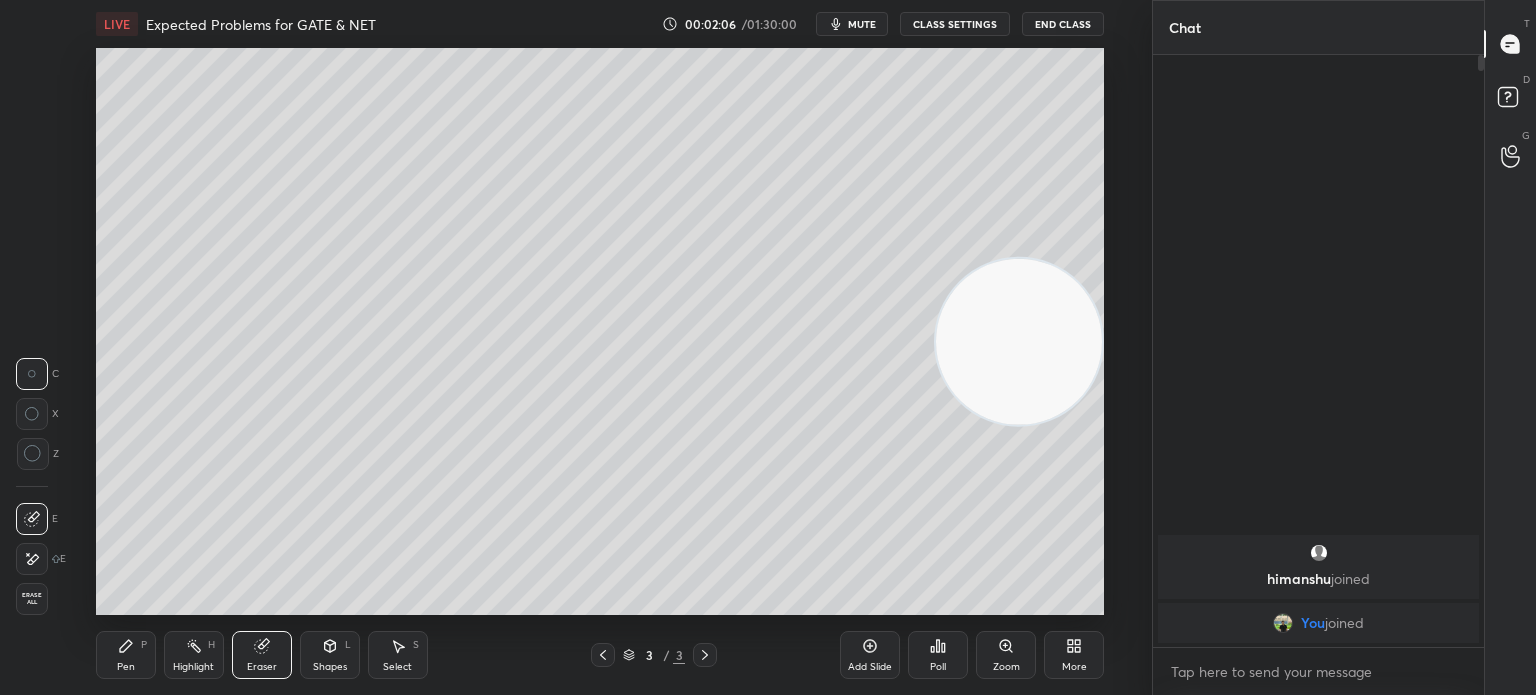 click on "Pen P" at bounding box center [126, 655] 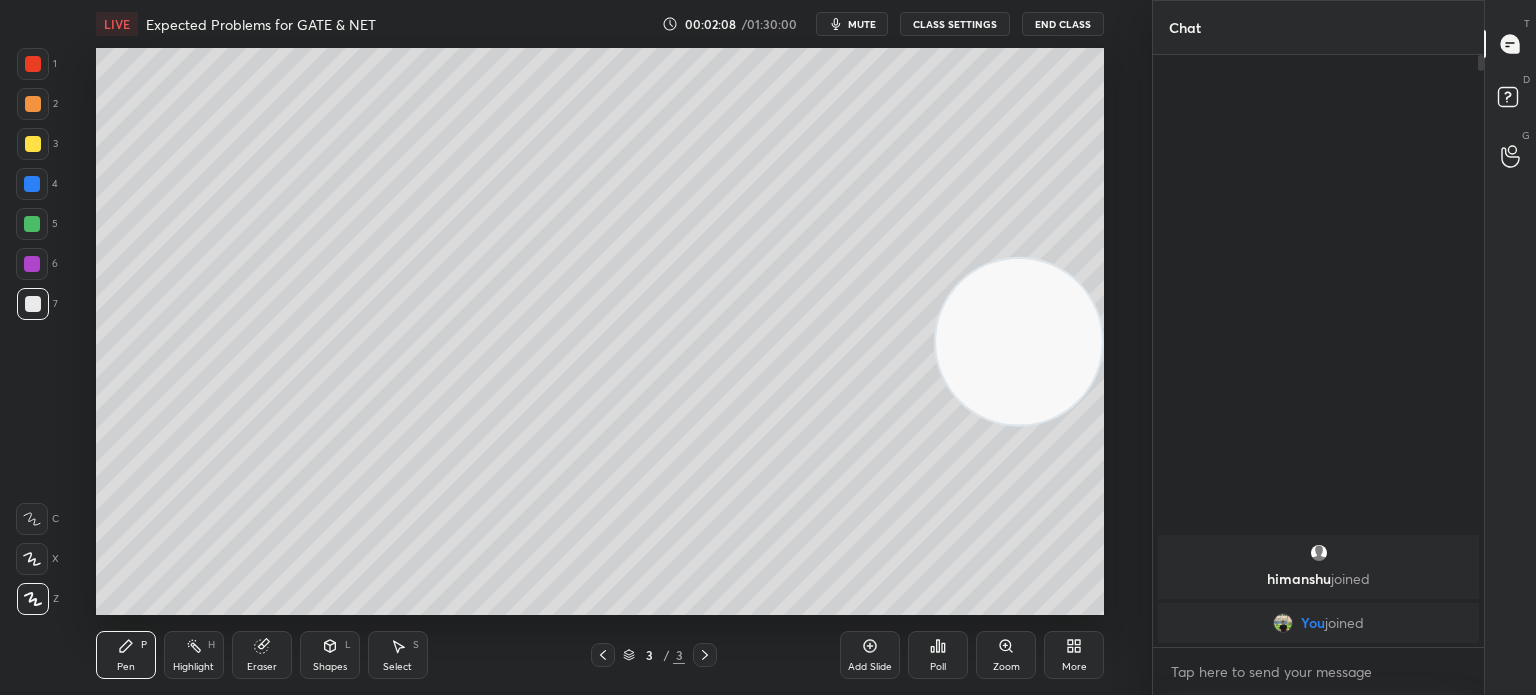 click at bounding box center (33, 144) 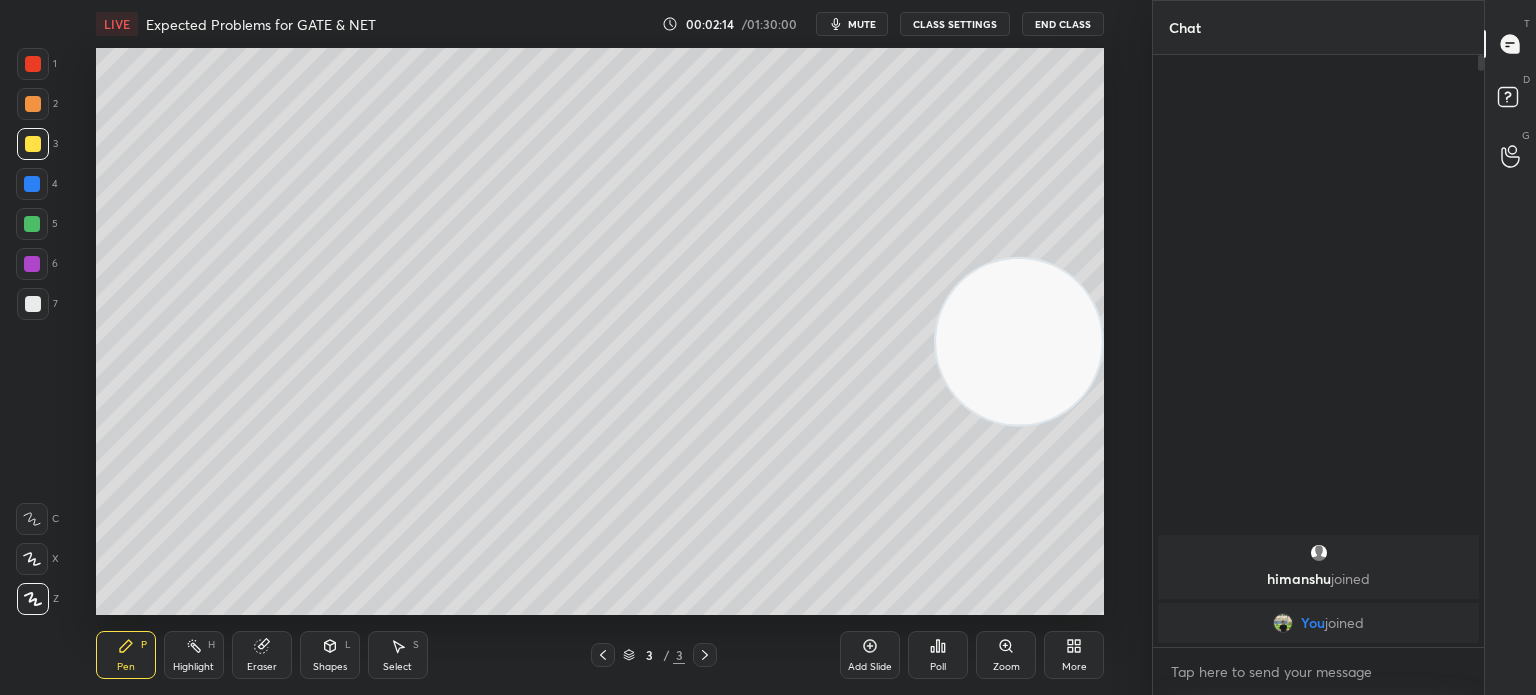 click on "Highlight H" at bounding box center (194, 655) 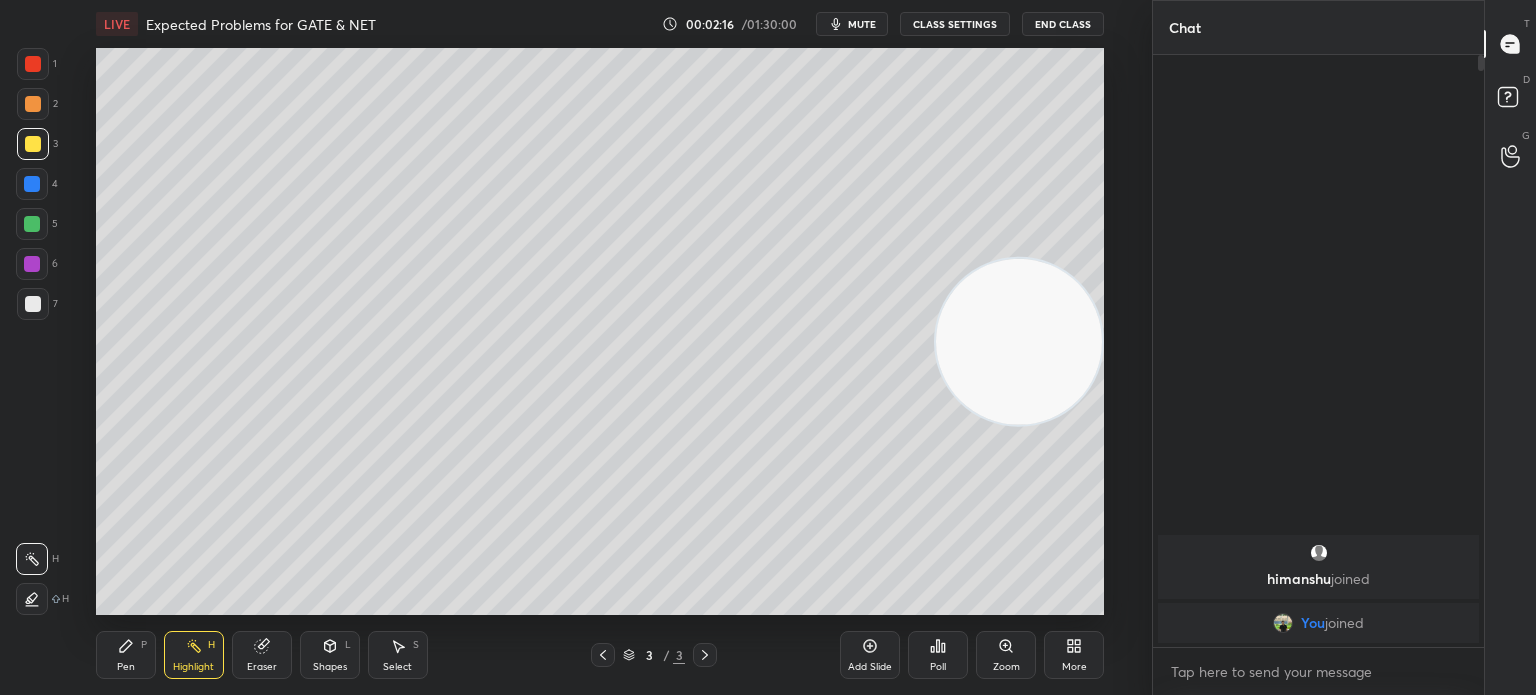 click on "Pen P" at bounding box center [126, 655] 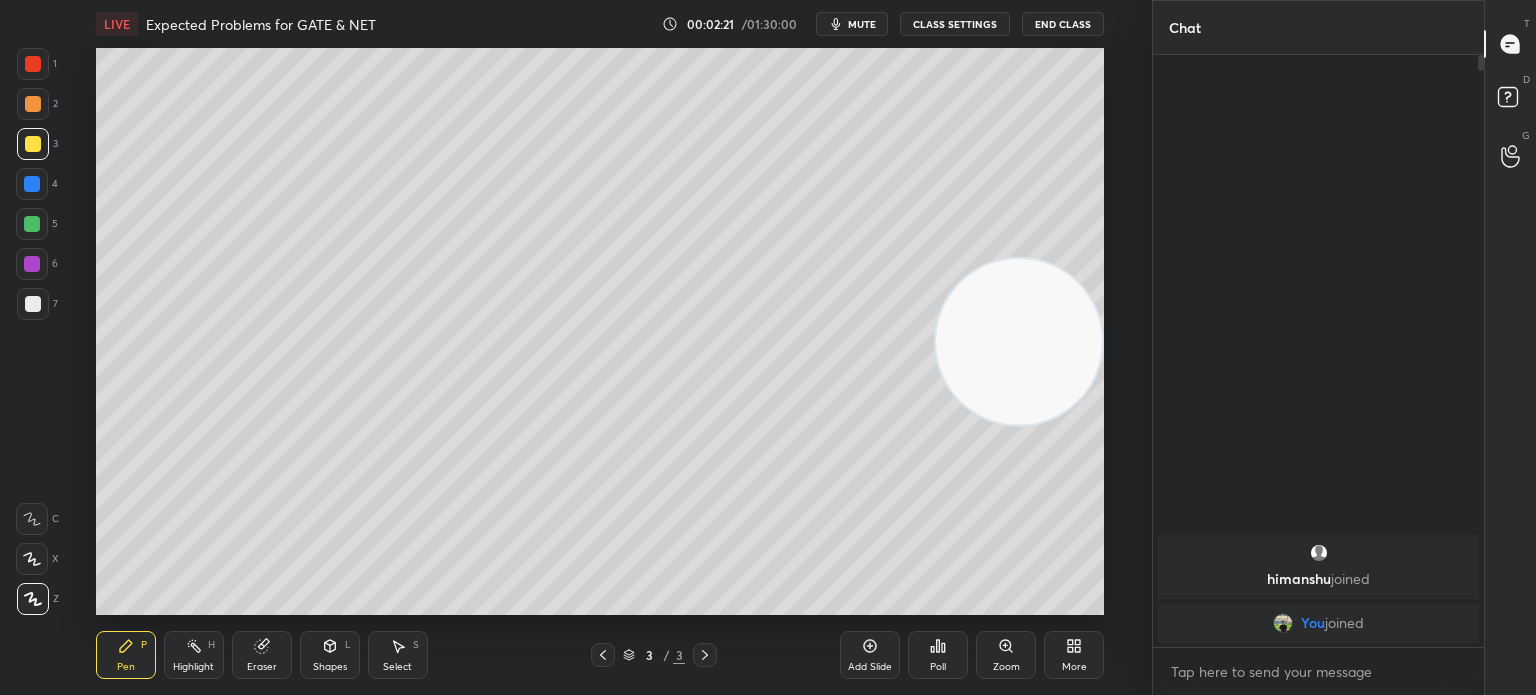 click on "Highlight" at bounding box center (193, 667) 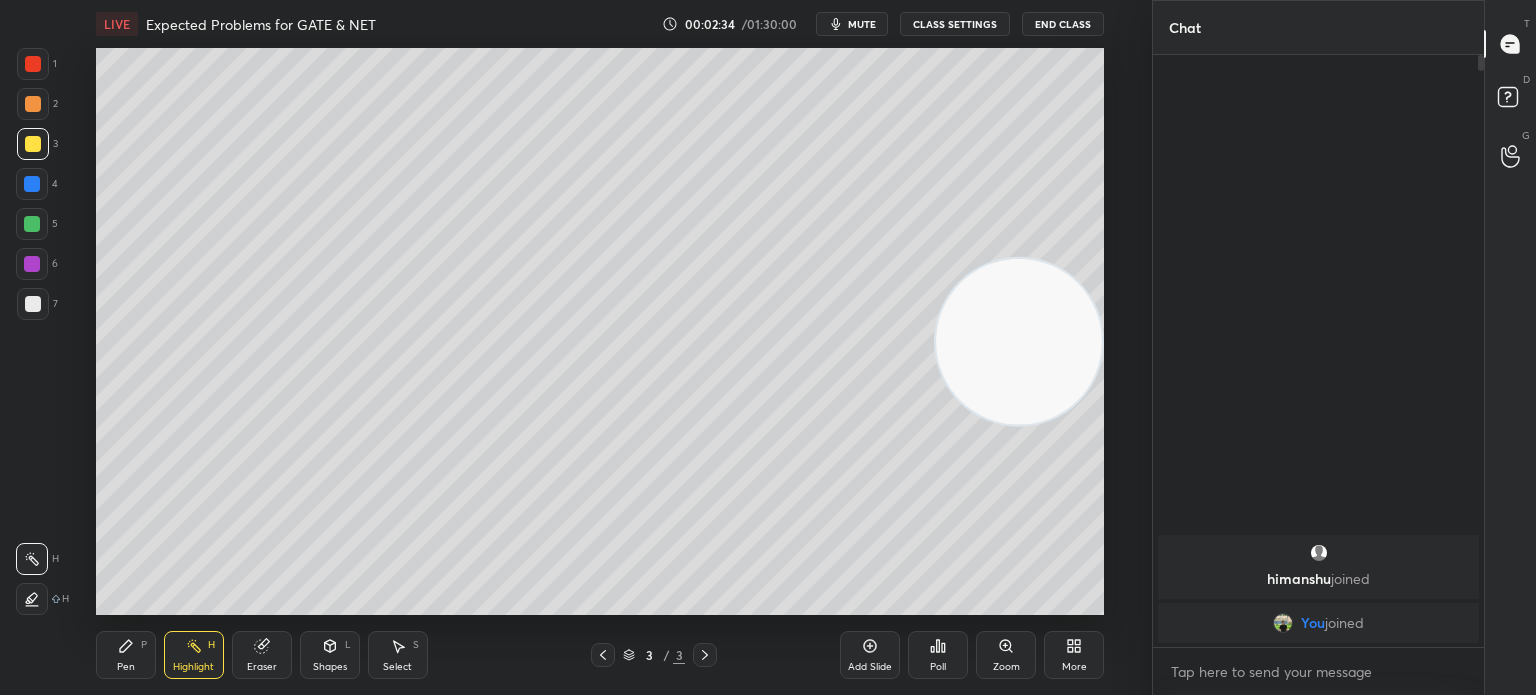 click on "Pen P" at bounding box center [126, 655] 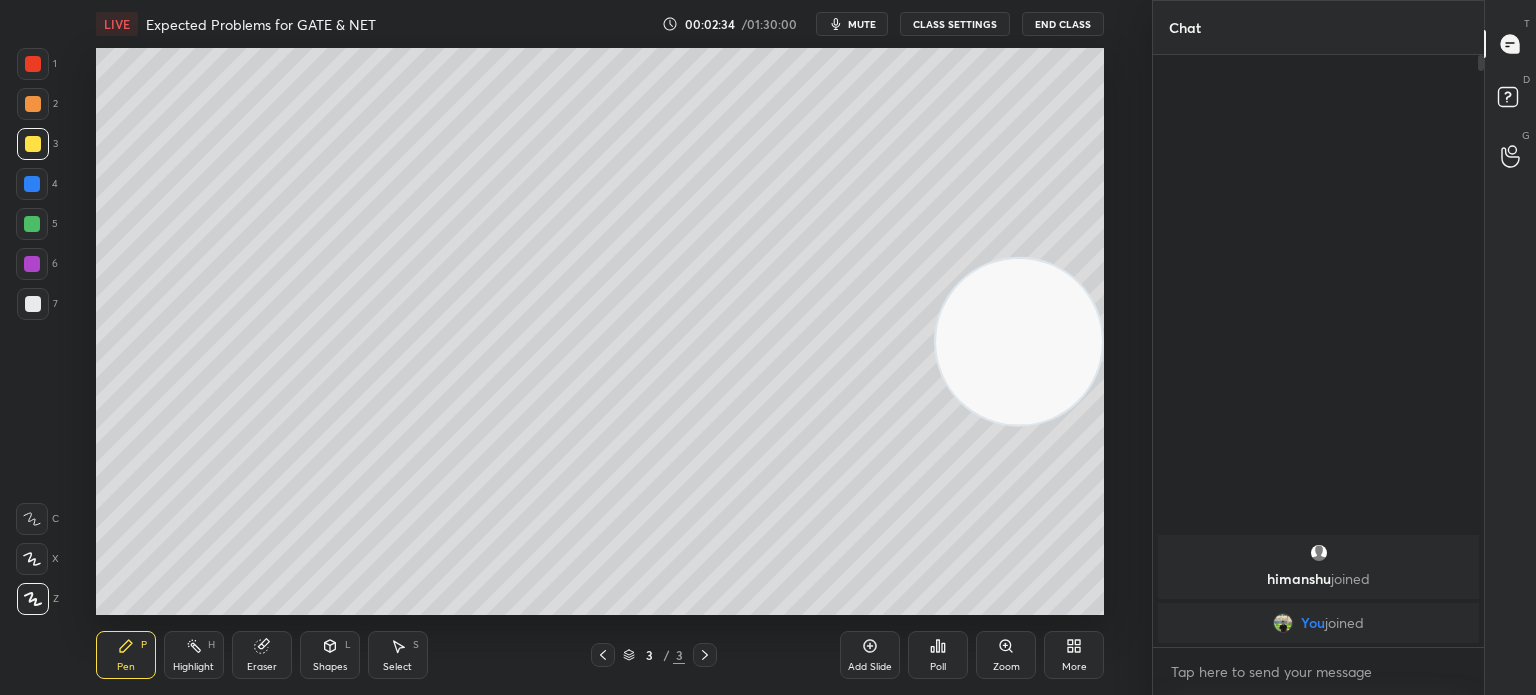 click on "Pen P" at bounding box center (126, 655) 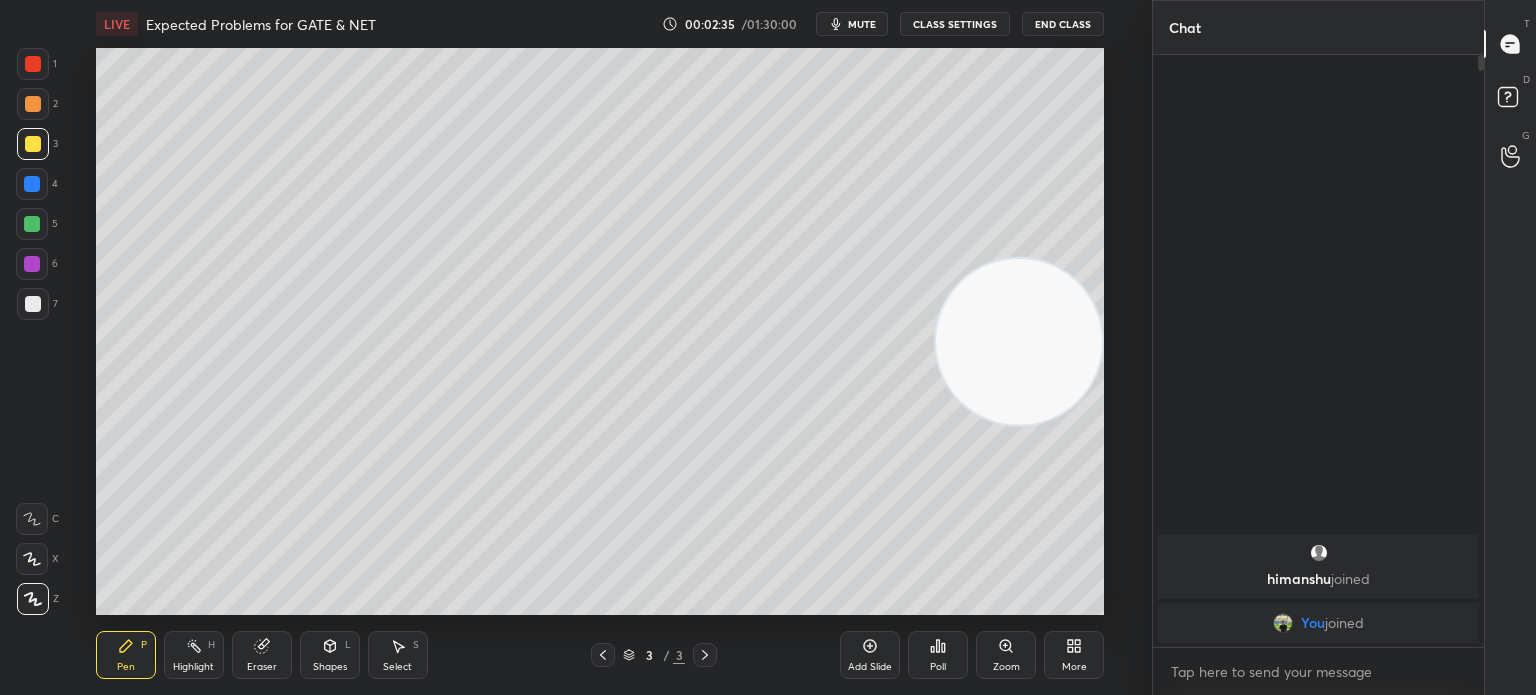 click on "Highlight" at bounding box center (193, 667) 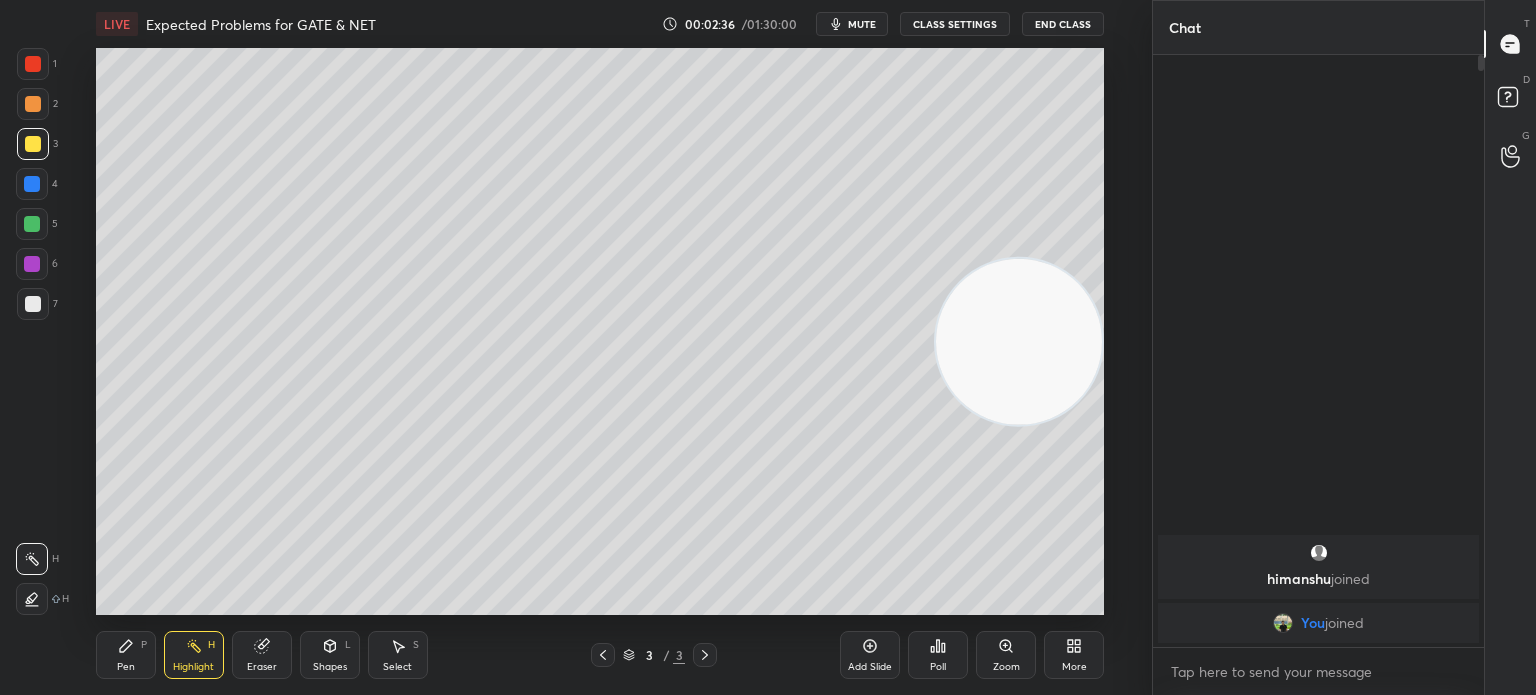 click 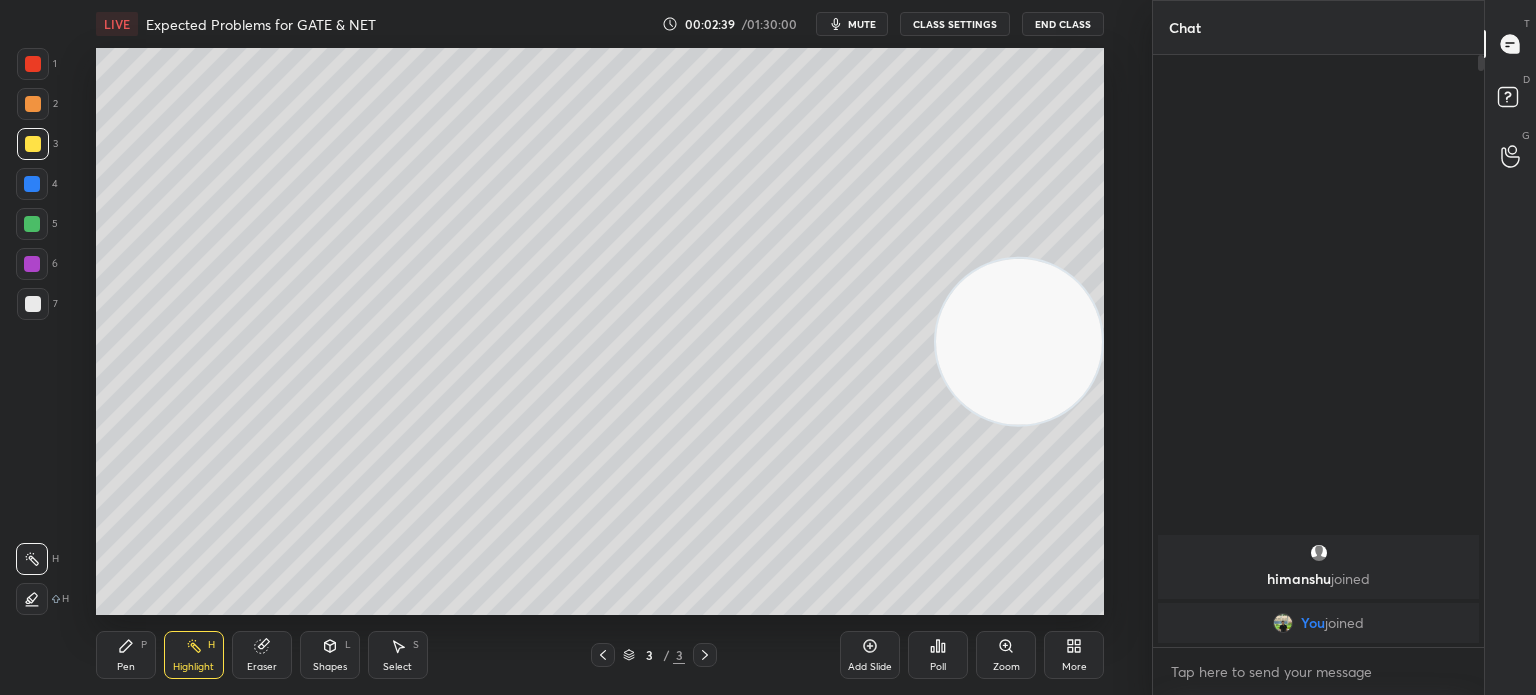 click 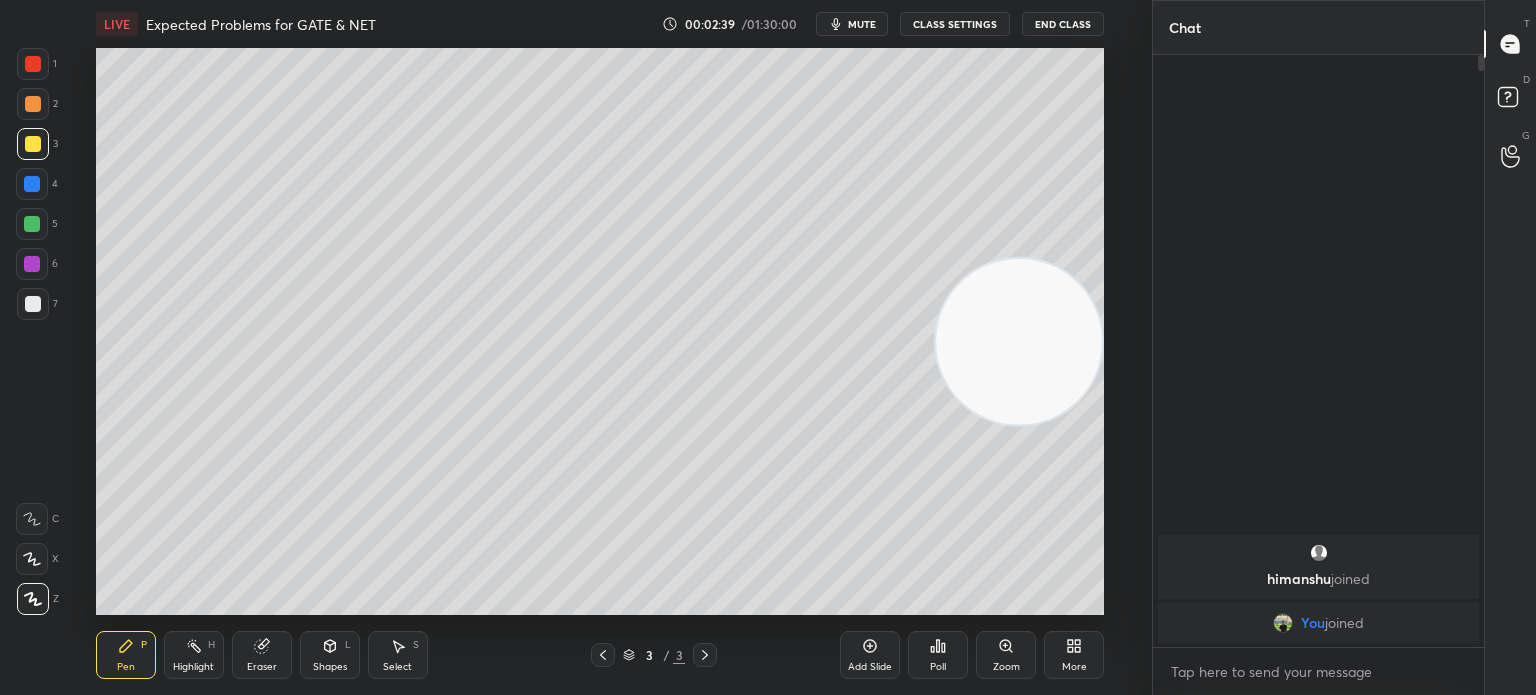 click 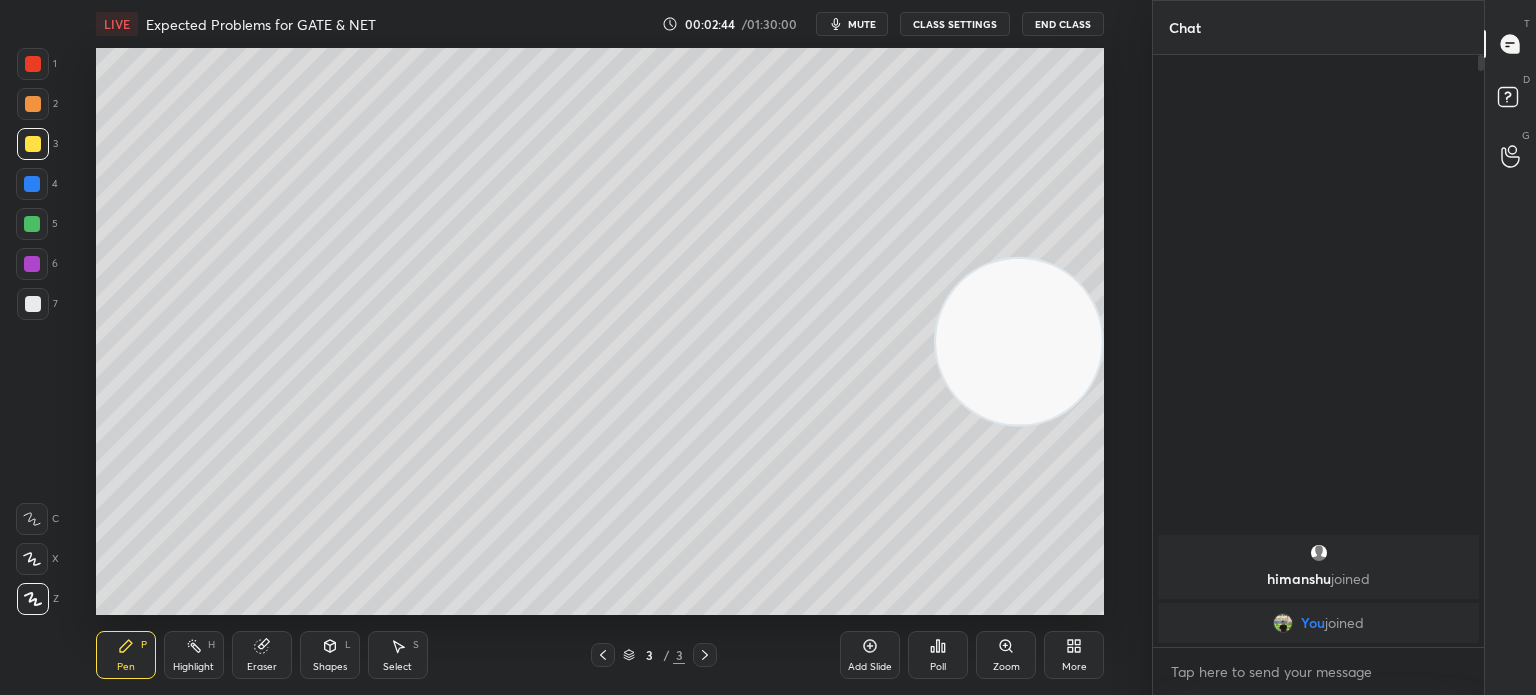 click on "Eraser" at bounding box center (262, 667) 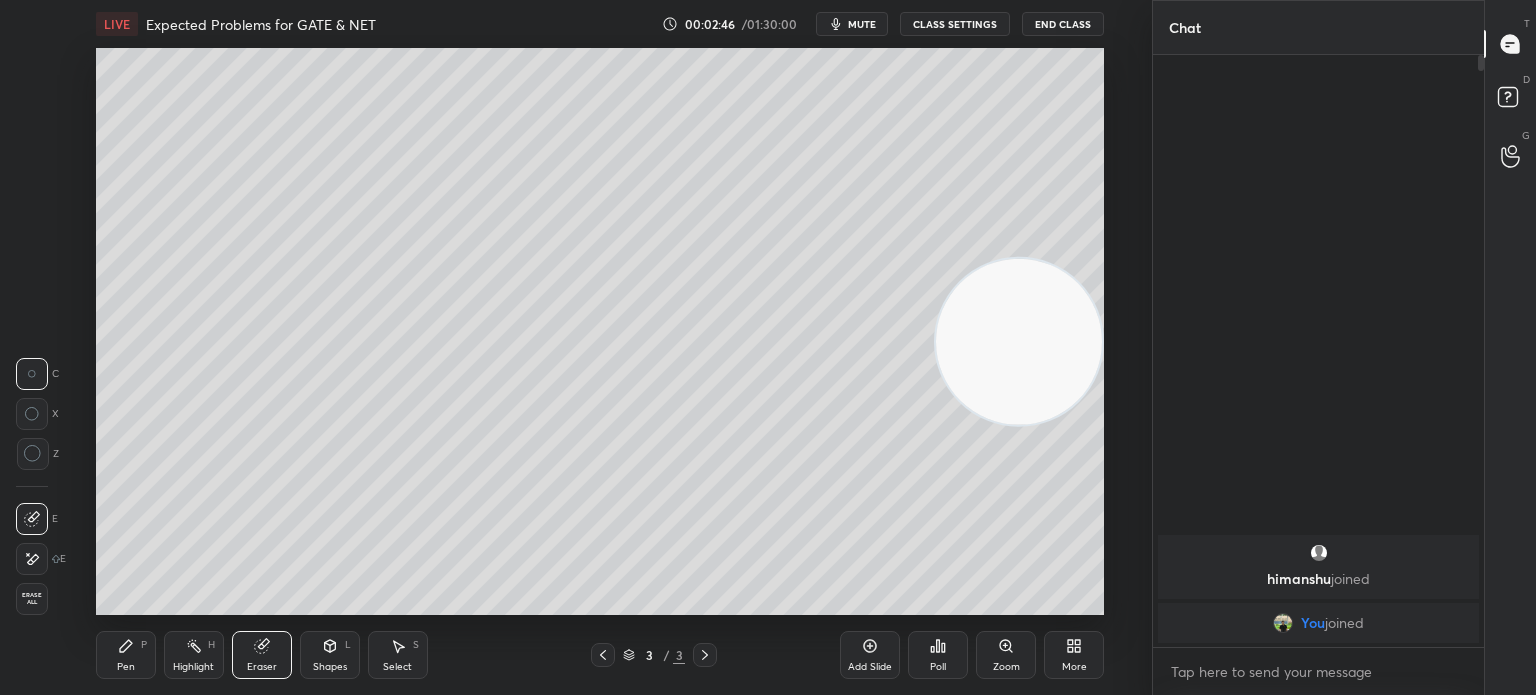 click on "Pen P" at bounding box center [126, 655] 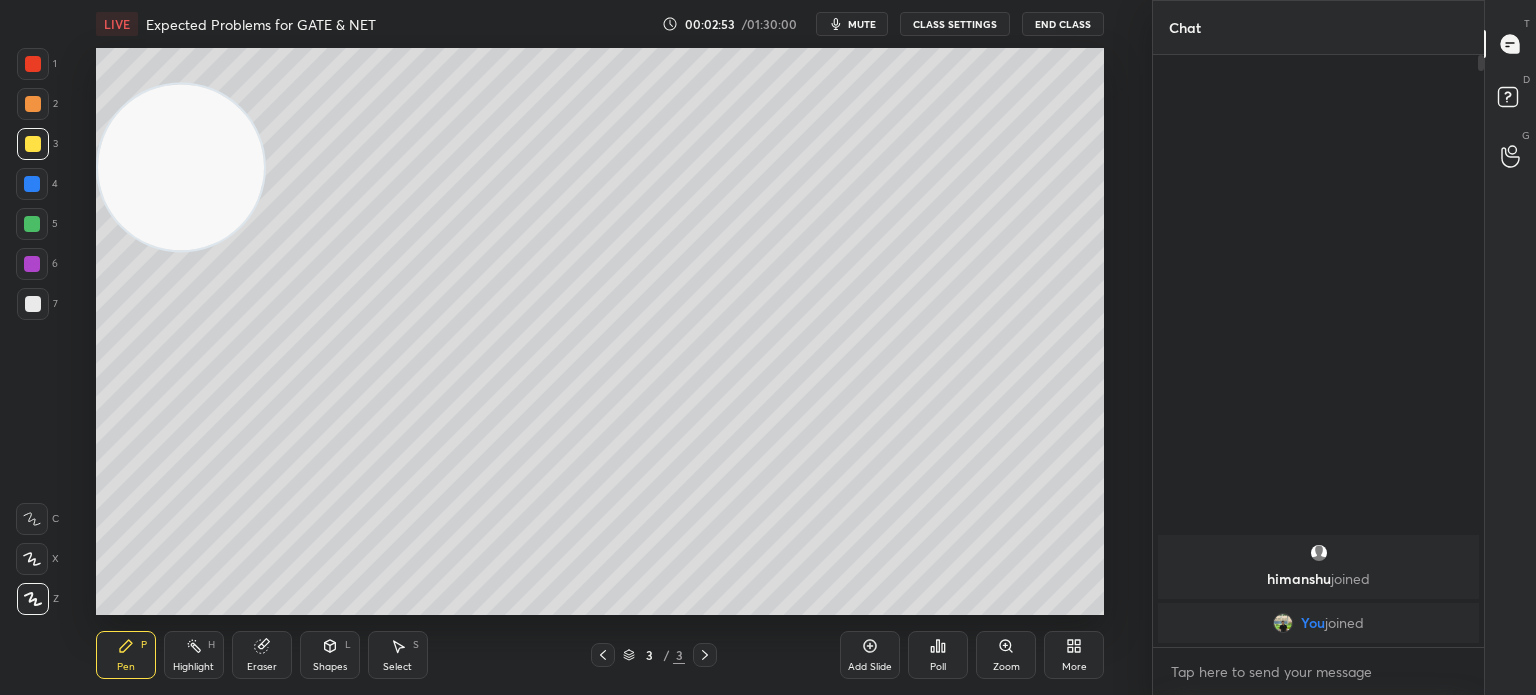 click at bounding box center (33, 304) 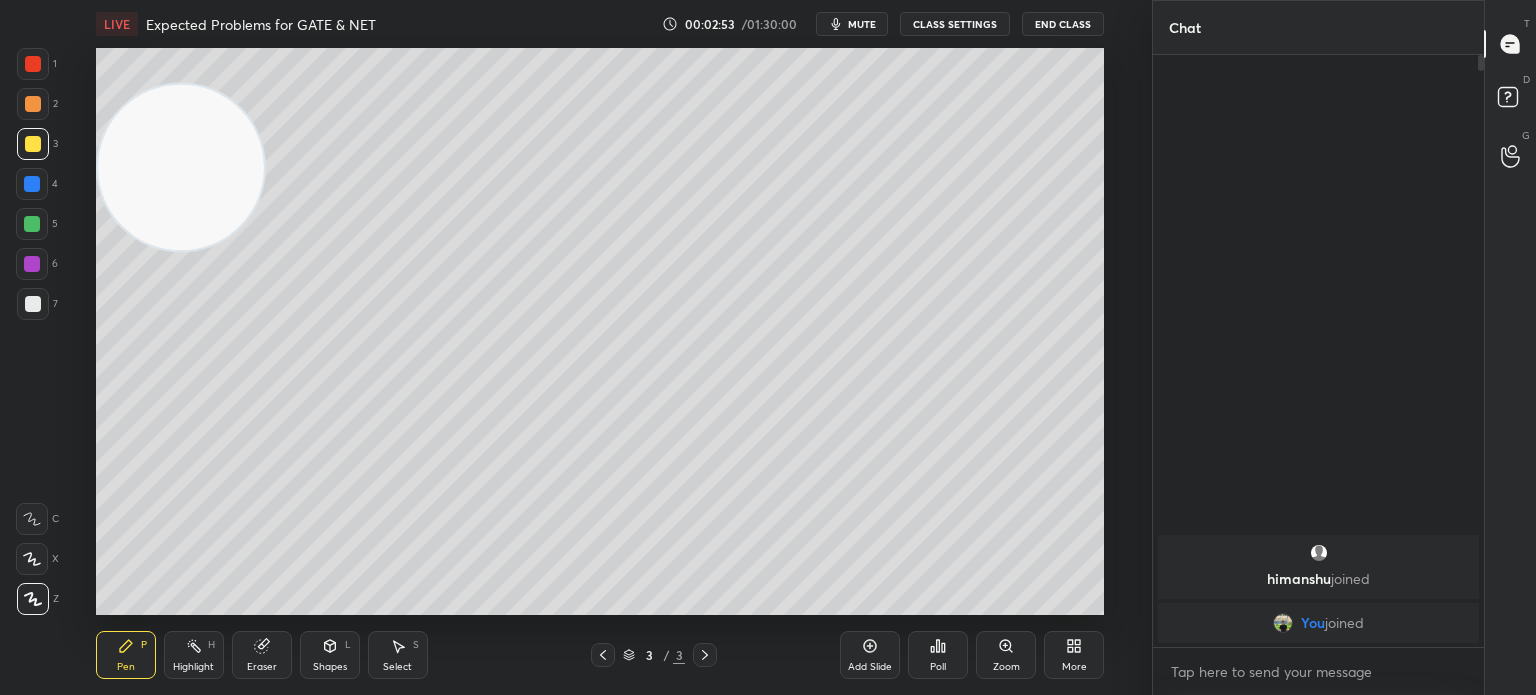 click at bounding box center (33, 304) 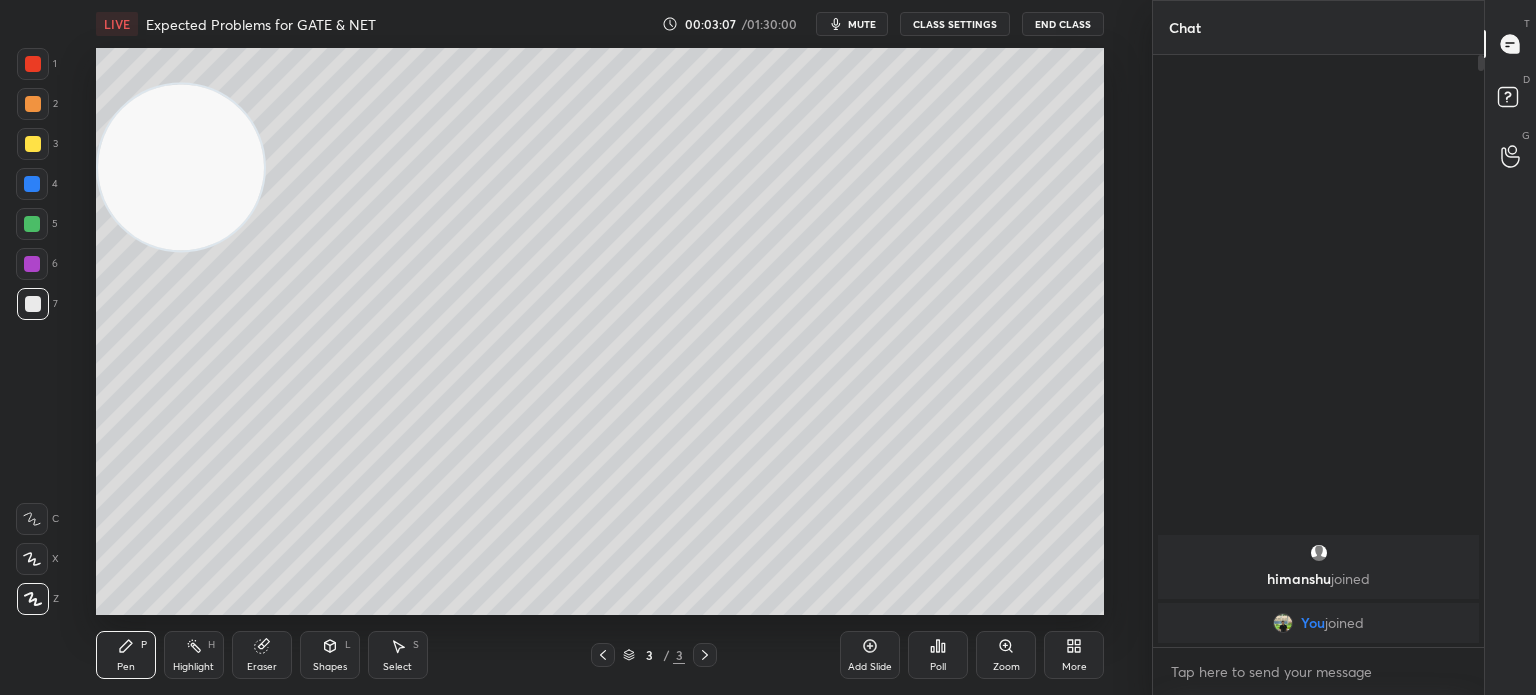 click at bounding box center (33, 144) 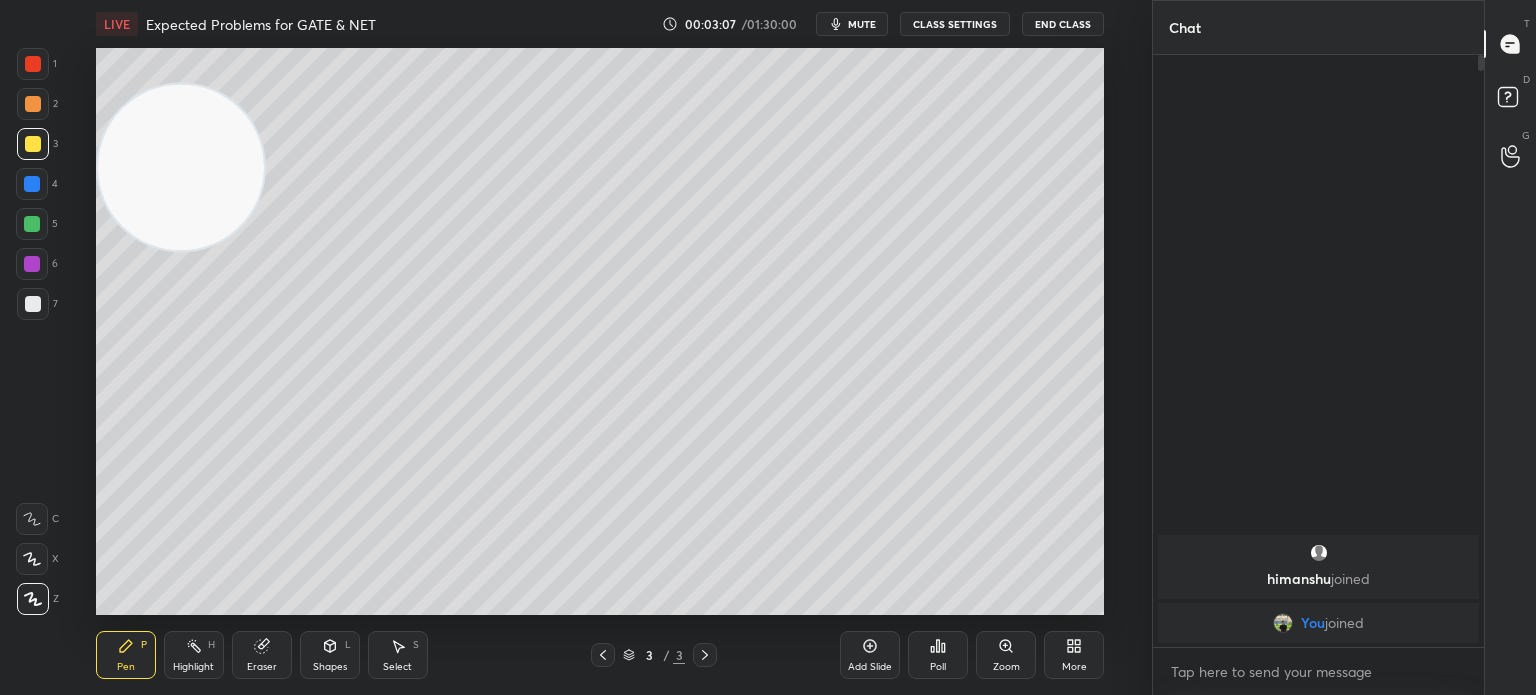 click at bounding box center (33, 144) 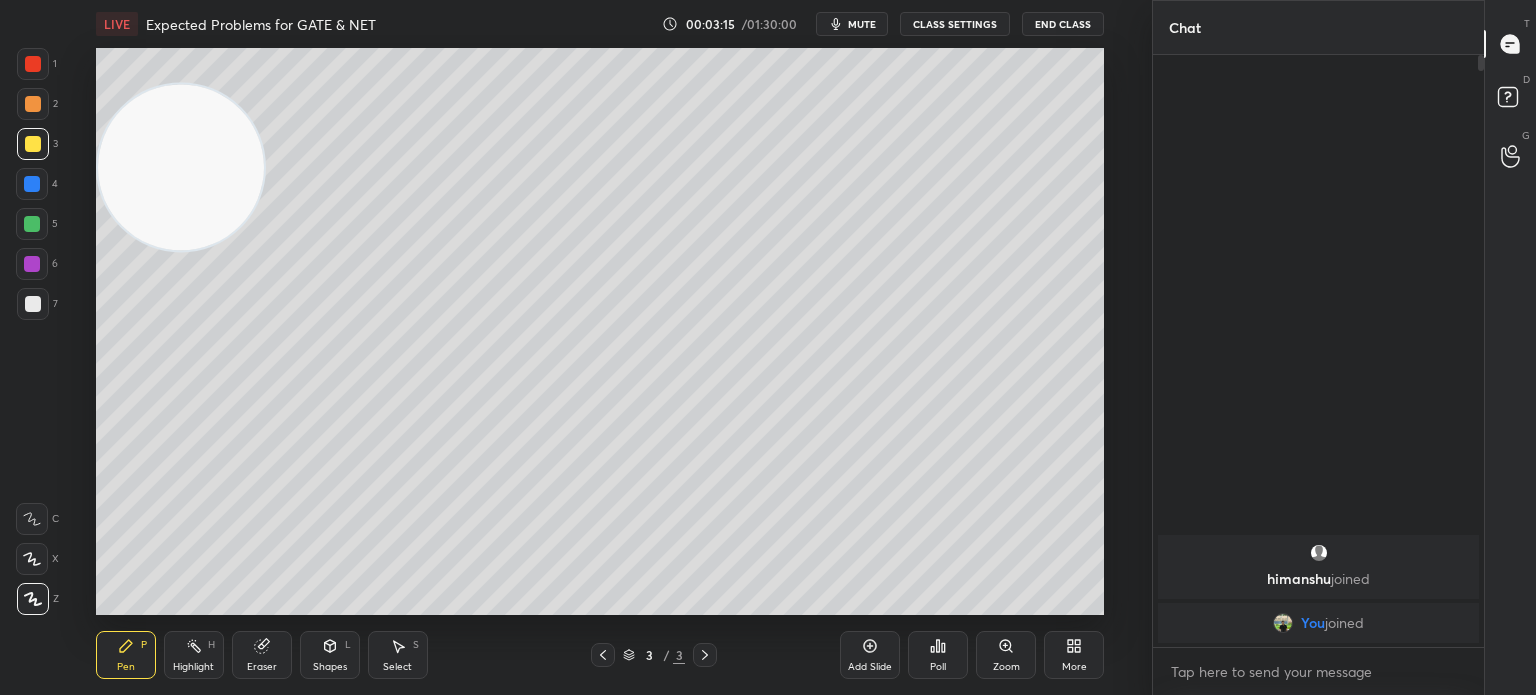 click on "Highlight" at bounding box center (193, 667) 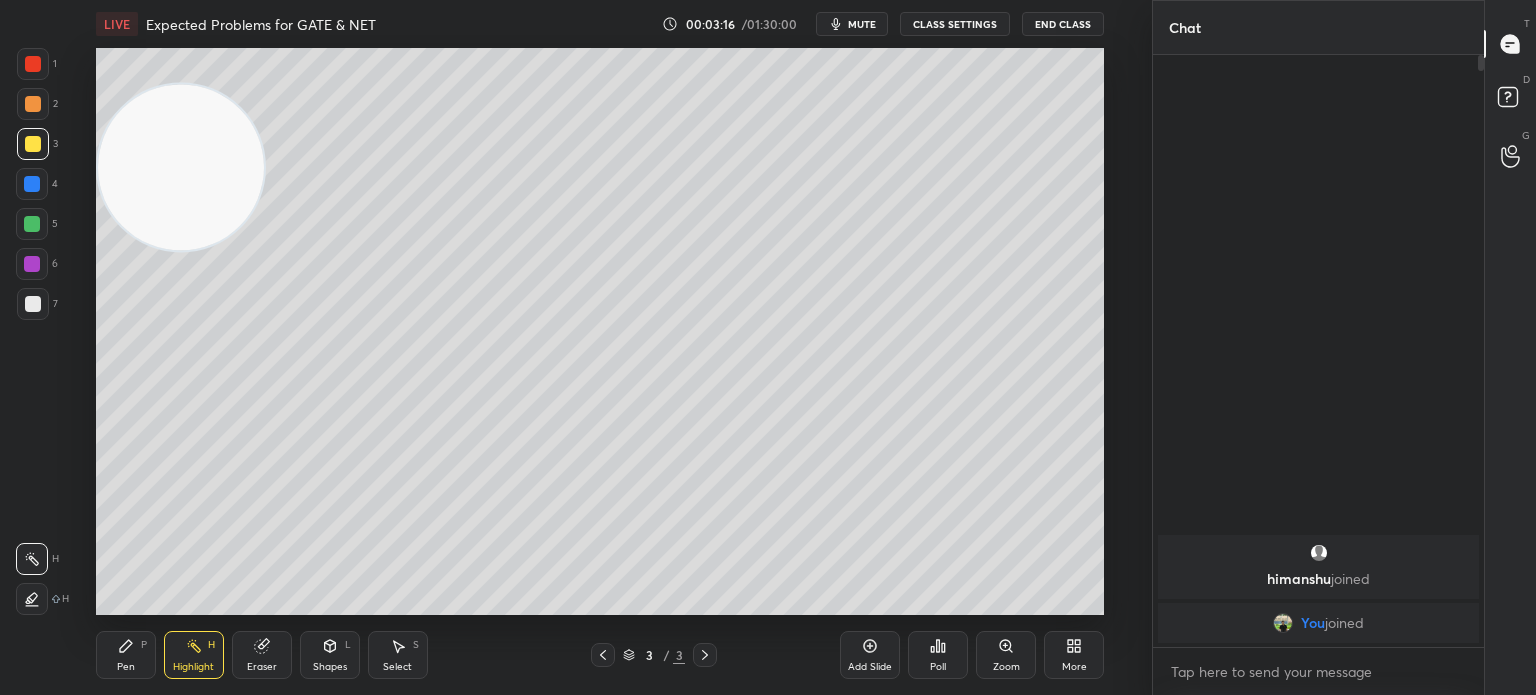 click on "Highlight H" at bounding box center (194, 655) 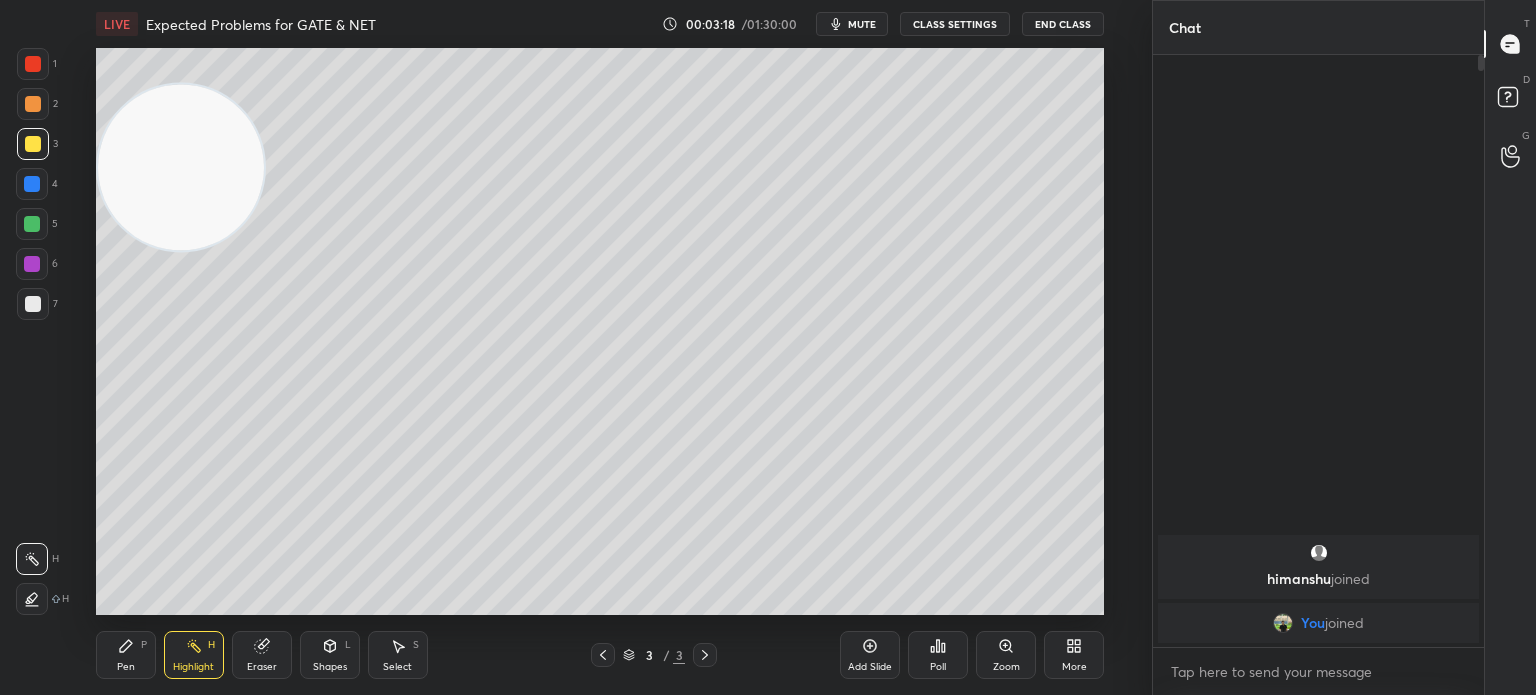 click on "Pen P" at bounding box center (126, 655) 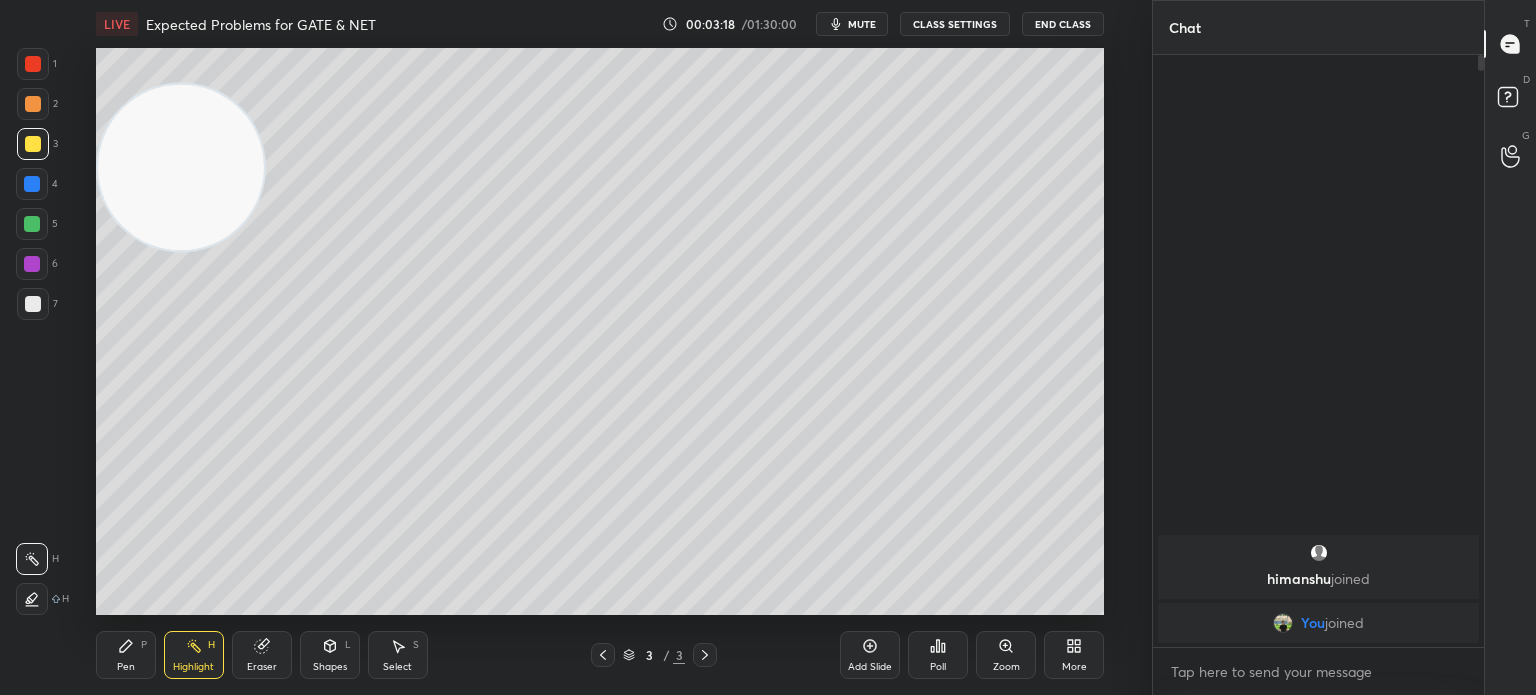 click on "Pen" at bounding box center [126, 667] 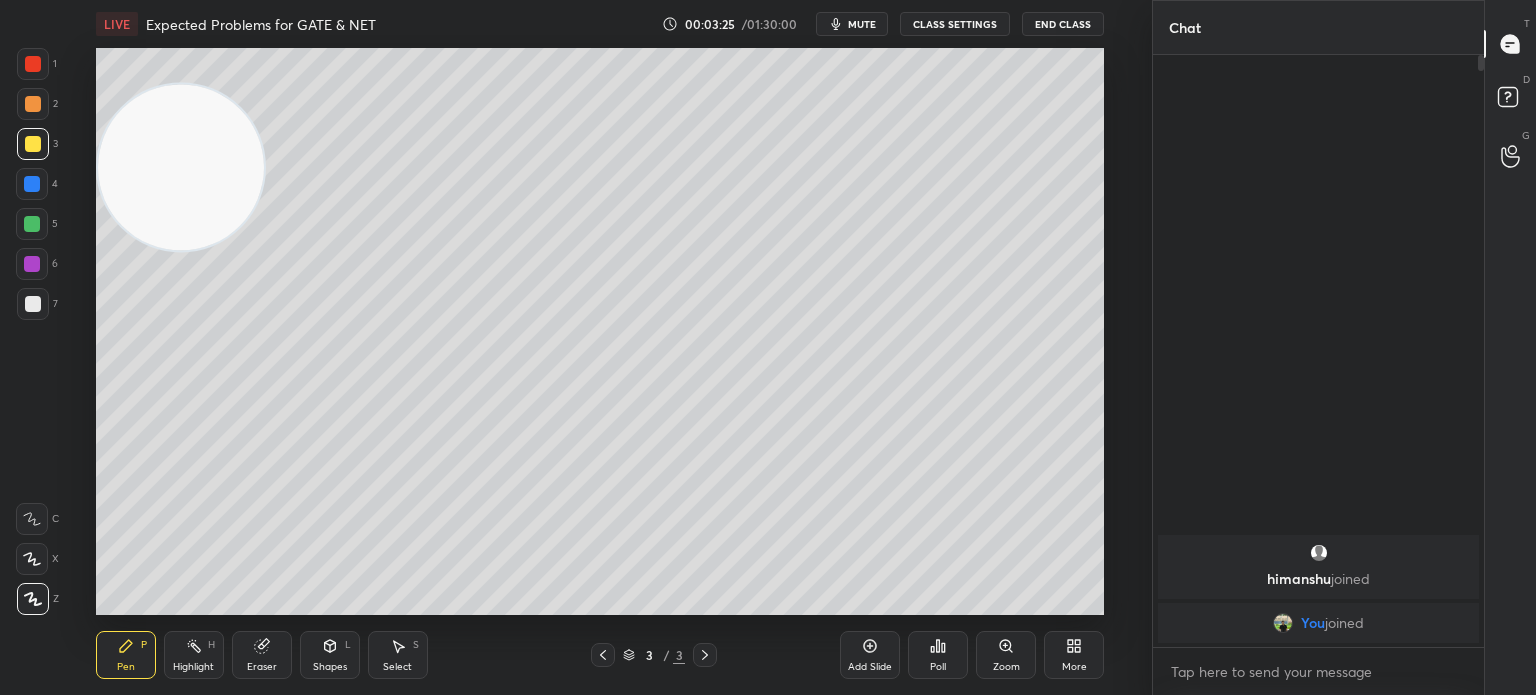 click on "H" at bounding box center (211, 645) 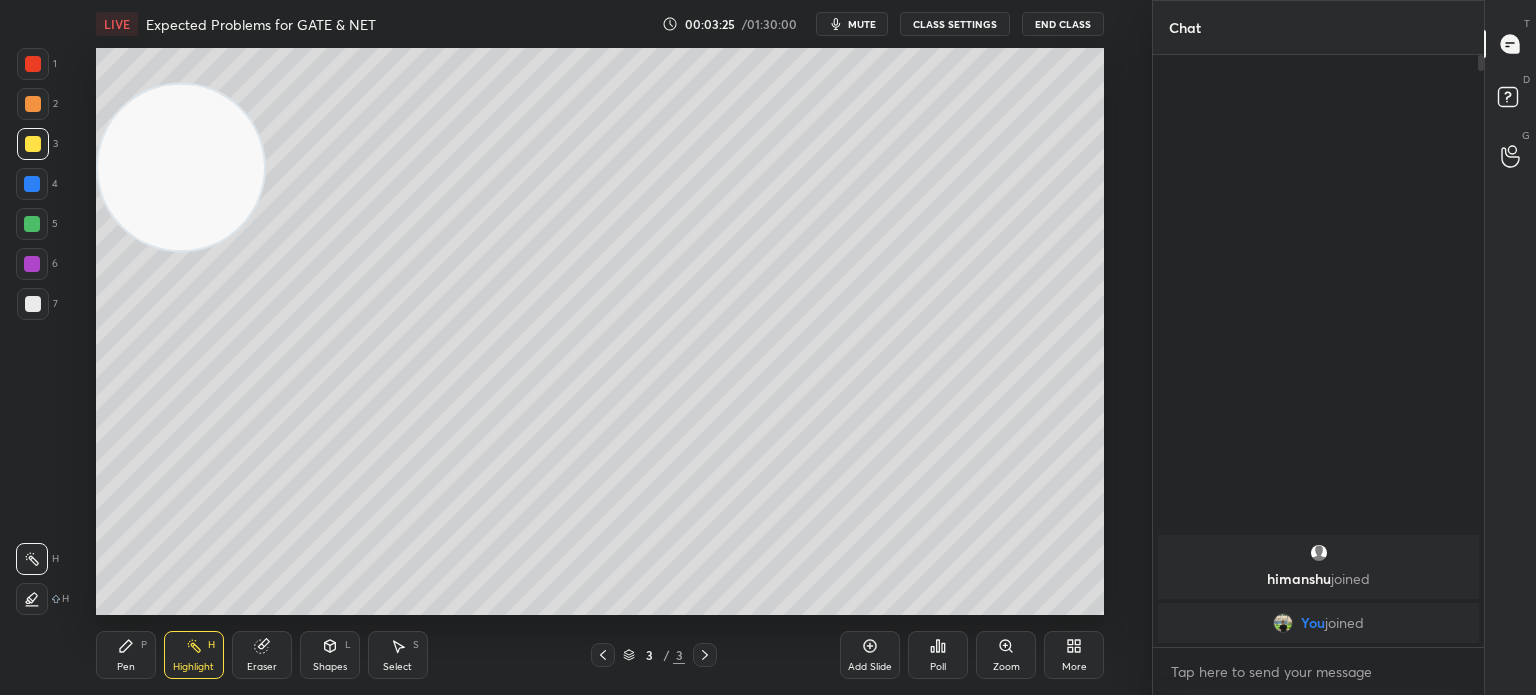 click on "Highlight H" at bounding box center (194, 655) 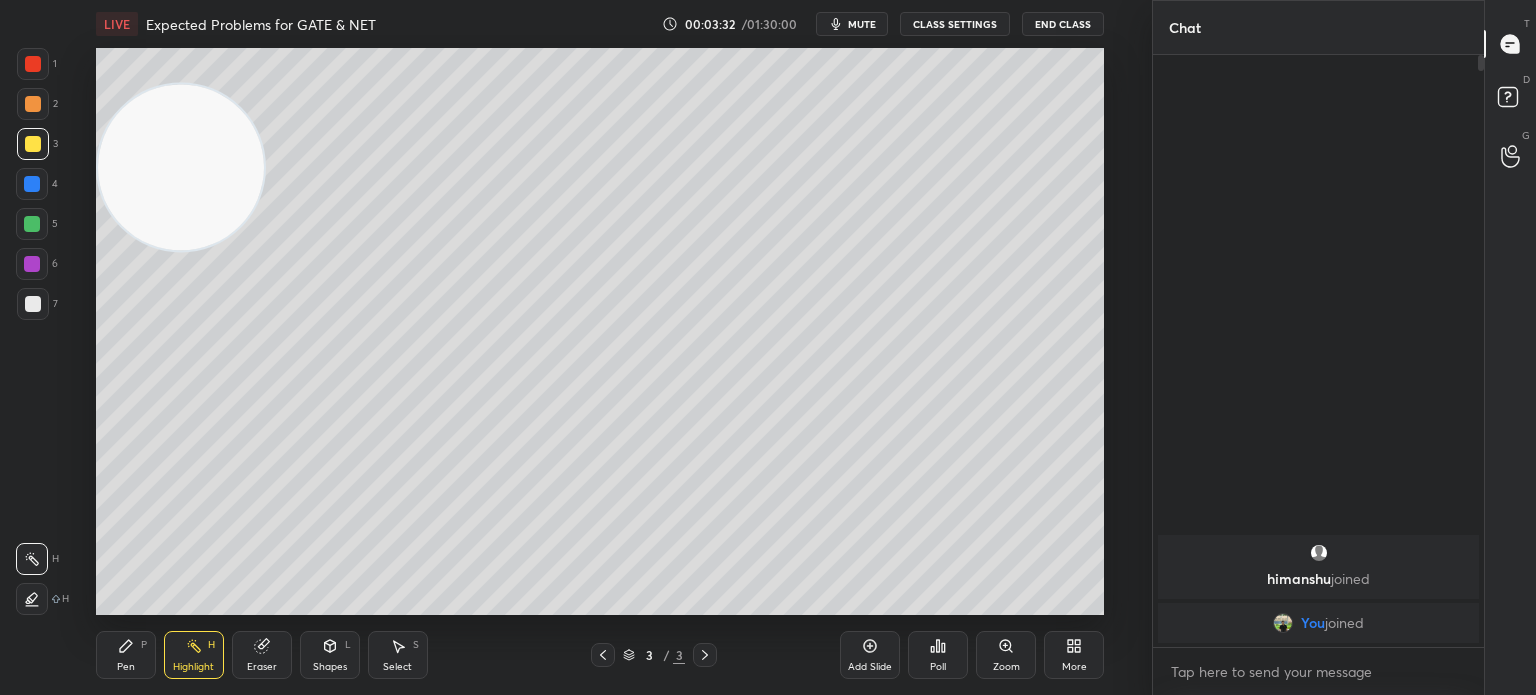 click on "Pen" at bounding box center (126, 667) 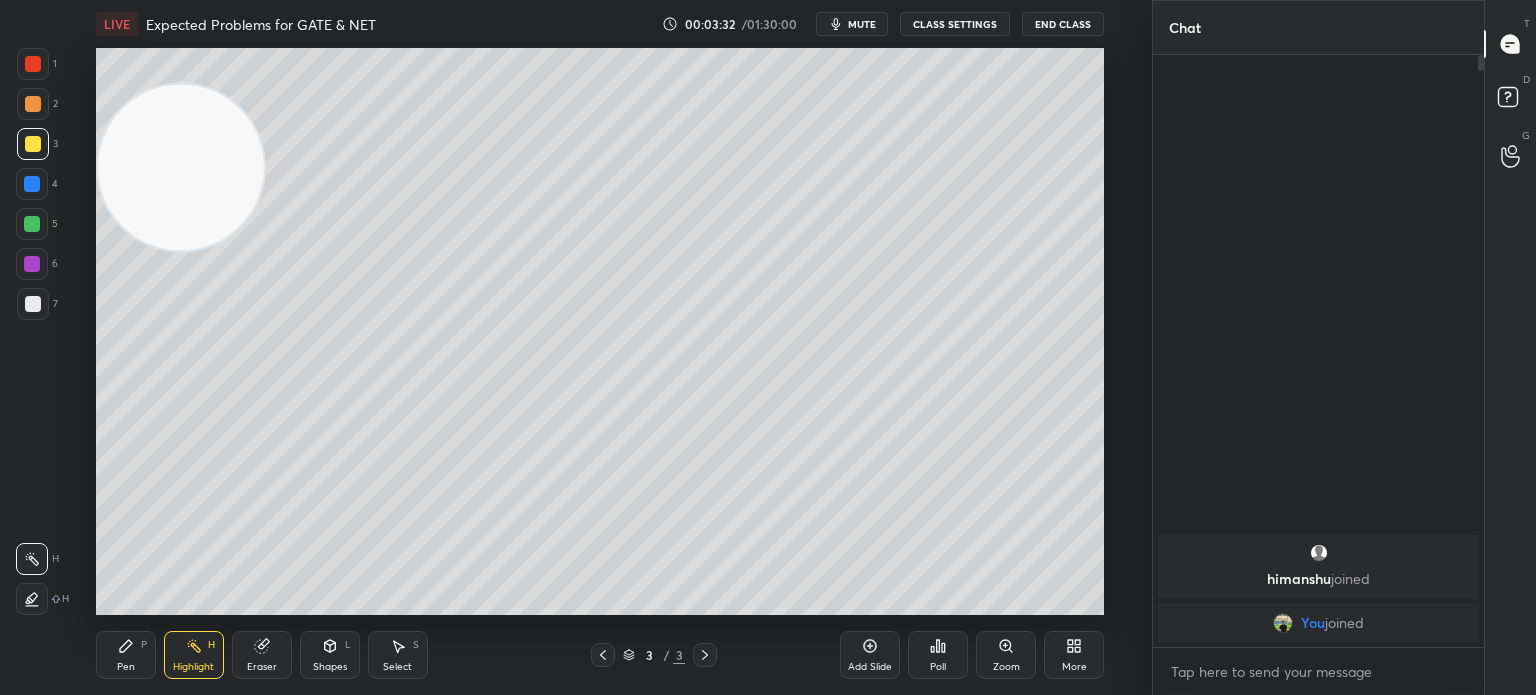 click 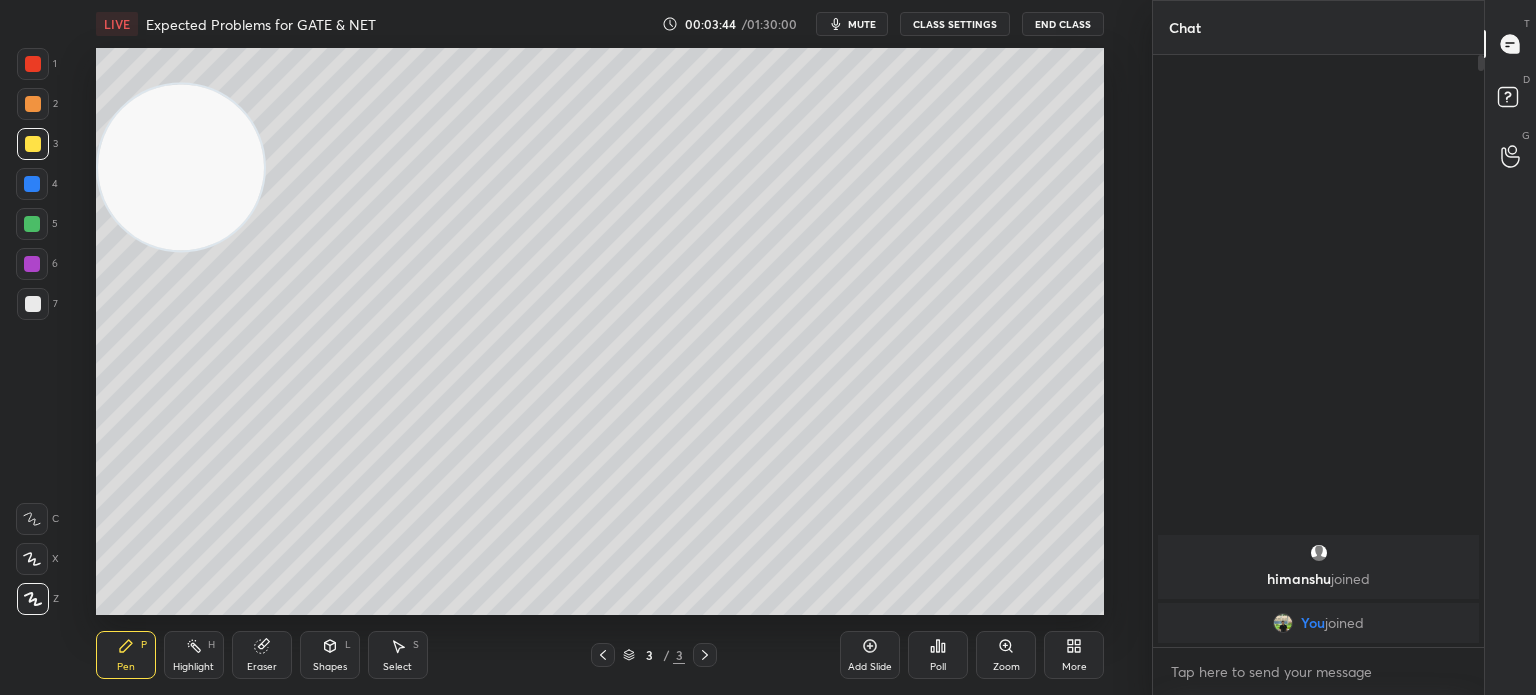 click on "Highlight" at bounding box center (193, 667) 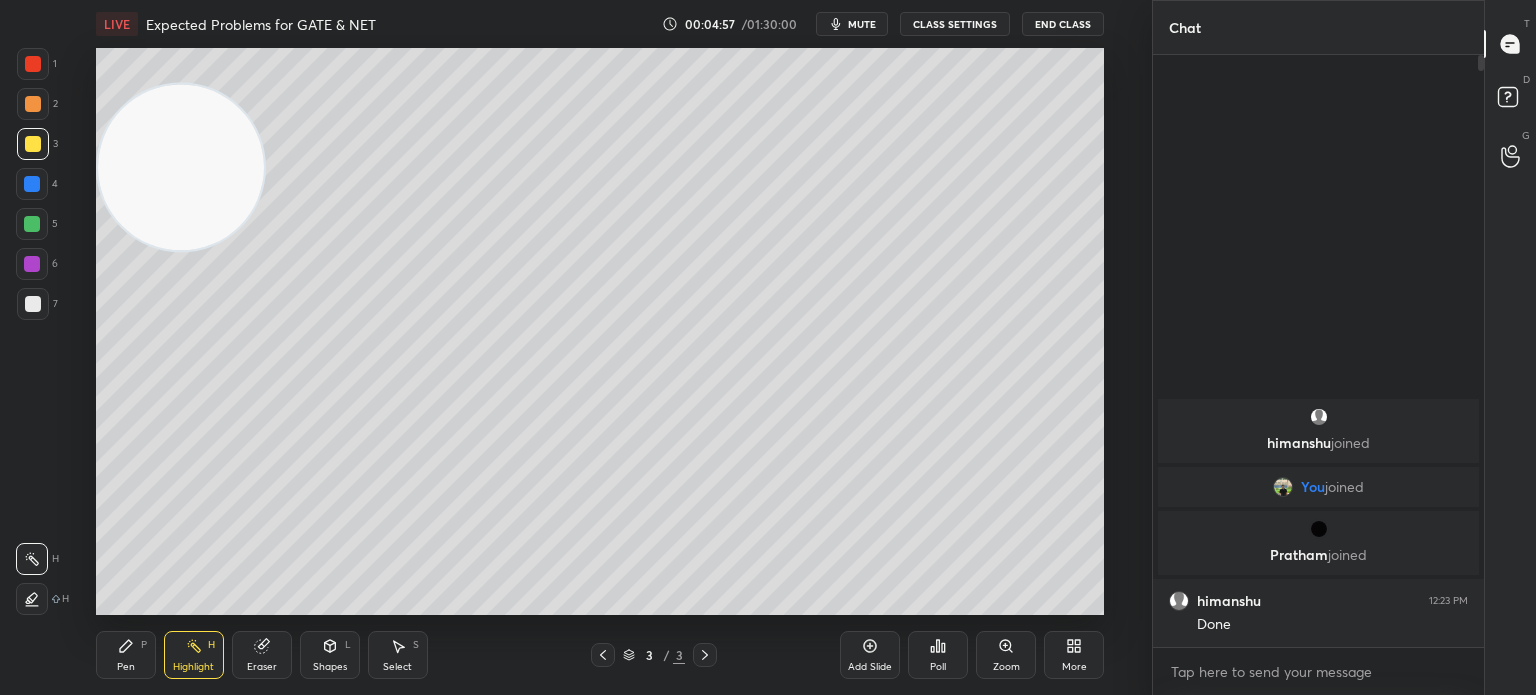 click 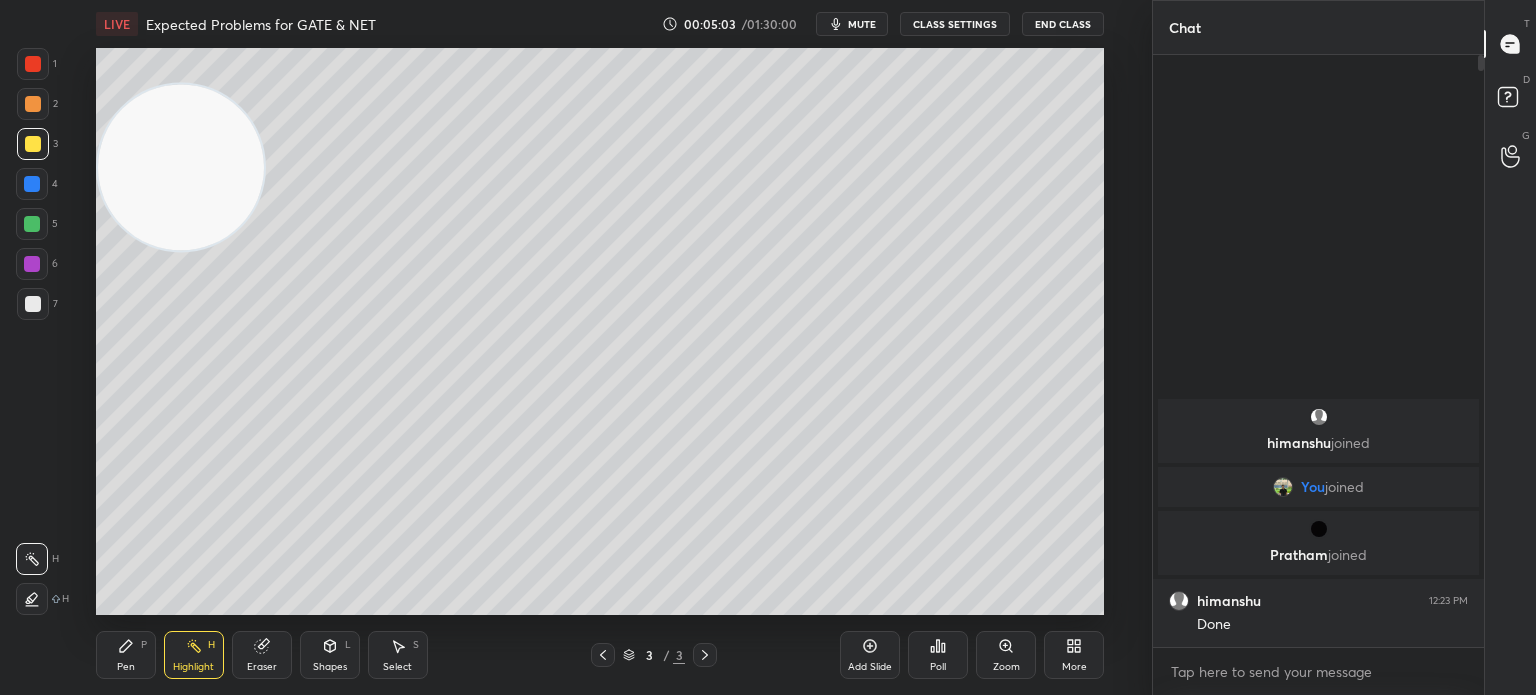 click on "Pen P" at bounding box center (126, 655) 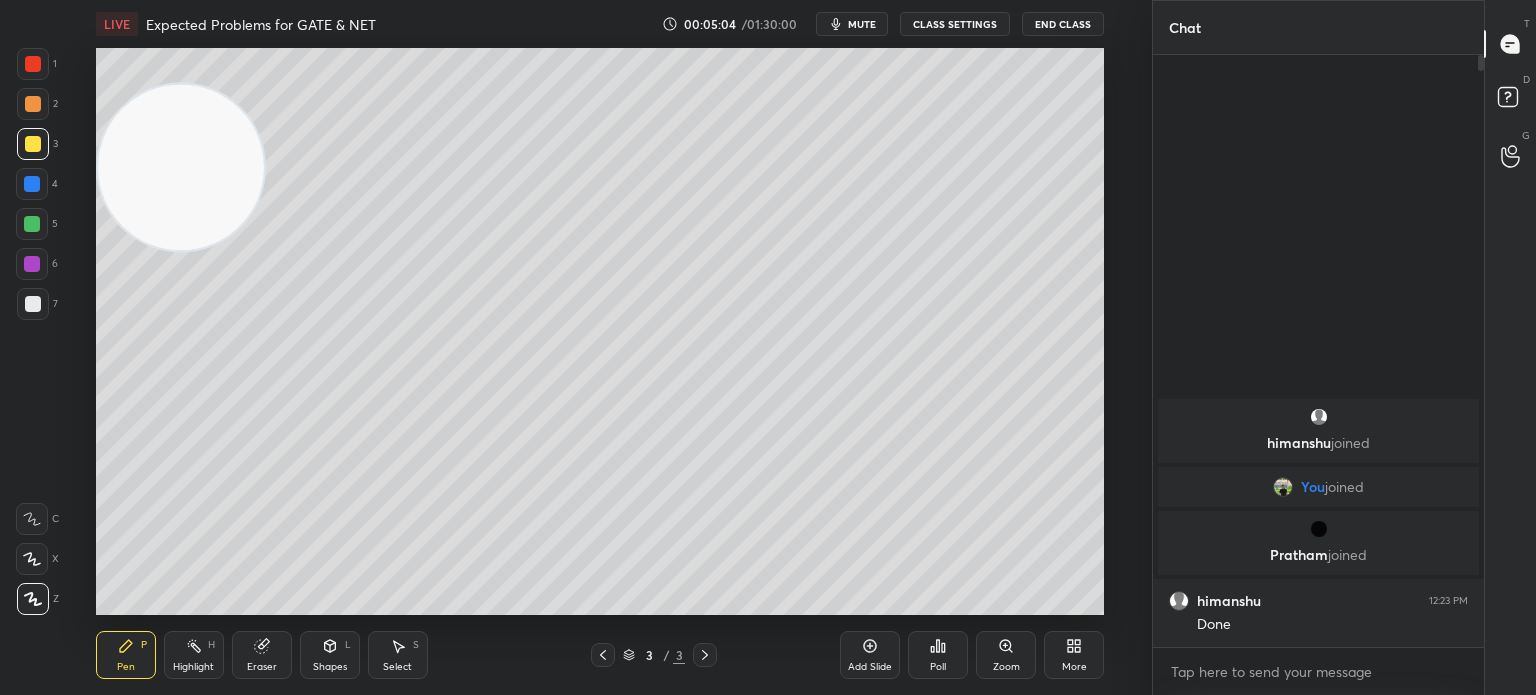 click at bounding box center [33, 304] 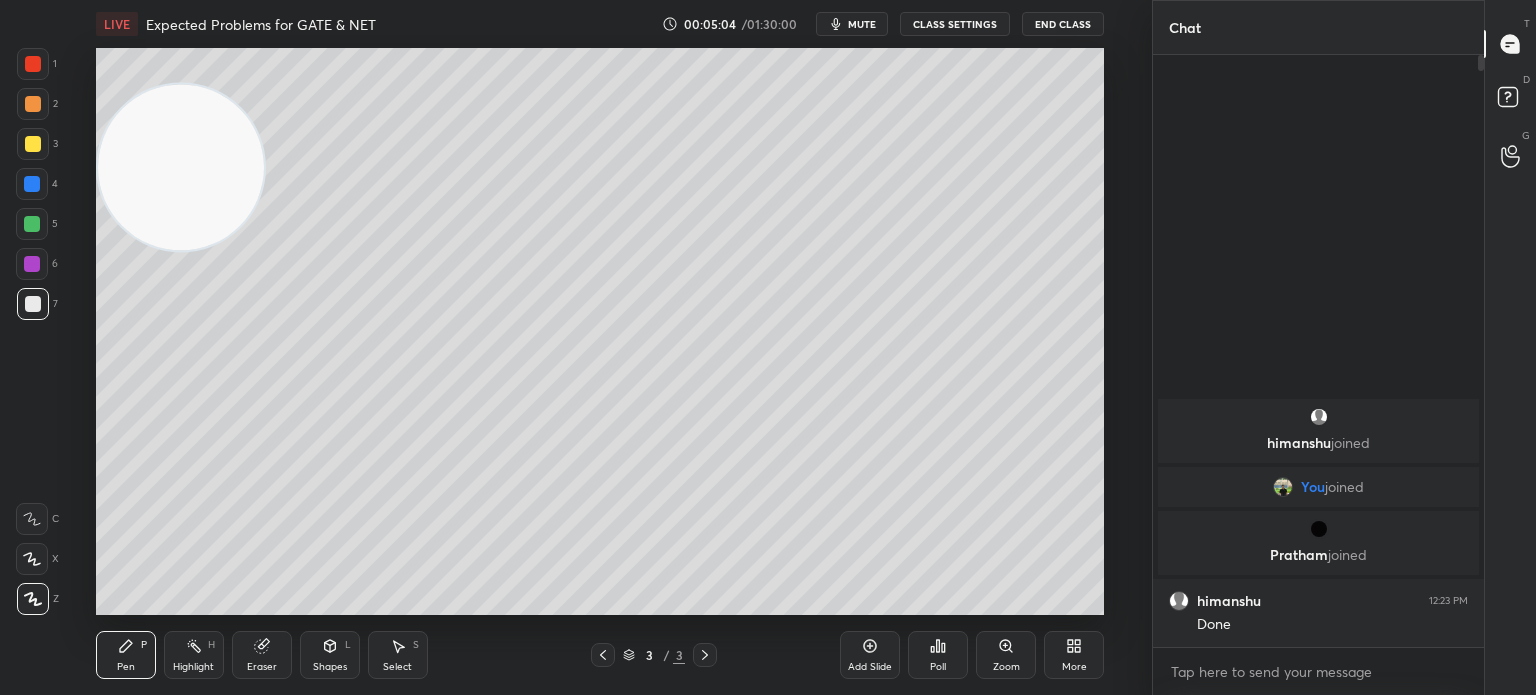click at bounding box center (33, 304) 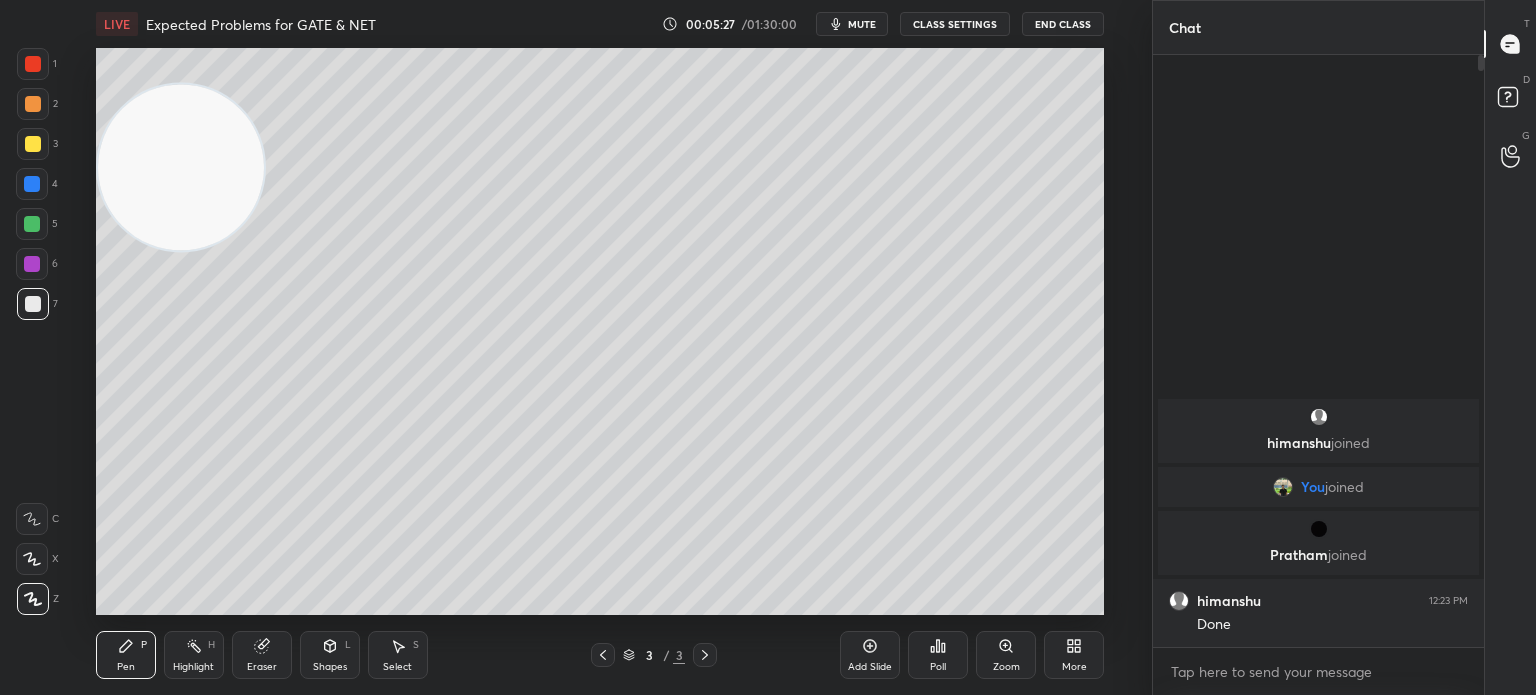 click at bounding box center (33, 144) 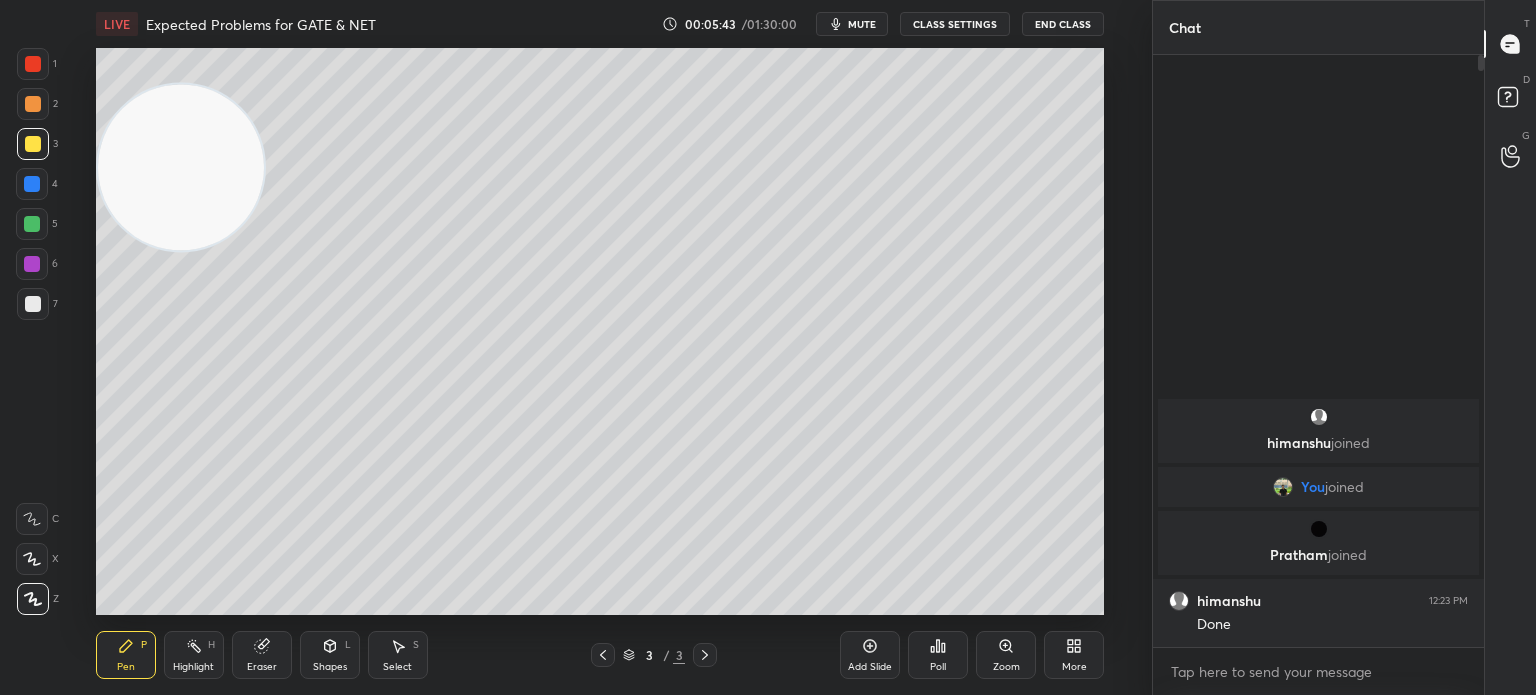 click on "Highlight" at bounding box center (193, 667) 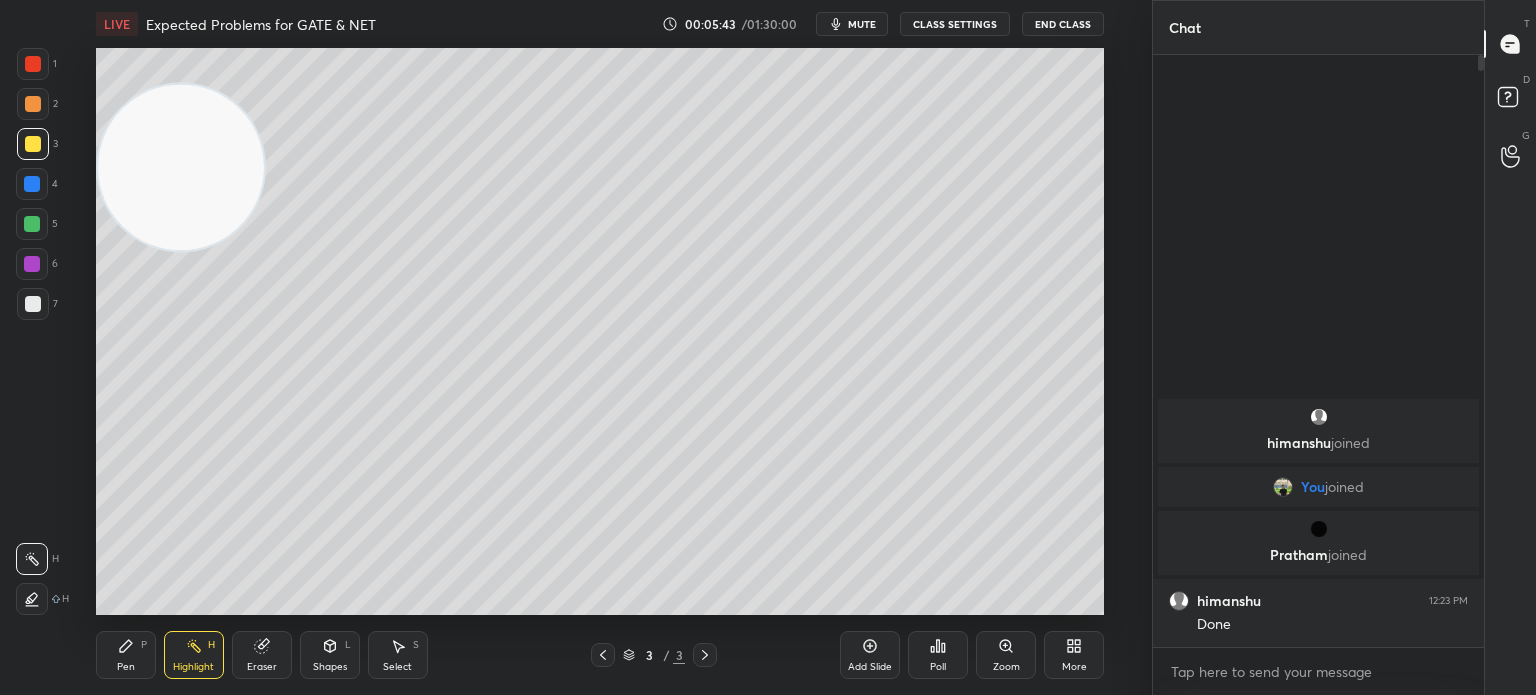 click 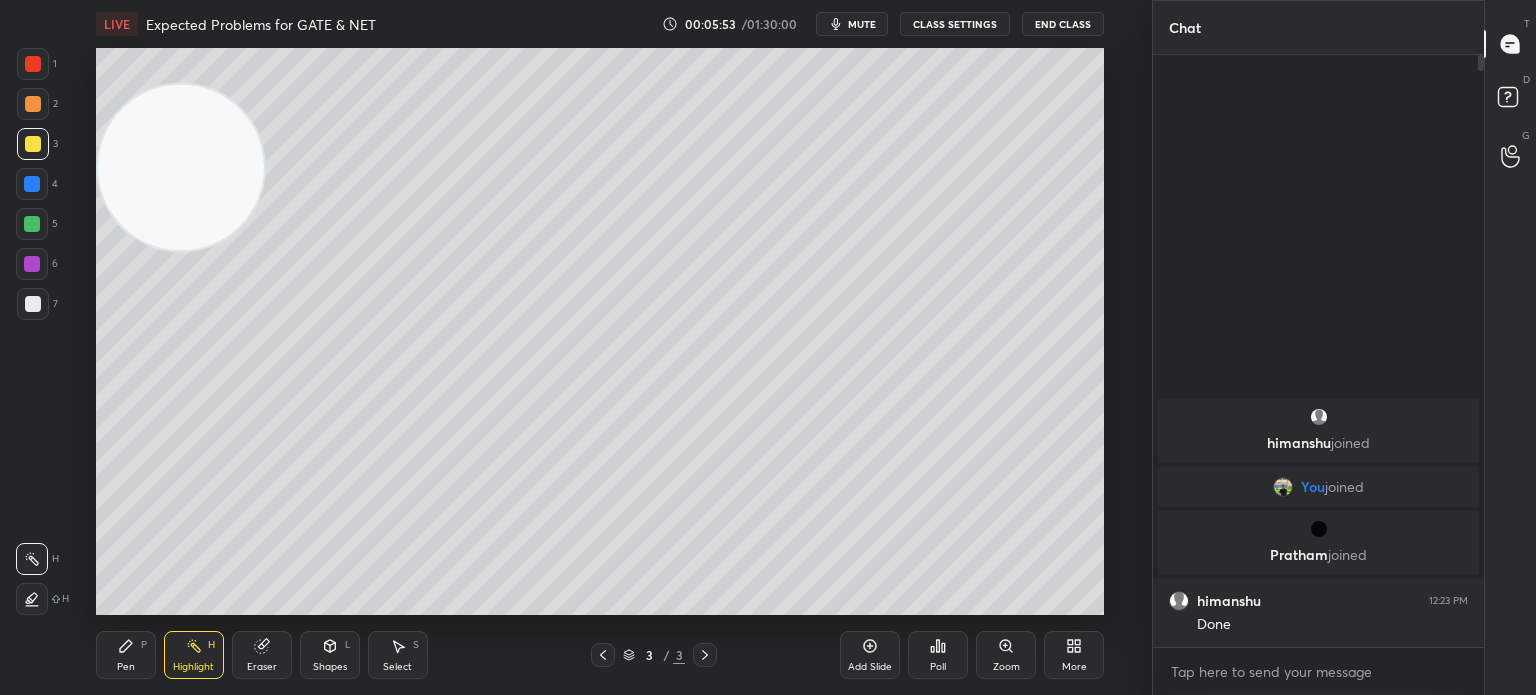click at bounding box center (33, 304) 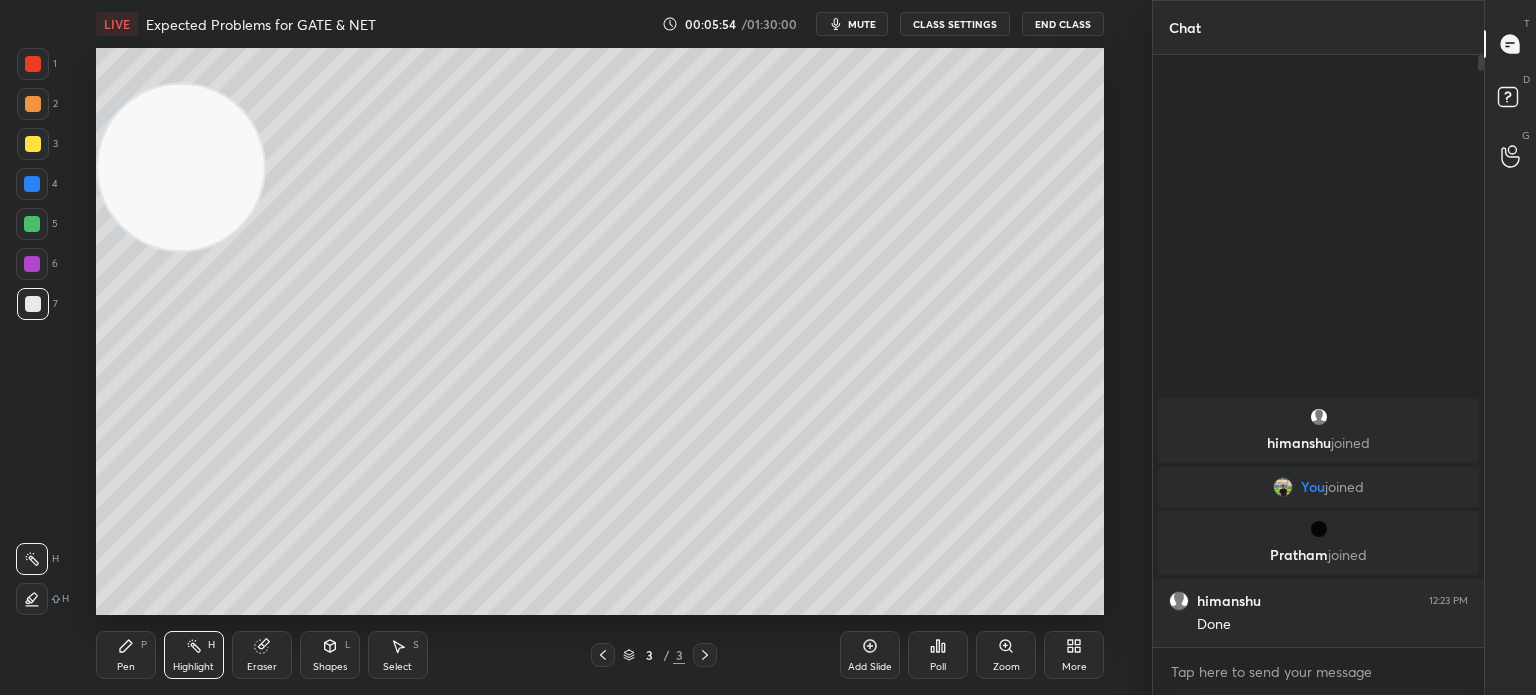 click on "Pen P" at bounding box center [126, 655] 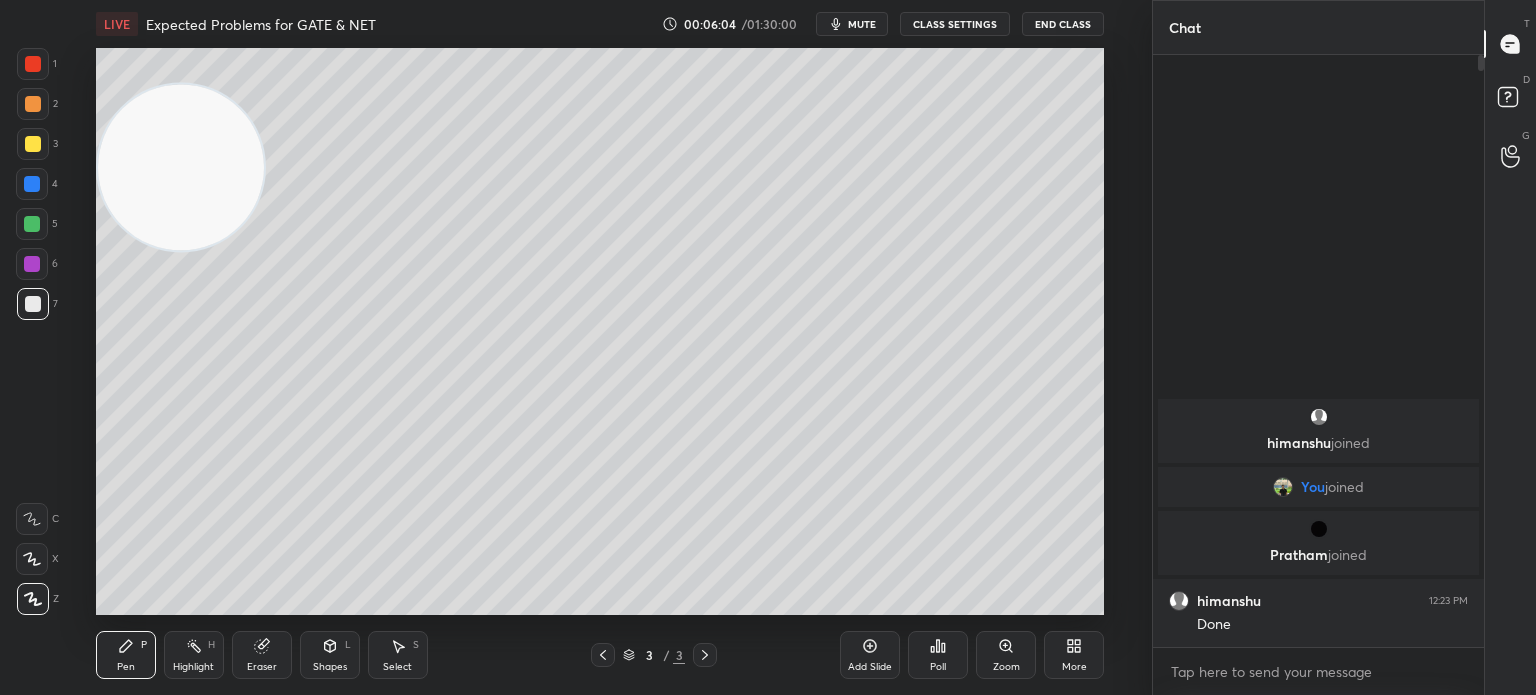 click on "Highlight" at bounding box center (193, 667) 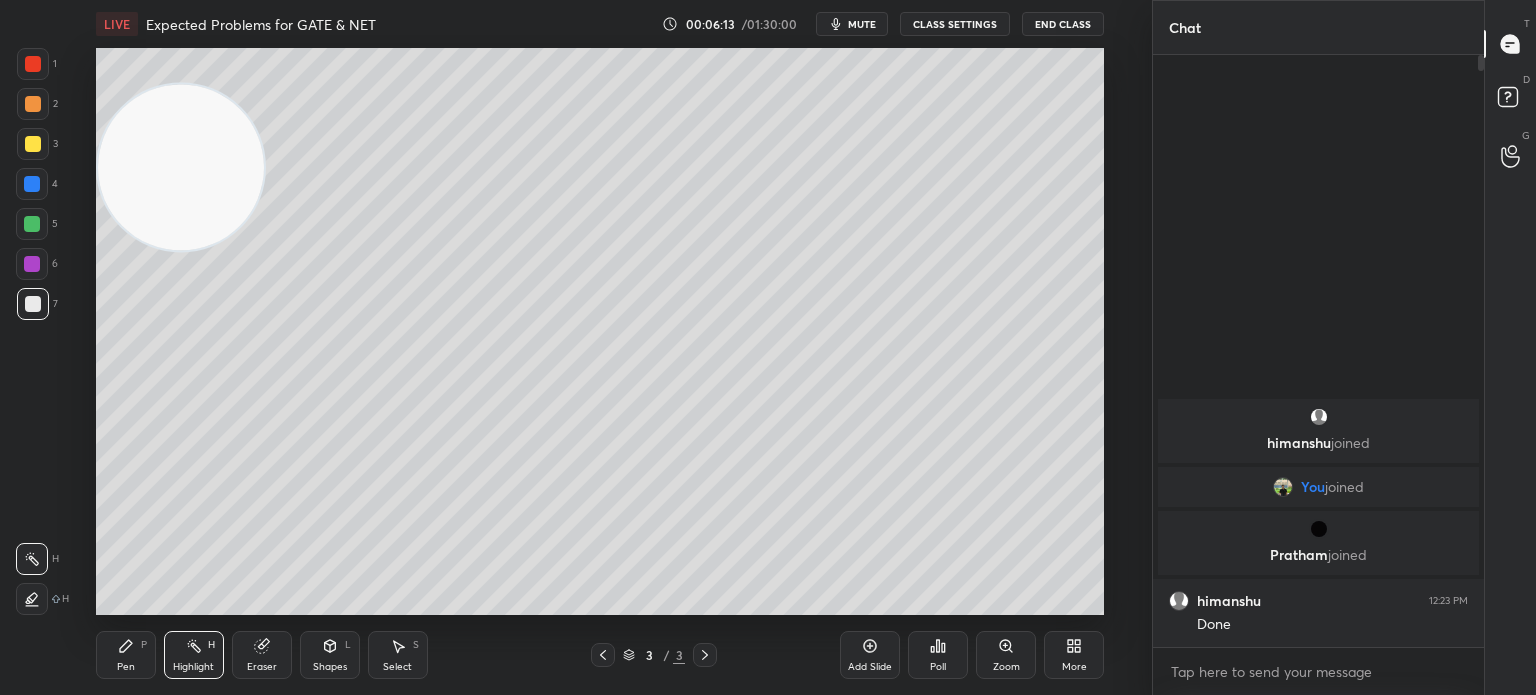 click 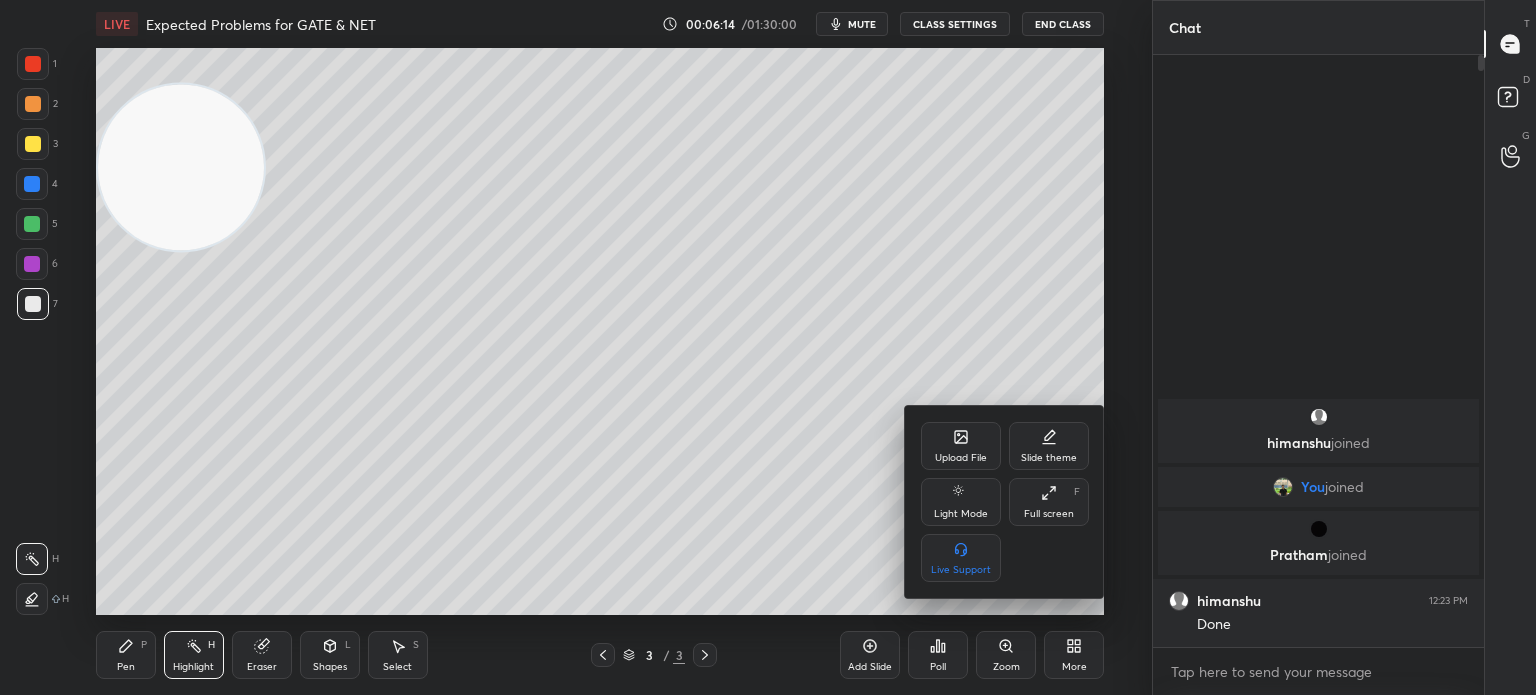 click on "Upload File" at bounding box center (961, 446) 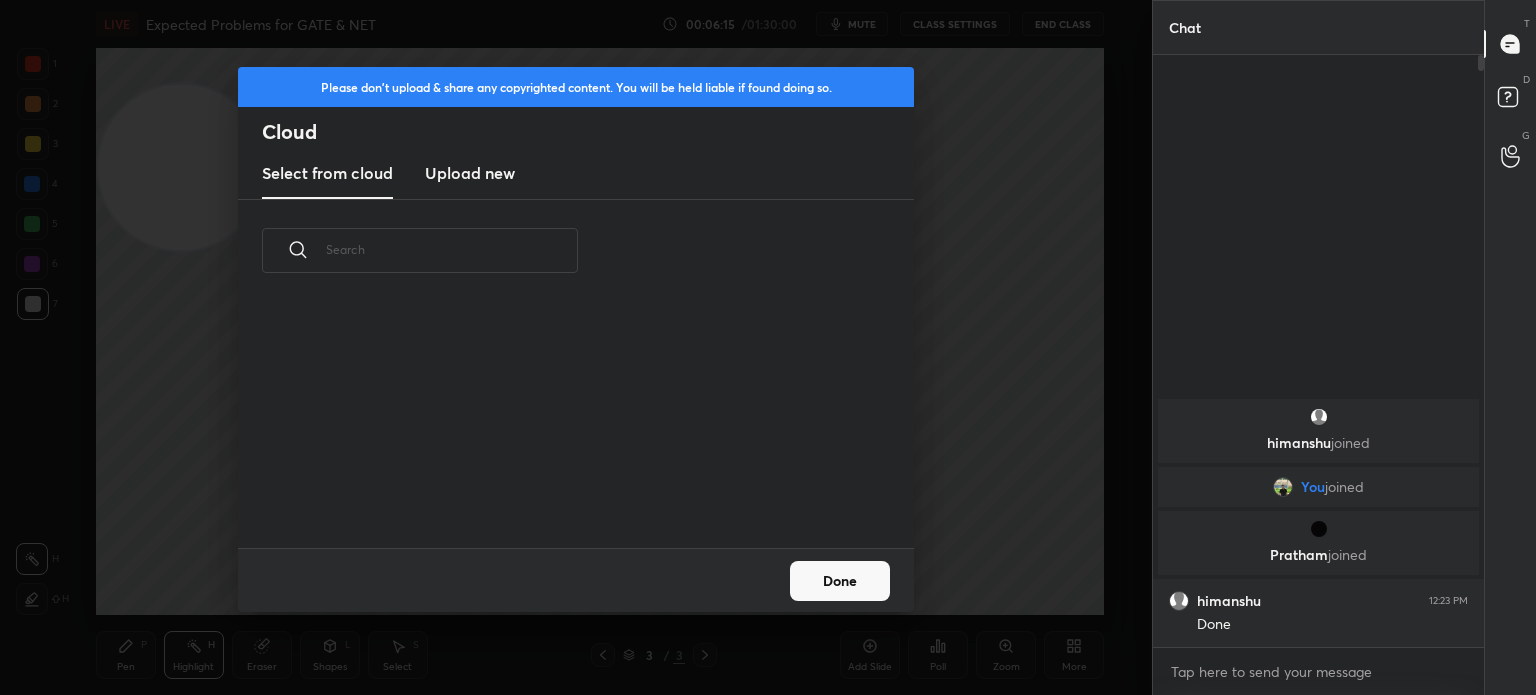 scroll, scrollTop: 5, scrollLeft: 10, axis: both 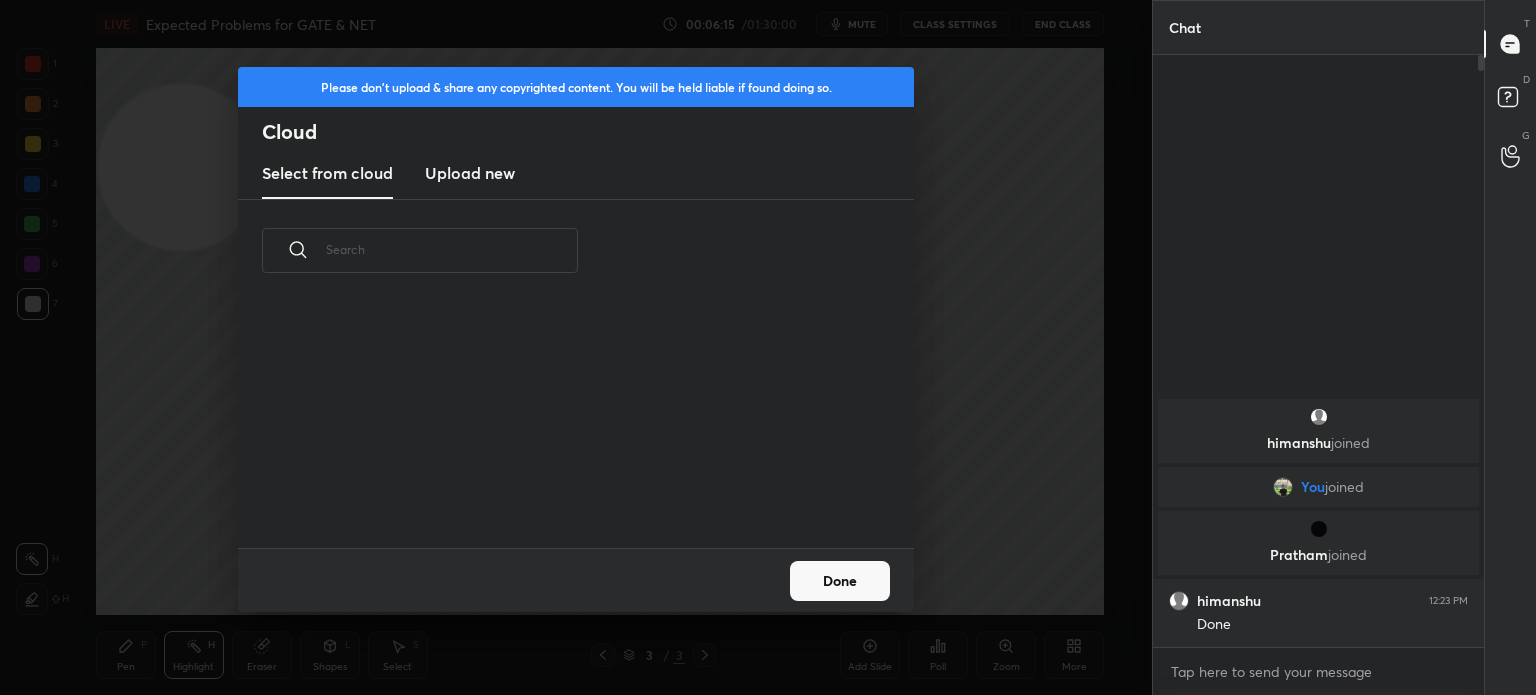click on "Upload new" at bounding box center [470, 173] 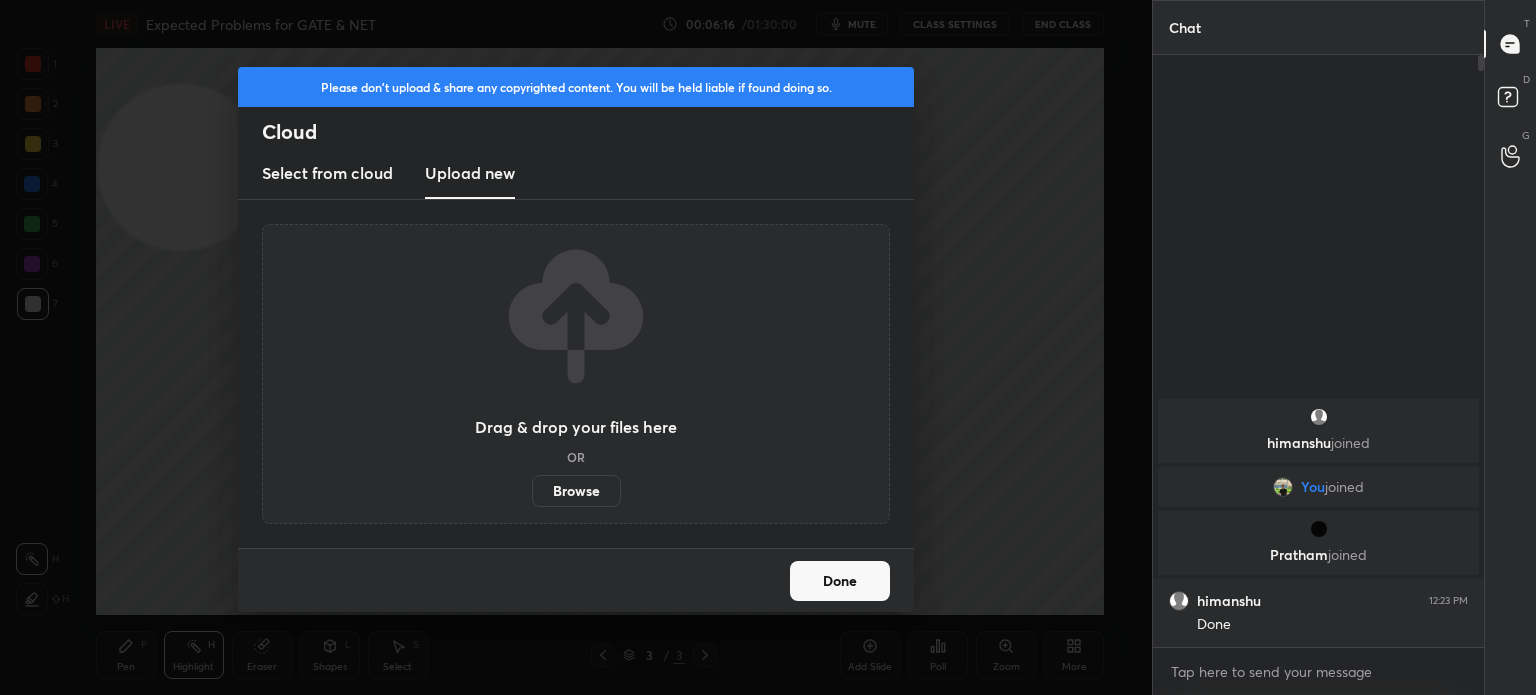 click on "Browse" at bounding box center [576, 491] 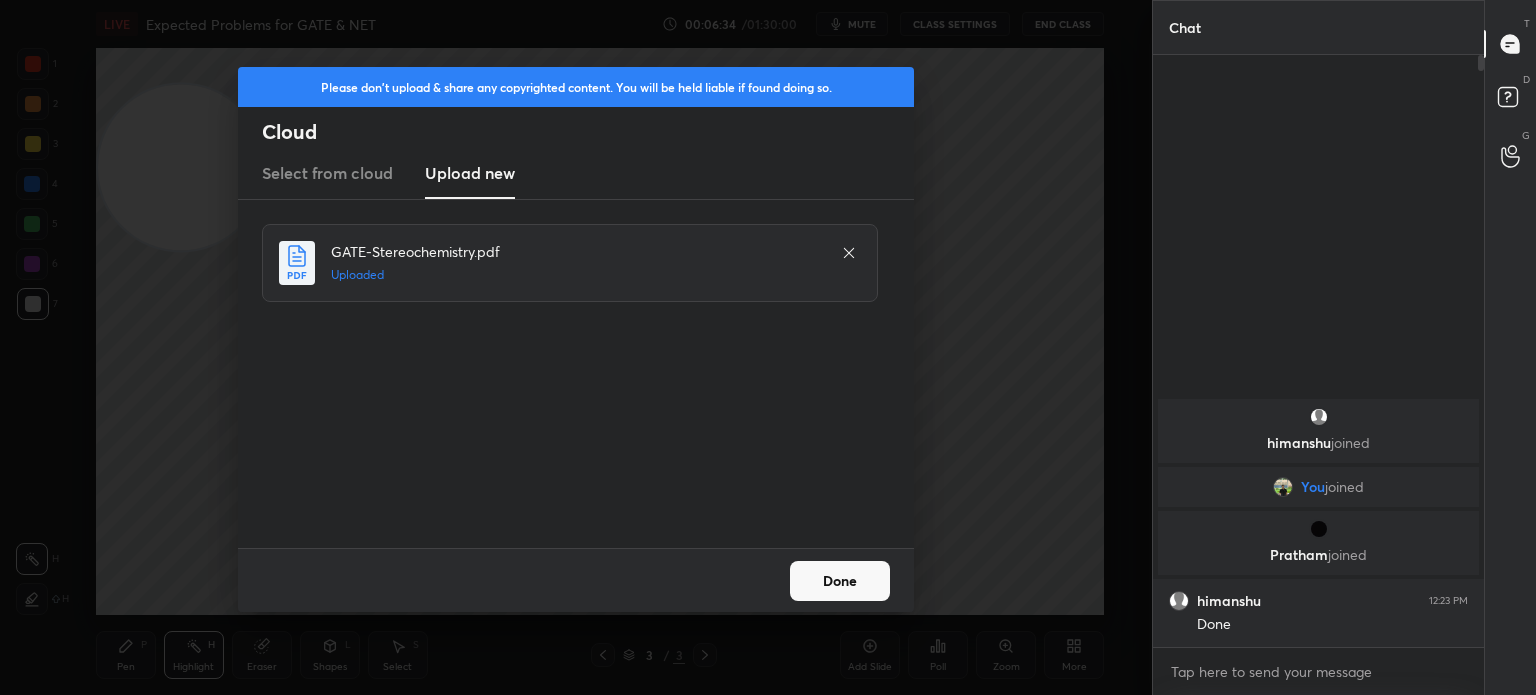 click on "Done" at bounding box center [840, 581] 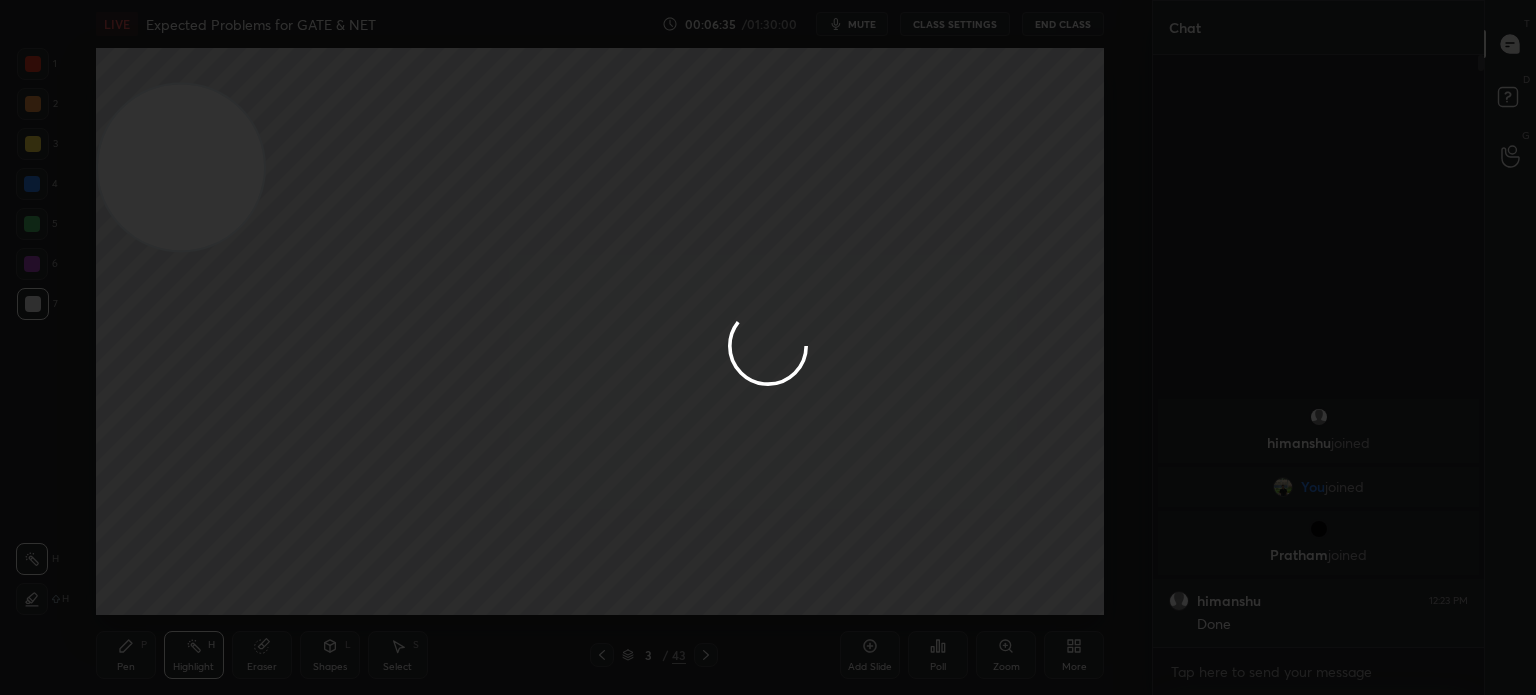 click on "Pen P Highlight H Eraser Shapes L Select S 3 / 43 Add Slide Poll Zoom More" at bounding box center (600, 655) 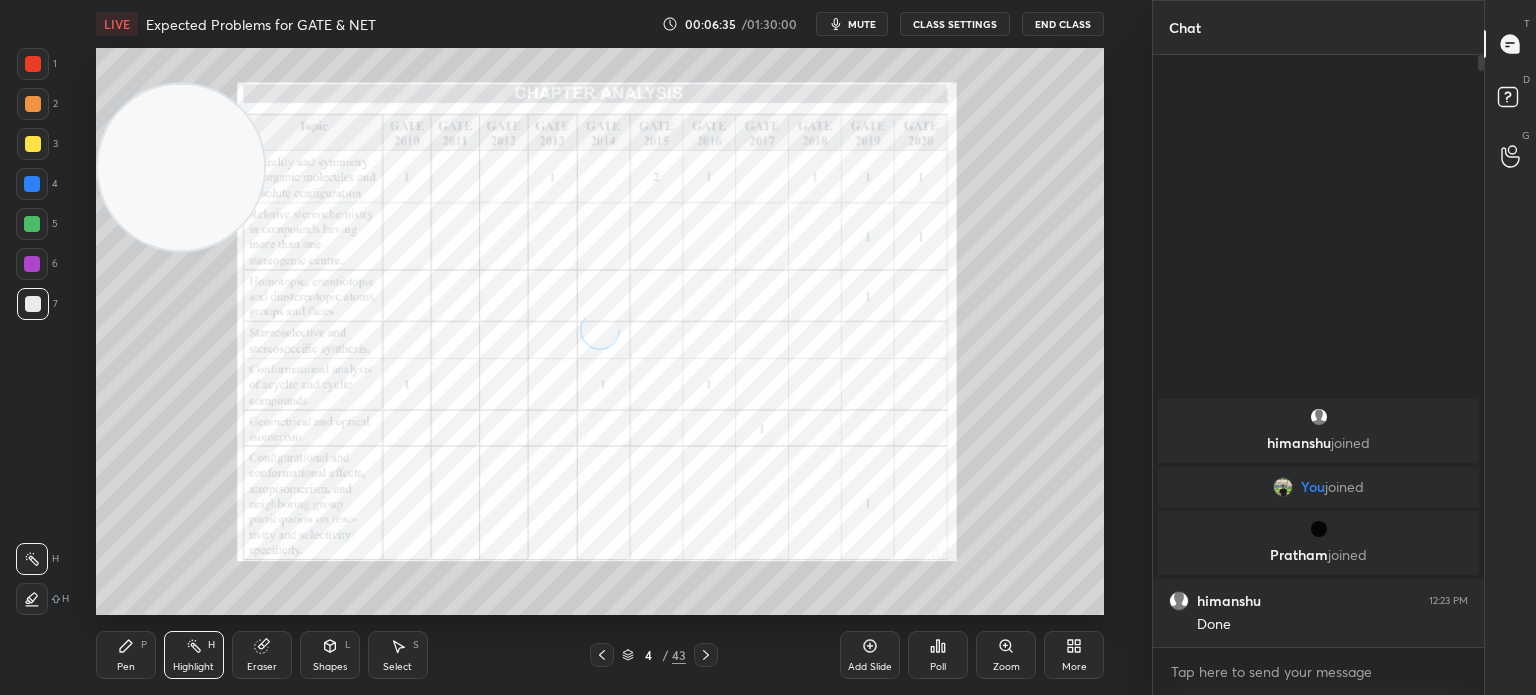 click 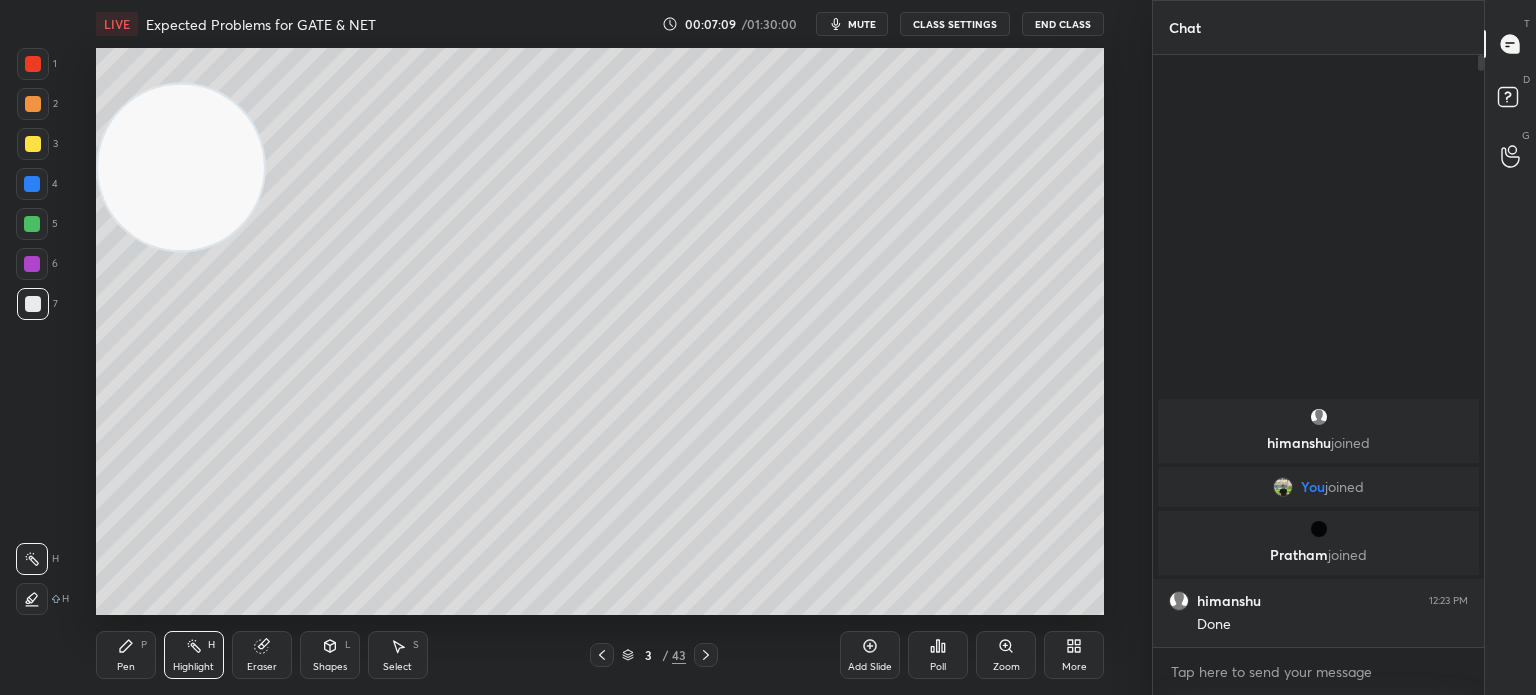 click at bounding box center (33, 144) 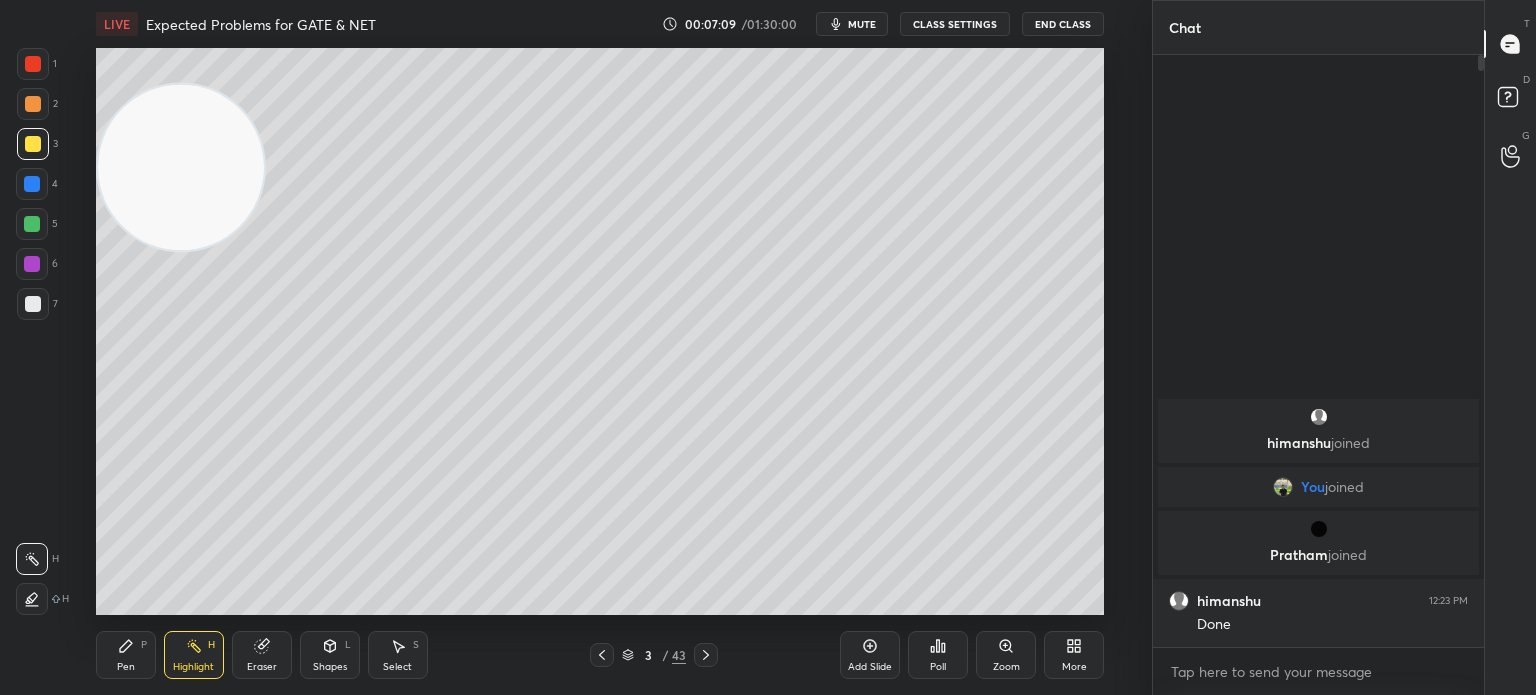 click at bounding box center (33, 144) 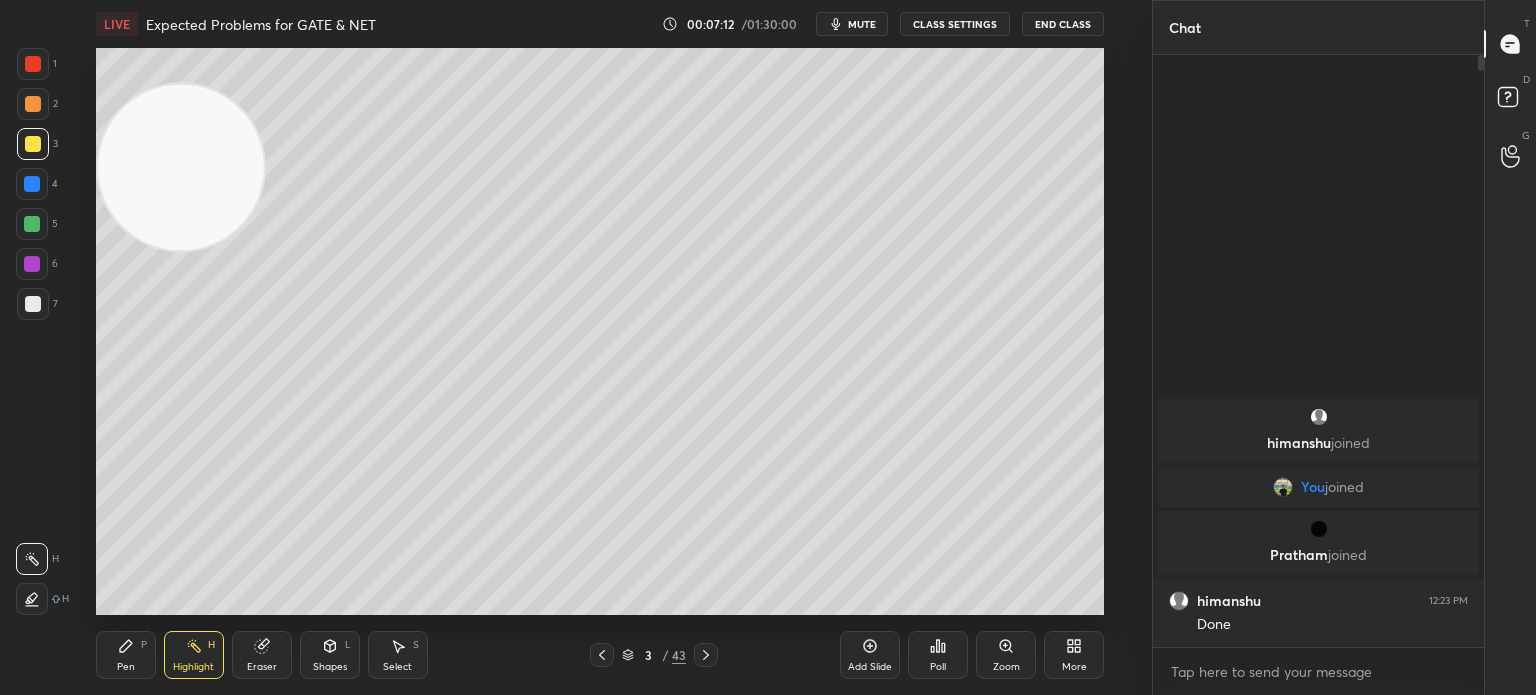 click on "Add Slide" at bounding box center (870, 655) 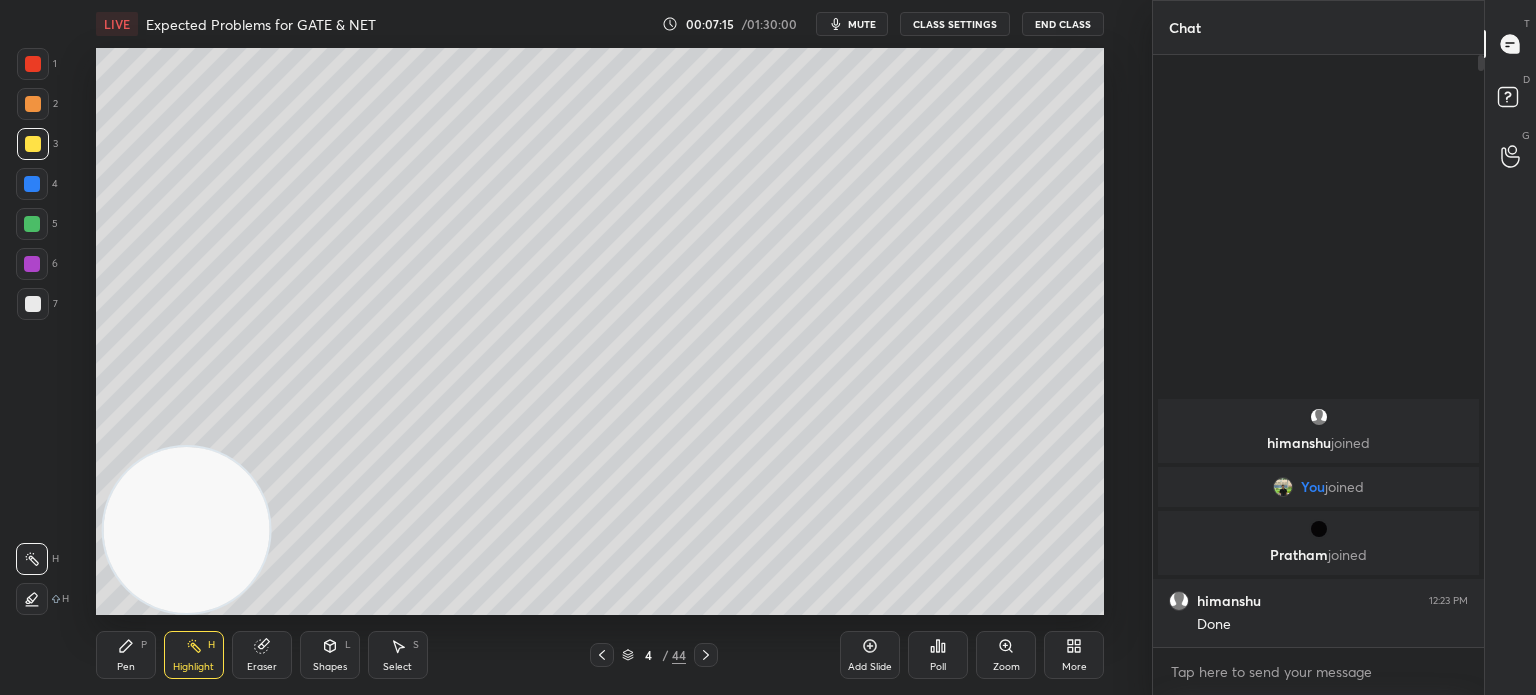 click on "Pen P" at bounding box center [126, 655] 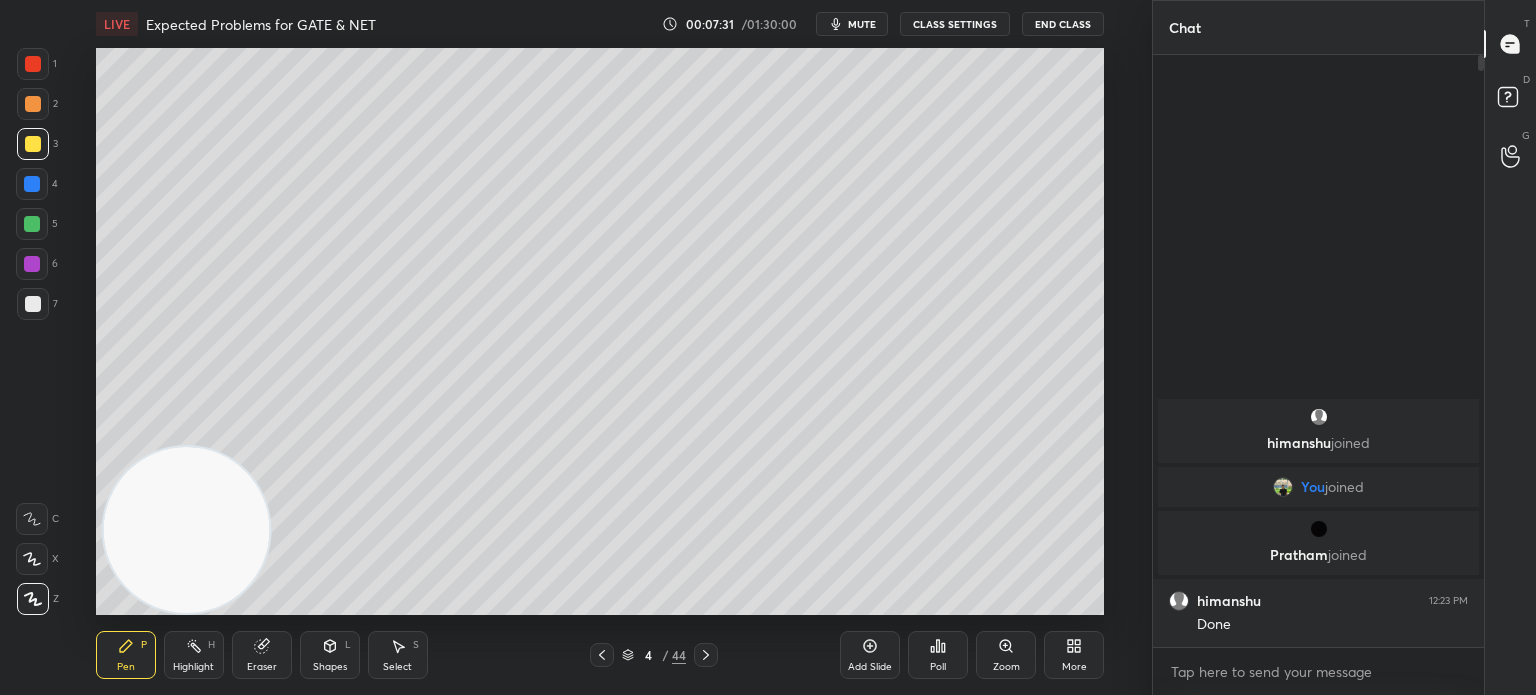 click on "Highlight" at bounding box center (193, 667) 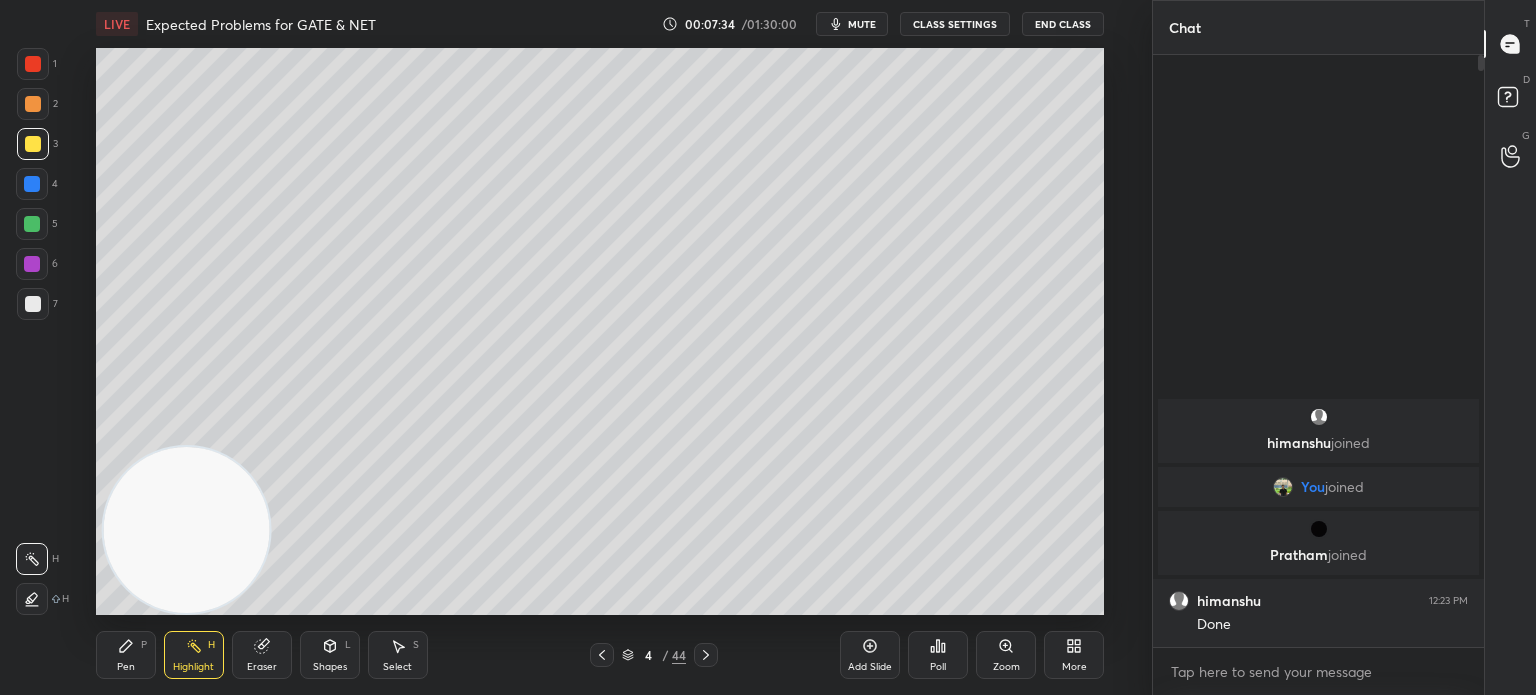 click on "Pen P" at bounding box center (126, 655) 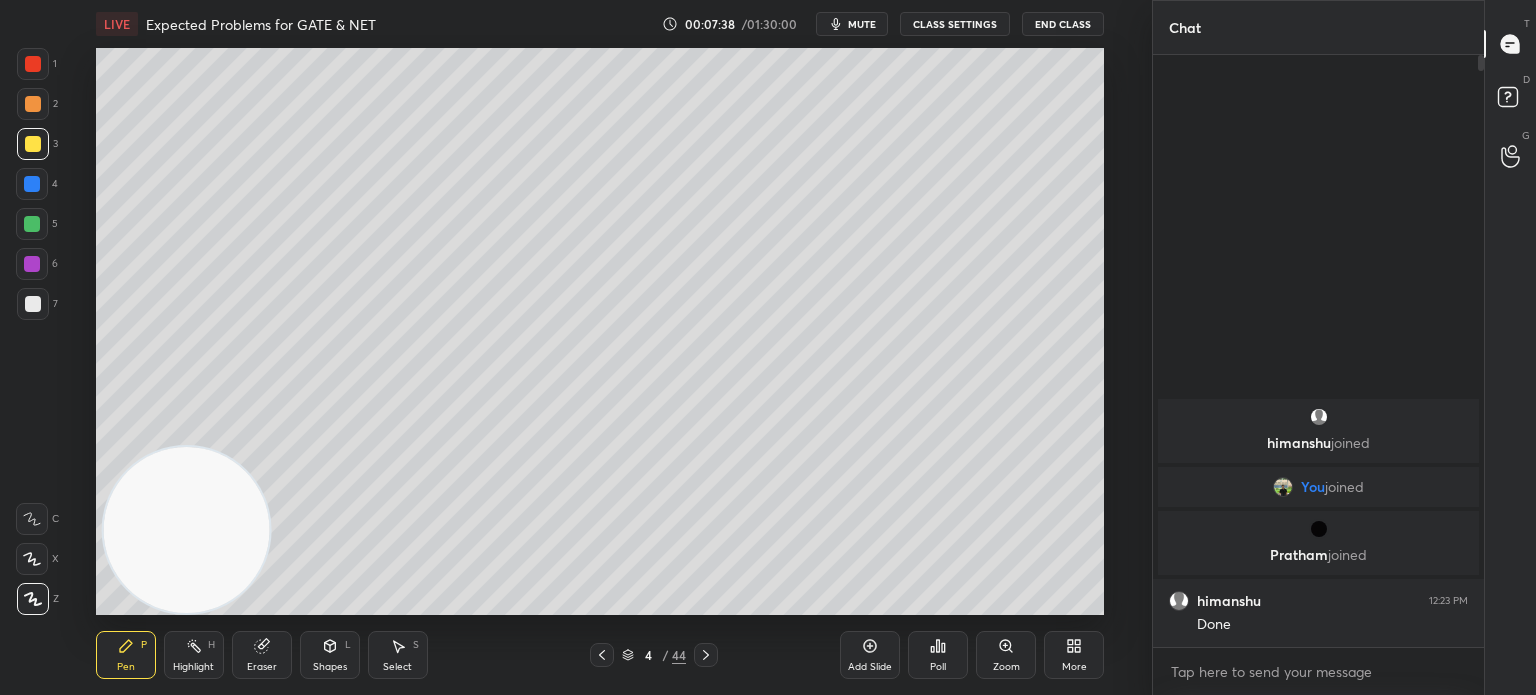 click on "Highlight" at bounding box center [193, 667] 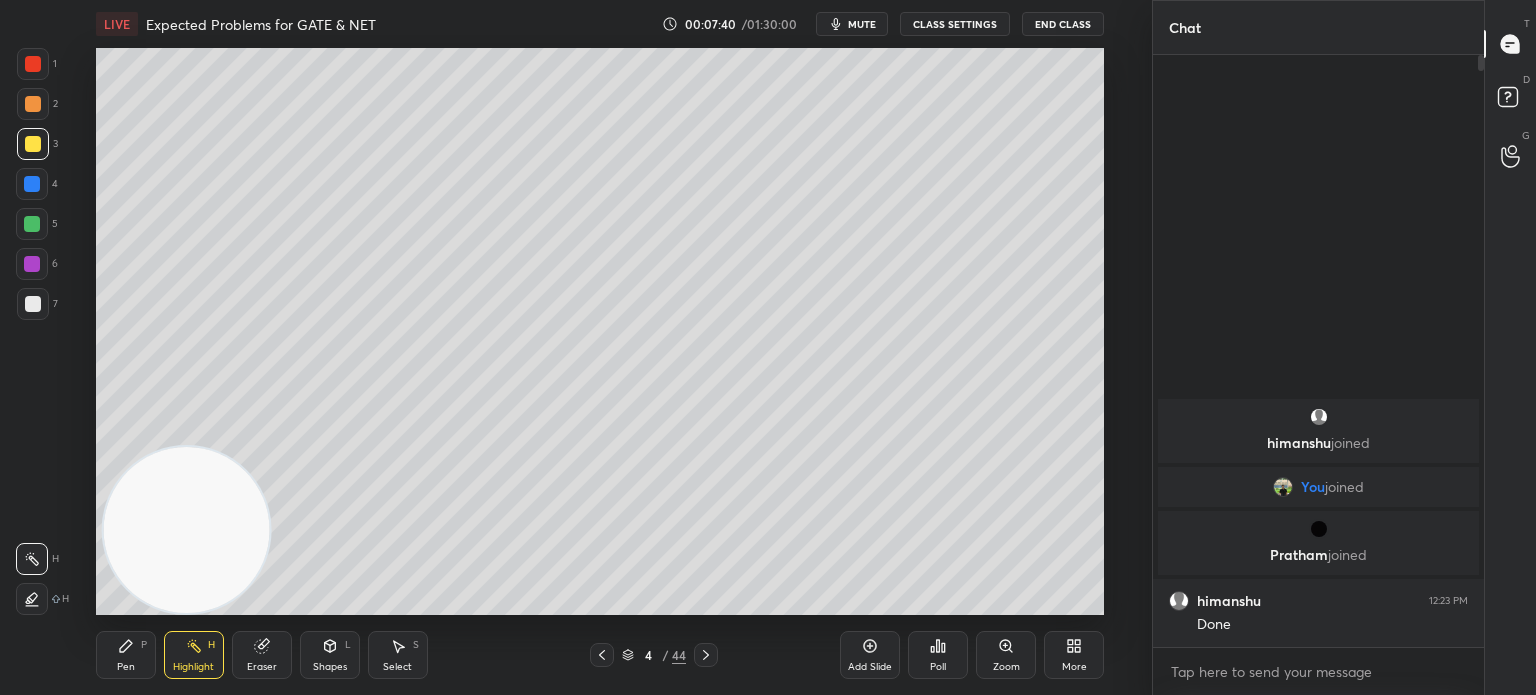 click on "Pen P Highlight H Eraser Shapes L Select S 4 / 44 Add Slide Poll Zoom More" at bounding box center (600, 655) 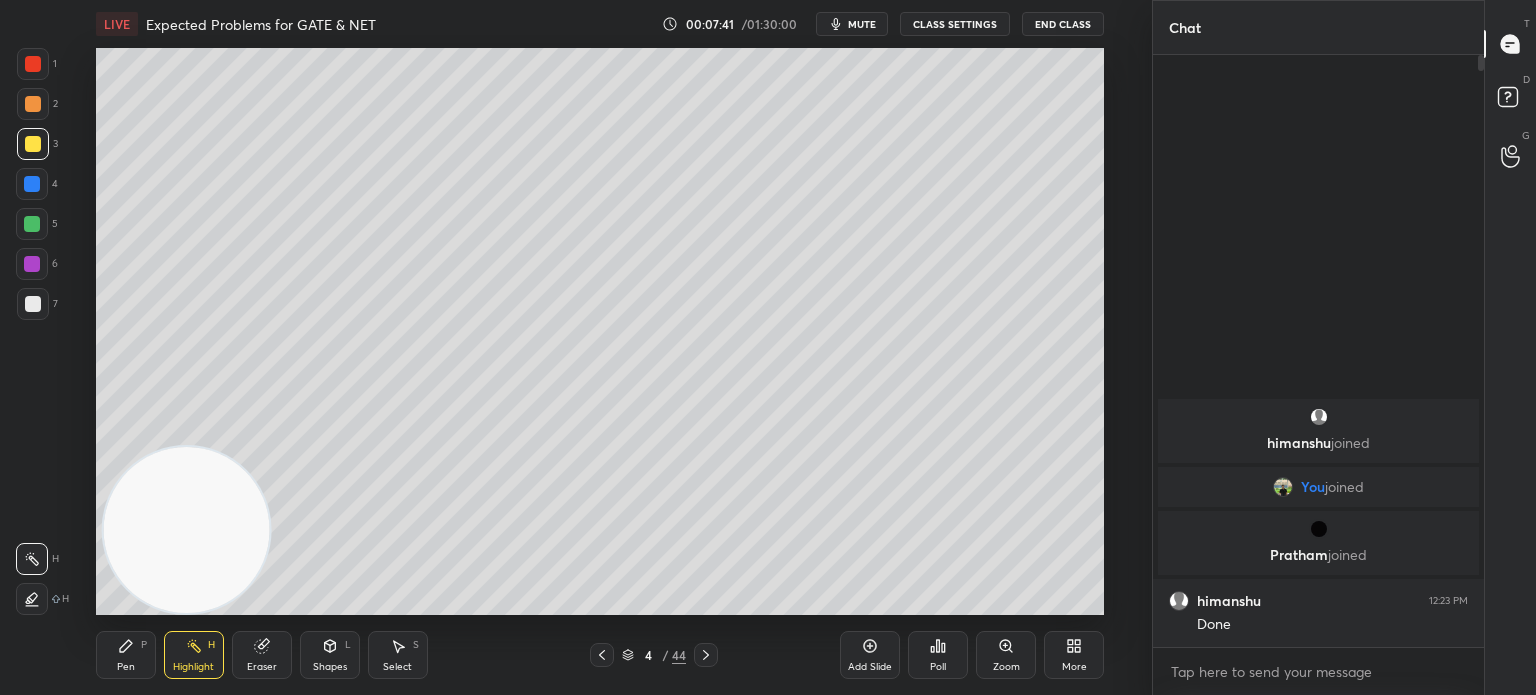 click on "Pen P" at bounding box center (126, 655) 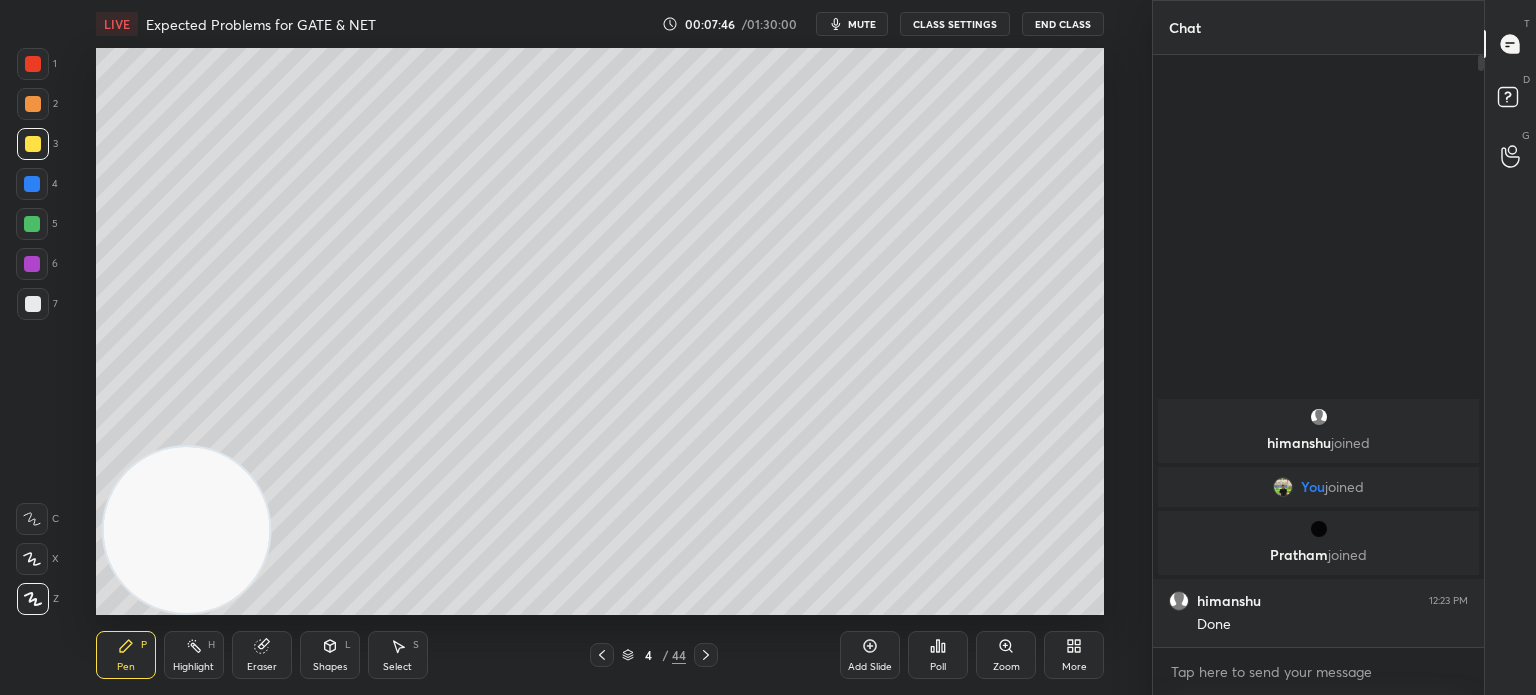 click on "Highlight H" at bounding box center [194, 655] 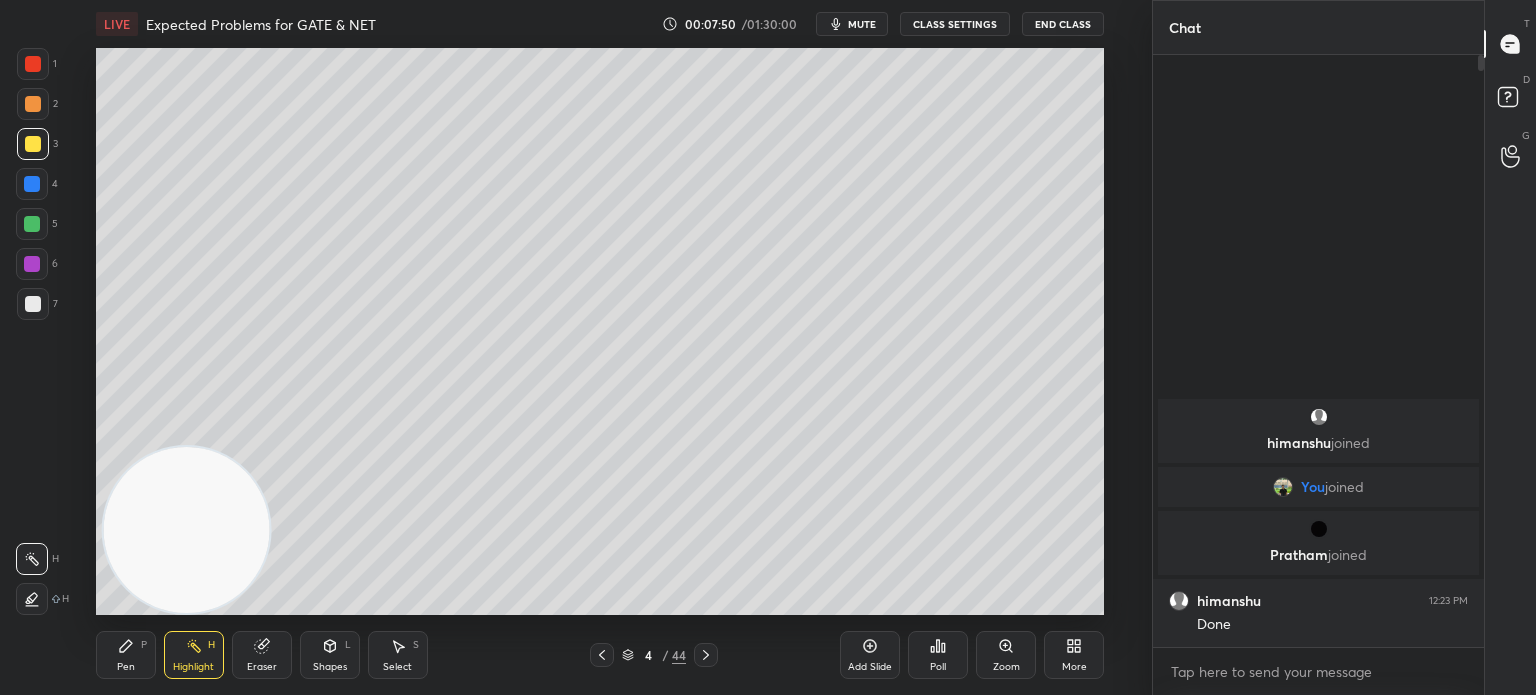 click on "Pen P" at bounding box center [126, 655] 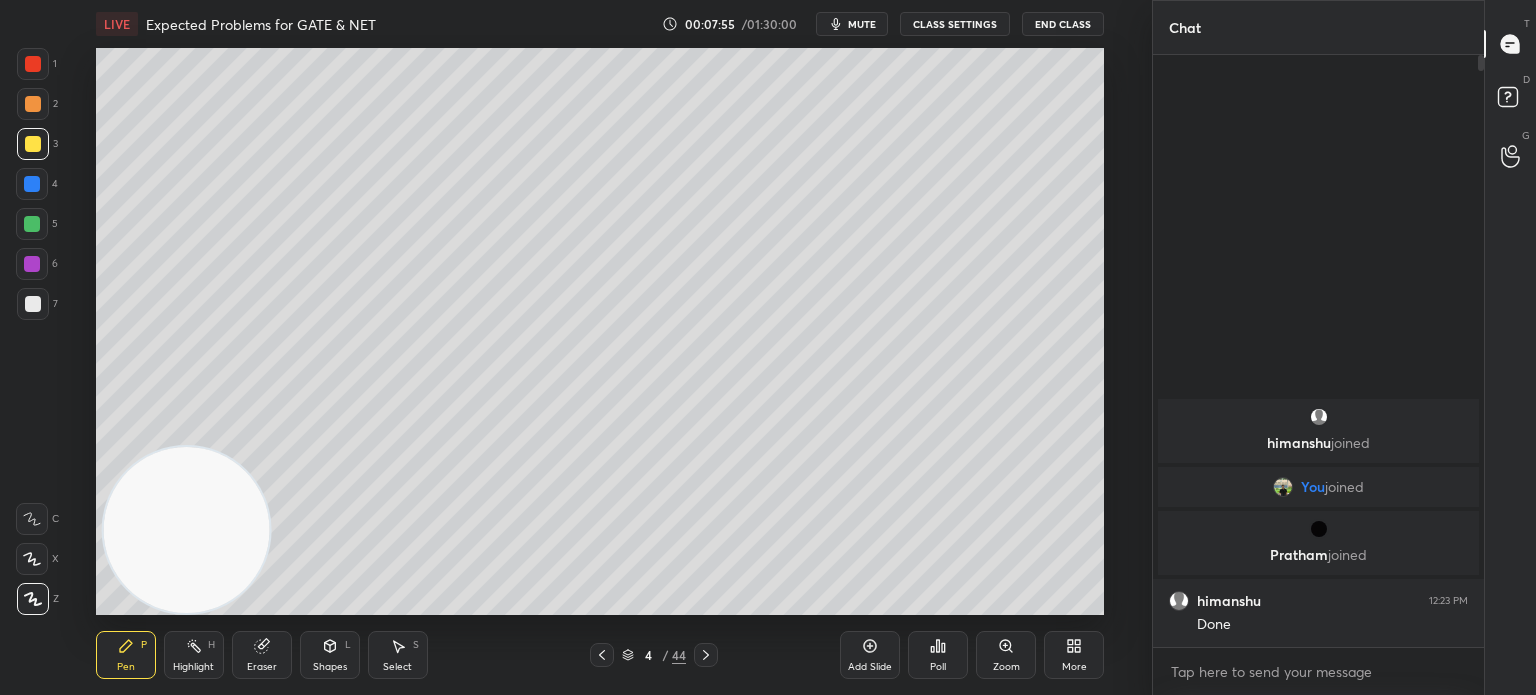 click on "Highlight" at bounding box center (193, 667) 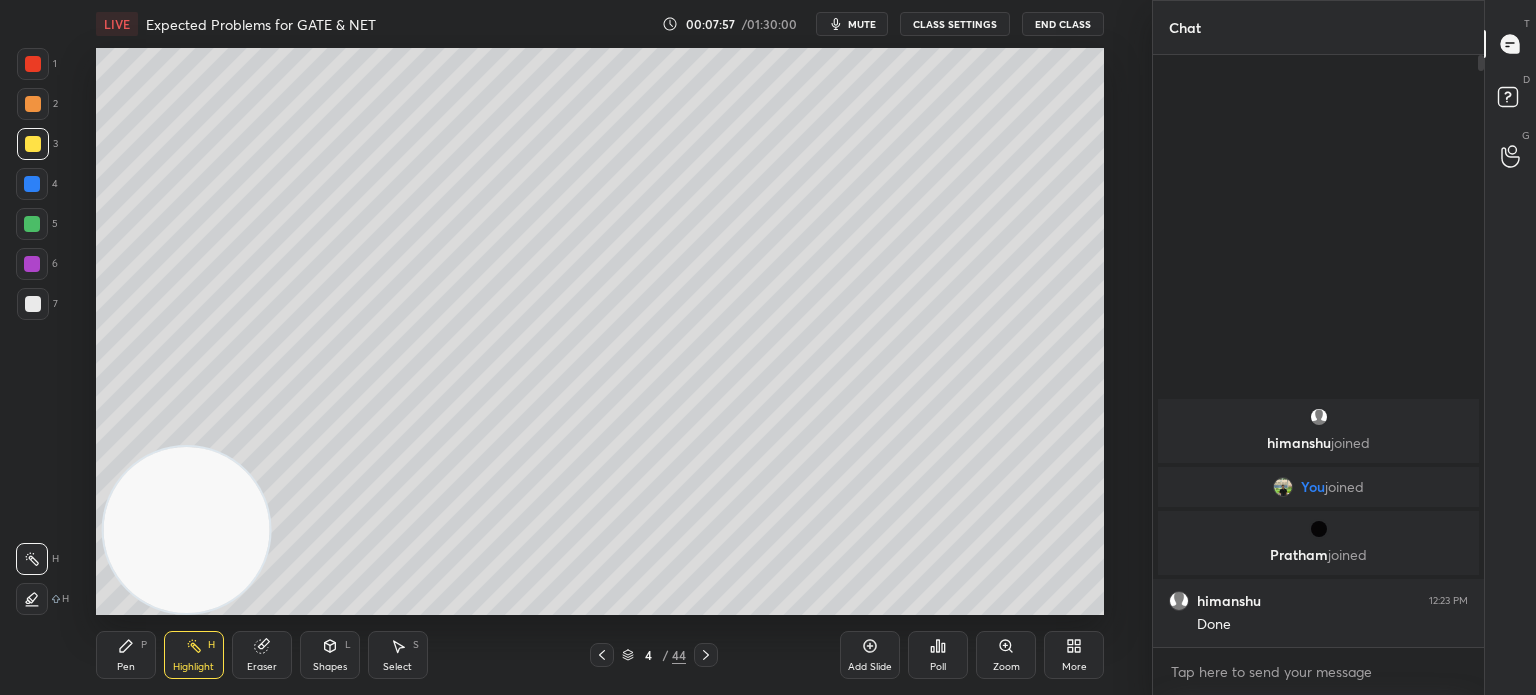 click 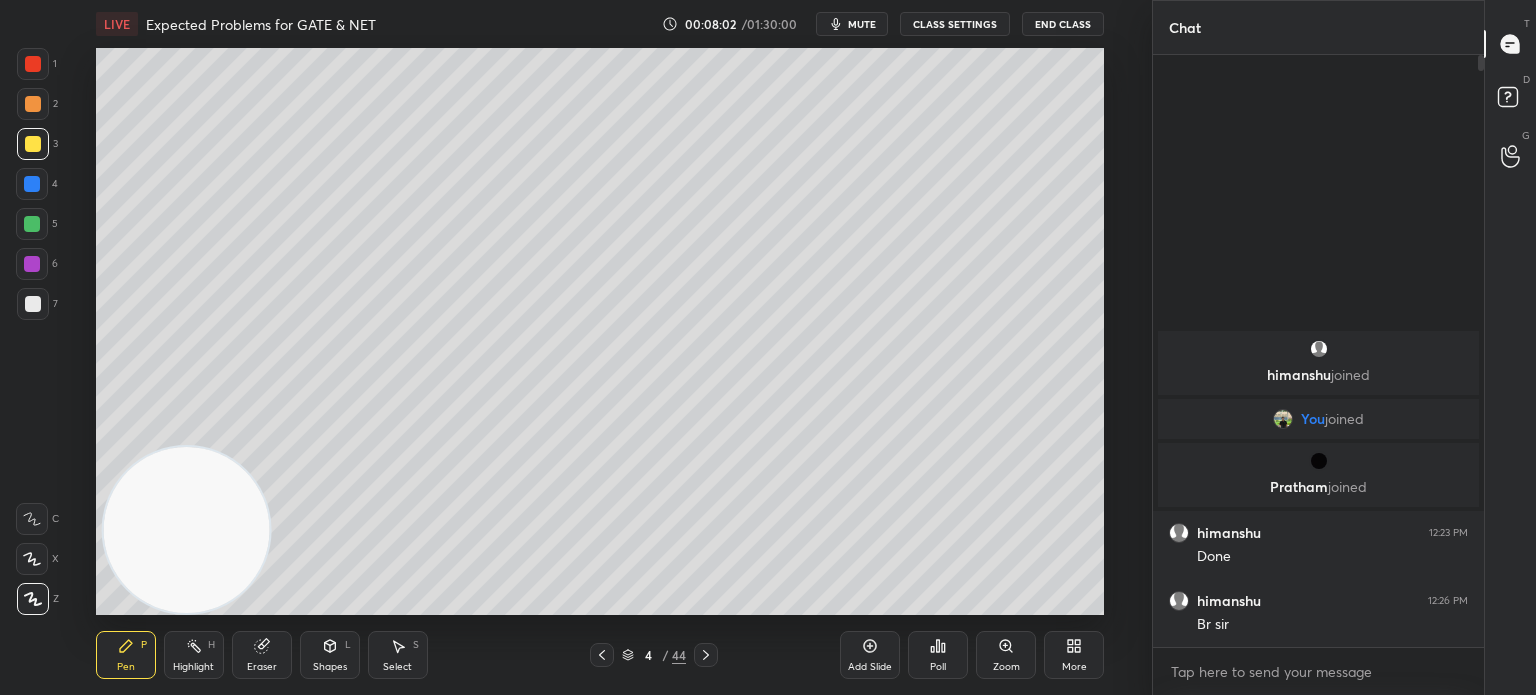 click on "Eraser" at bounding box center [262, 667] 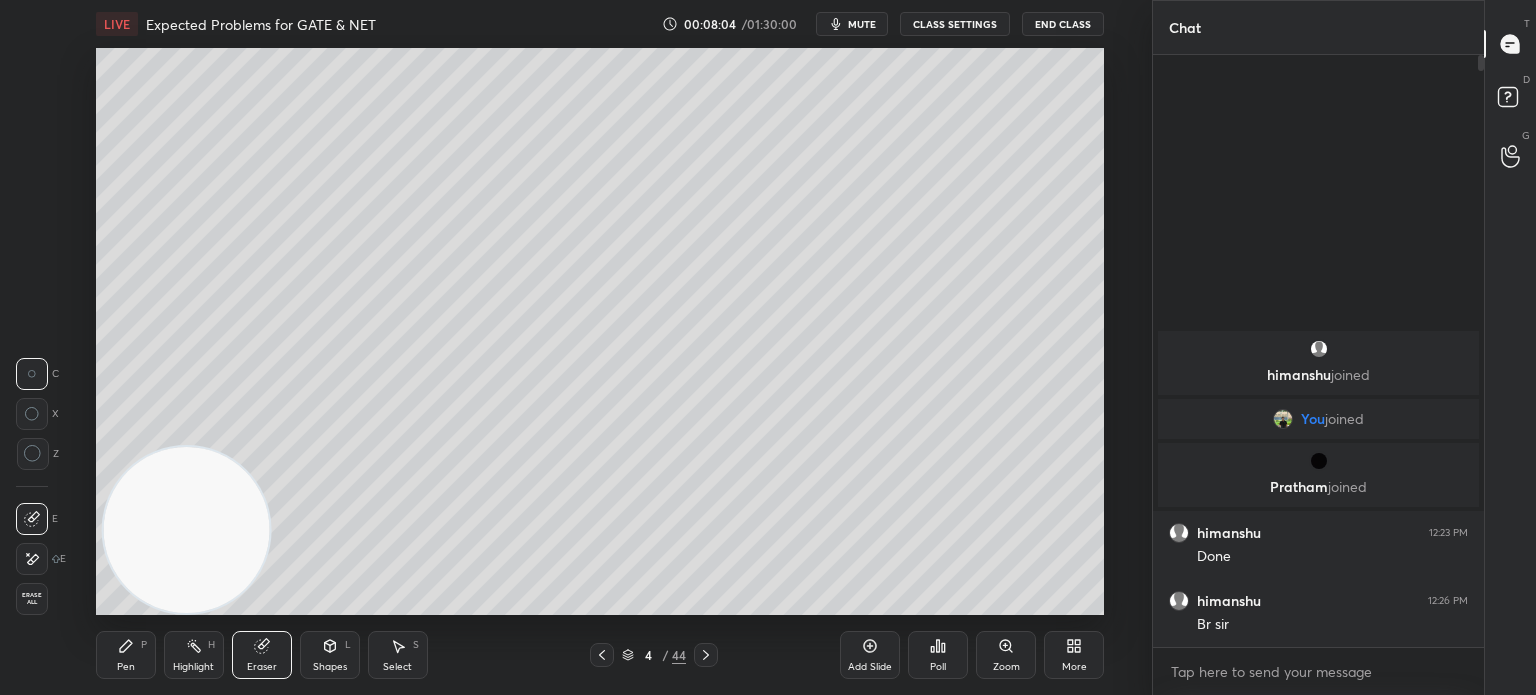 click on "Pen P" at bounding box center [126, 655] 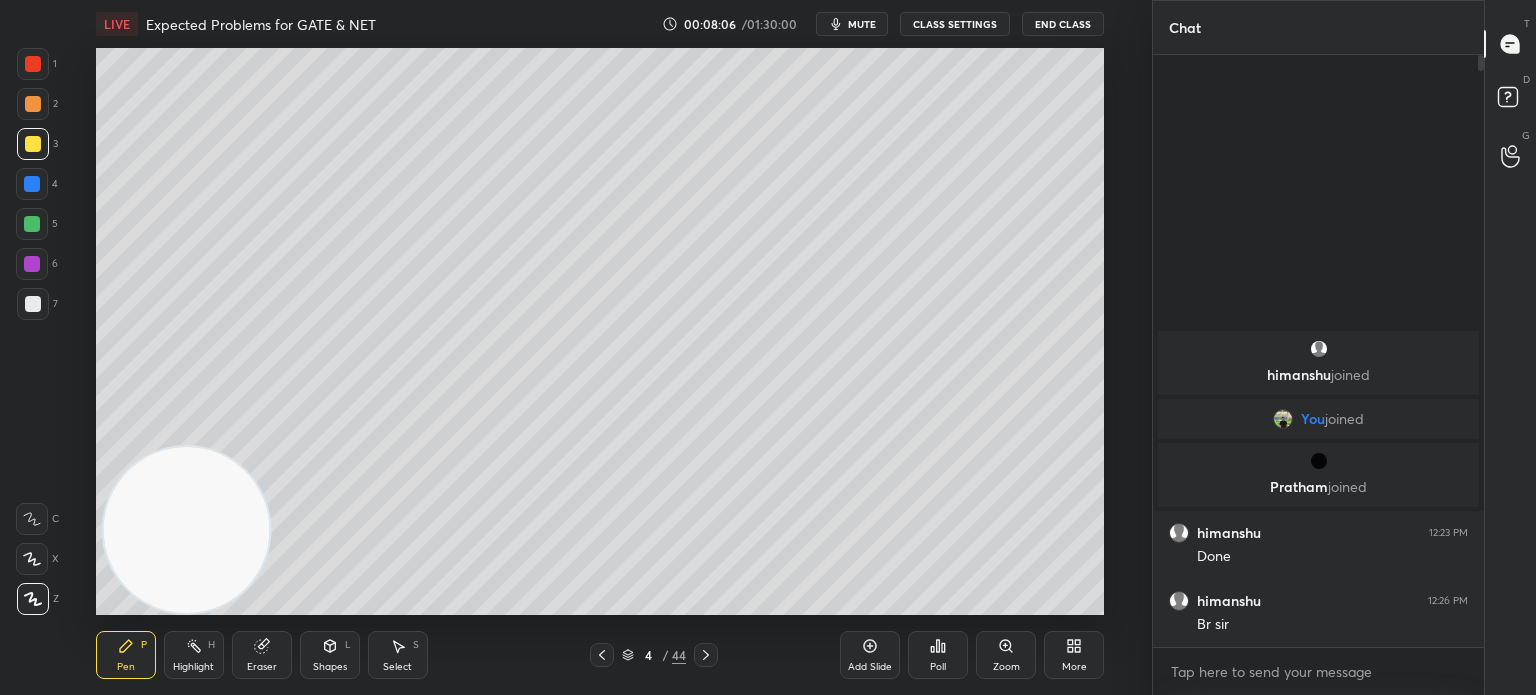 click on "Highlight H" at bounding box center (194, 655) 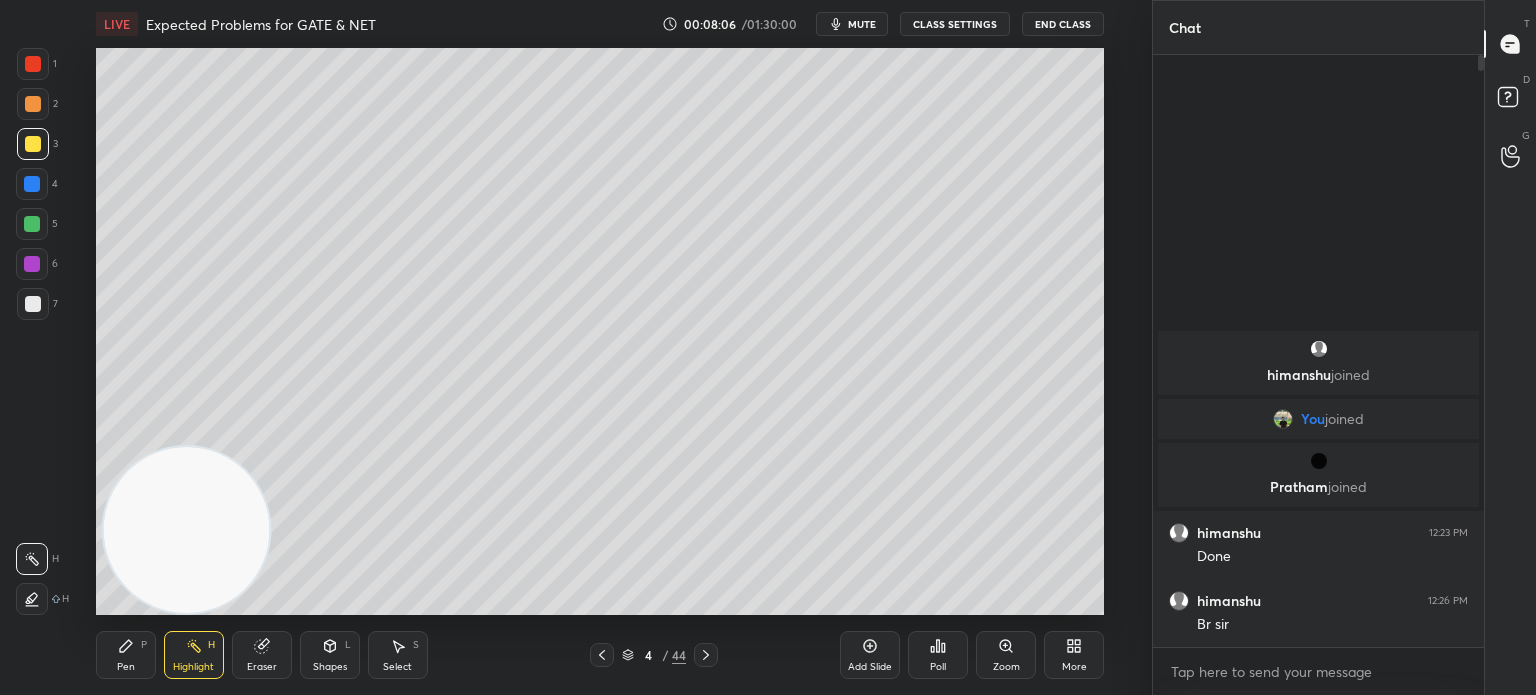 click on "H" at bounding box center [211, 645] 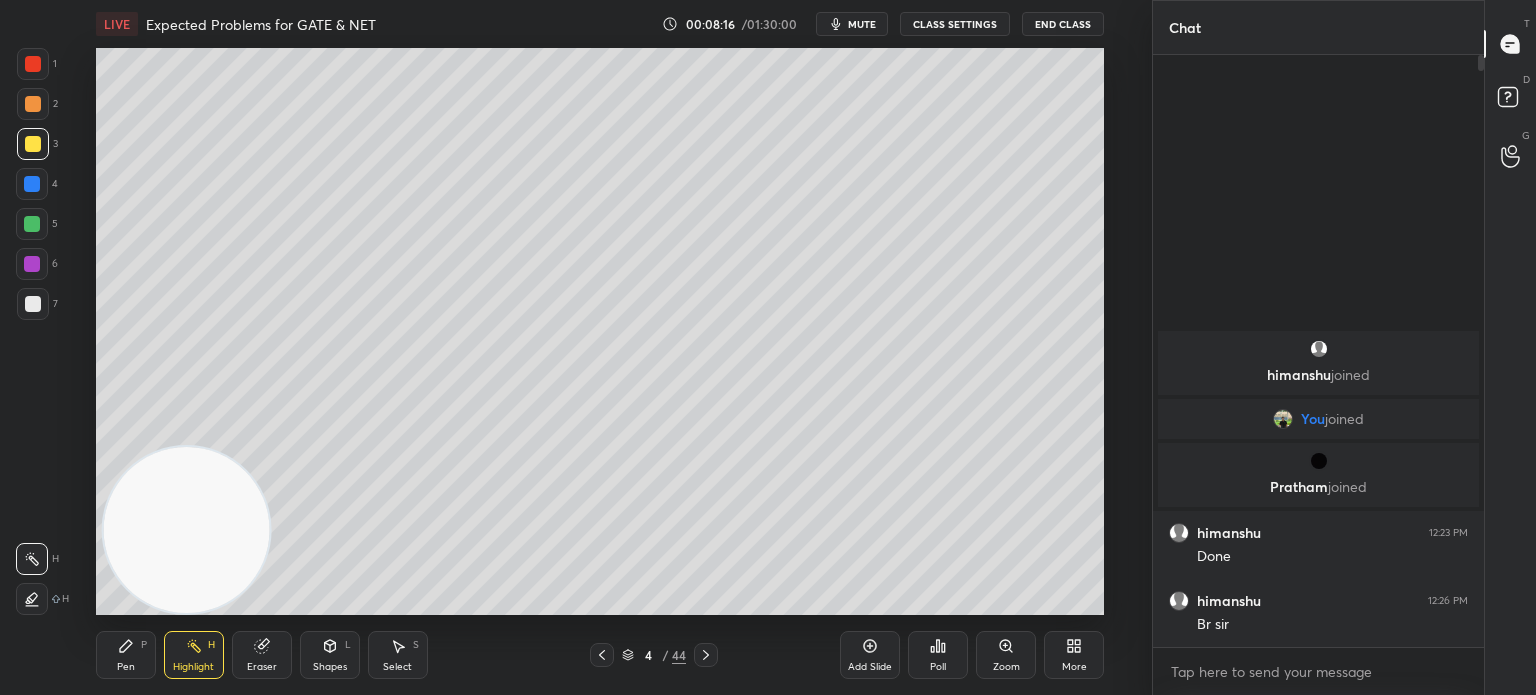 click 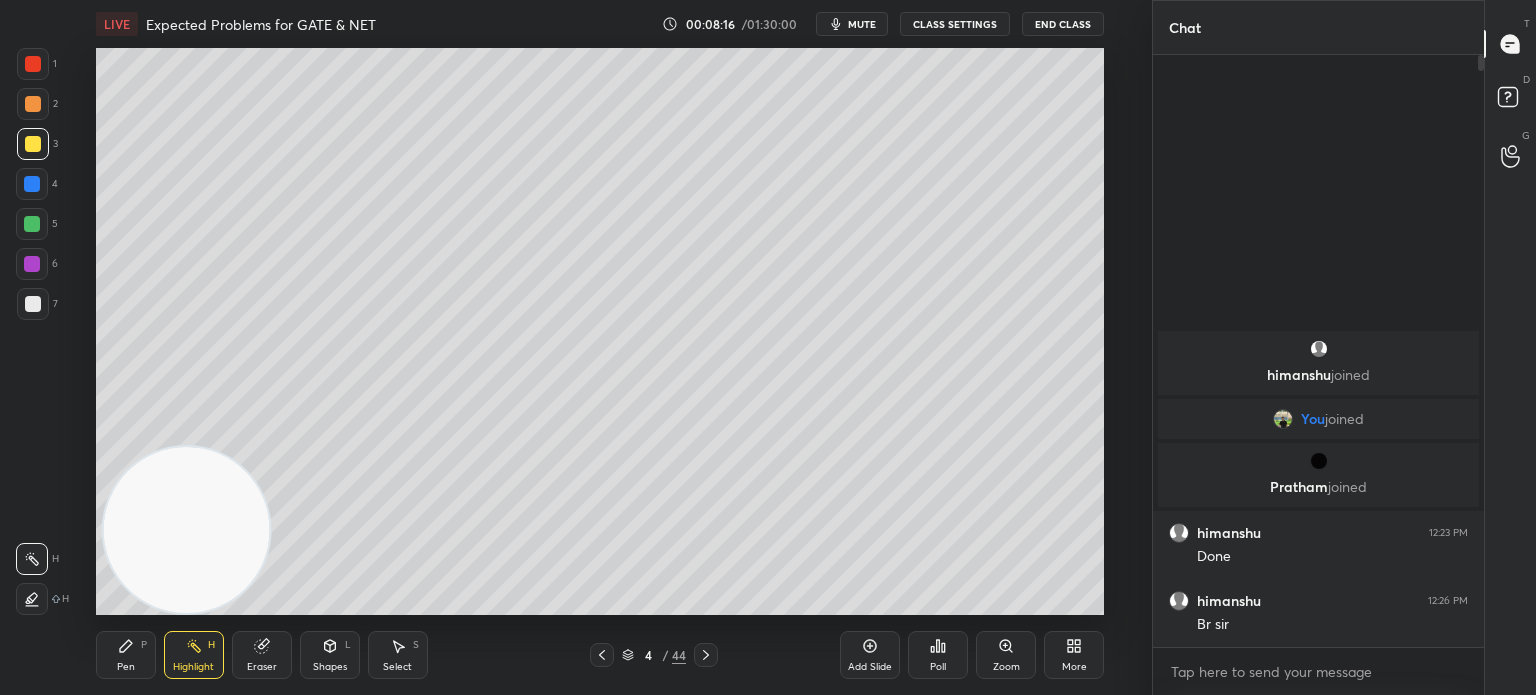 click on "Pen P" at bounding box center [126, 655] 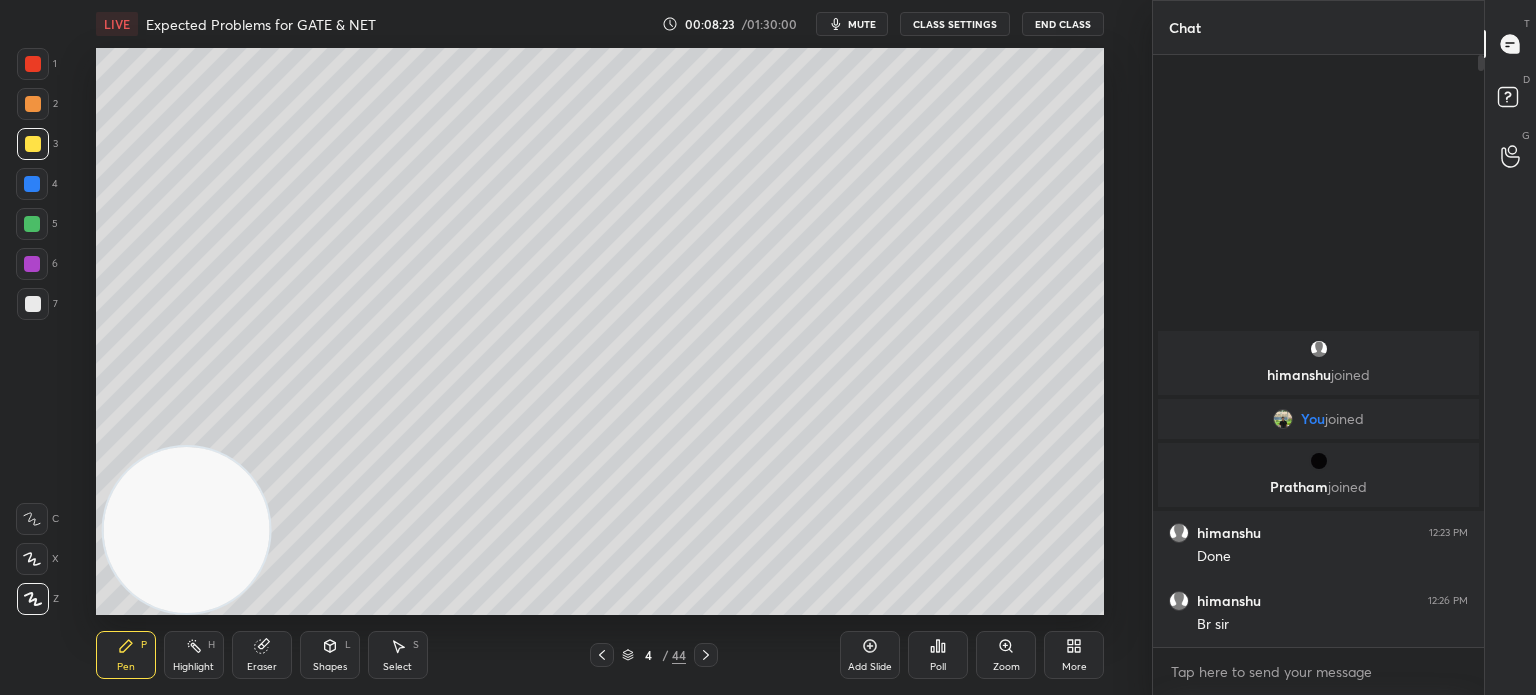 click on "Highlight H" at bounding box center (194, 655) 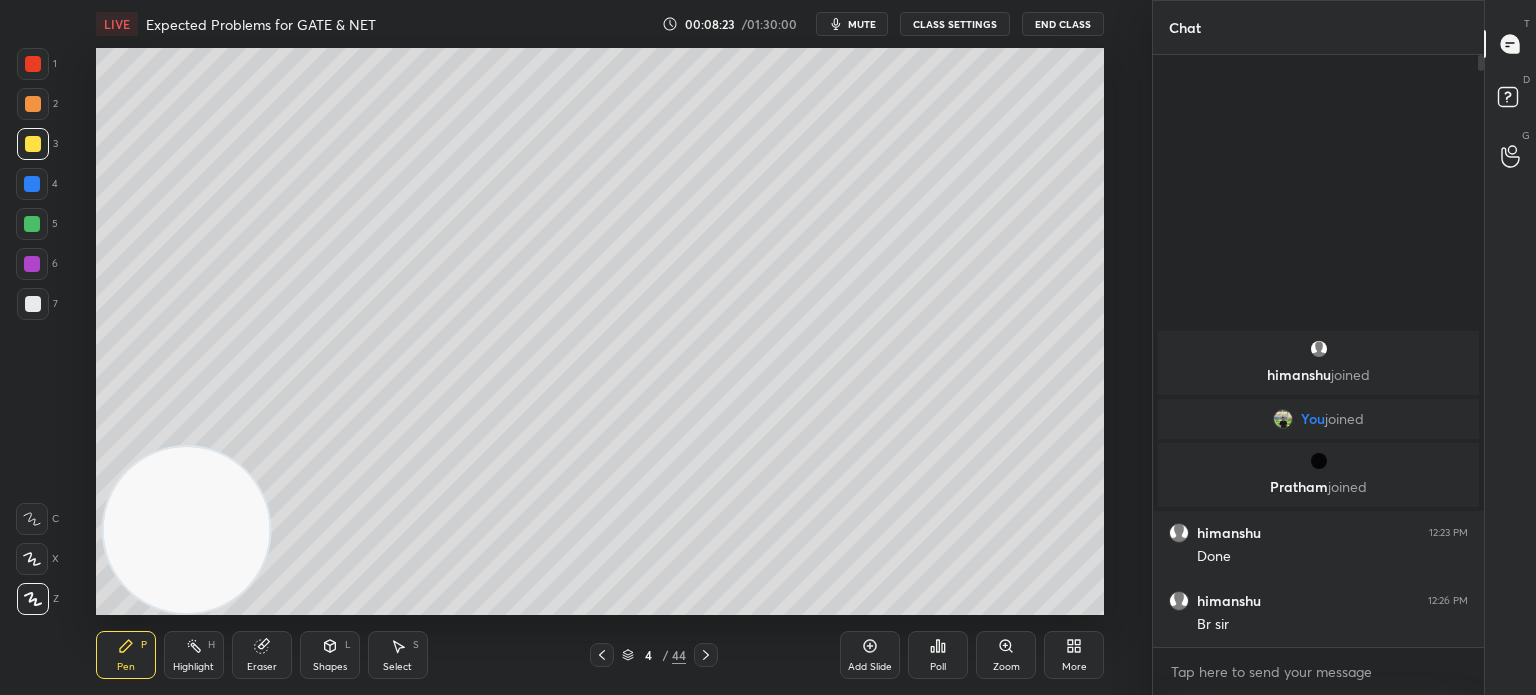 click 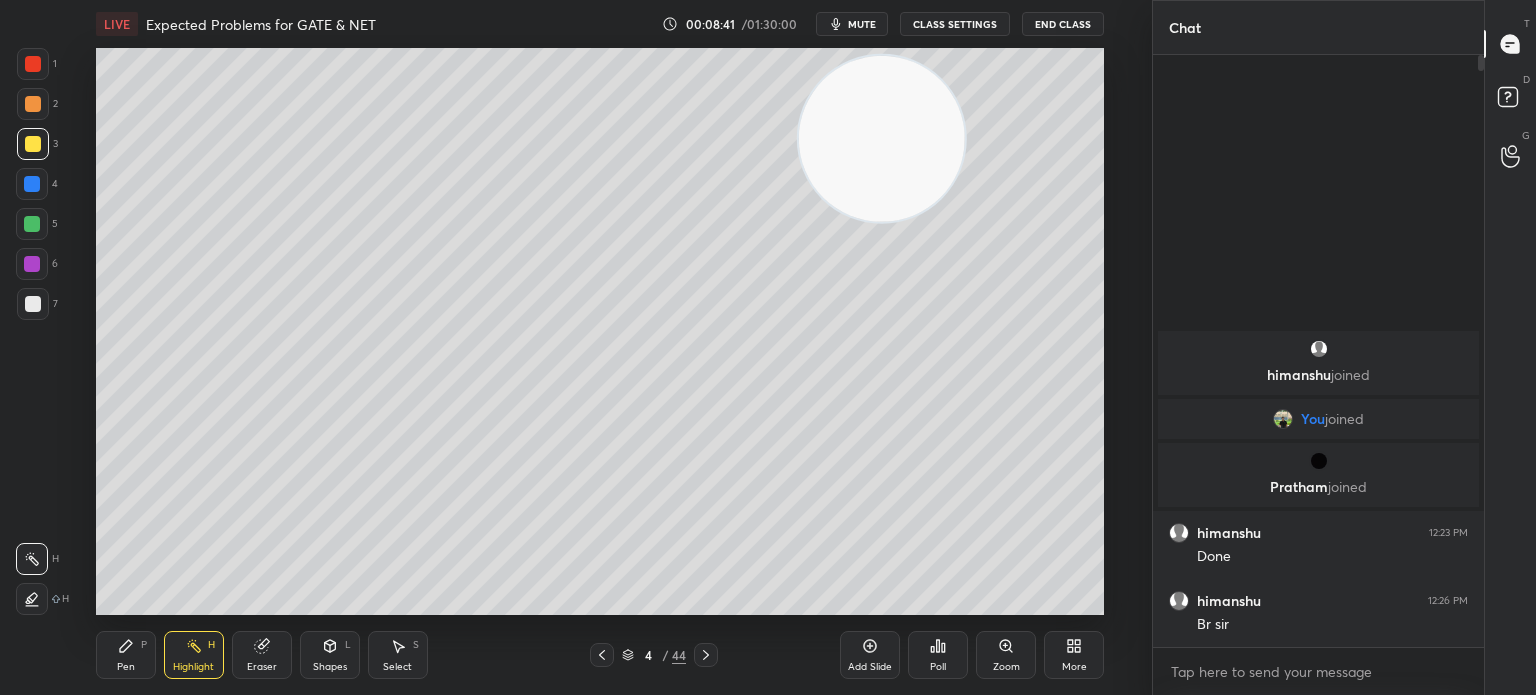 click on "Pen P" at bounding box center (126, 655) 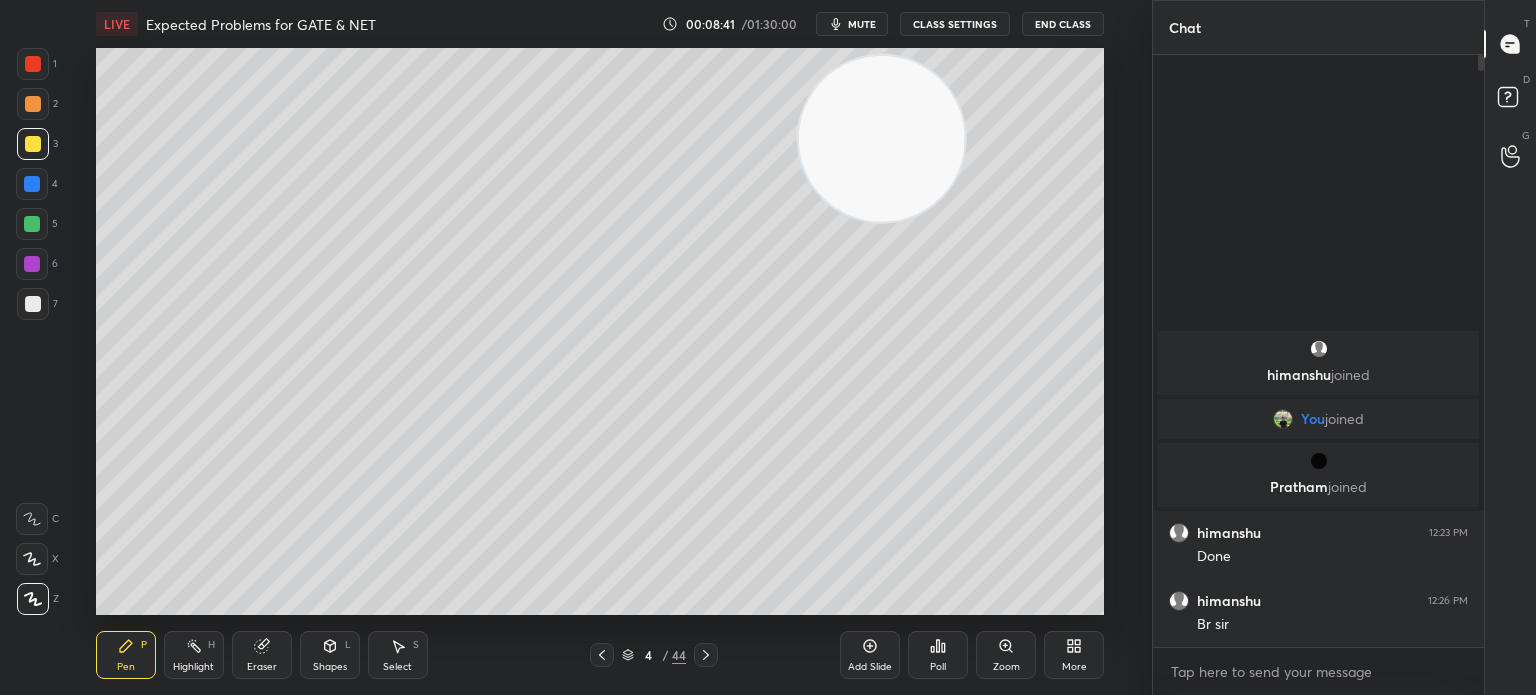 click on "Pen P" at bounding box center [126, 655] 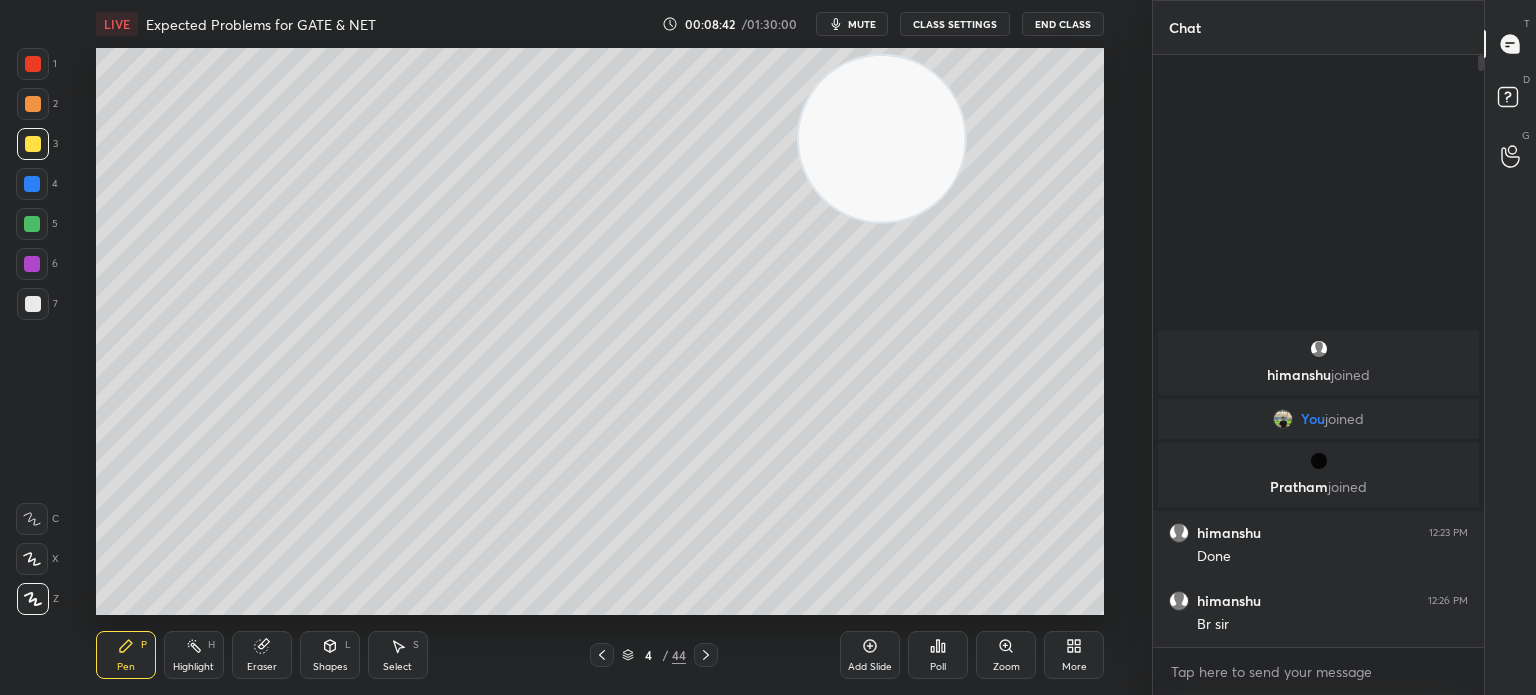 click at bounding box center [33, 304] 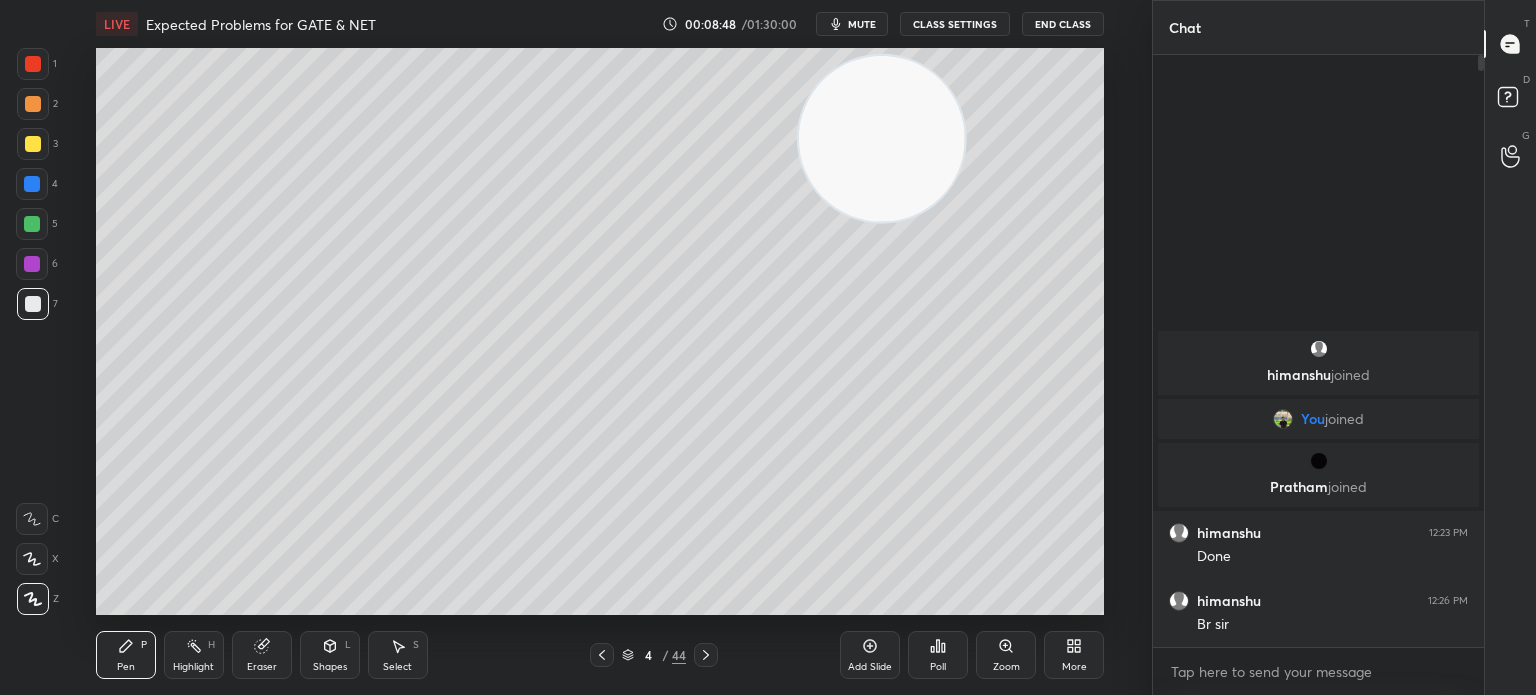 click on "Eraser" at bounding box center (262, 655) 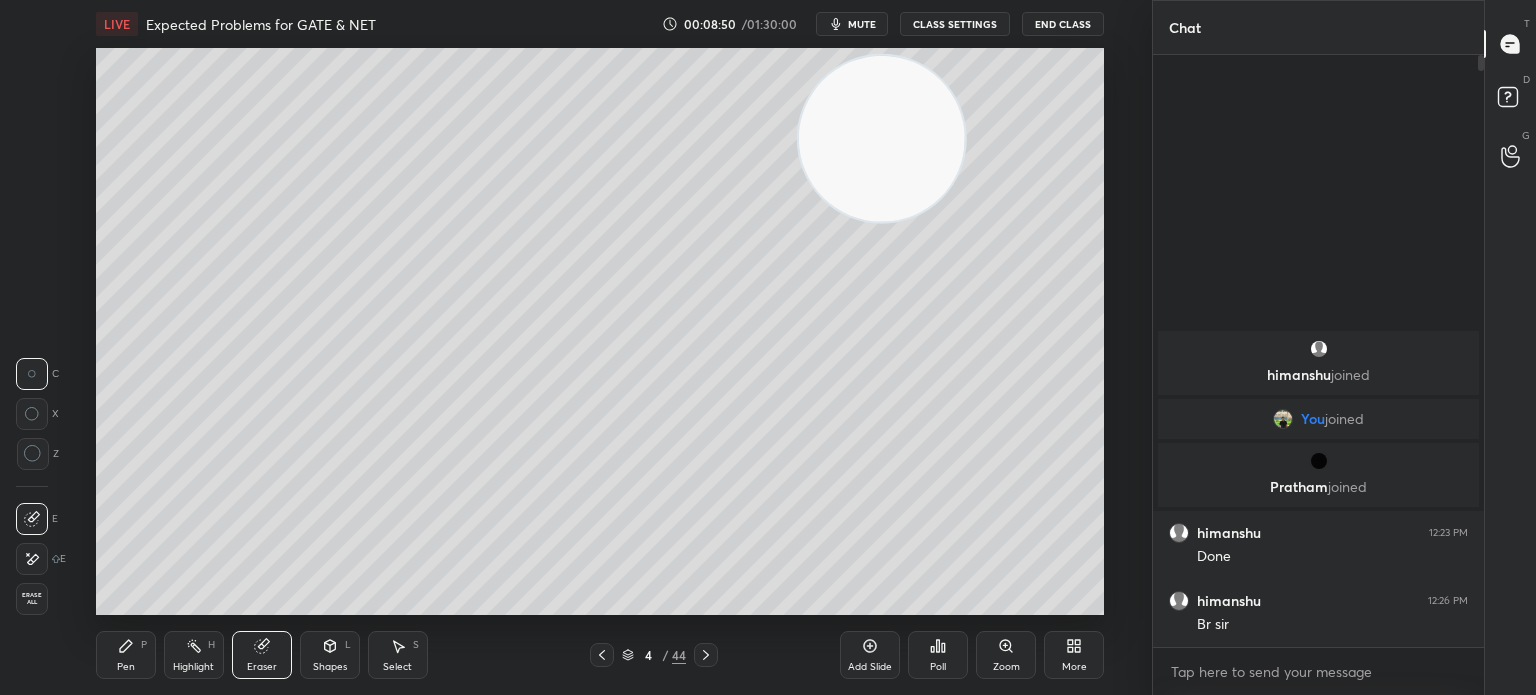 click on "Pen P" at bounding box center (126, 655) 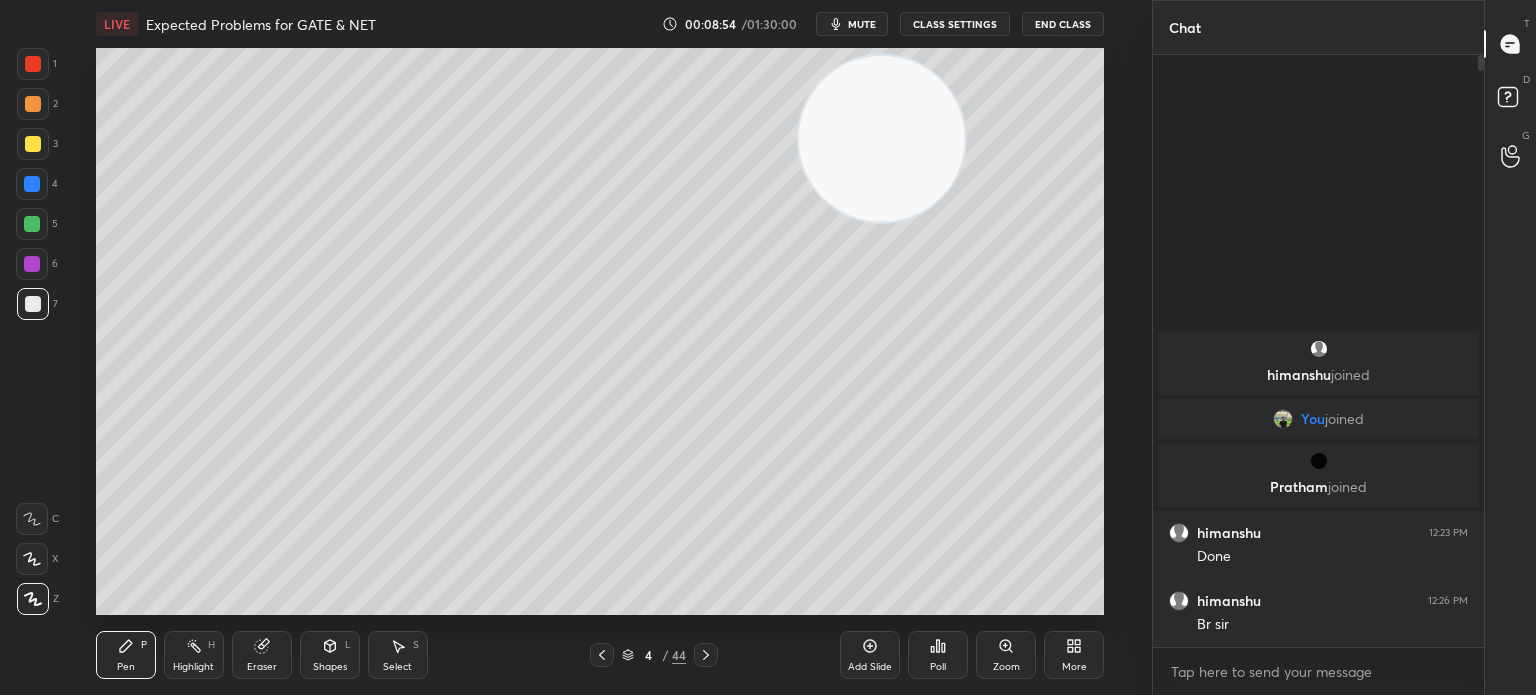 click 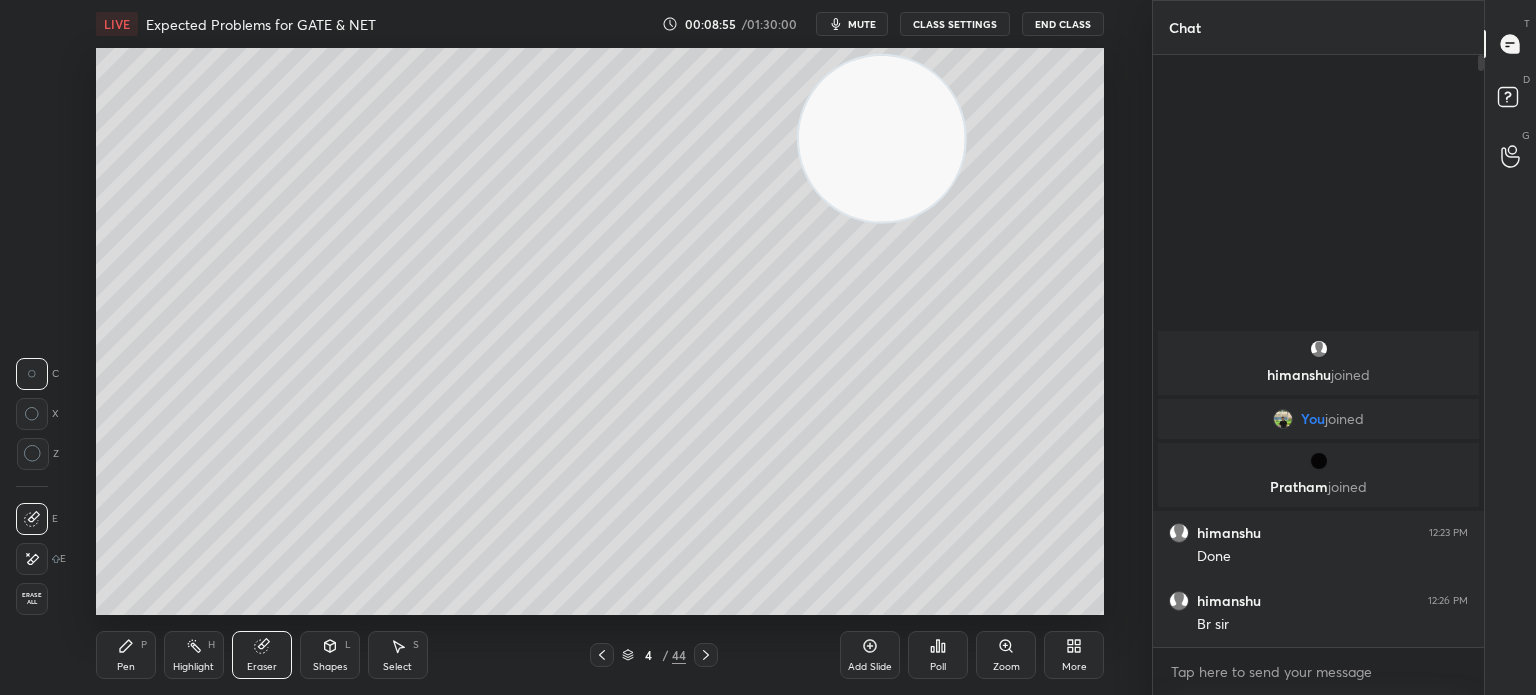 click on "Pen P" at bounding box center [126, 655] 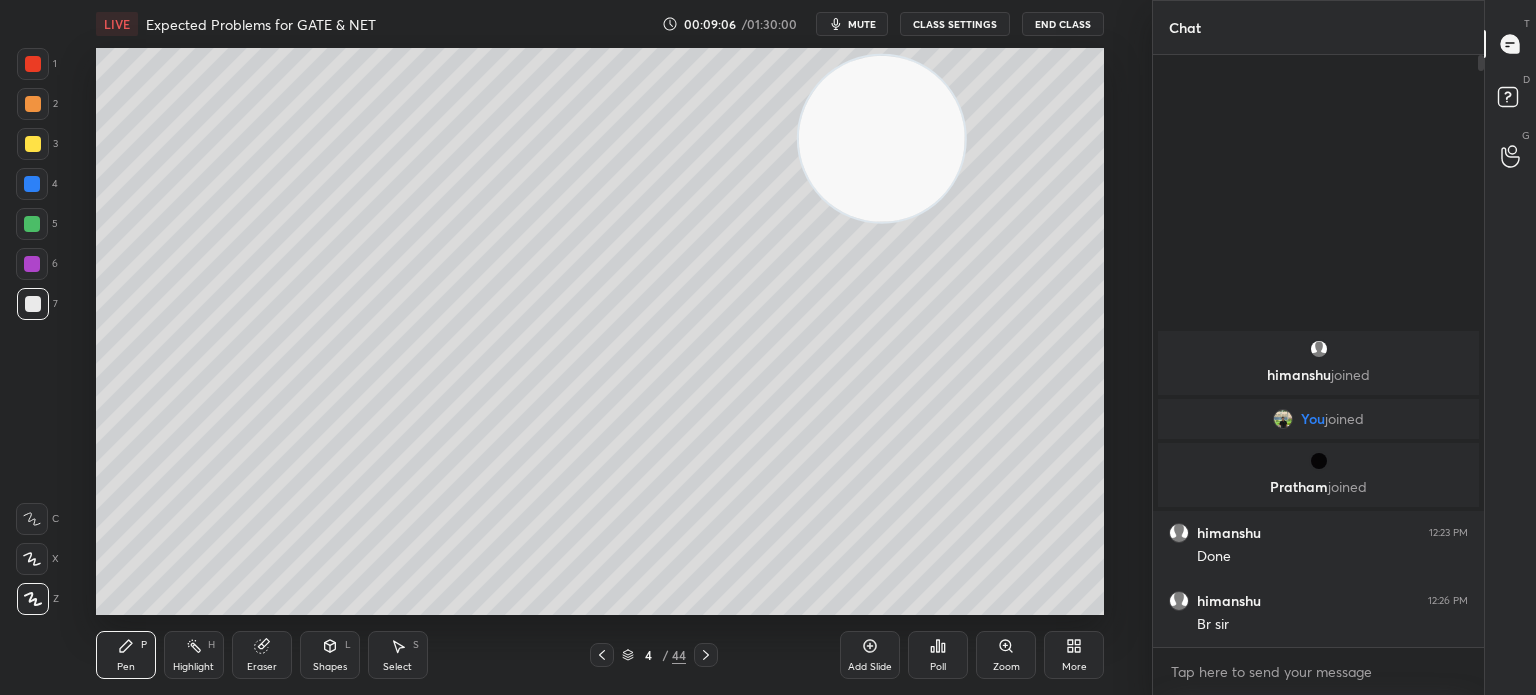 click on "Pen P Highlight H Eraser Shapes L Select S 4 / 44 Add Slide Poll Zoom More" at bounding box center (600, 655) 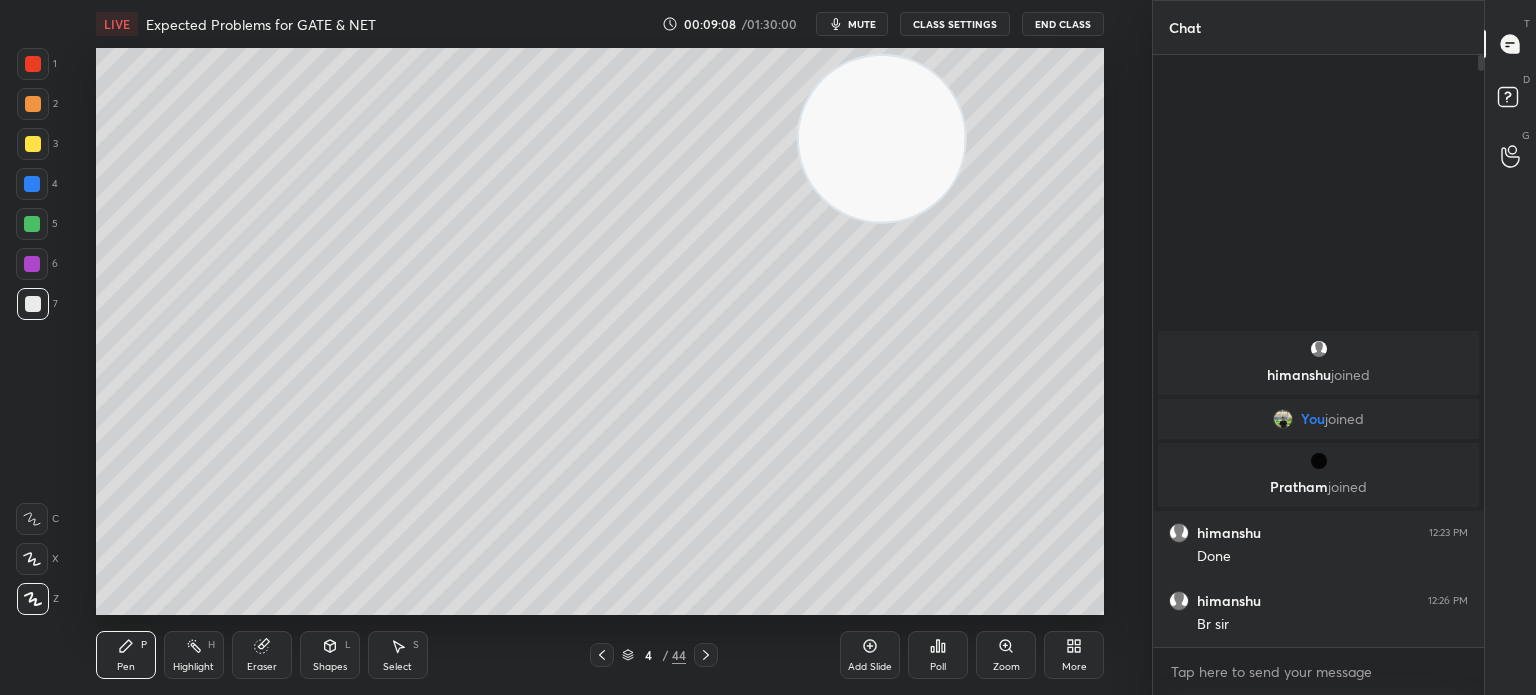 click on "Pen P Highlight H Eraser Shapes L Select S 4 / 44 Add Slide Poll Zoom More" at bounding box center (600, 655) 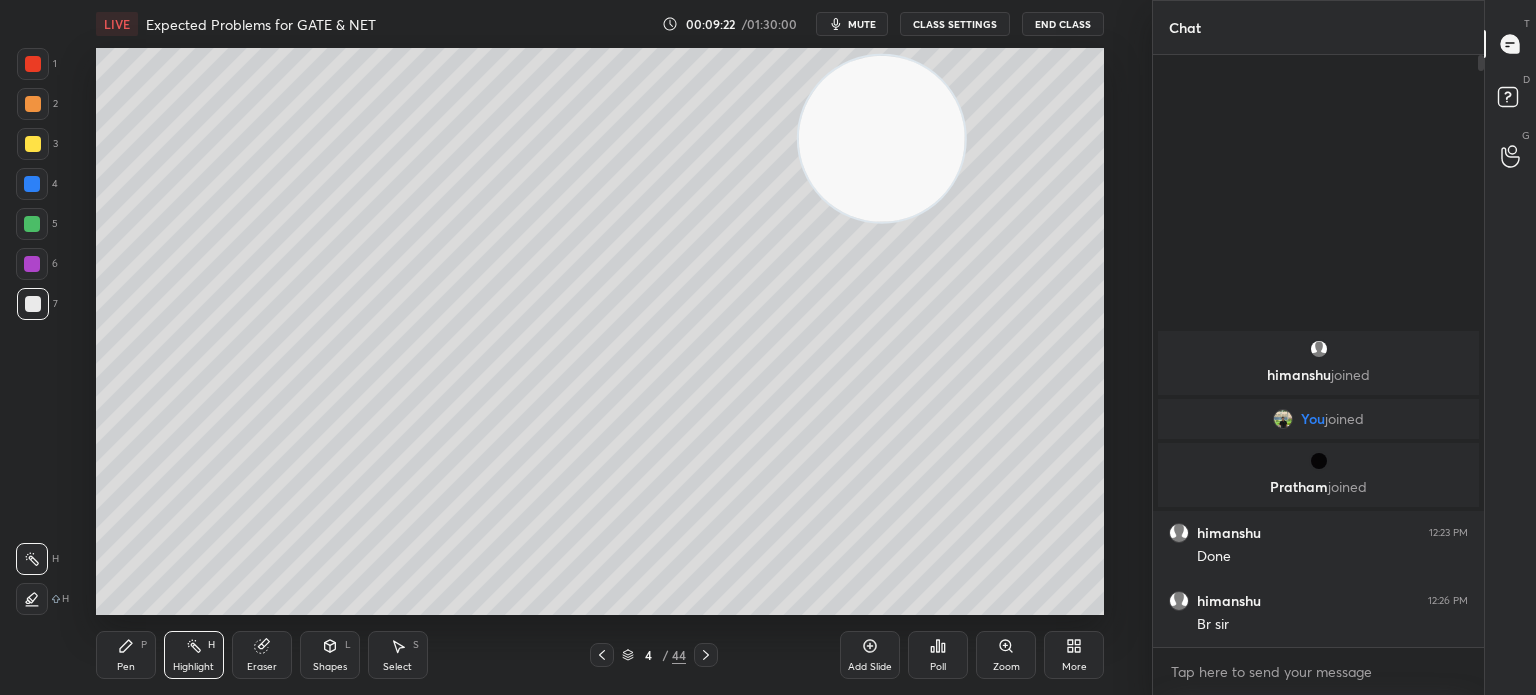 click on "Pen P" at bounding box center [126, 655] 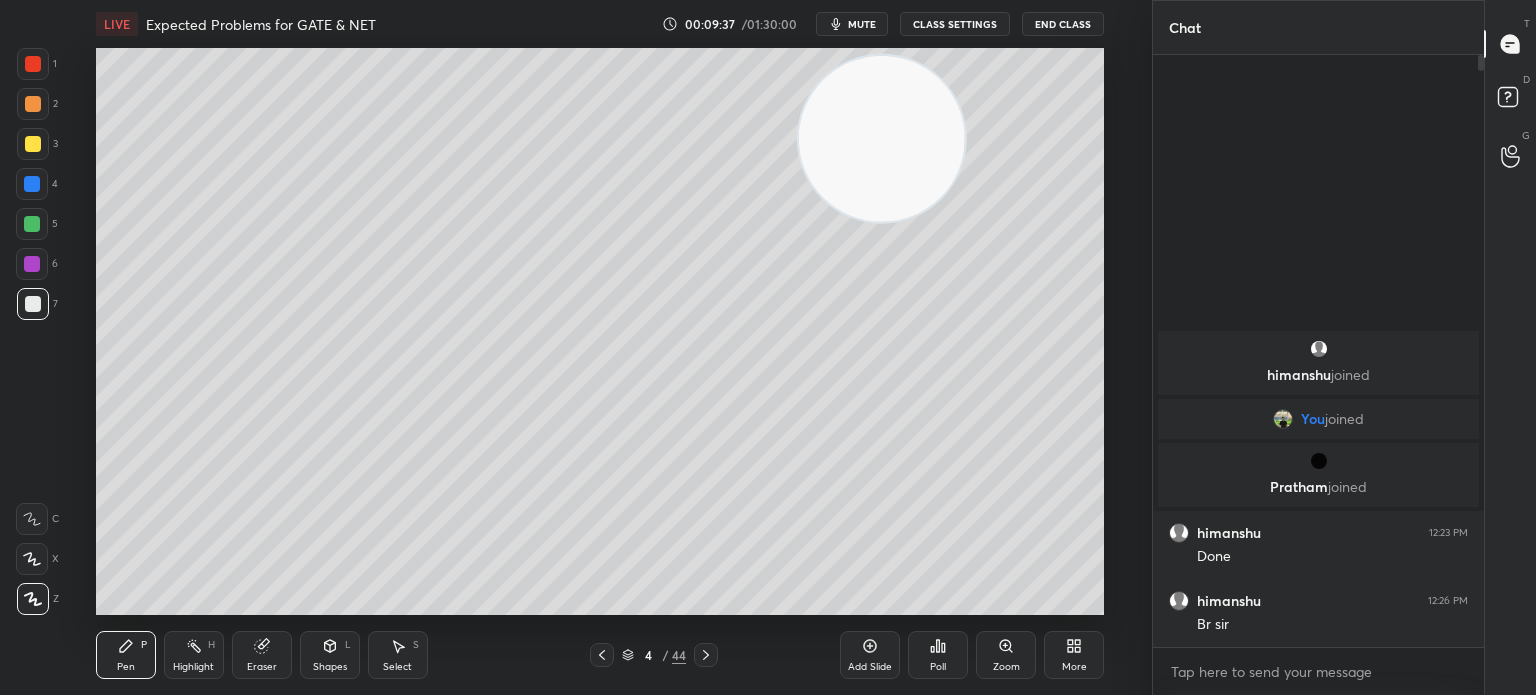 click on "Pen P Highlight H Eraser Shapes L Select S" at bounding box center (282, 655) 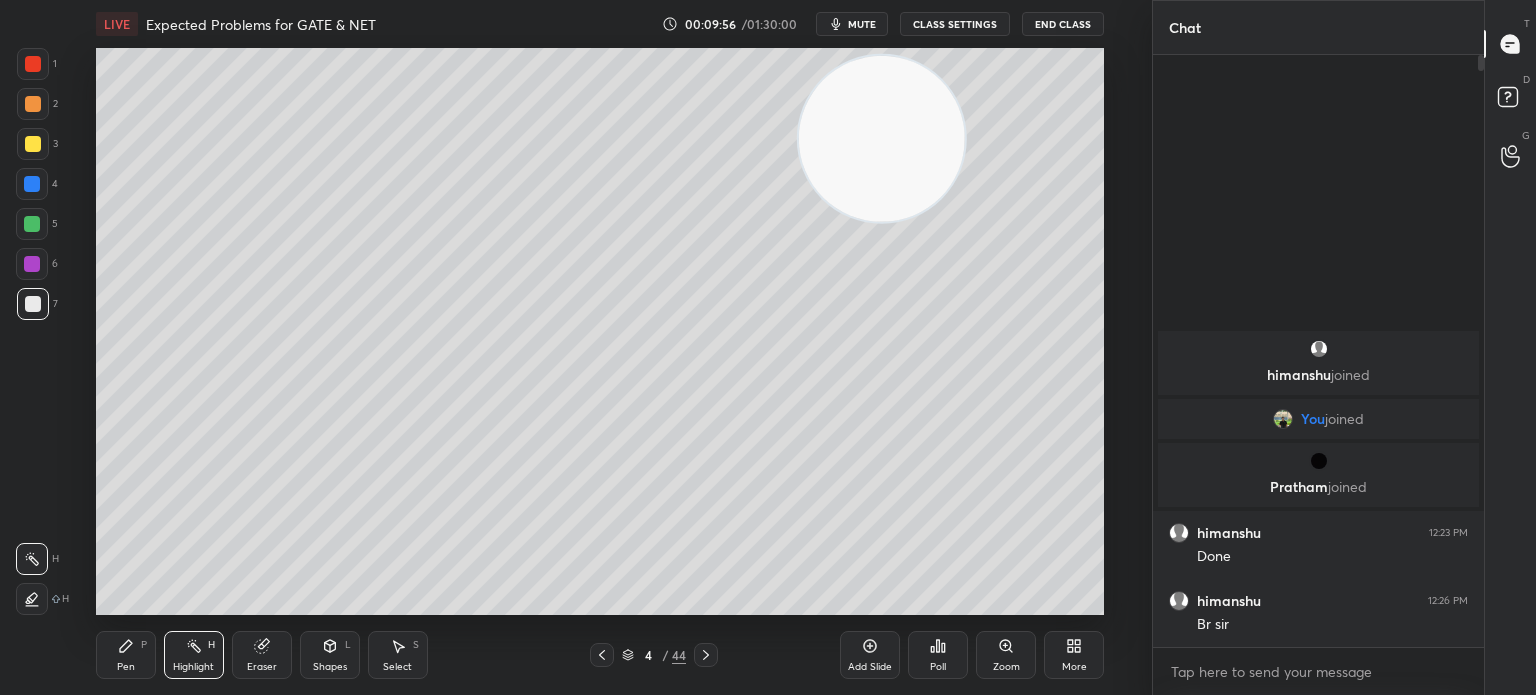 click on "Pen P" at bounding box center (126, 655) 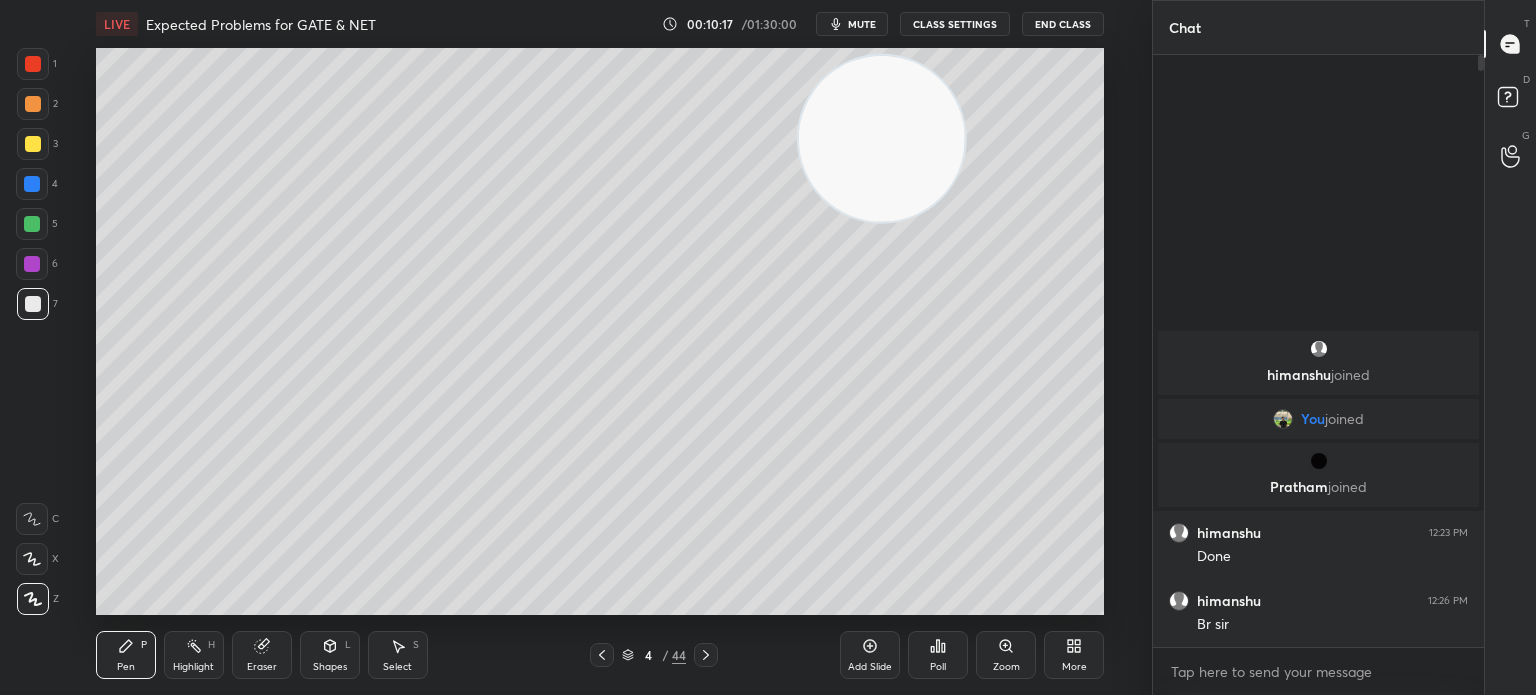 click at bounding box center [33, 144] 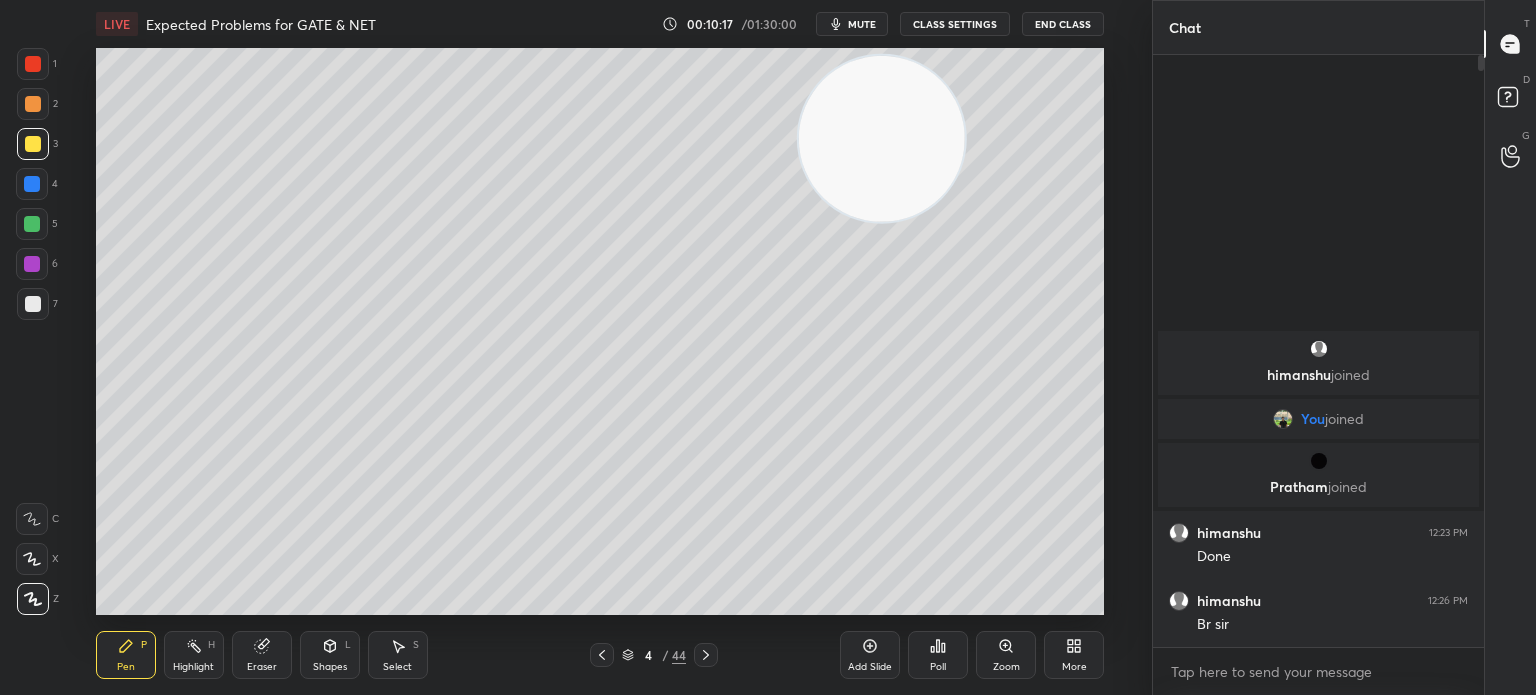 click at bounding box center [33, 144] 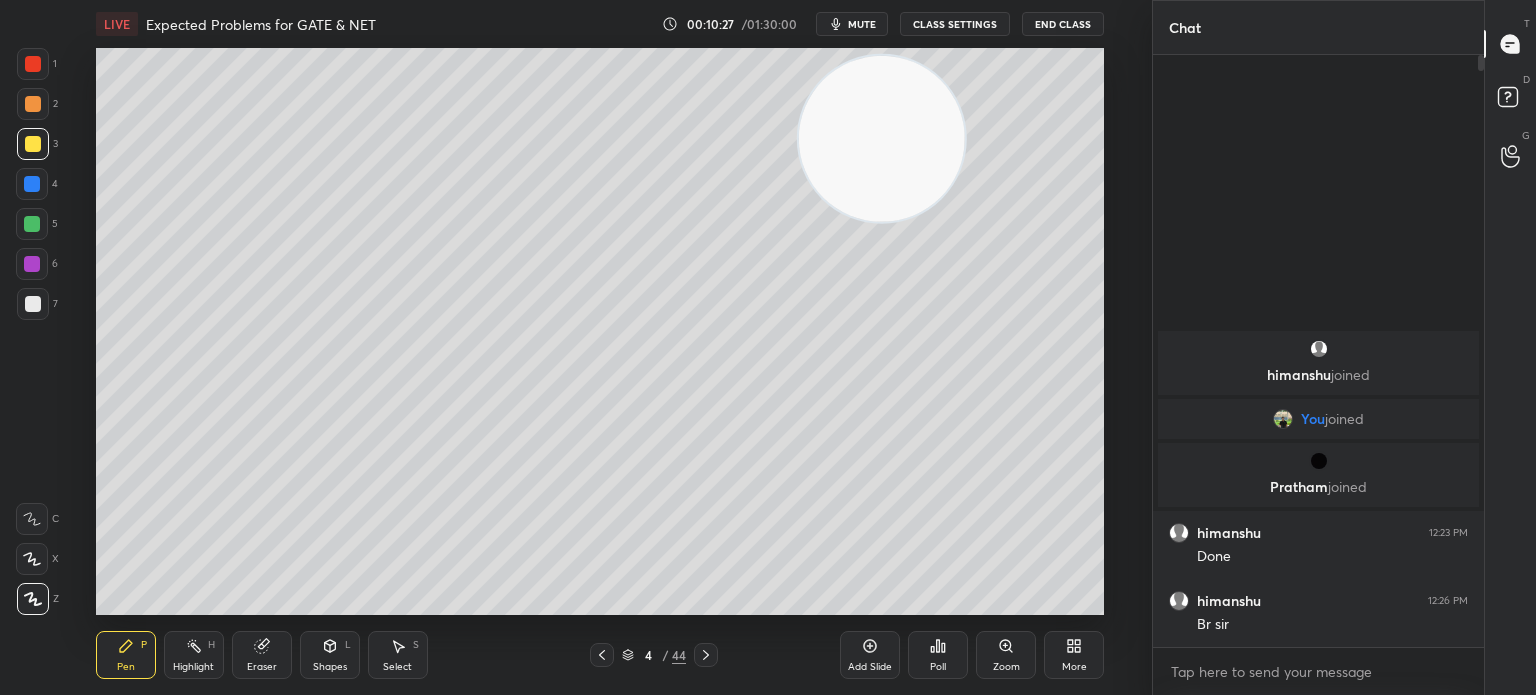click on "Highlight" at bounding box center (193, 667) 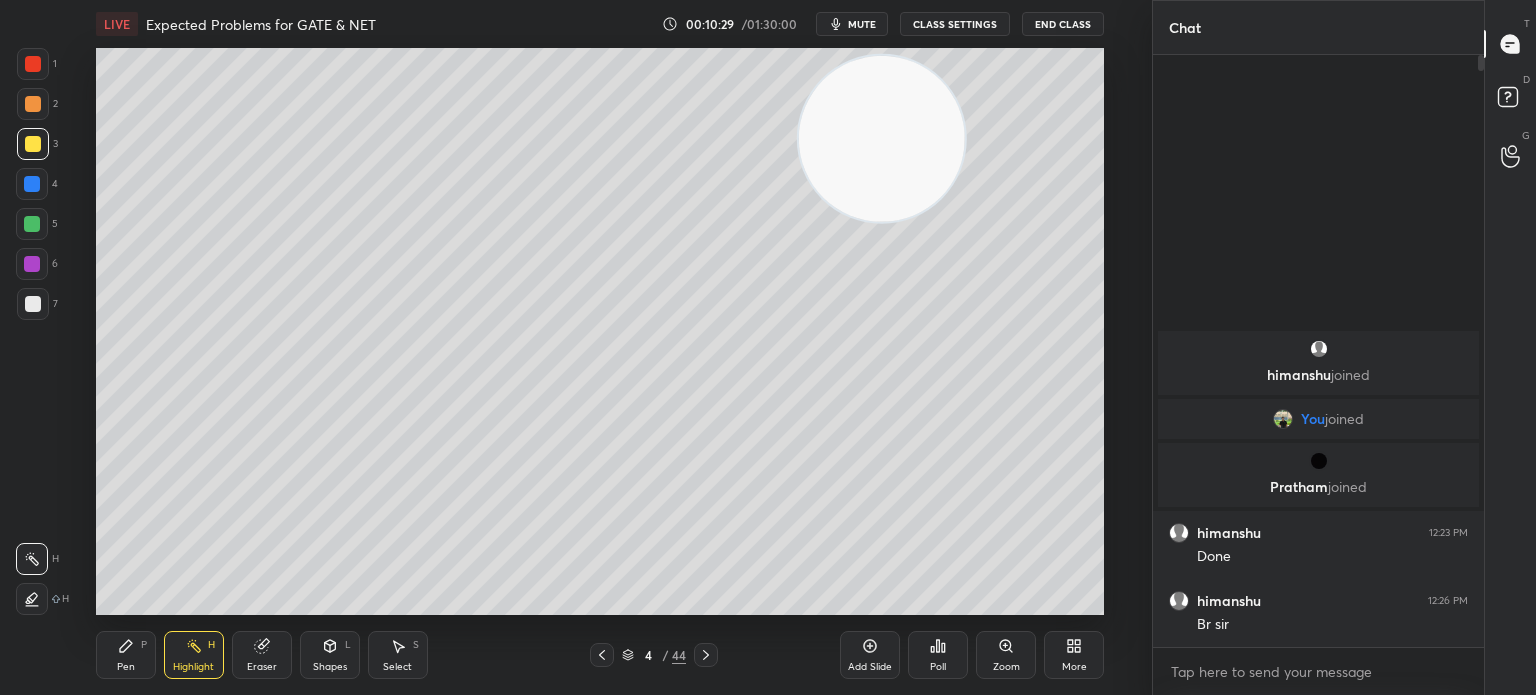 click on "Pen P" at bounding box center (126, 655) 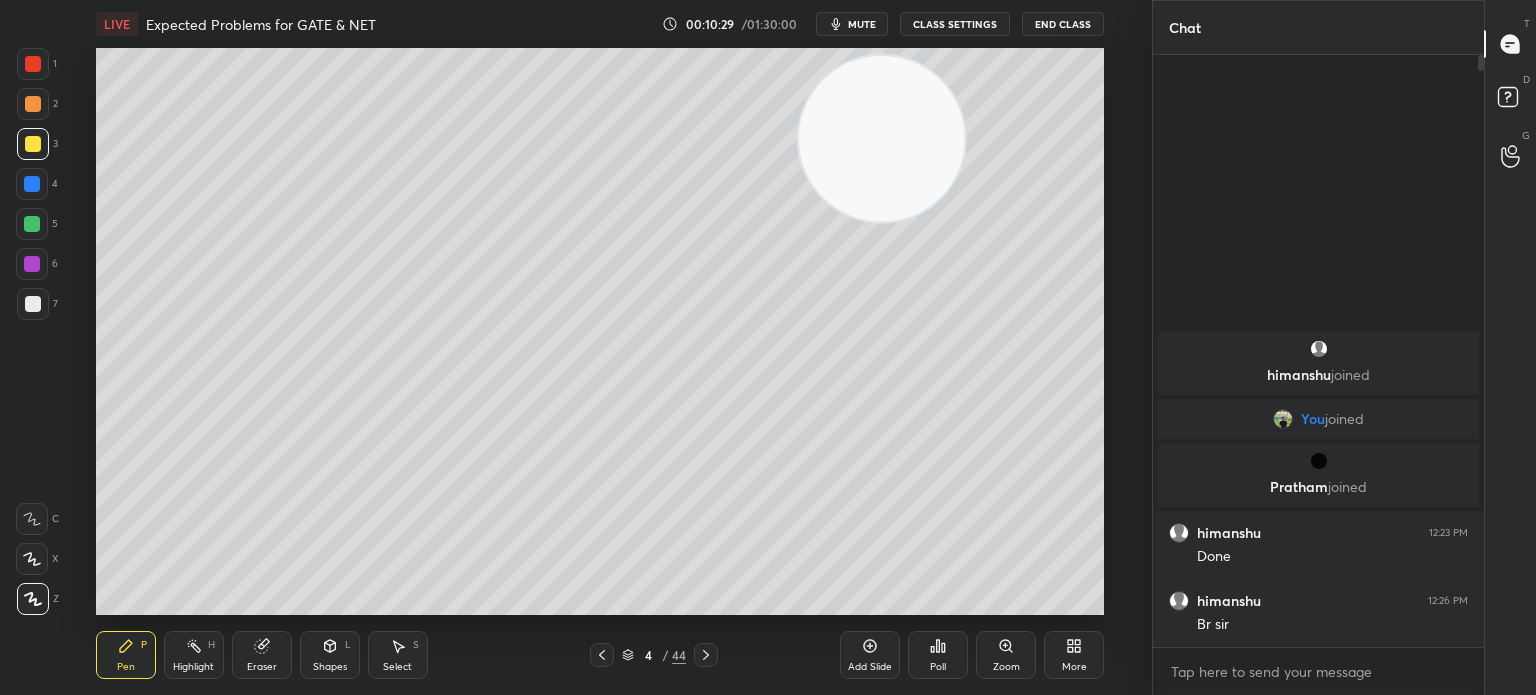 click 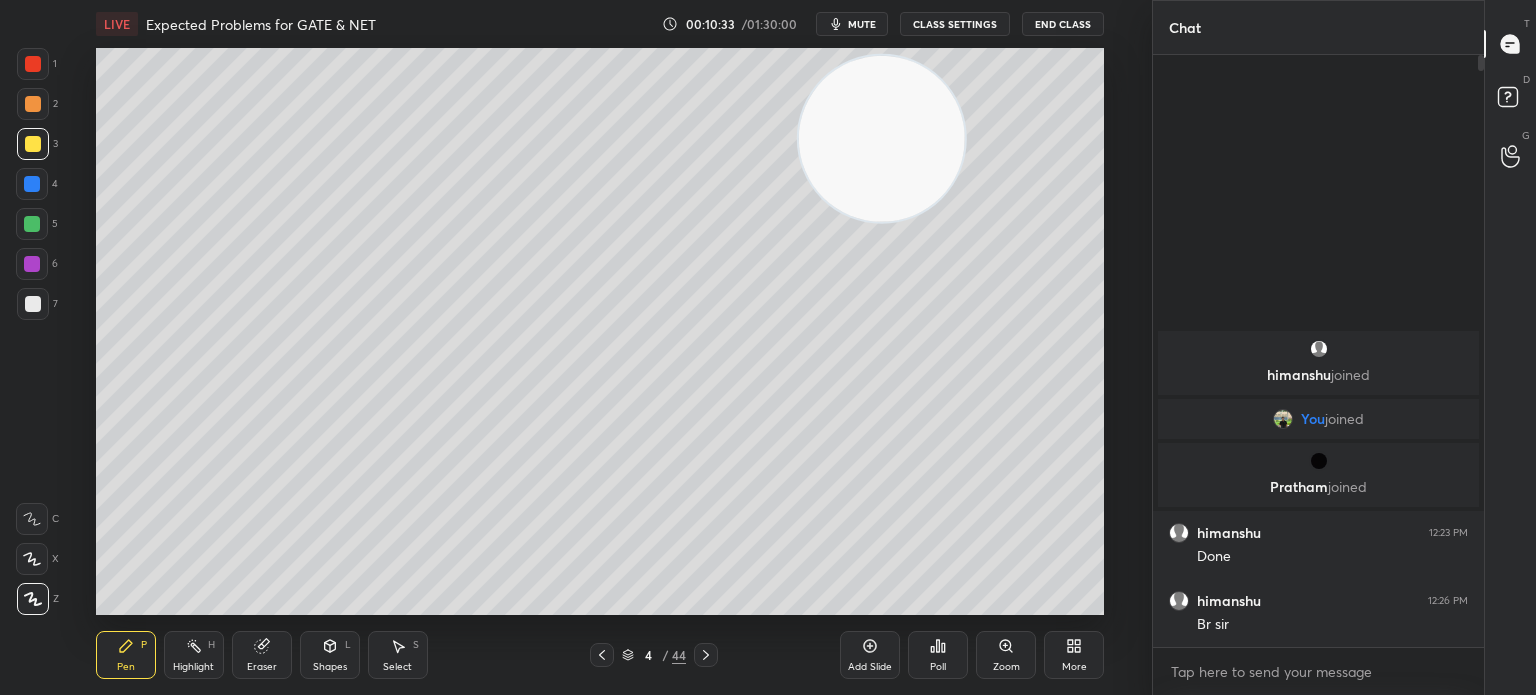click on "Highlight" at bounding box center [193, 667] 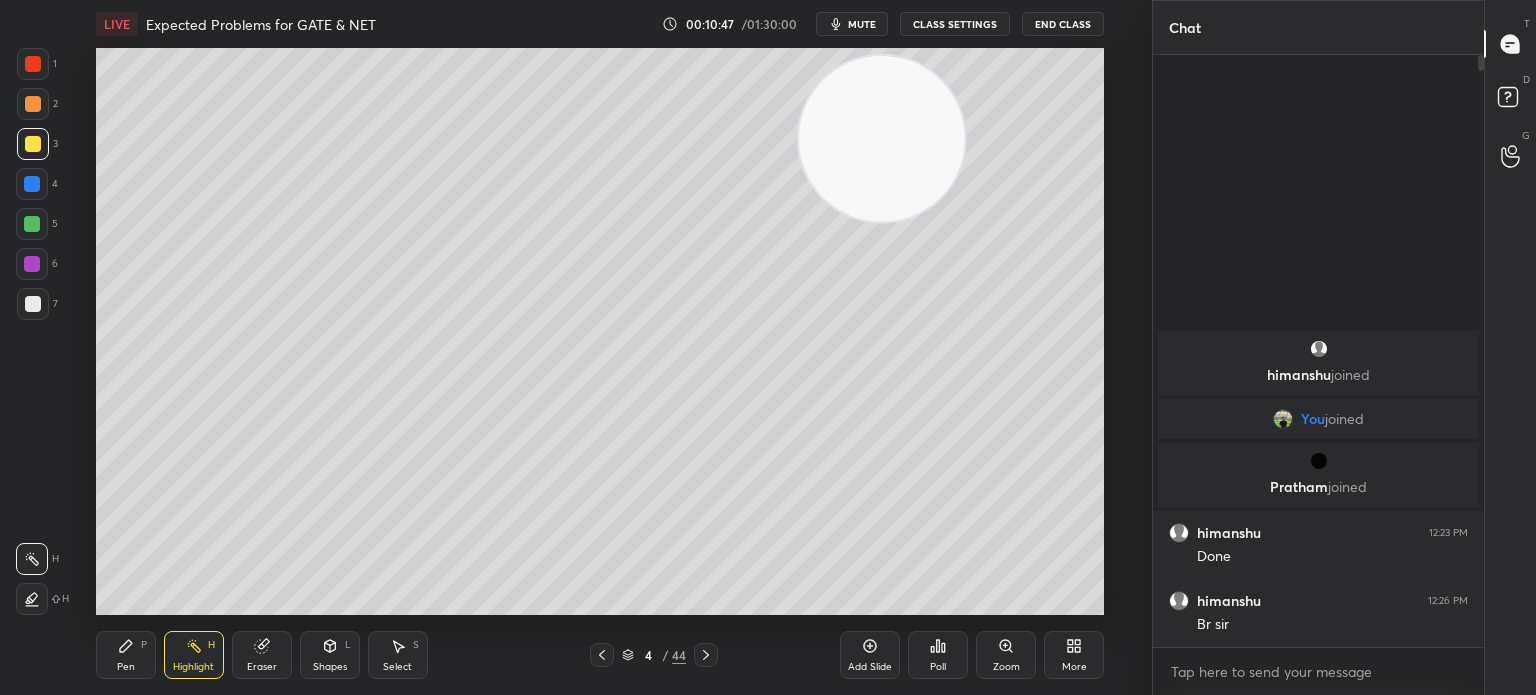 click on "P" at bounding box center (144, 645) 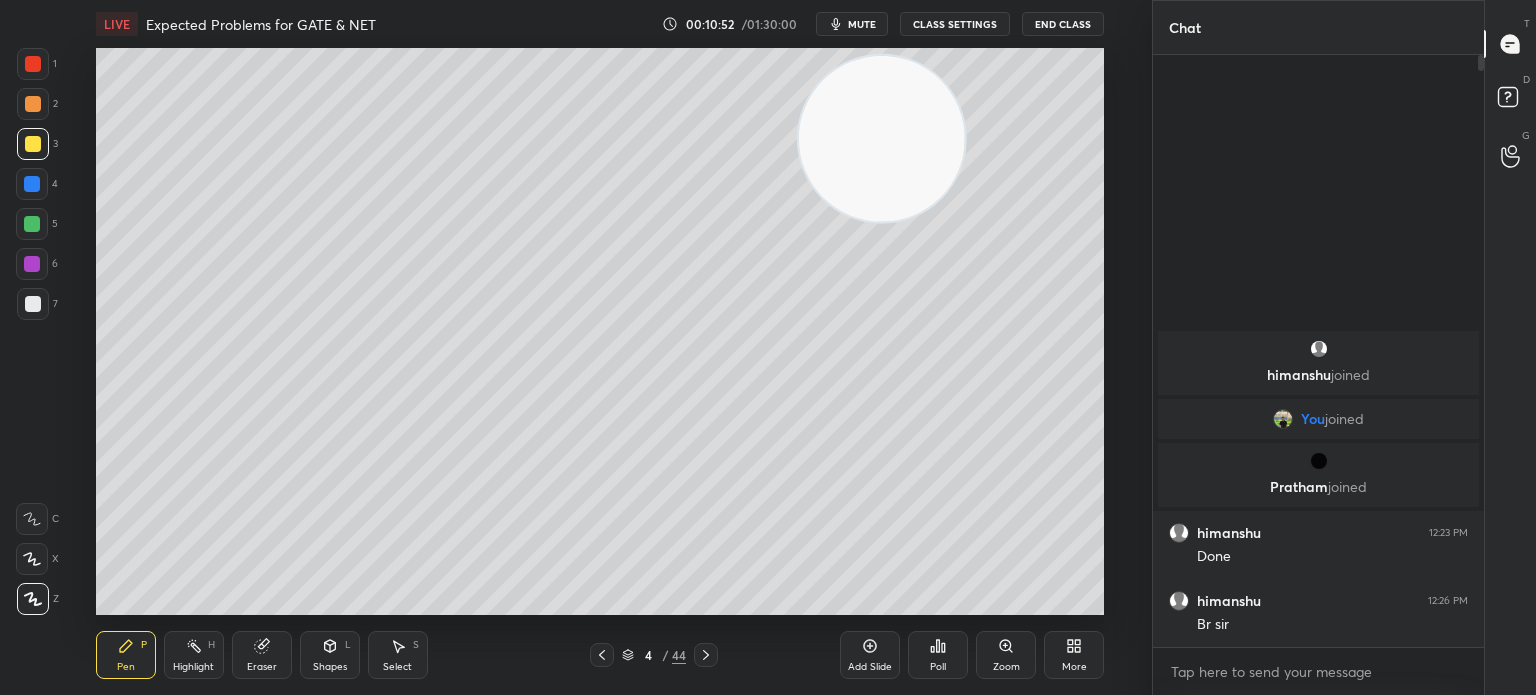 click at bounding box center (33, 304) 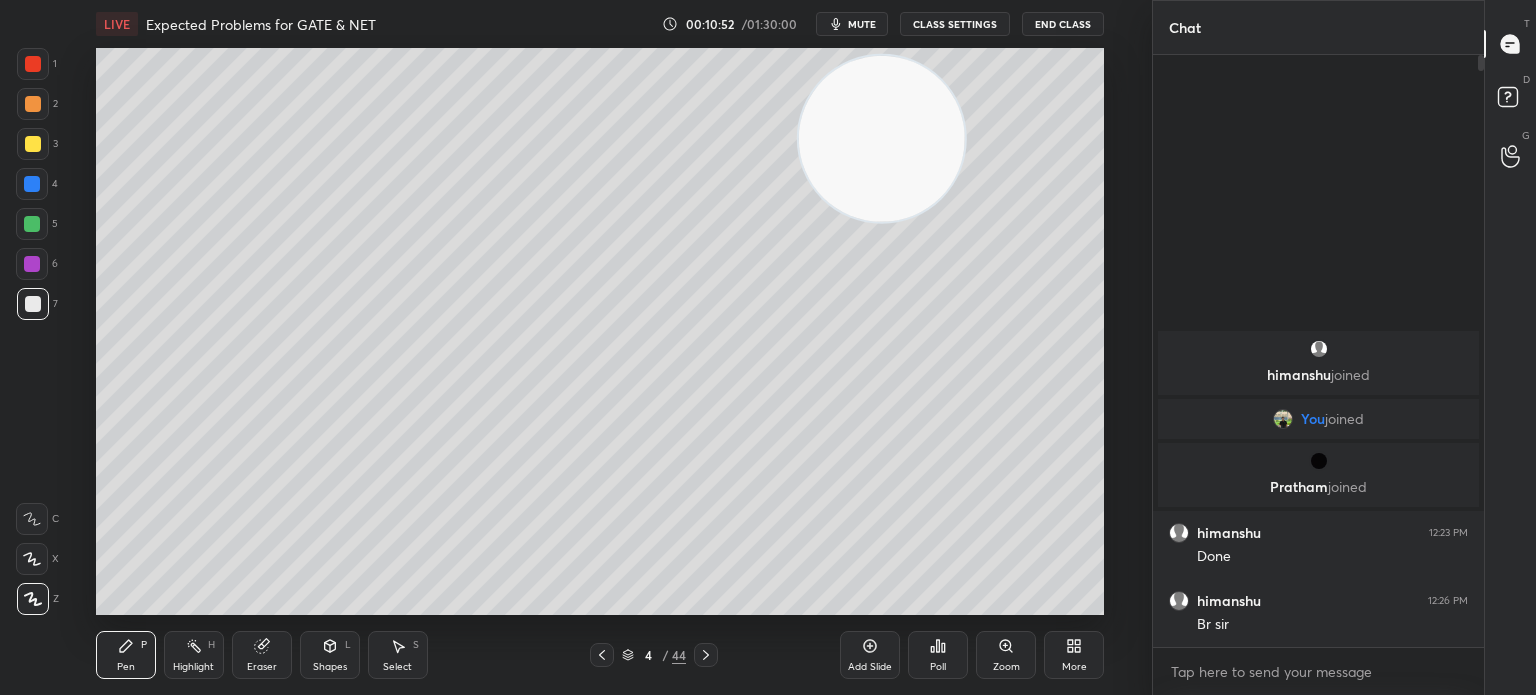 click at bounding box center [33, 304] 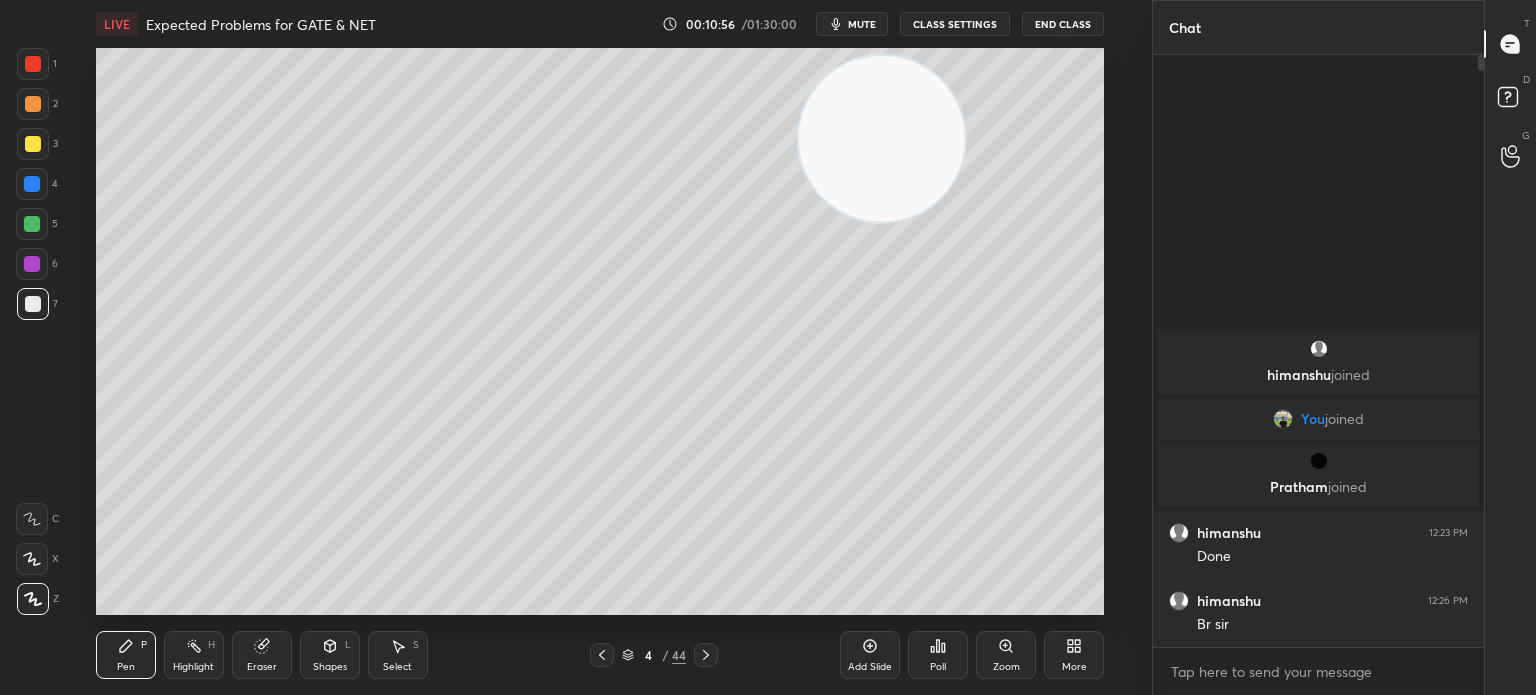 click on "Highlight H" at bounding box center (194, 655) 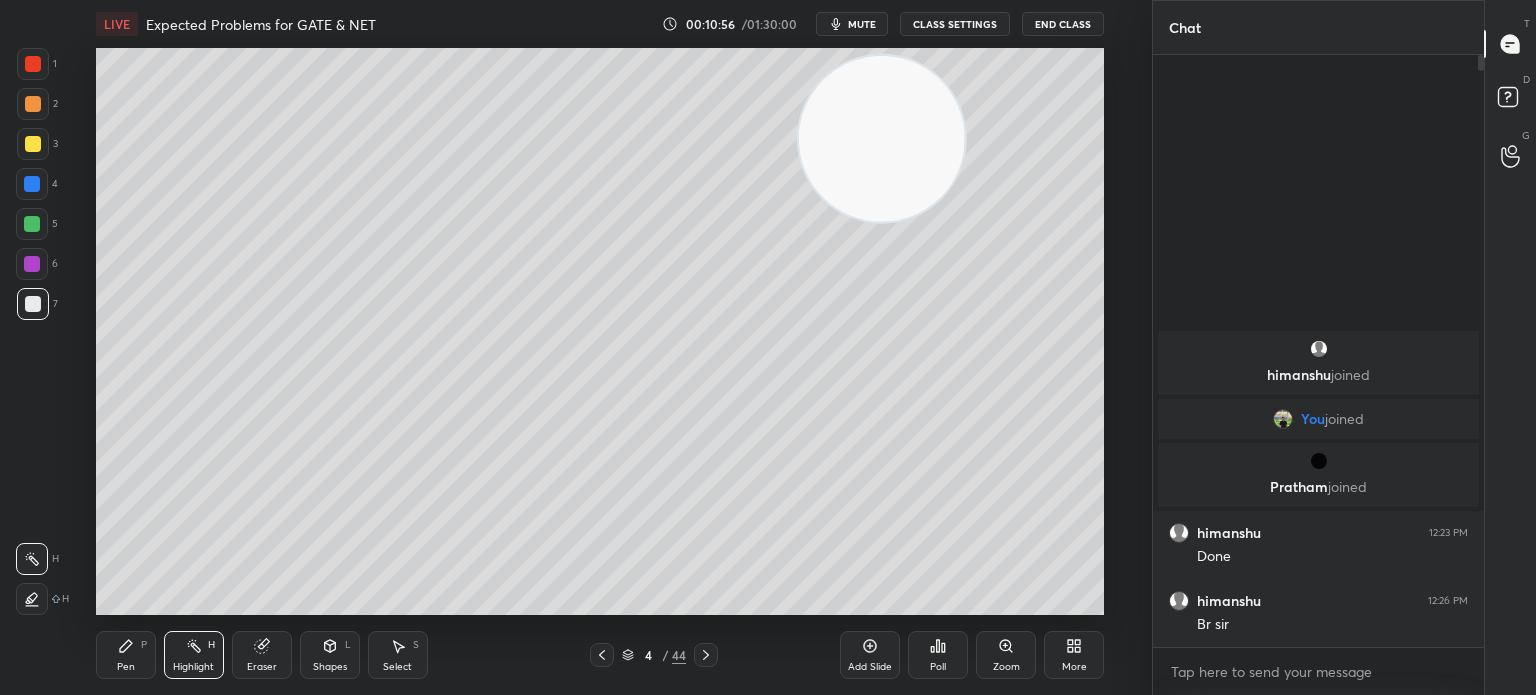 click on "Highlight H" at bounding box center [194, 655] 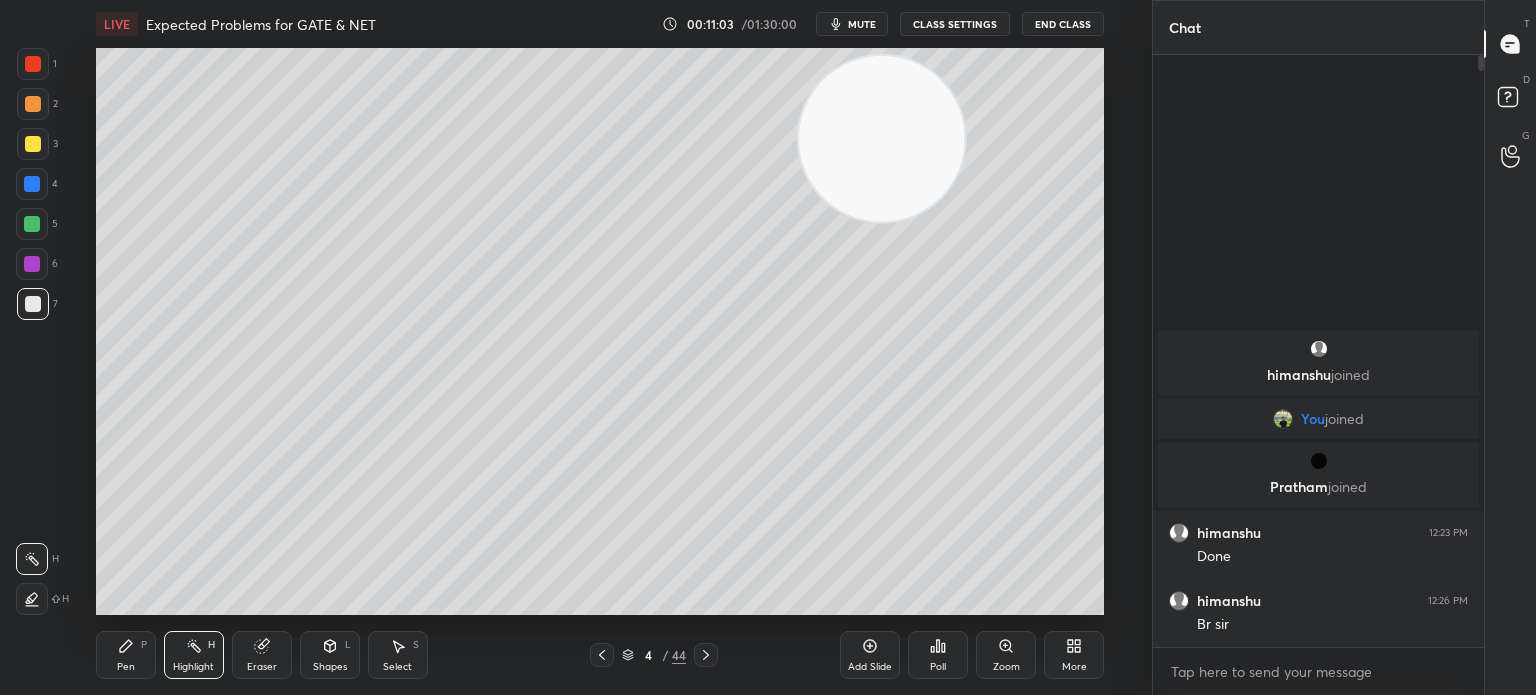 click 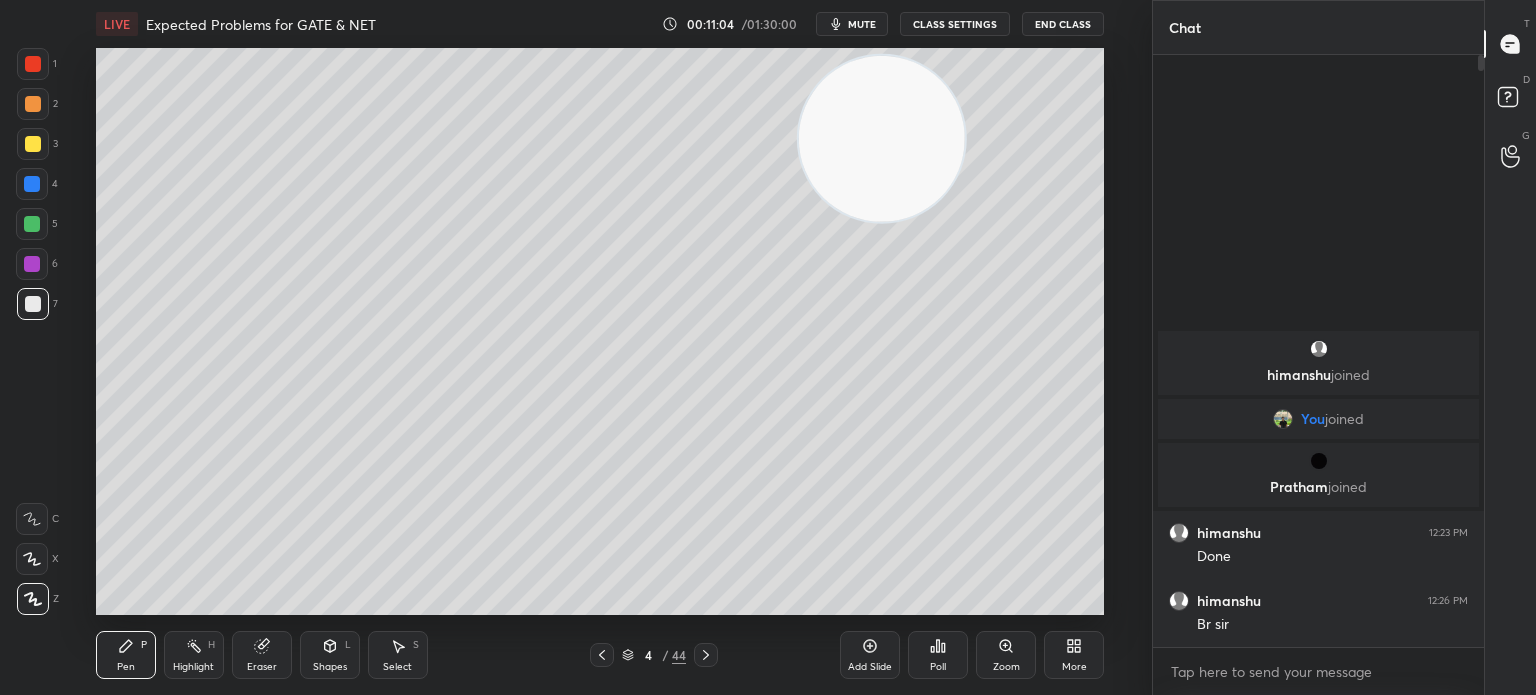 click 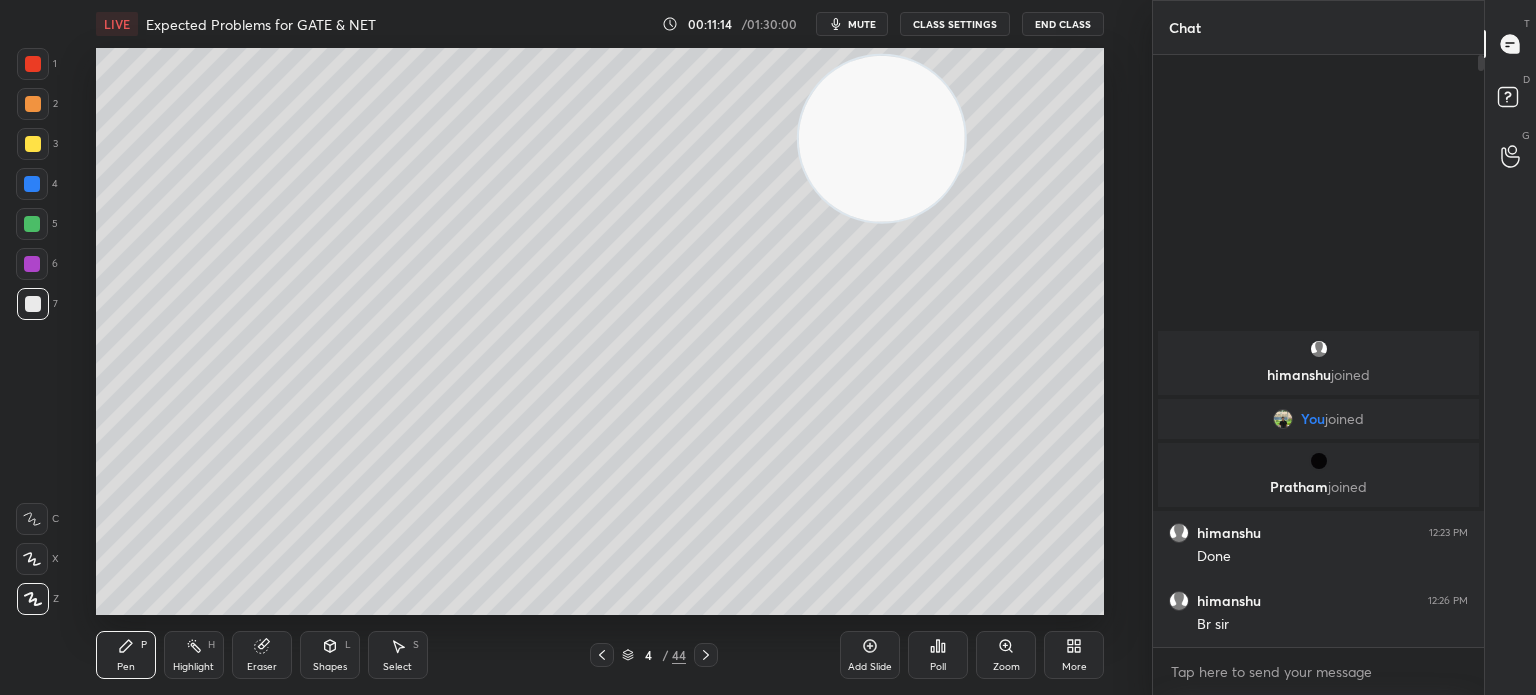 click on "Eraser" at bounding box center [262, 667] 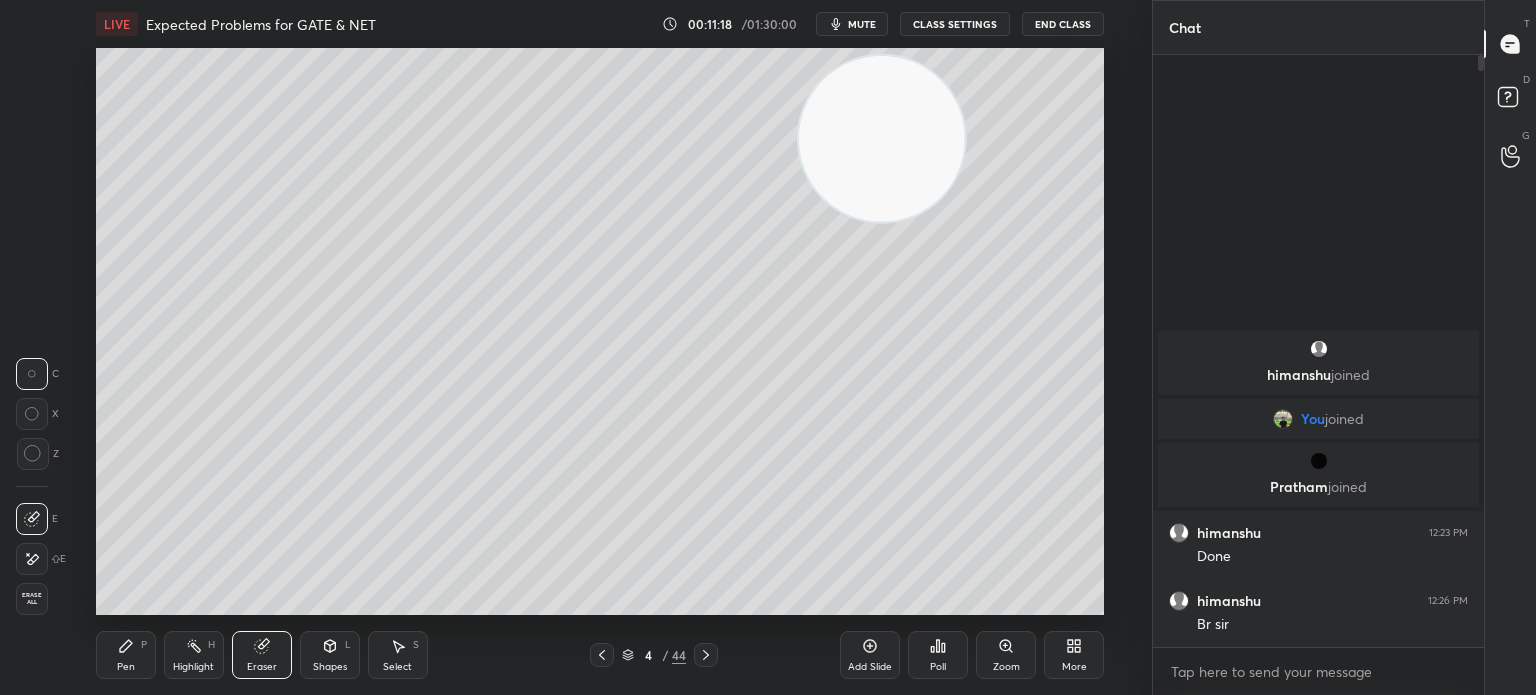 click on "Pen P" at bounding box center [126, 655] 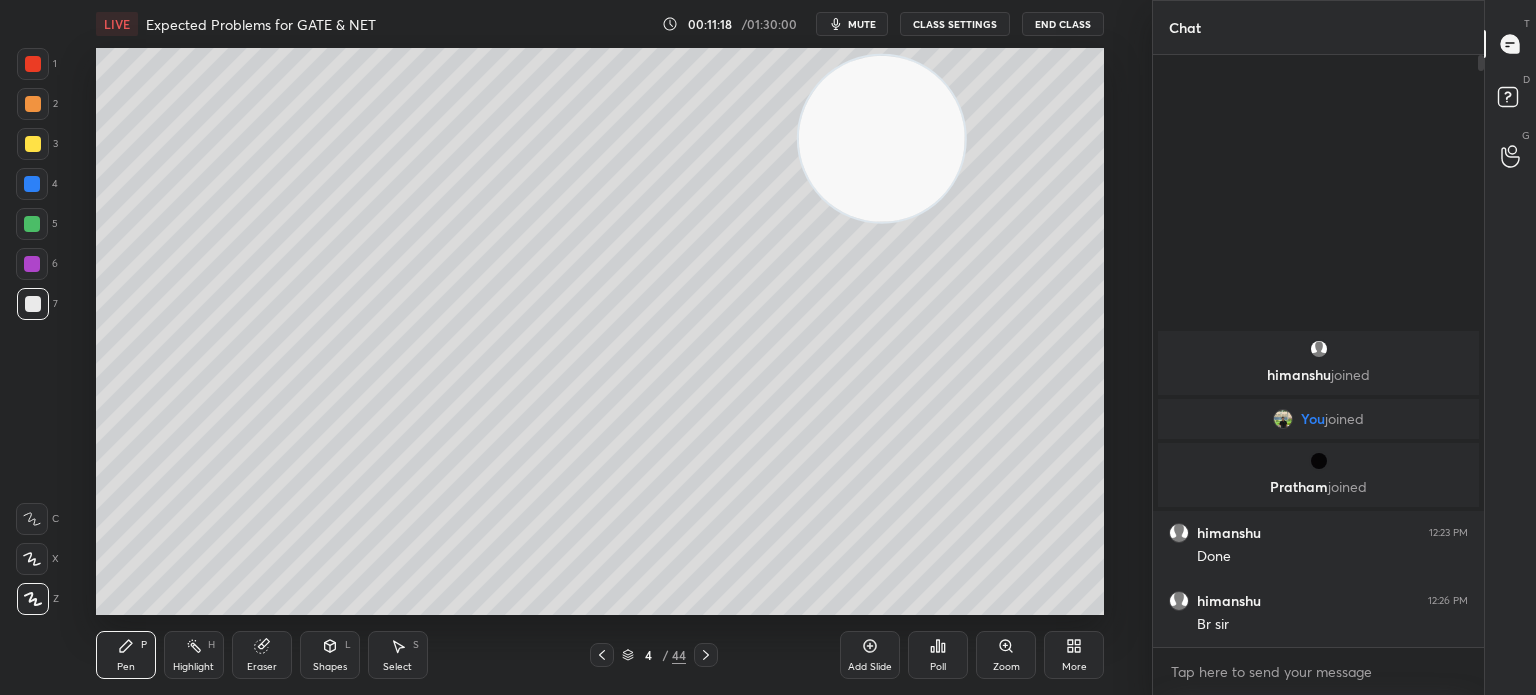 click on "Pen P Highlight H Eraser Shapes L Select S 4 / 44 Add Slide Poll Zoom More" at bounding box center [600, 655] 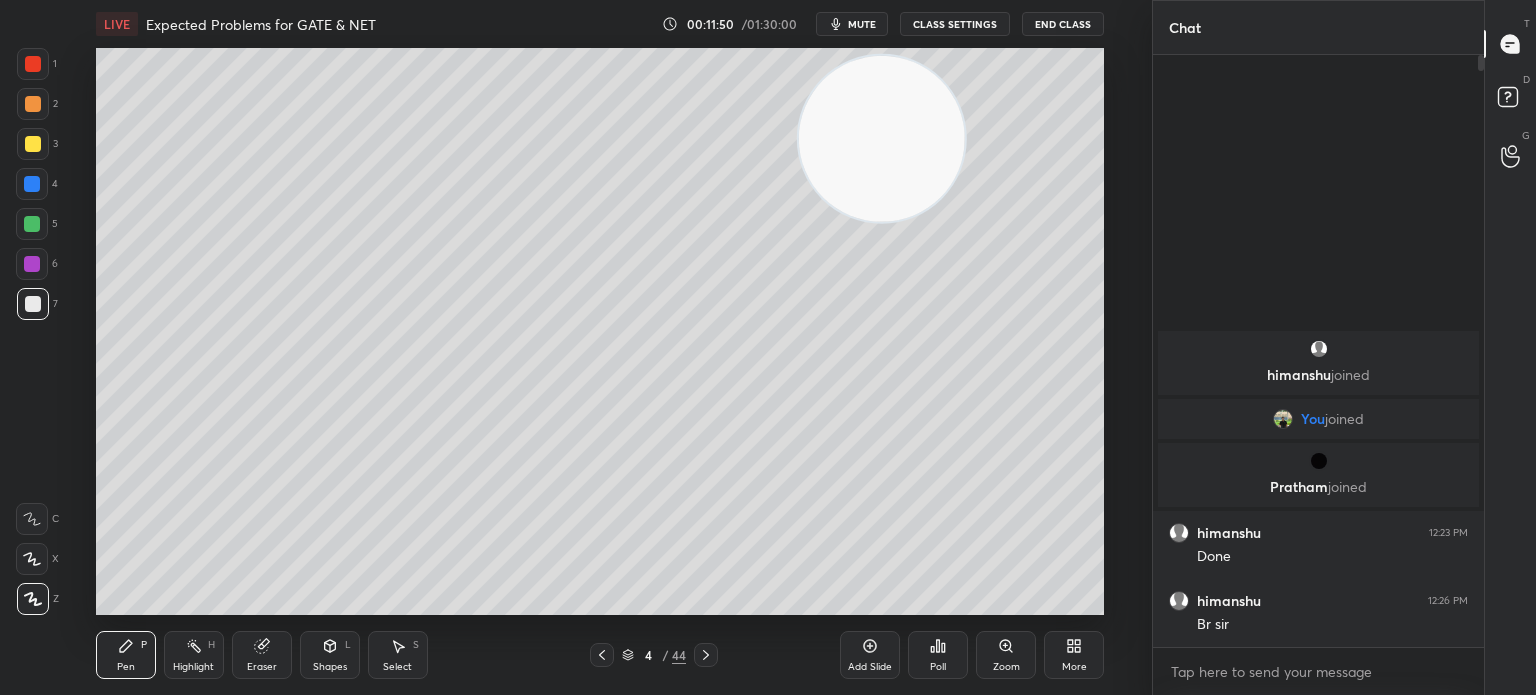 click on "Shapes L" at bounding box center [330, 655] 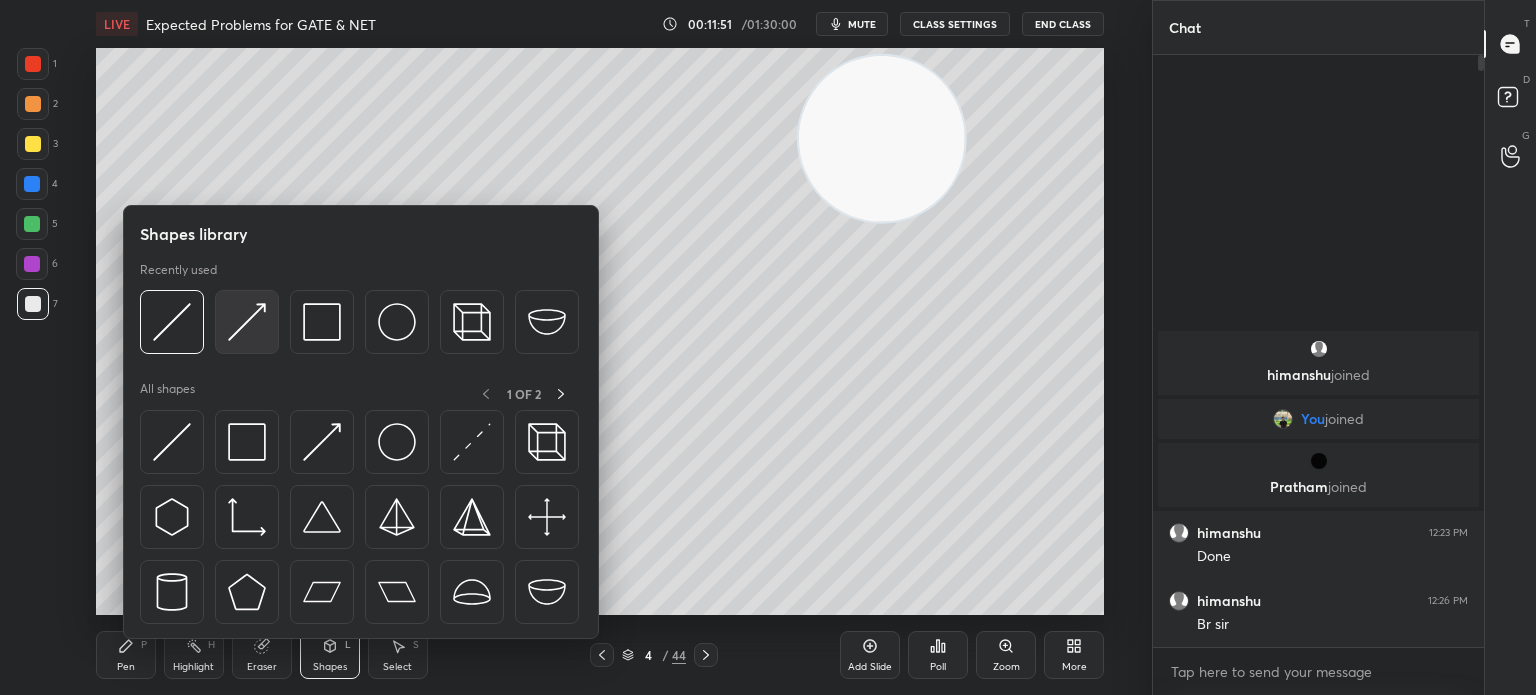 click at bounding box center (247, 322) 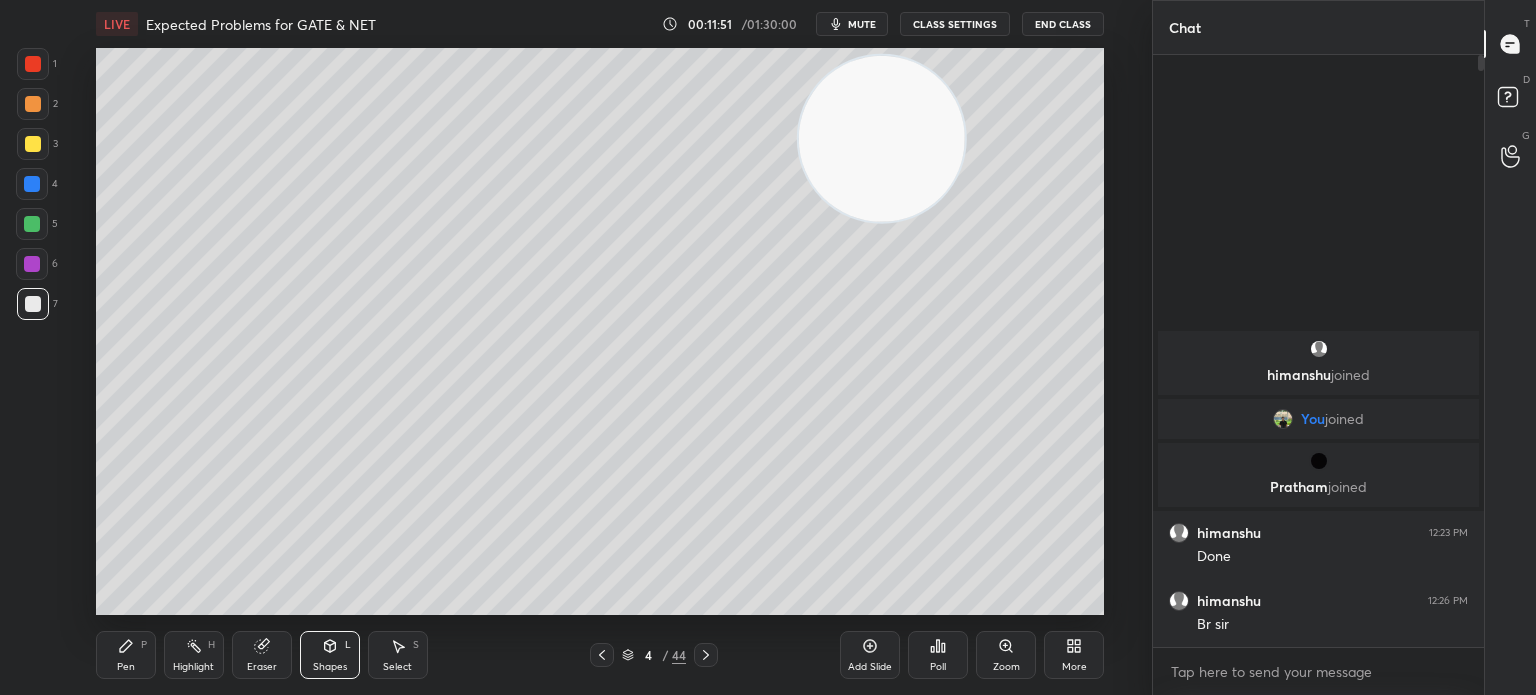 click at bounding box center (32, 184) 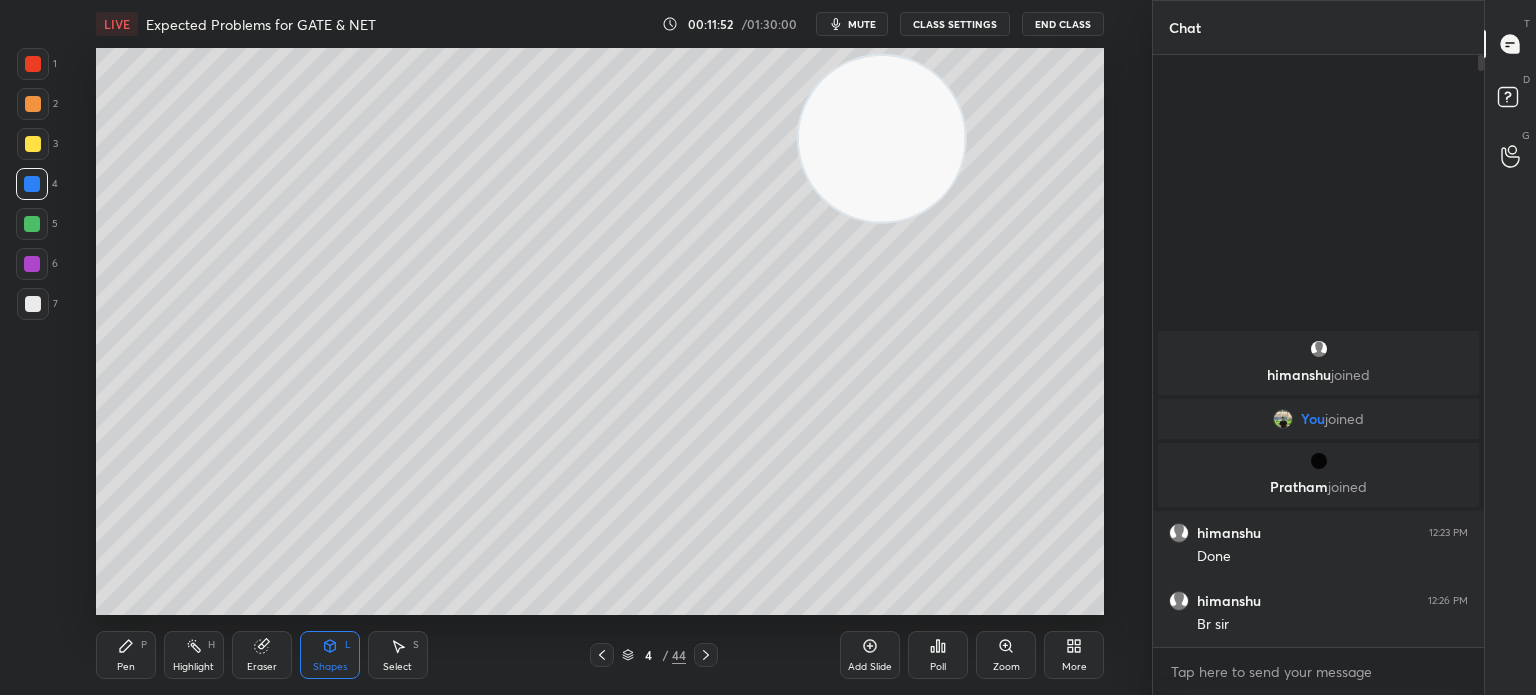 click at bounding box center [32, 224] 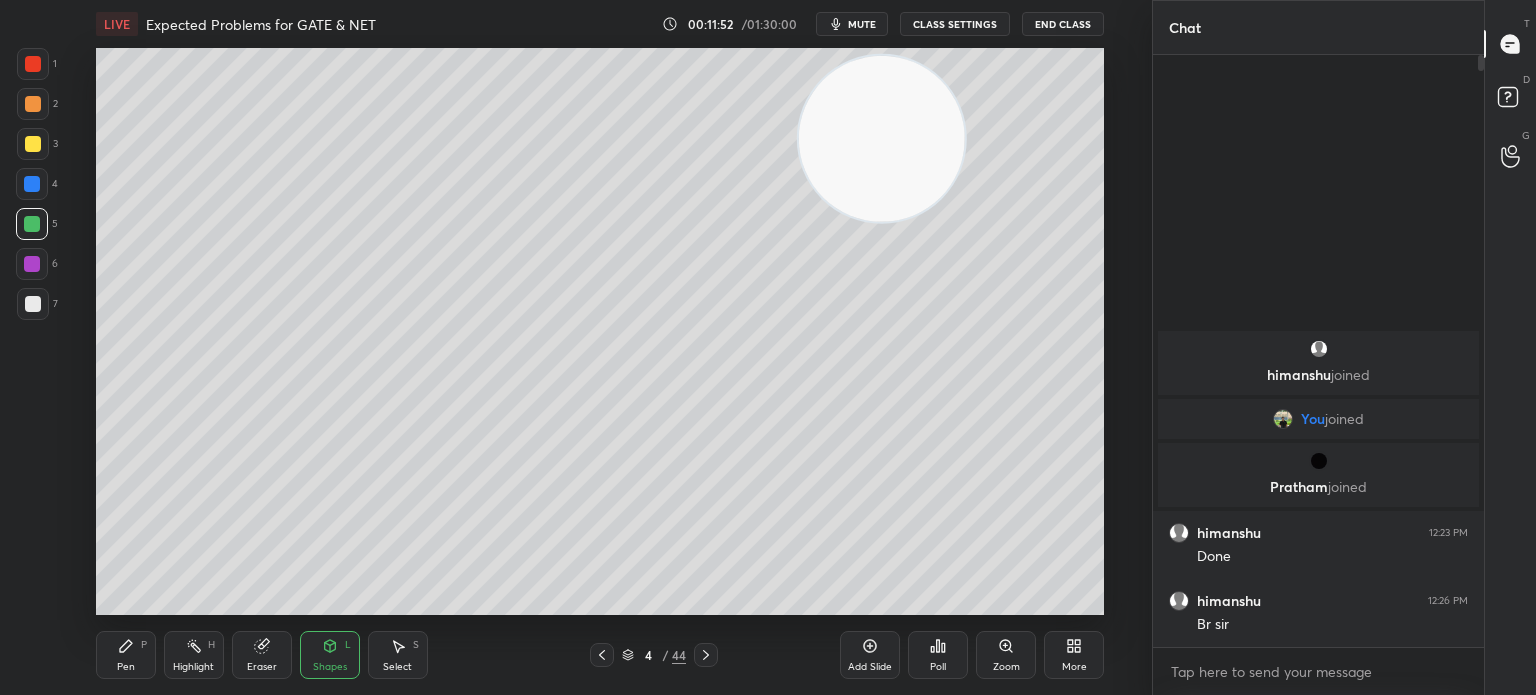 click on "5" at bounding box center [37, 224] 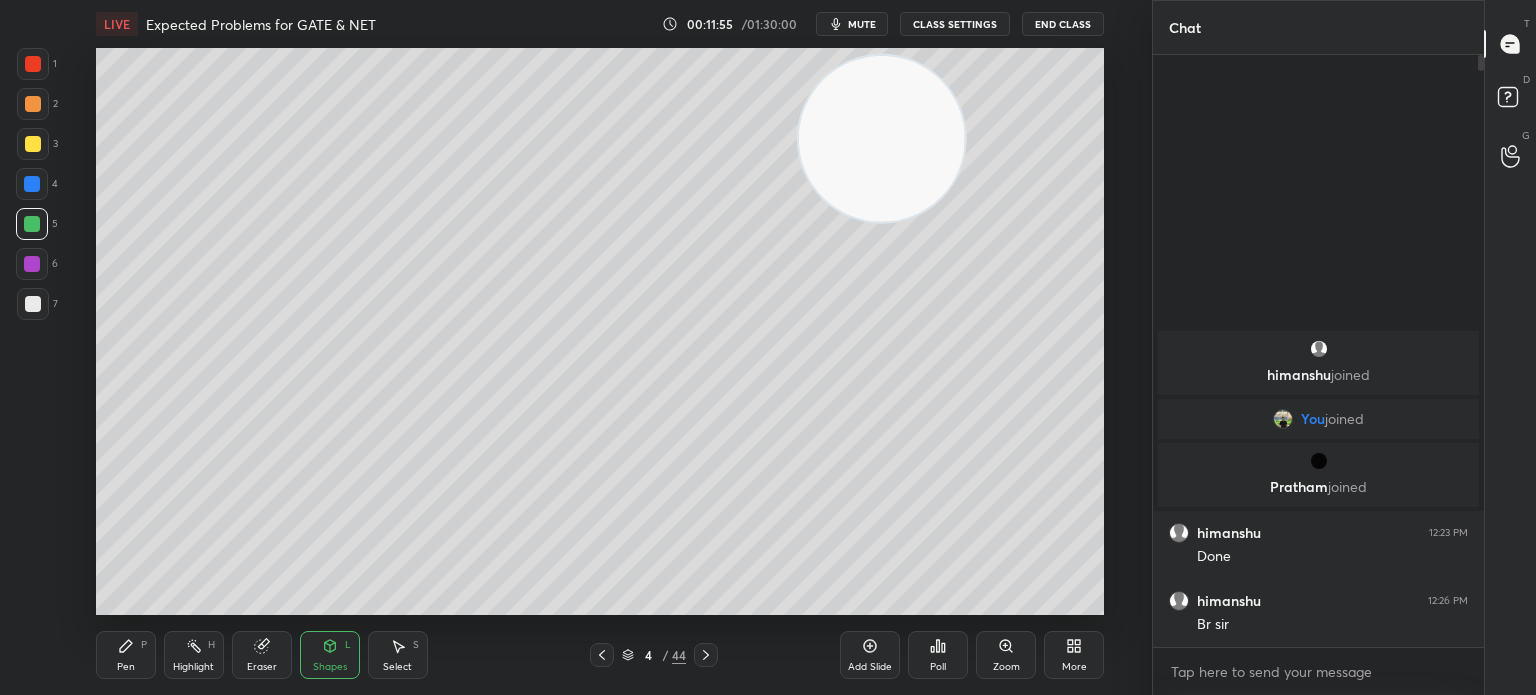 click on "Highlight" at bounding box center (193, 667) 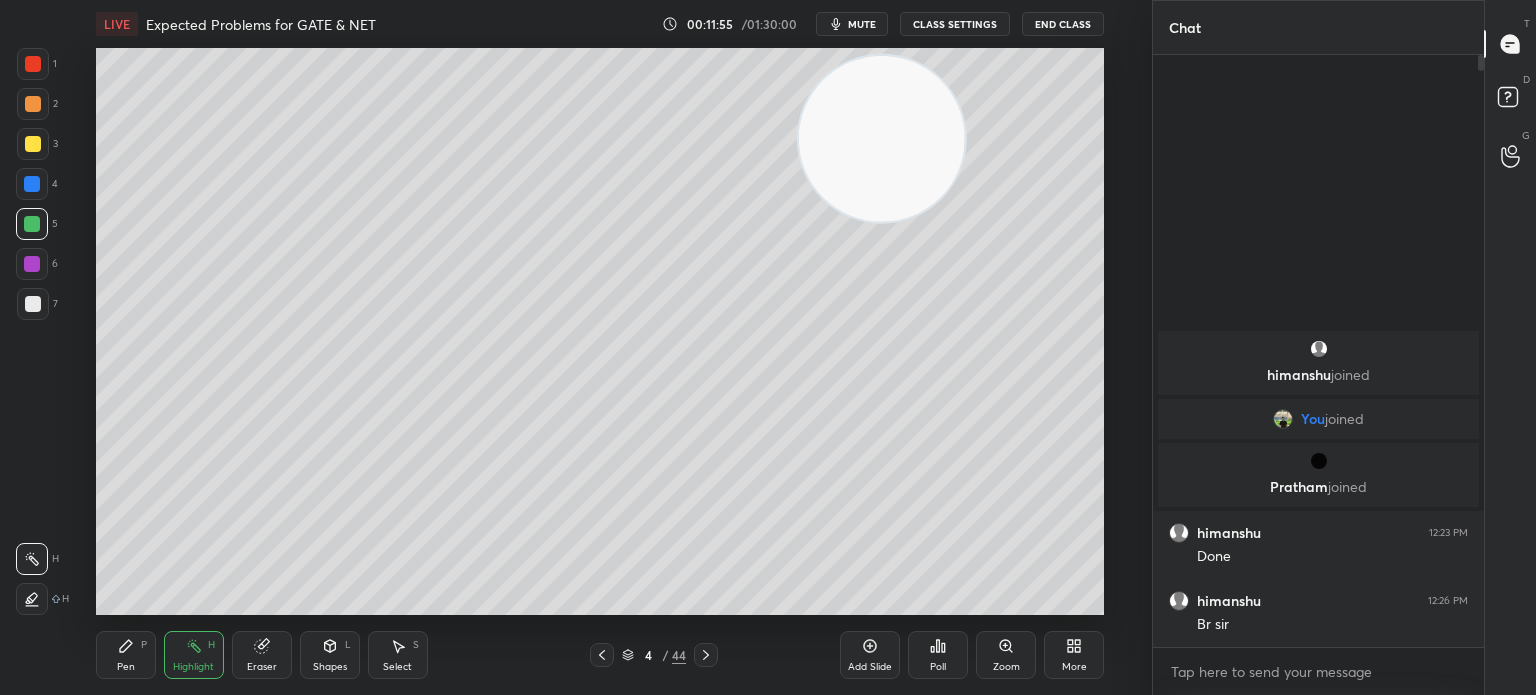 click on "Highlight" at bounding box center (193, 667) 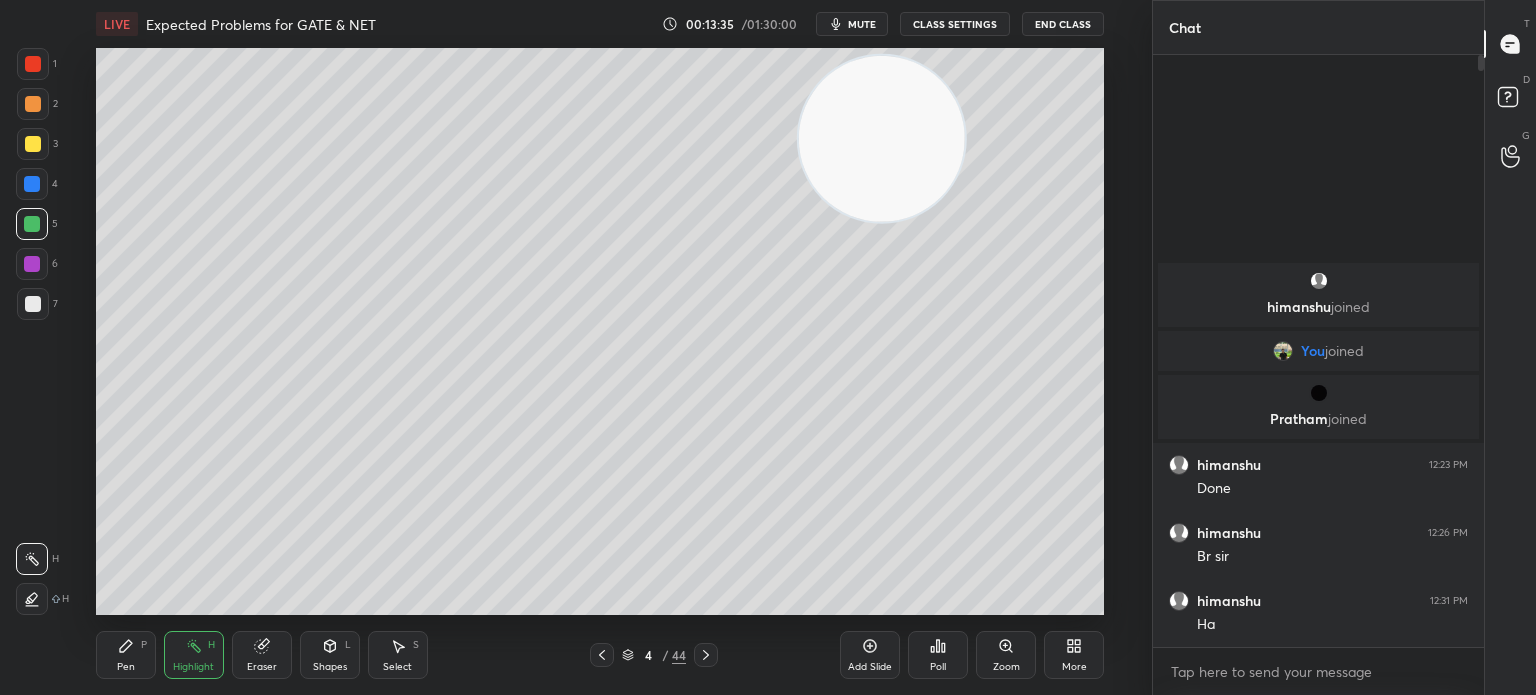 click on "4 / 44" at bounding box center (654, 655) 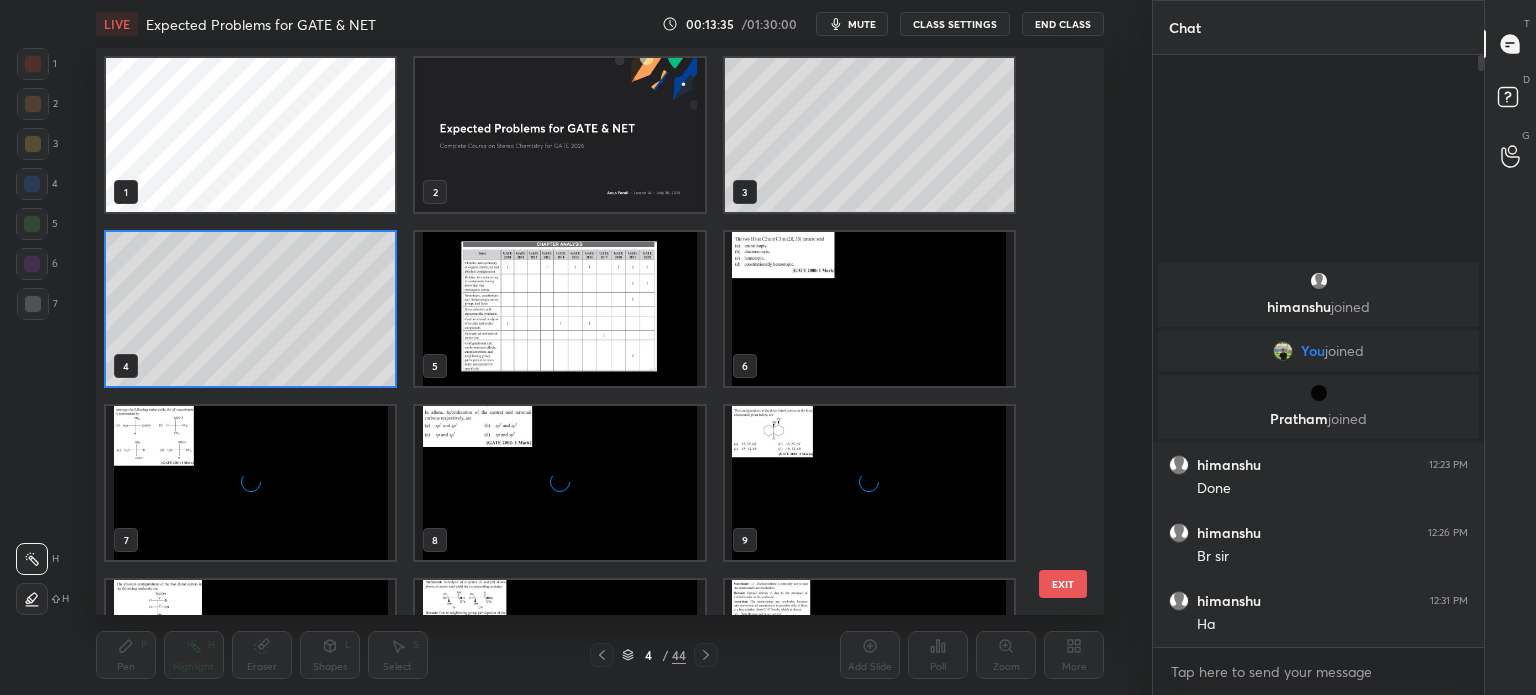 scroll, scrollTop: 6, scrollLeft: 10, axis: both 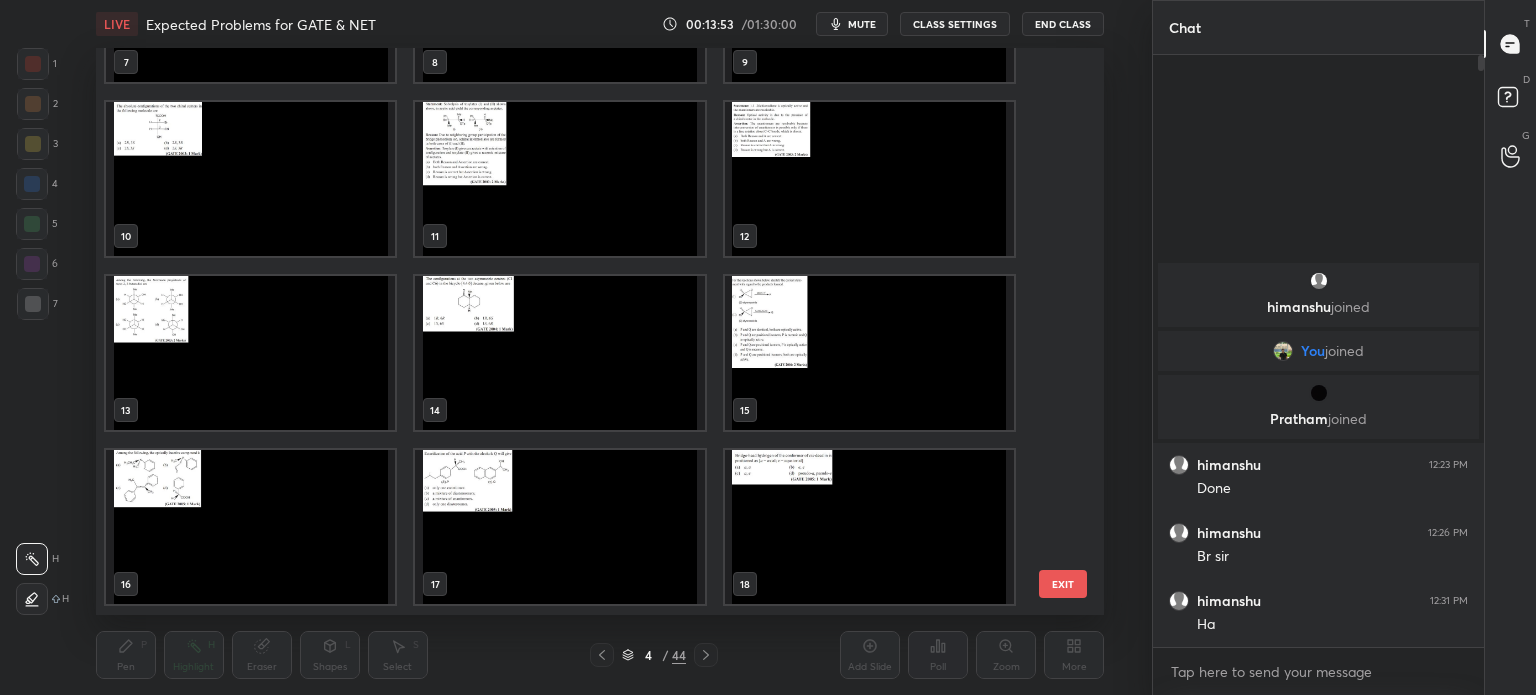 click at bounding box center (250, 353) 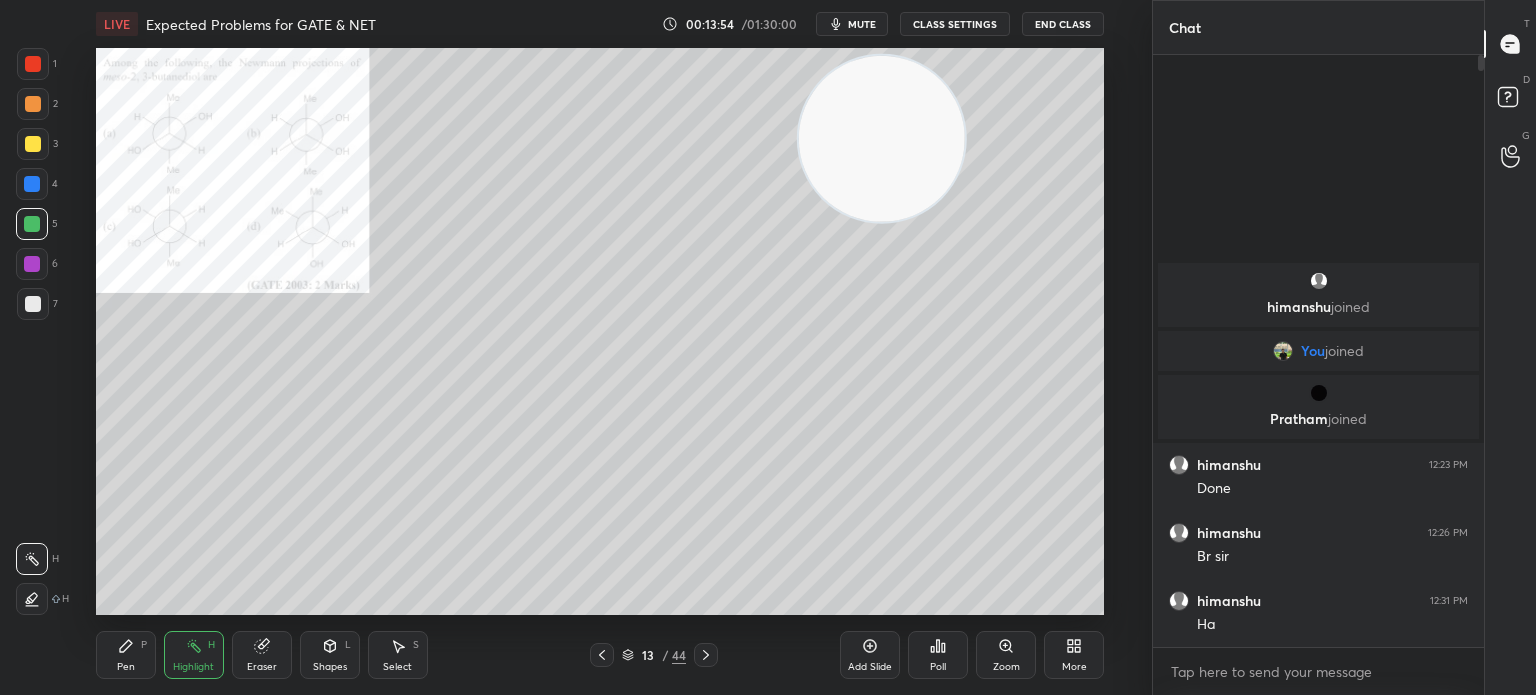 click 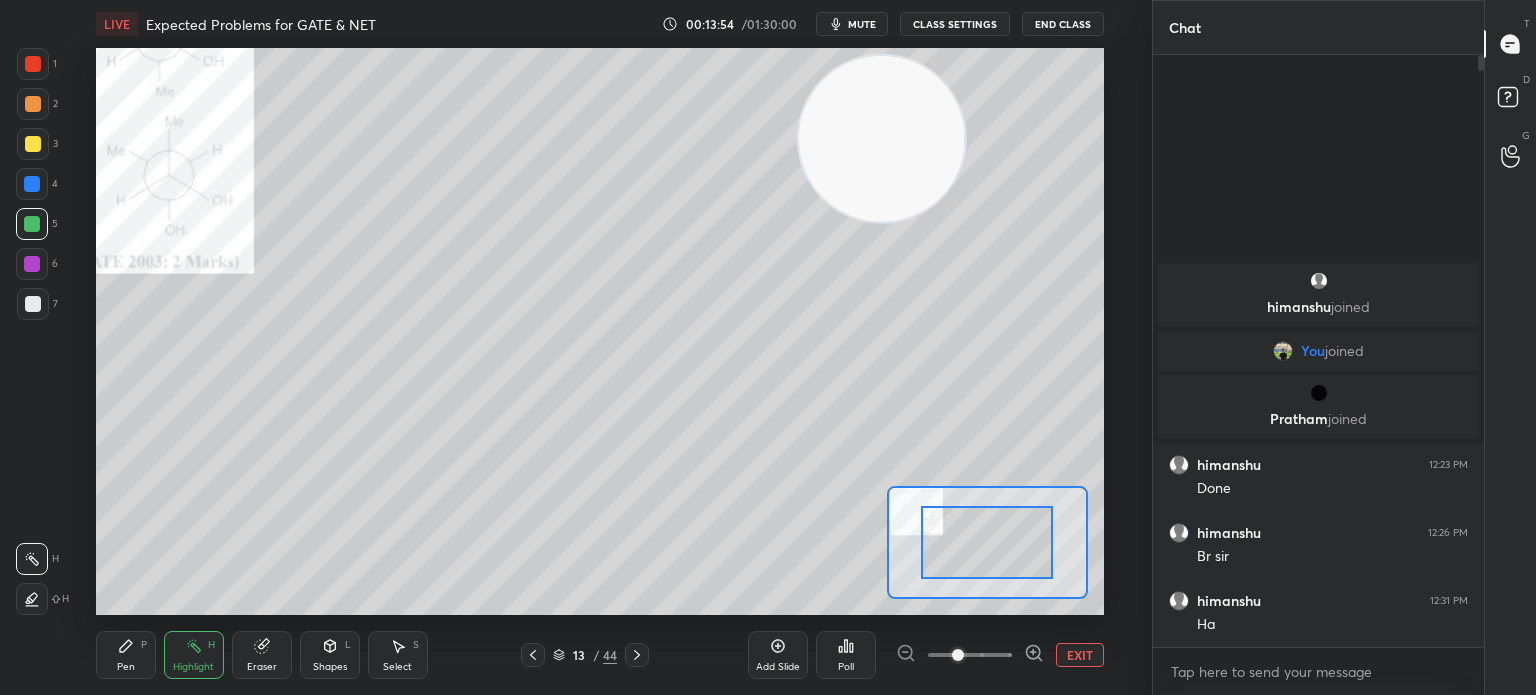 click at bounding box center (958, 655) 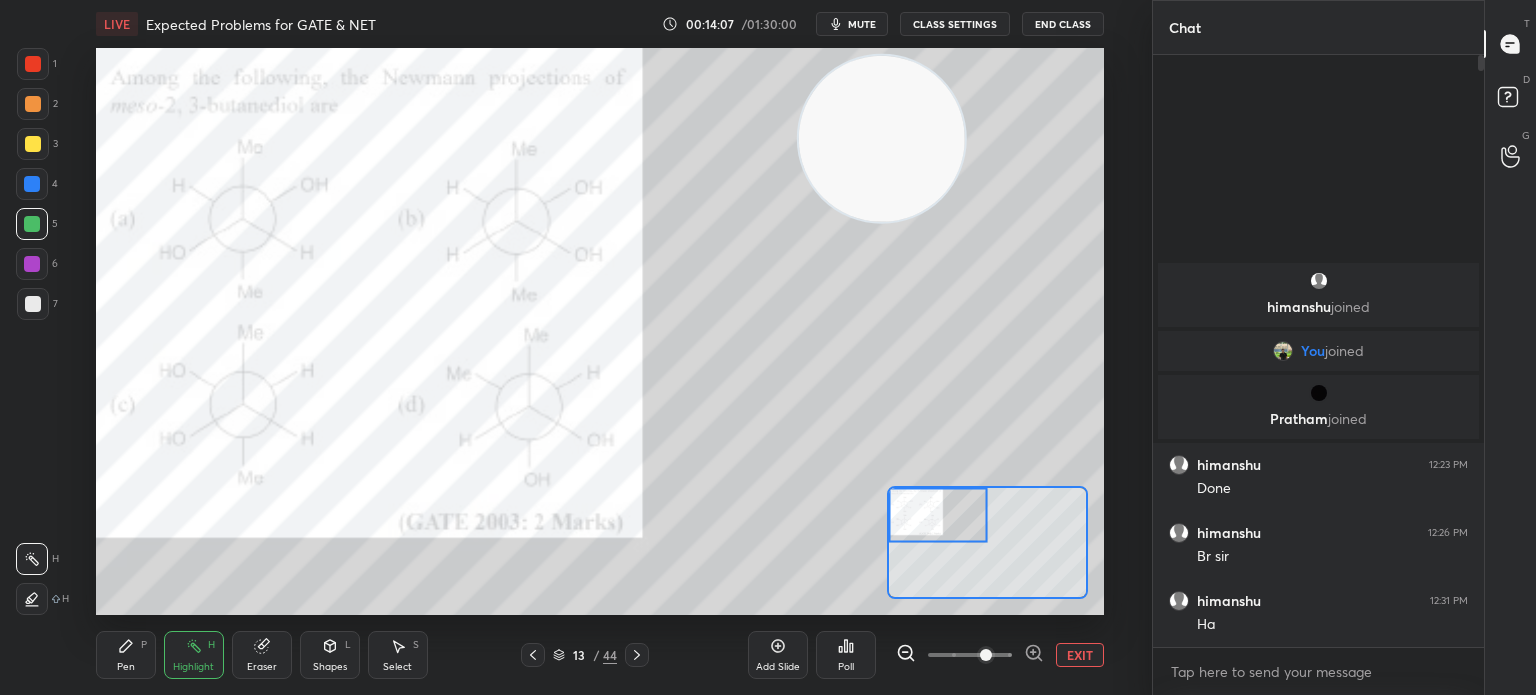 click on "Highlight H" at bounding box center (194, 655) 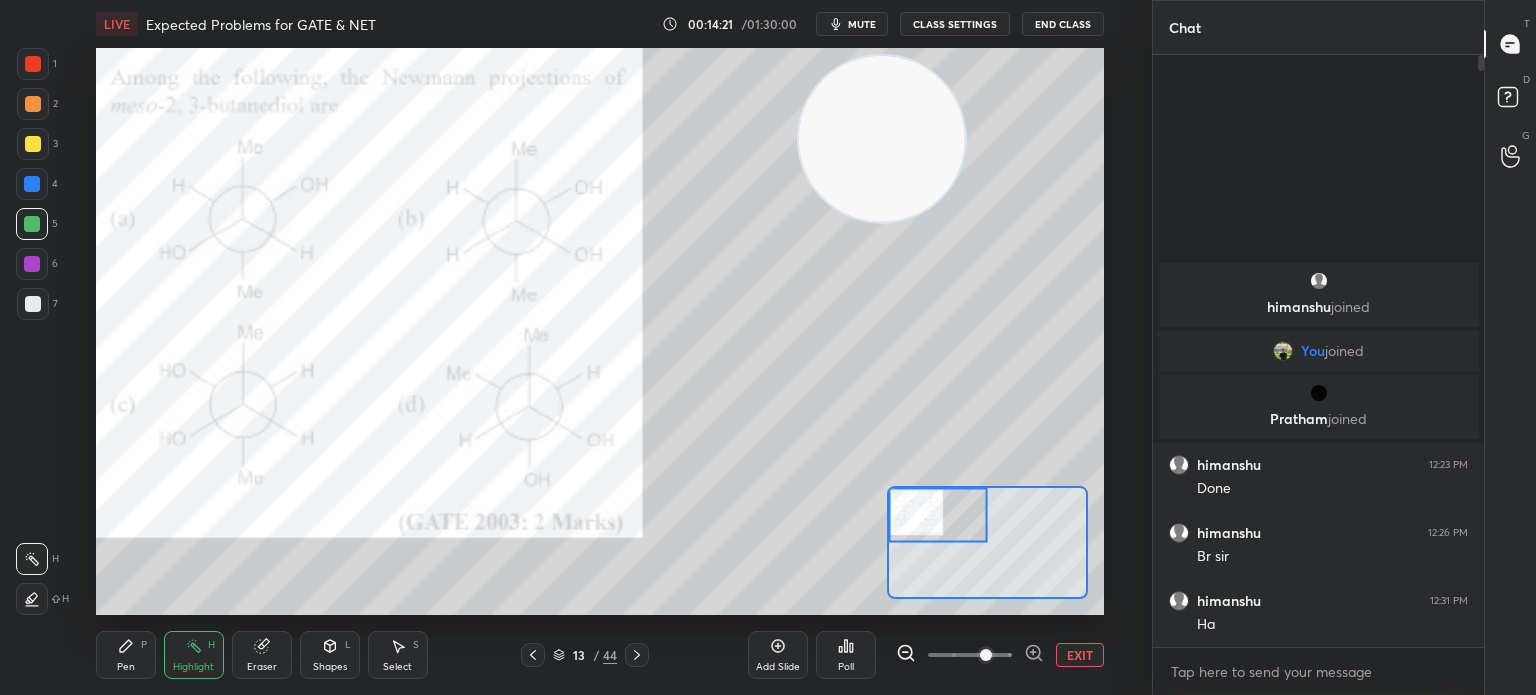 click 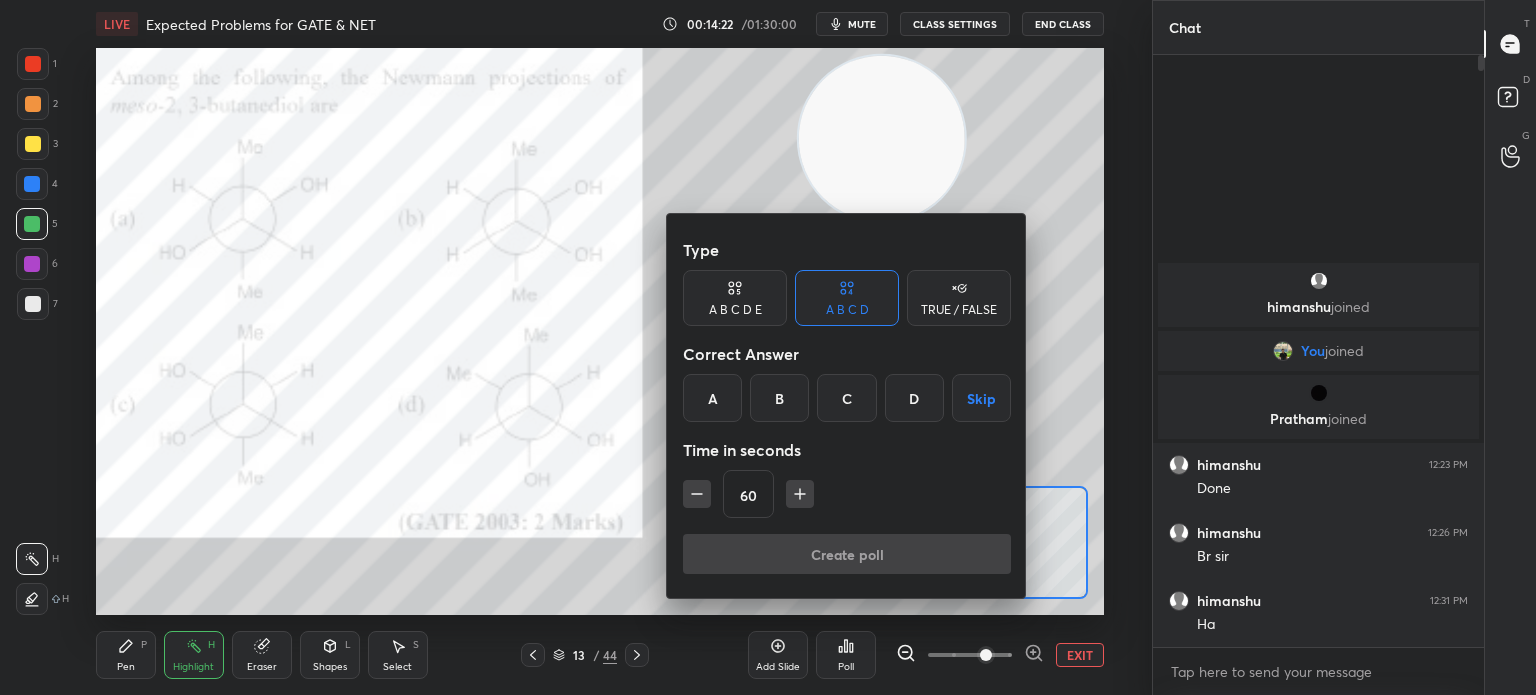 click on "A" at bounding box center [712, 398] 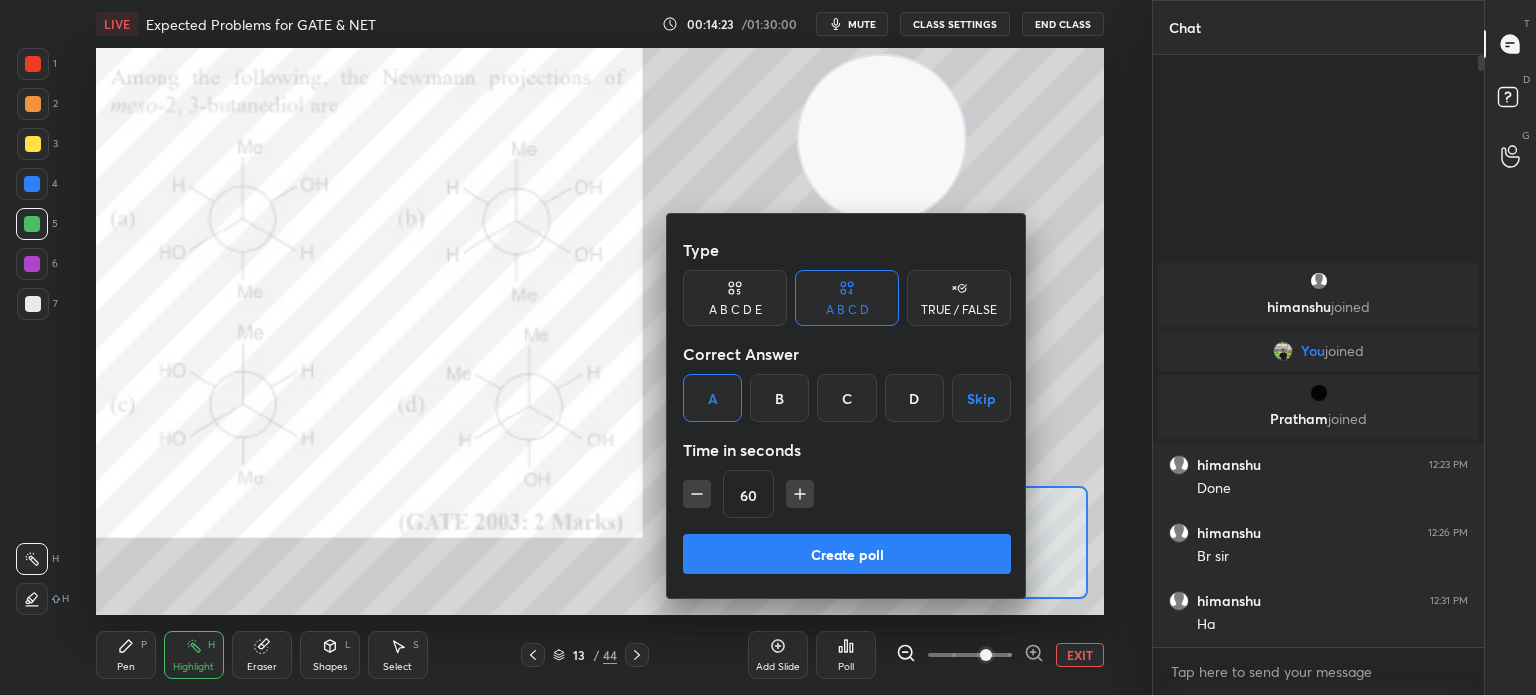 click 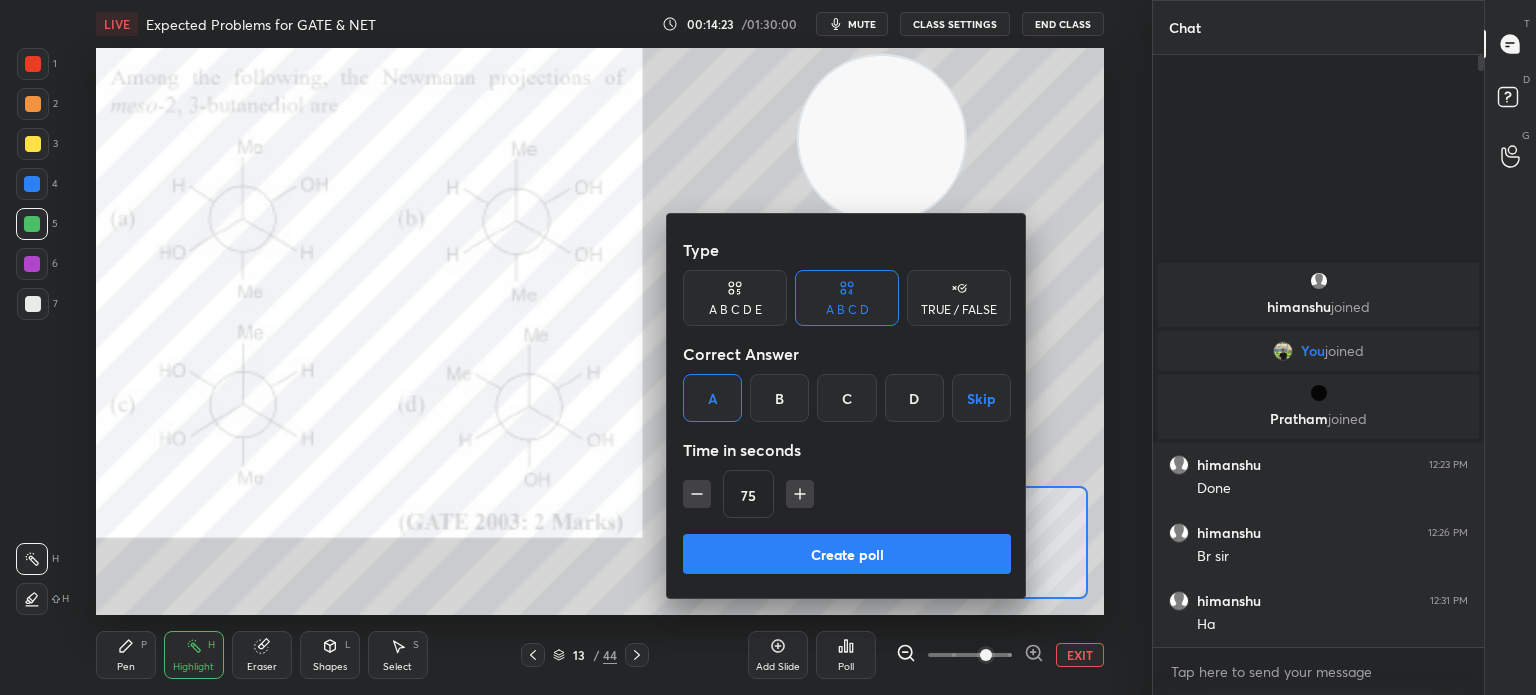 click 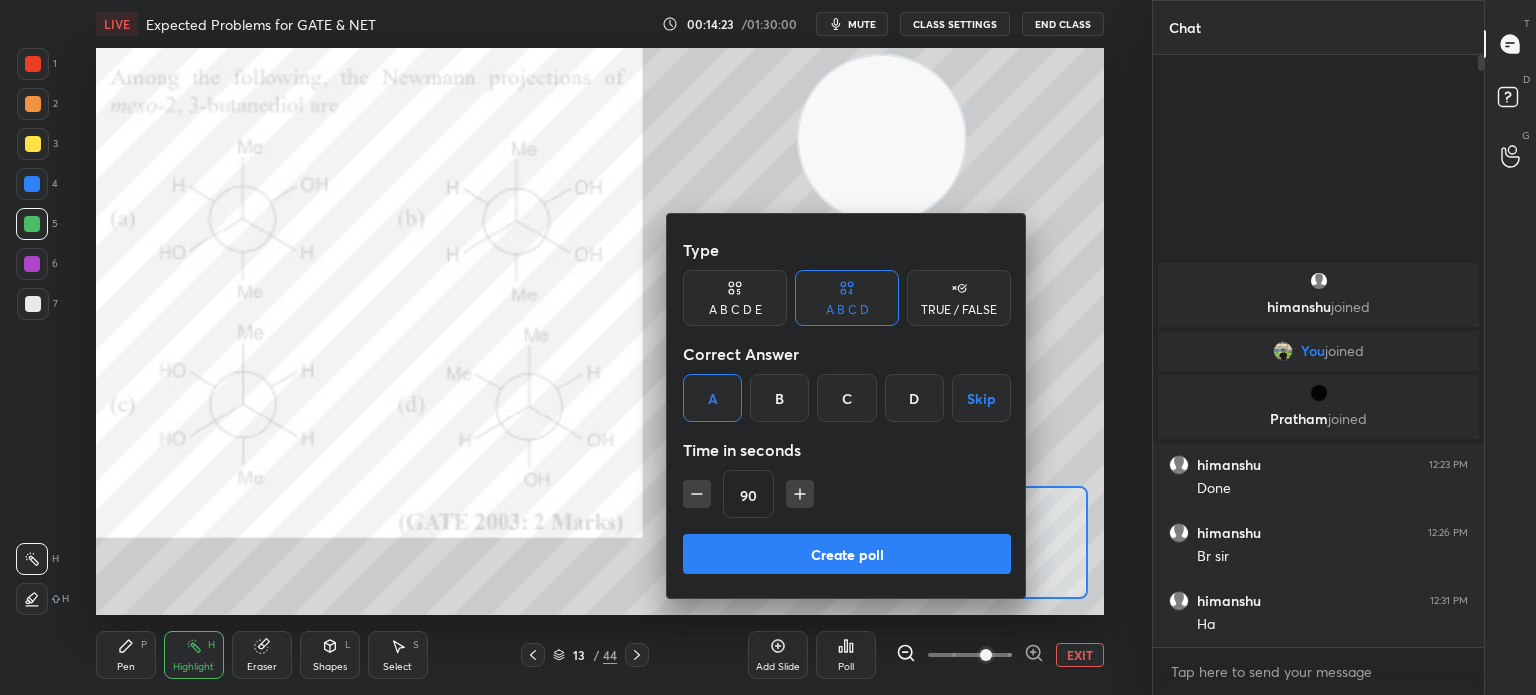 click 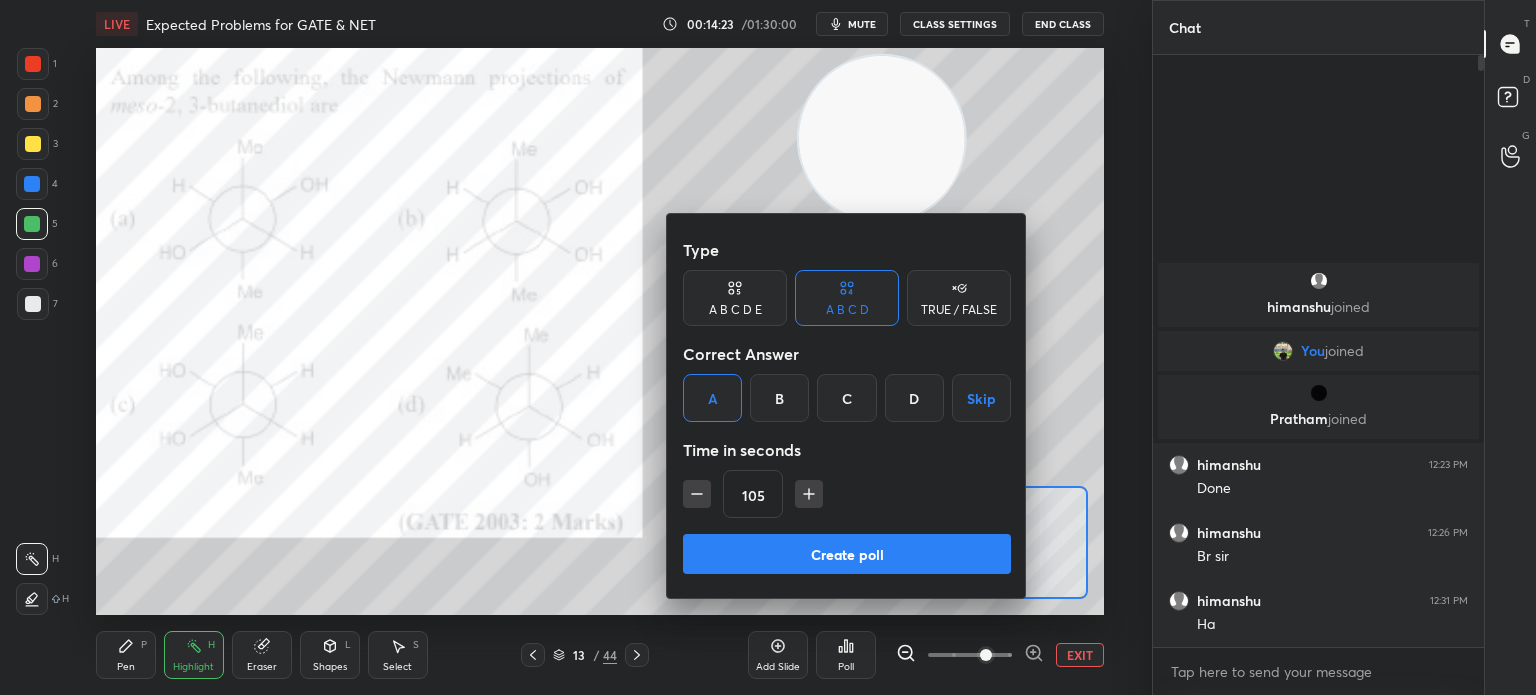 click 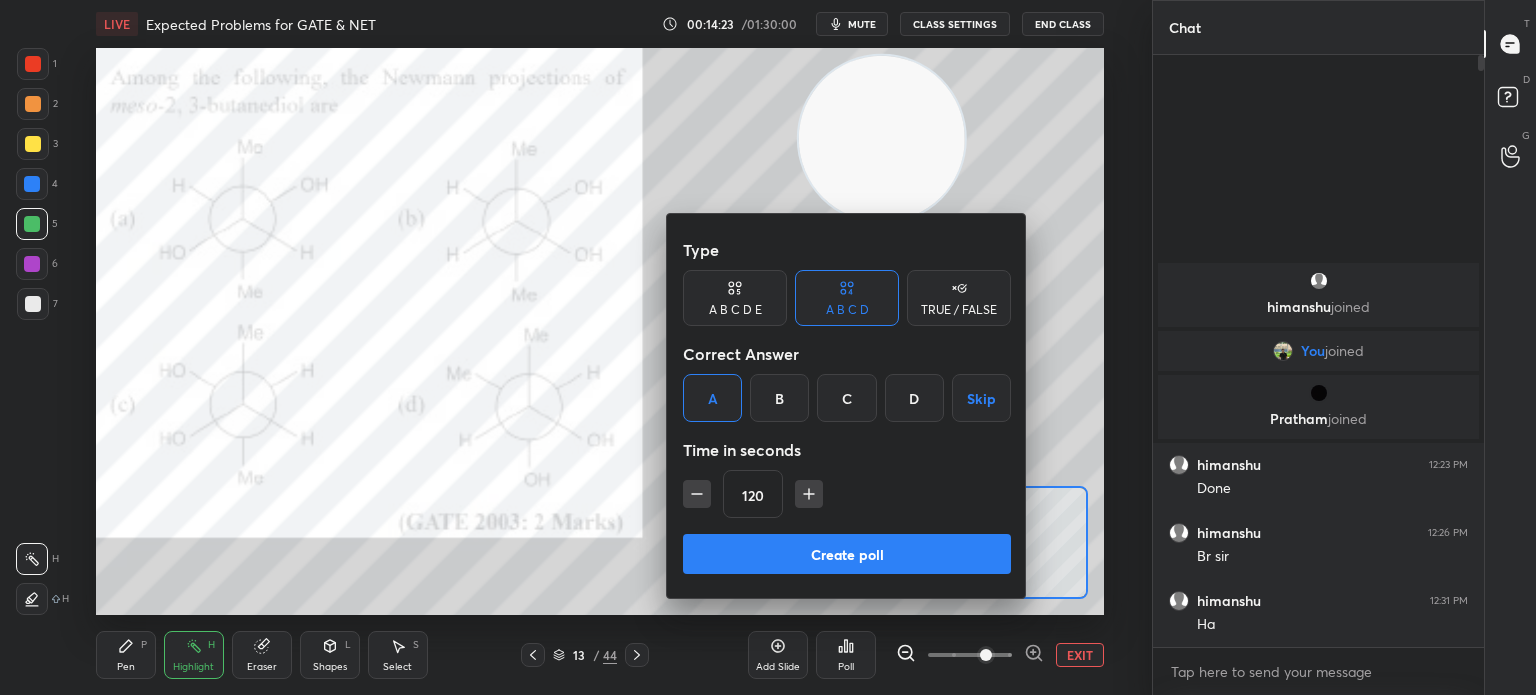 click 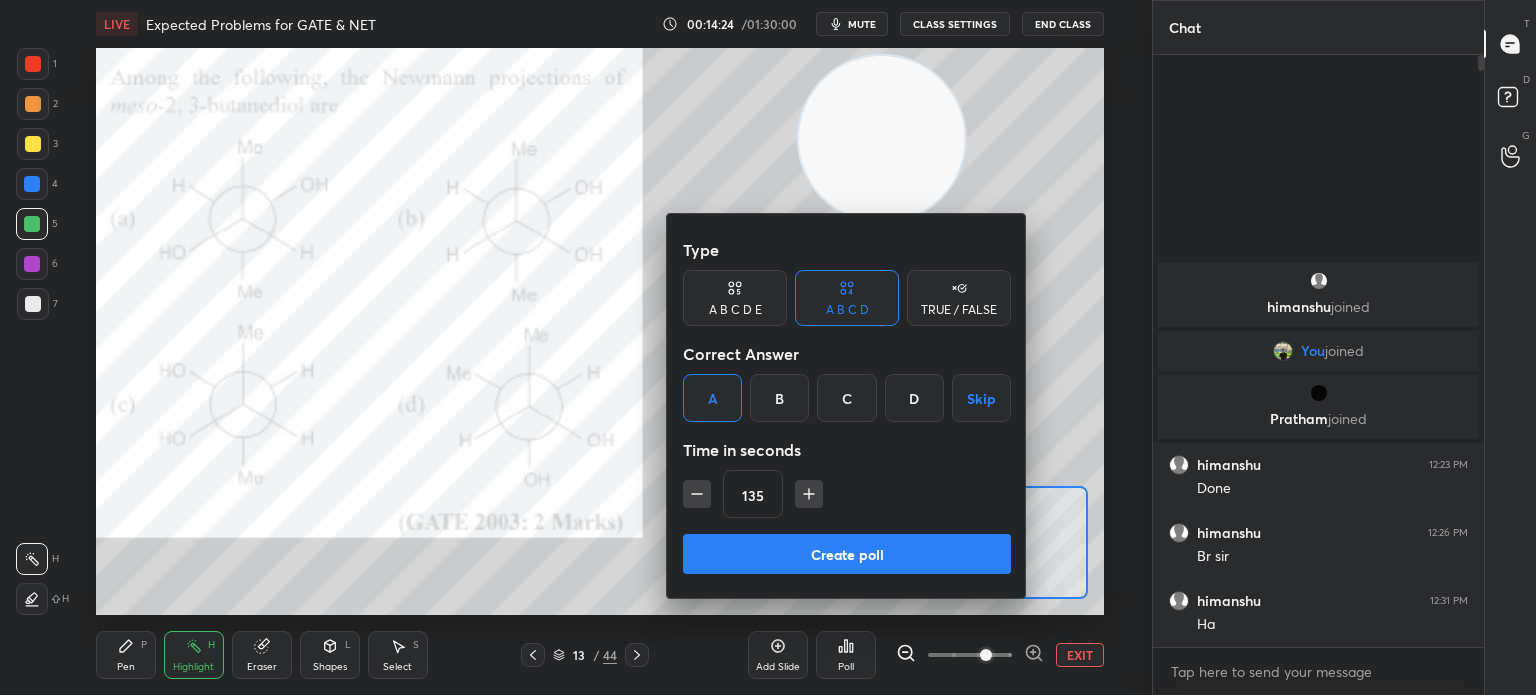 click 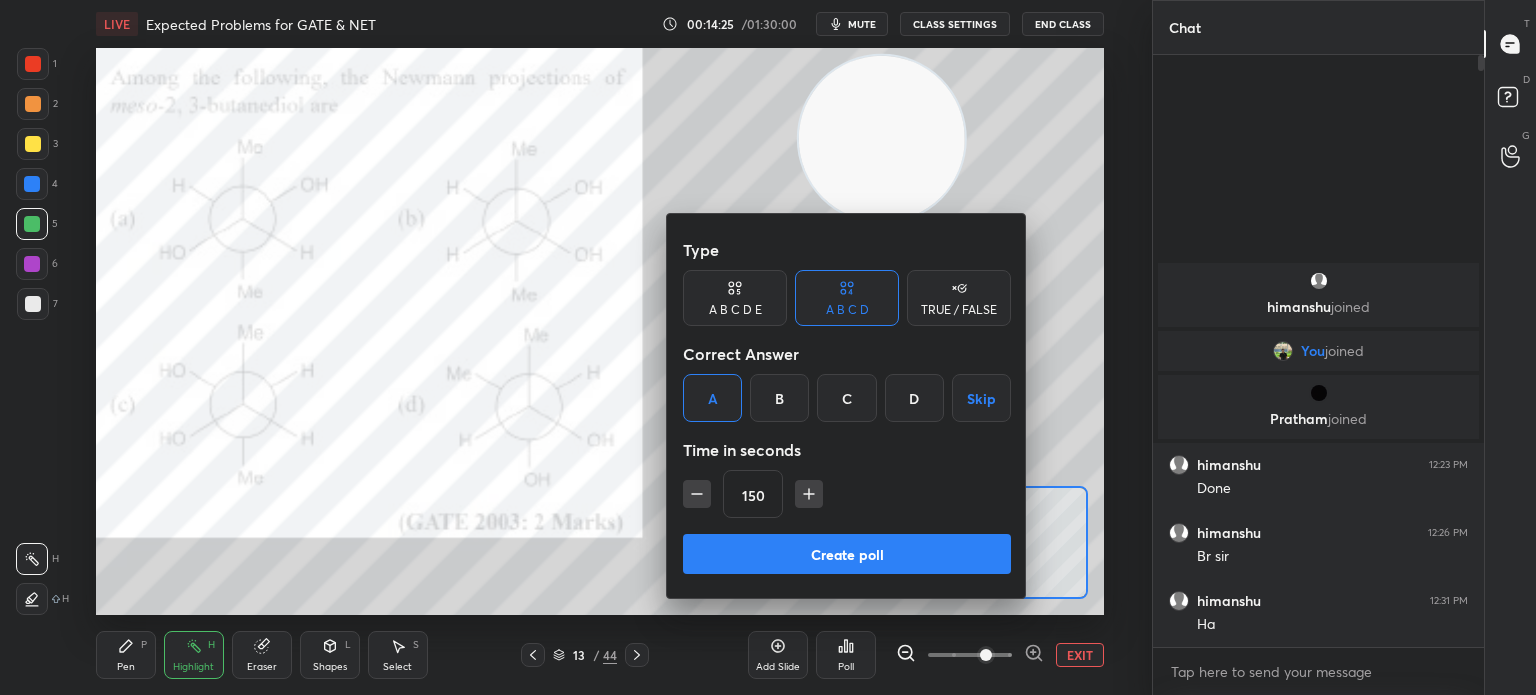 click on "Create poll" at bounding box center (847, 554) 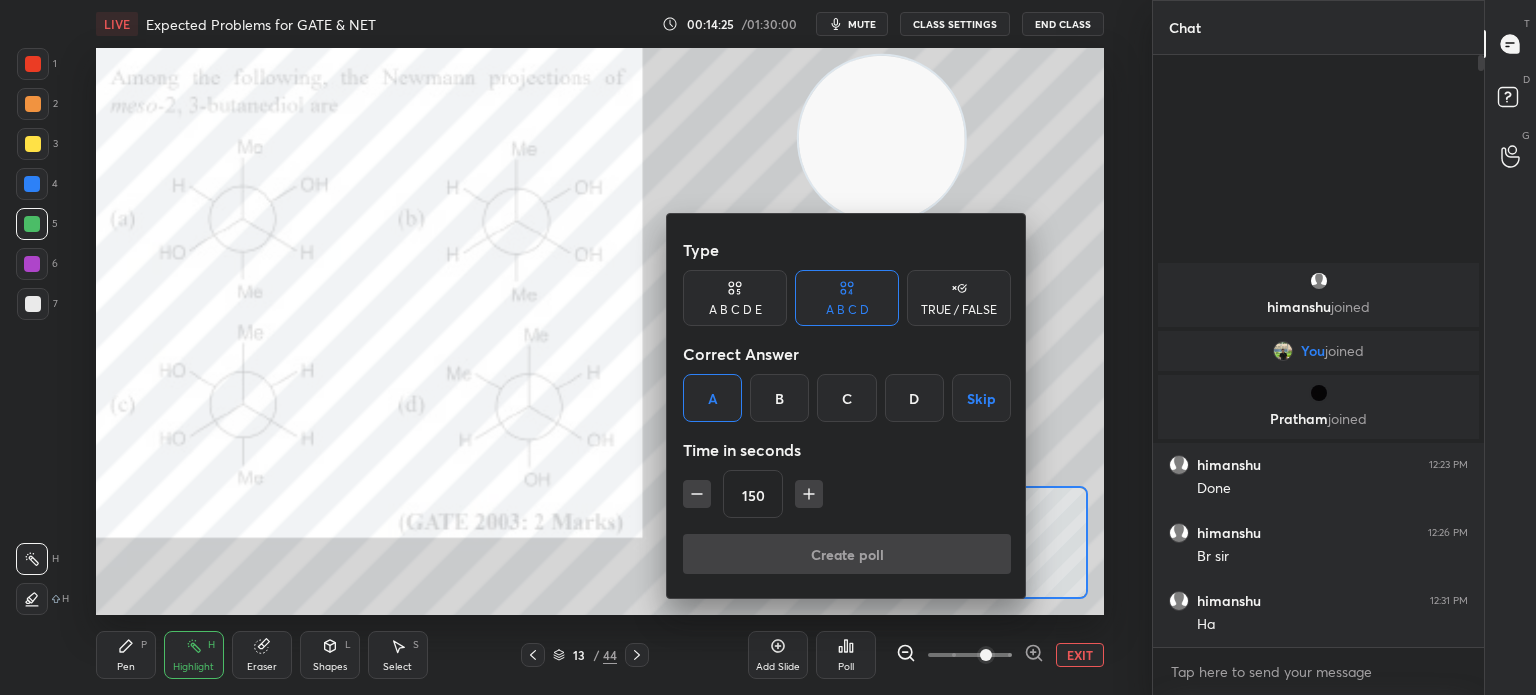 scroll, scrollTop: 544, scrollLeft: 325, axis: both 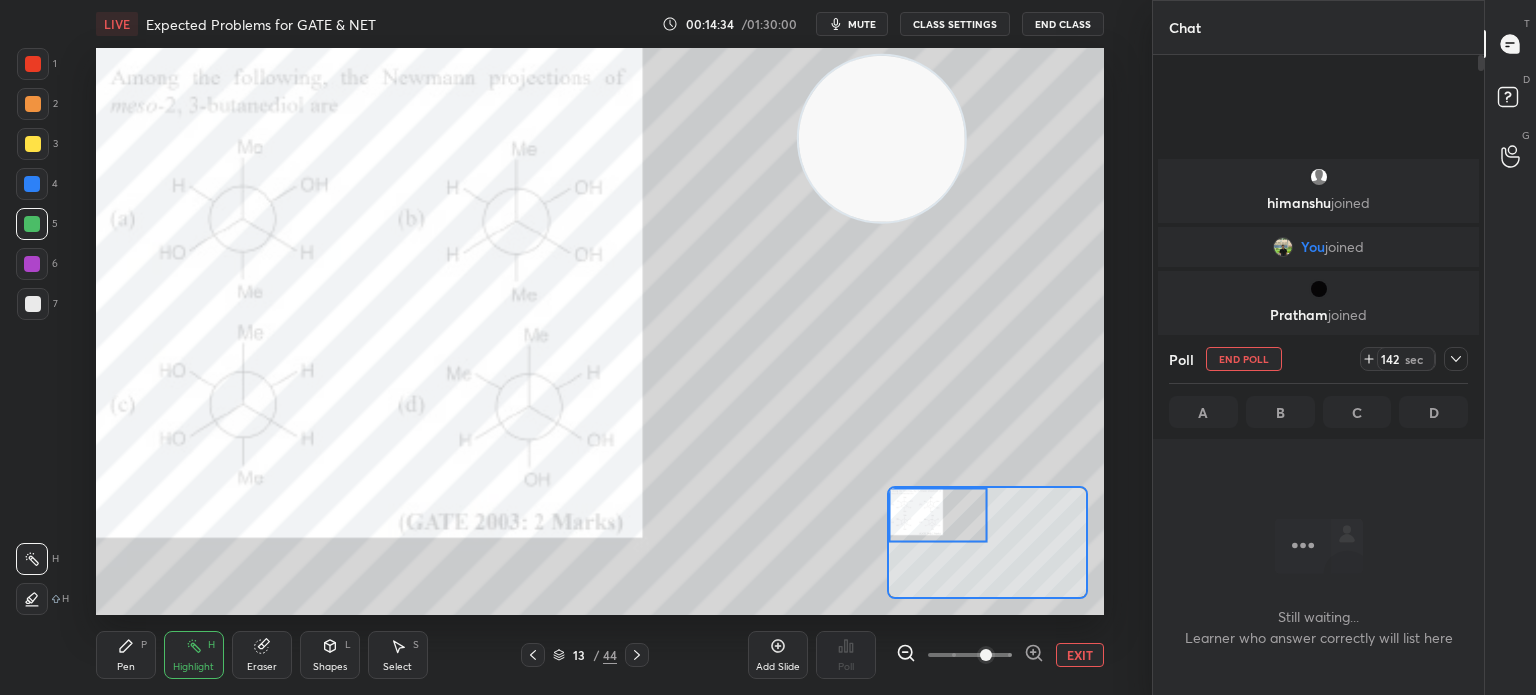click on "mute" at bounding box center [852, 24] 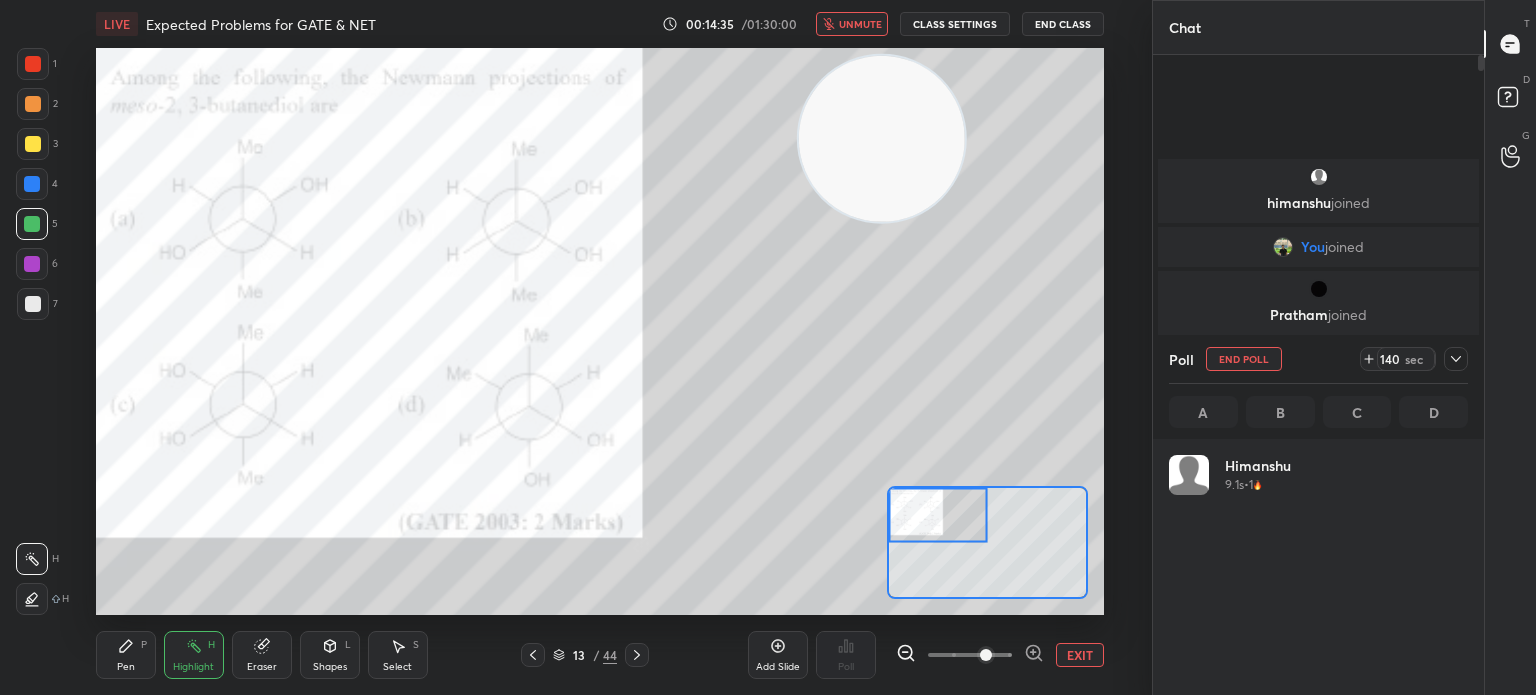 scroll, scrollTop: 6, scrollLeft: 6, axis: both 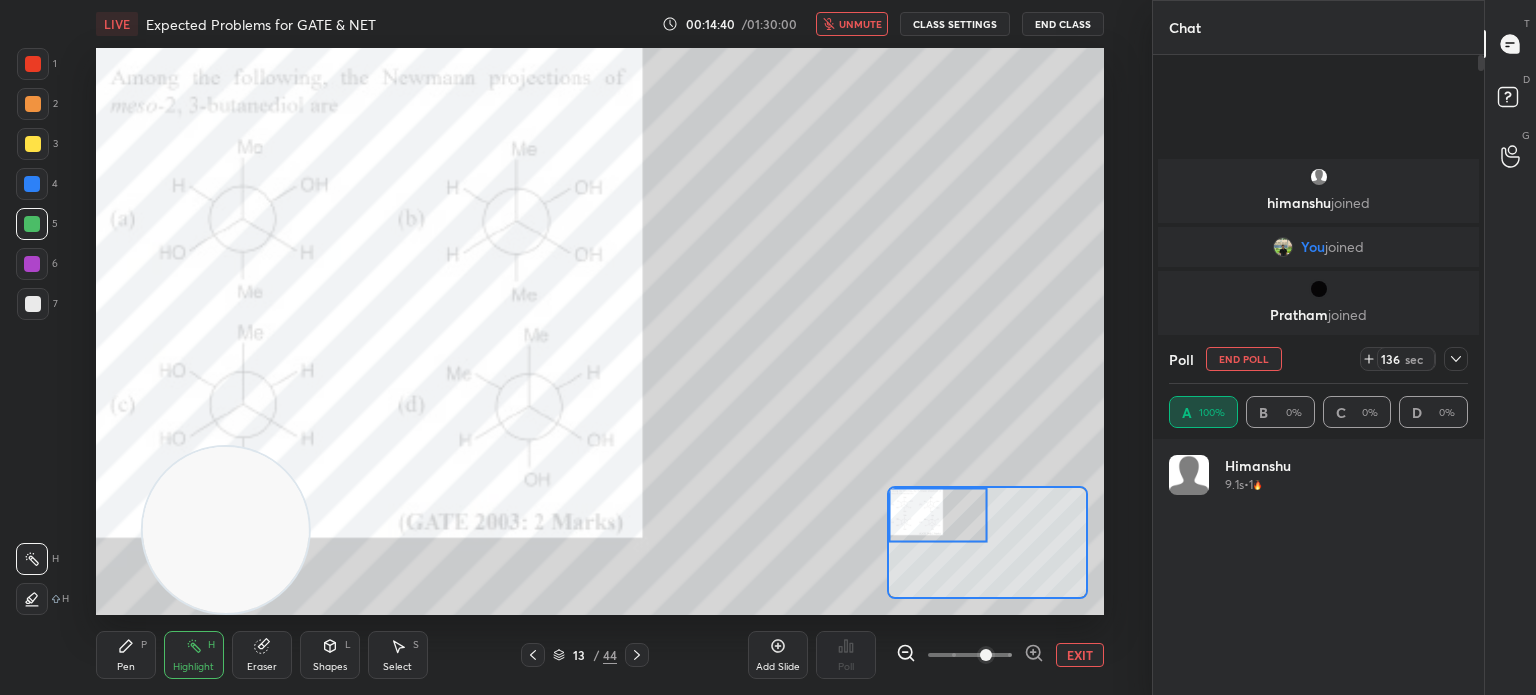 click at bounding box center [33, 144] 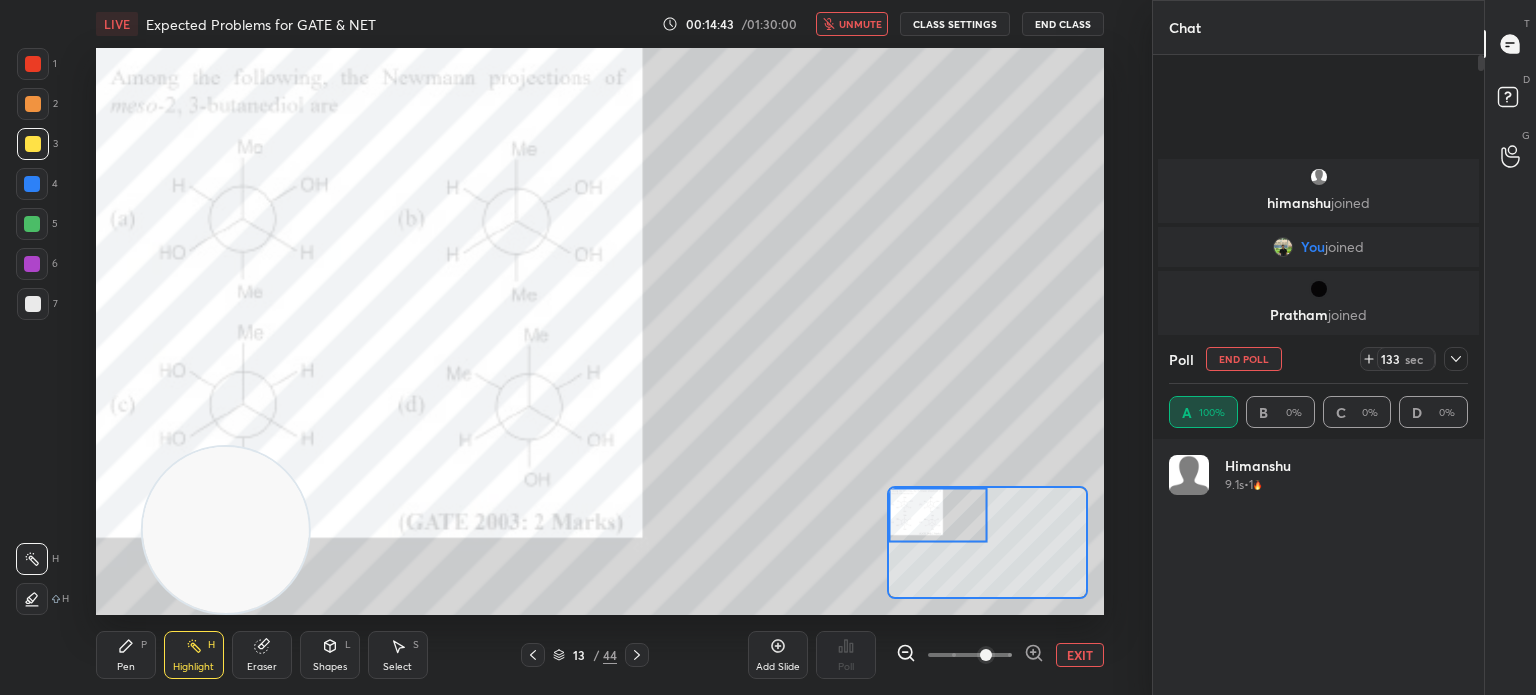 click at bounding box center [33, 304] 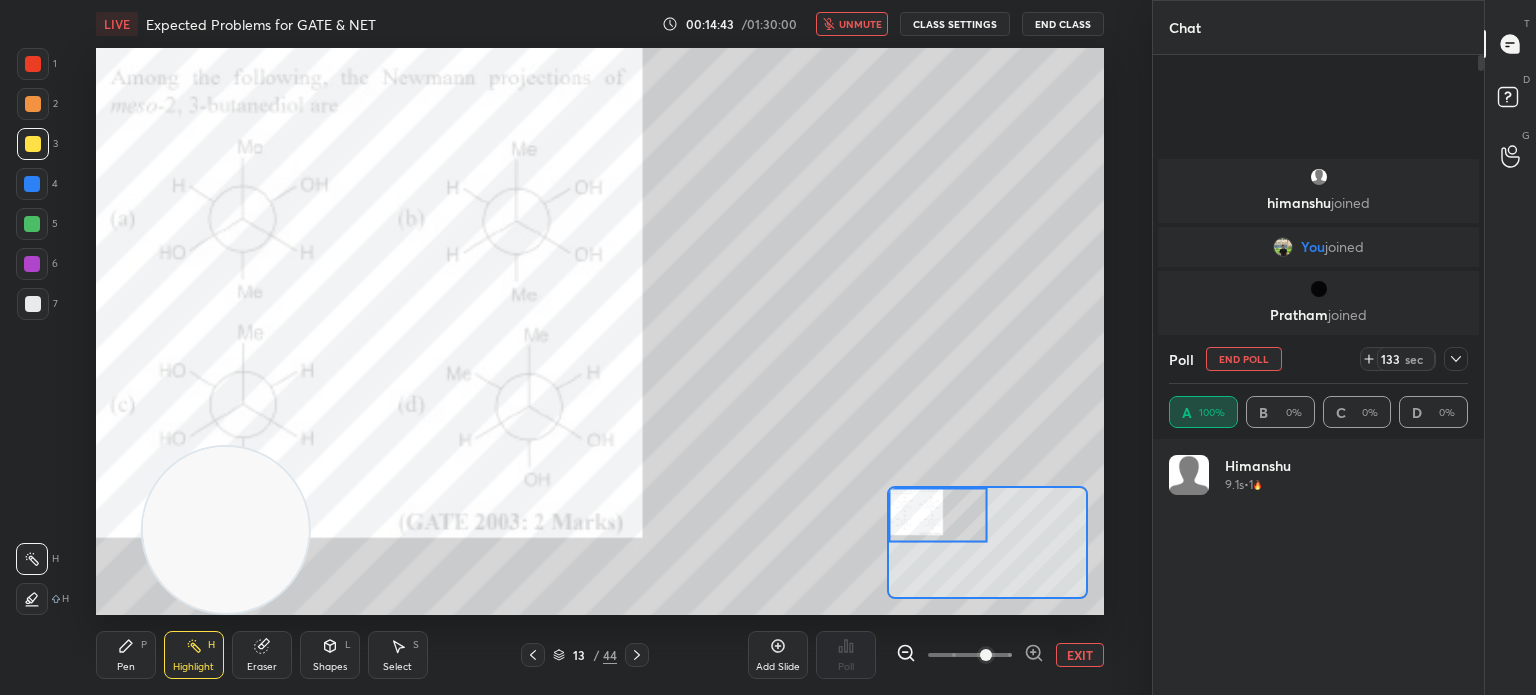 click at bounding box center [33, 304] 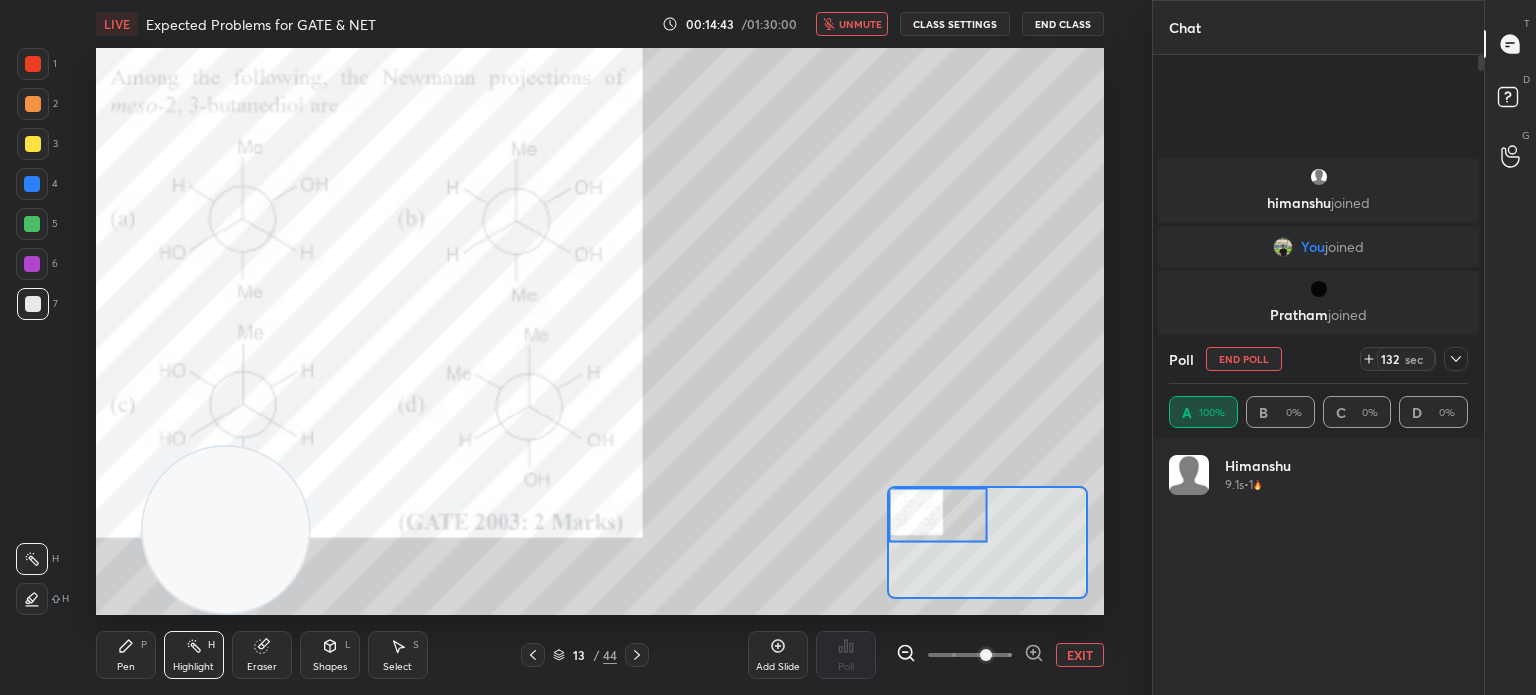 click on "Pen P" at bounding box center [126, 655] 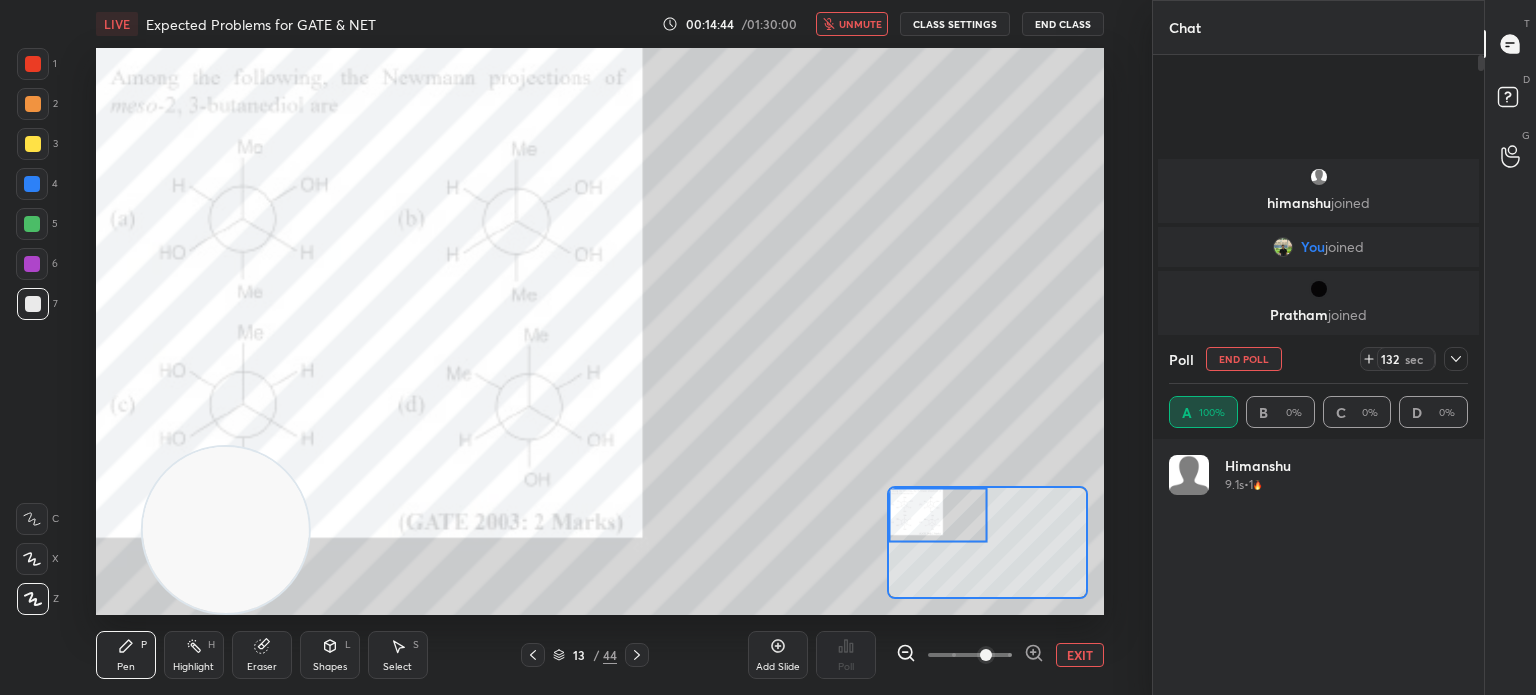 click 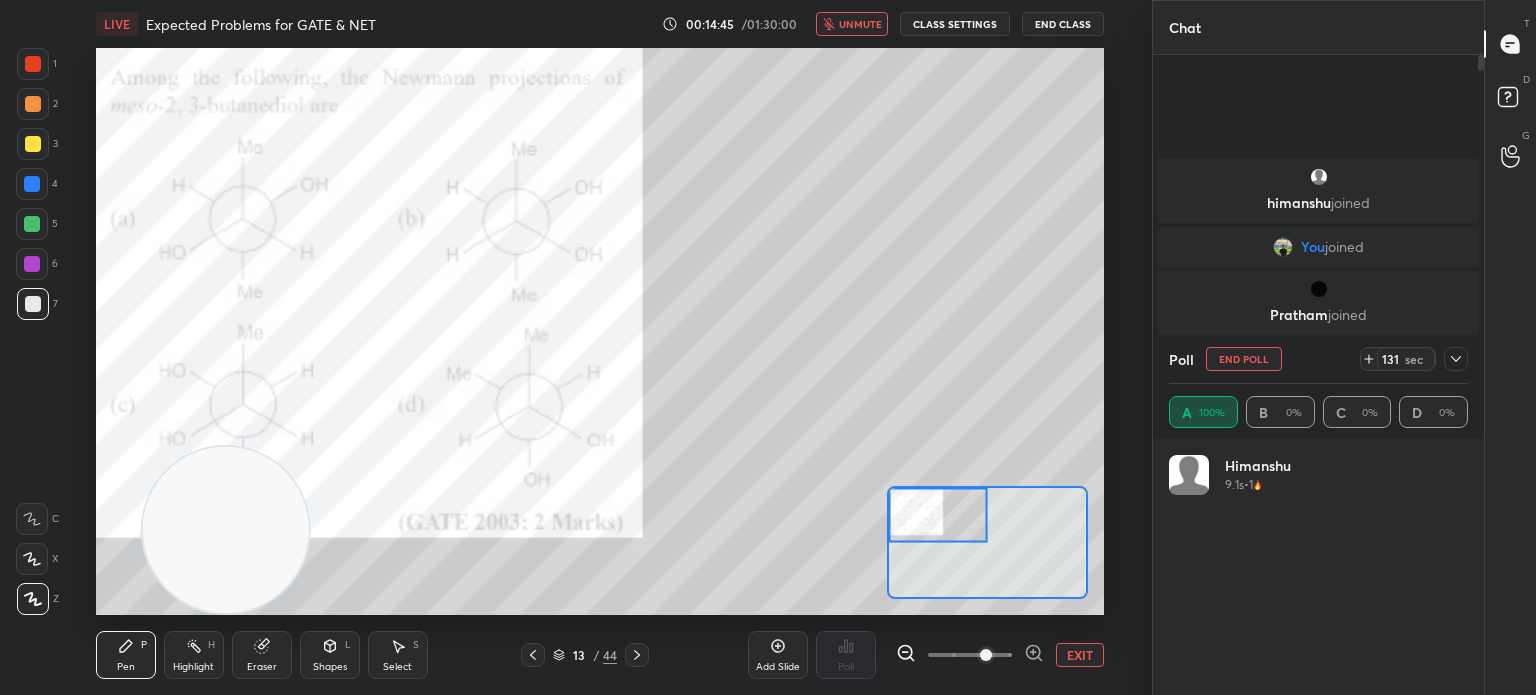 click at bounding box center (33, 599) 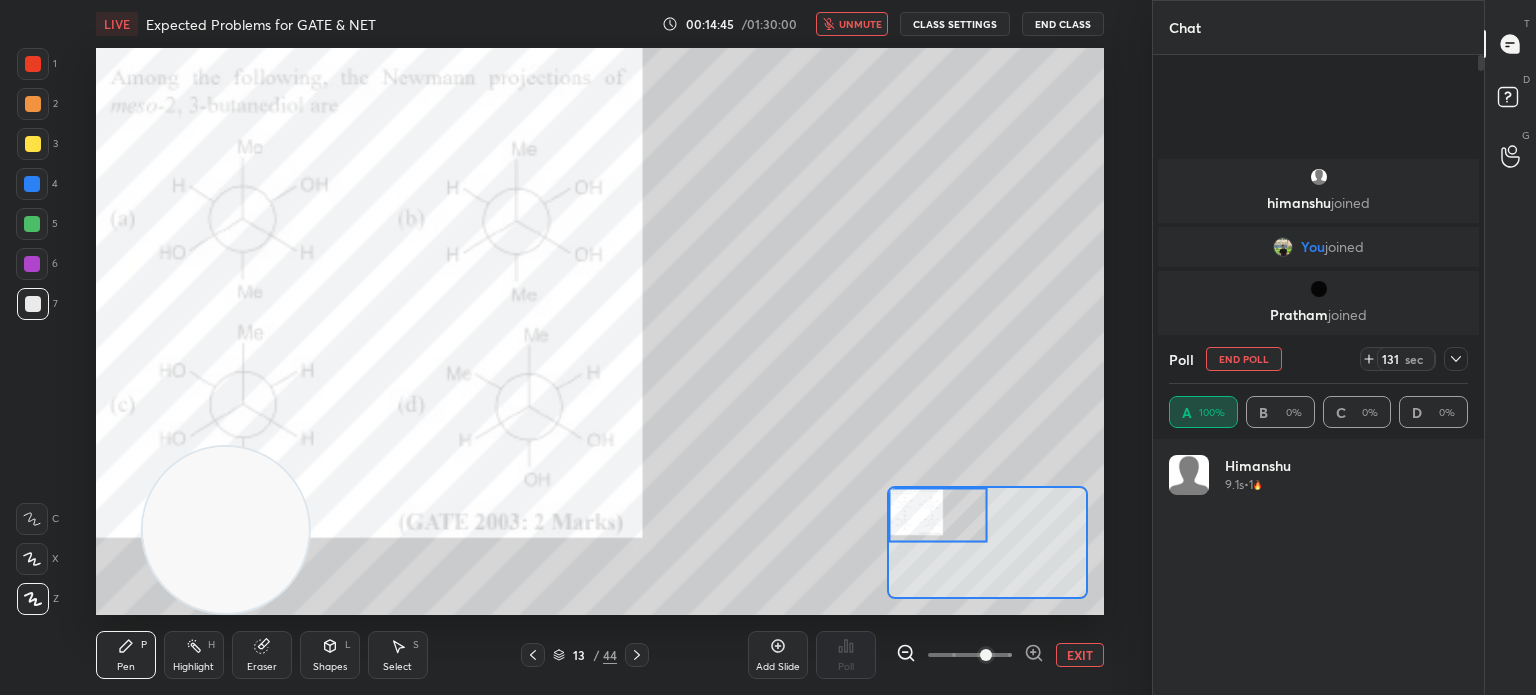click at bounding box center [32, 559] 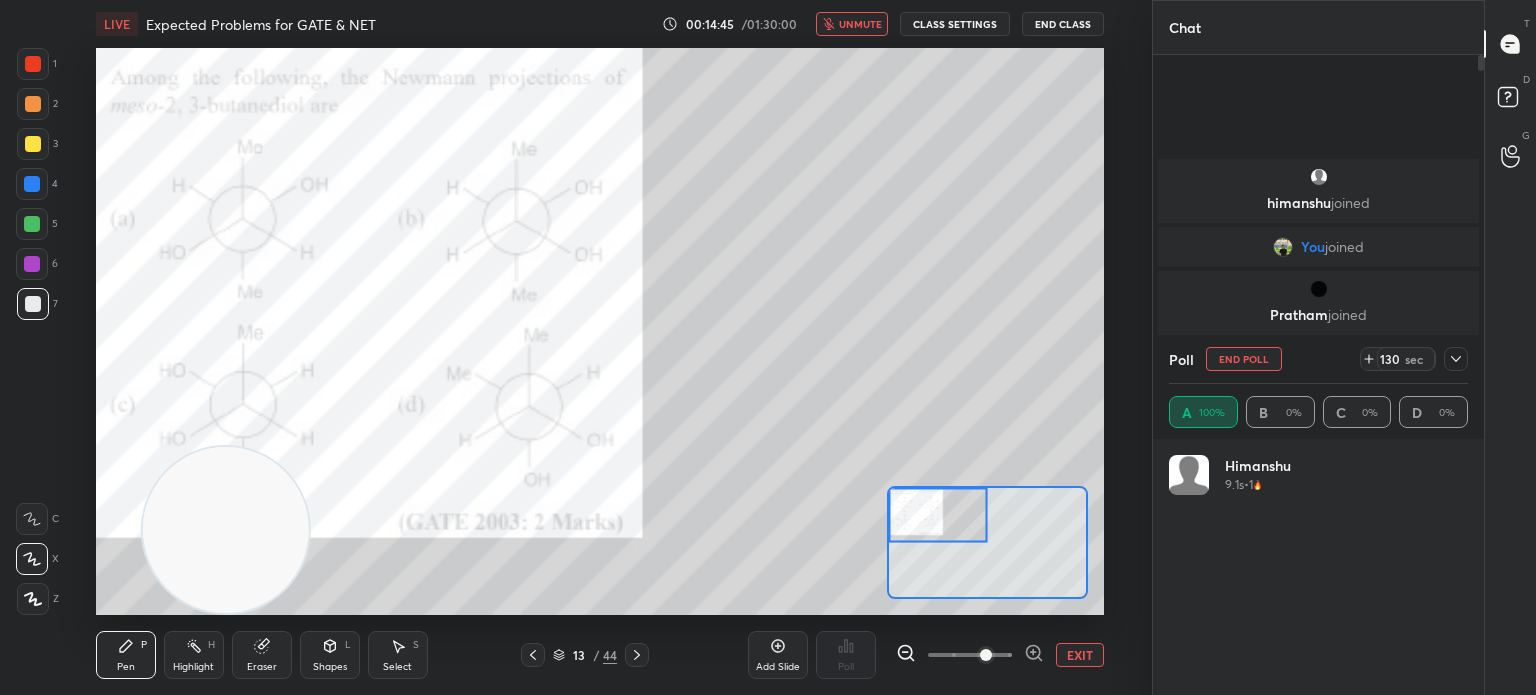 click 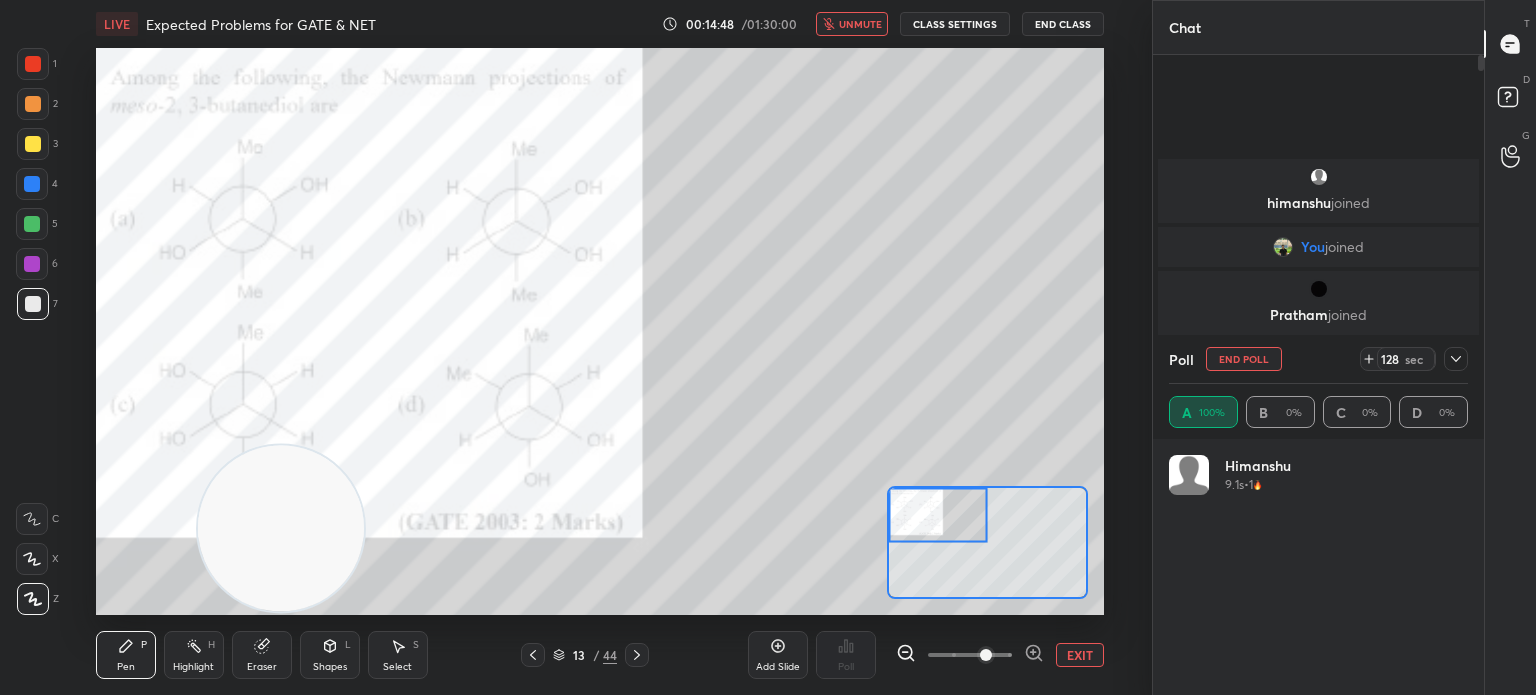 click at bounding box center (32, 184) 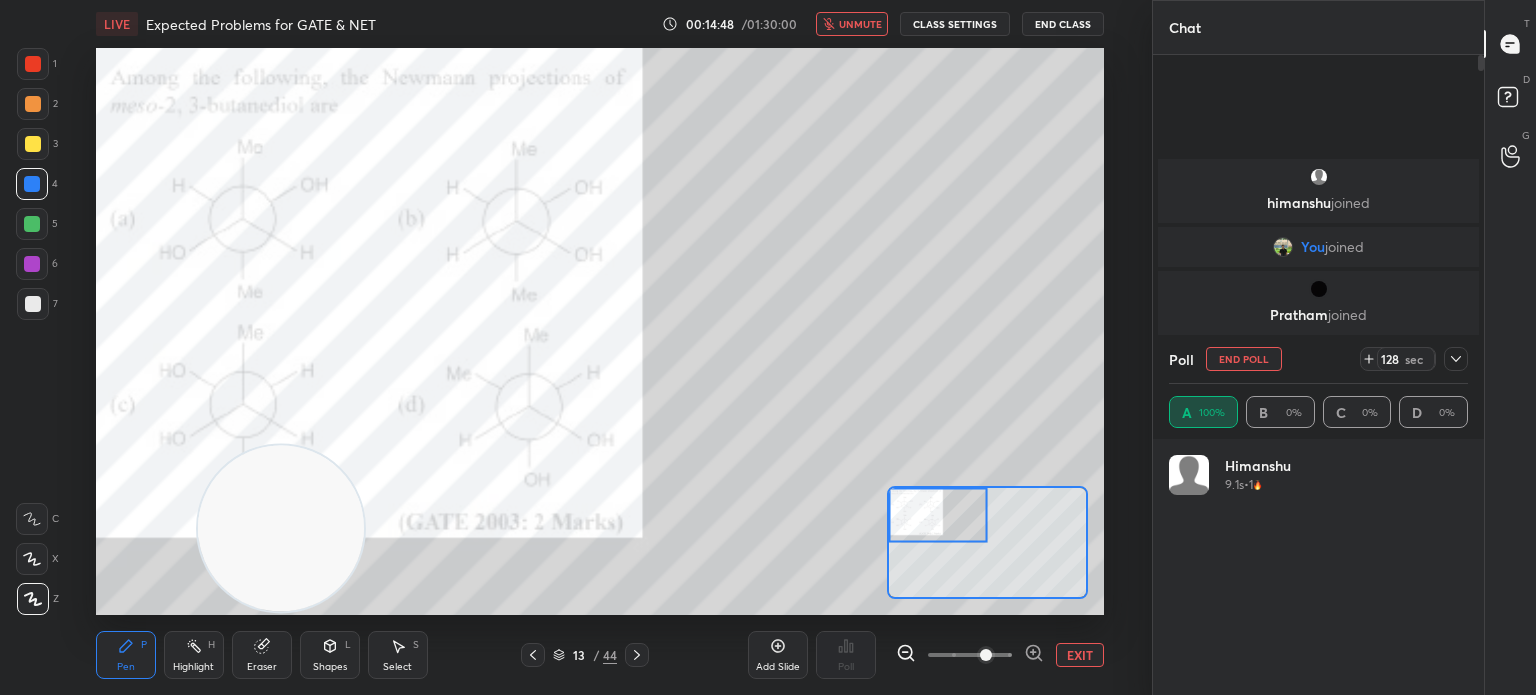 click at bounding box center [32, 184] 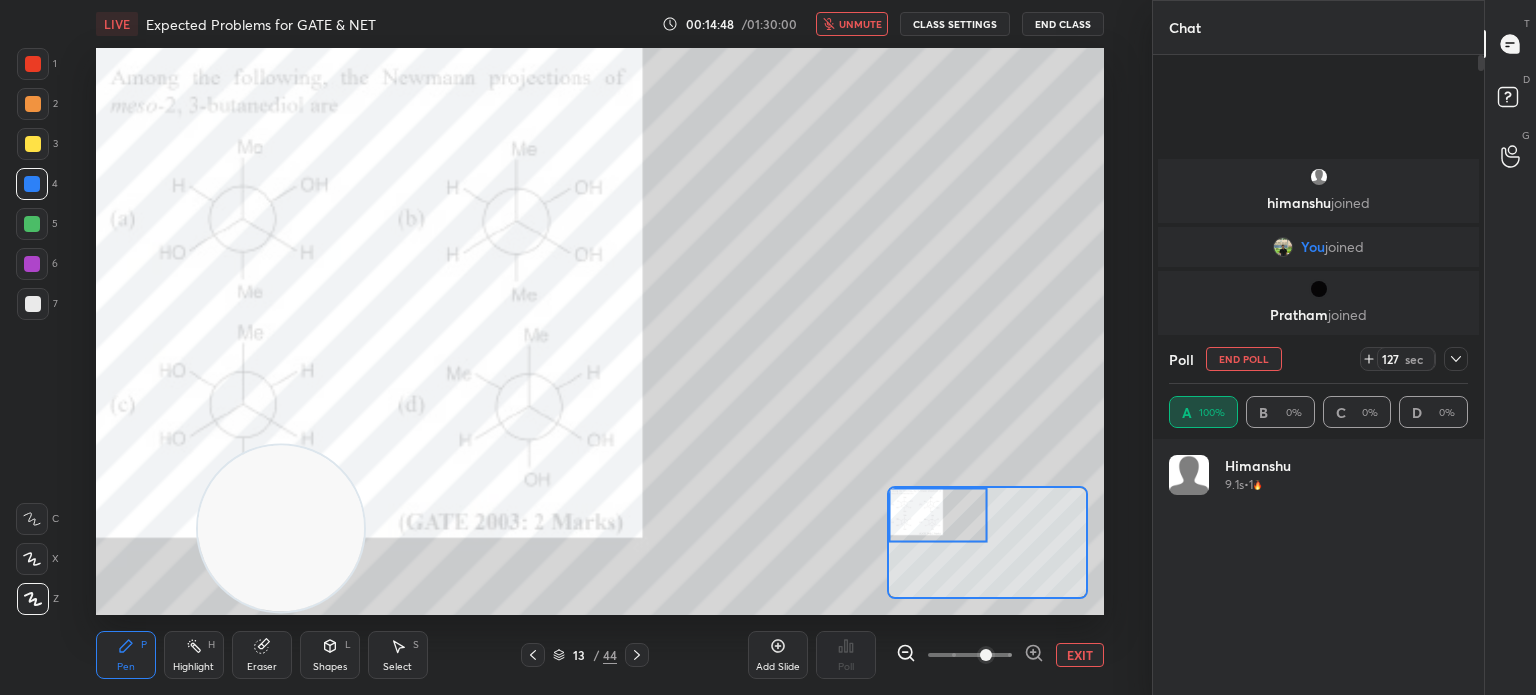 click at bounding box center [33, 144] 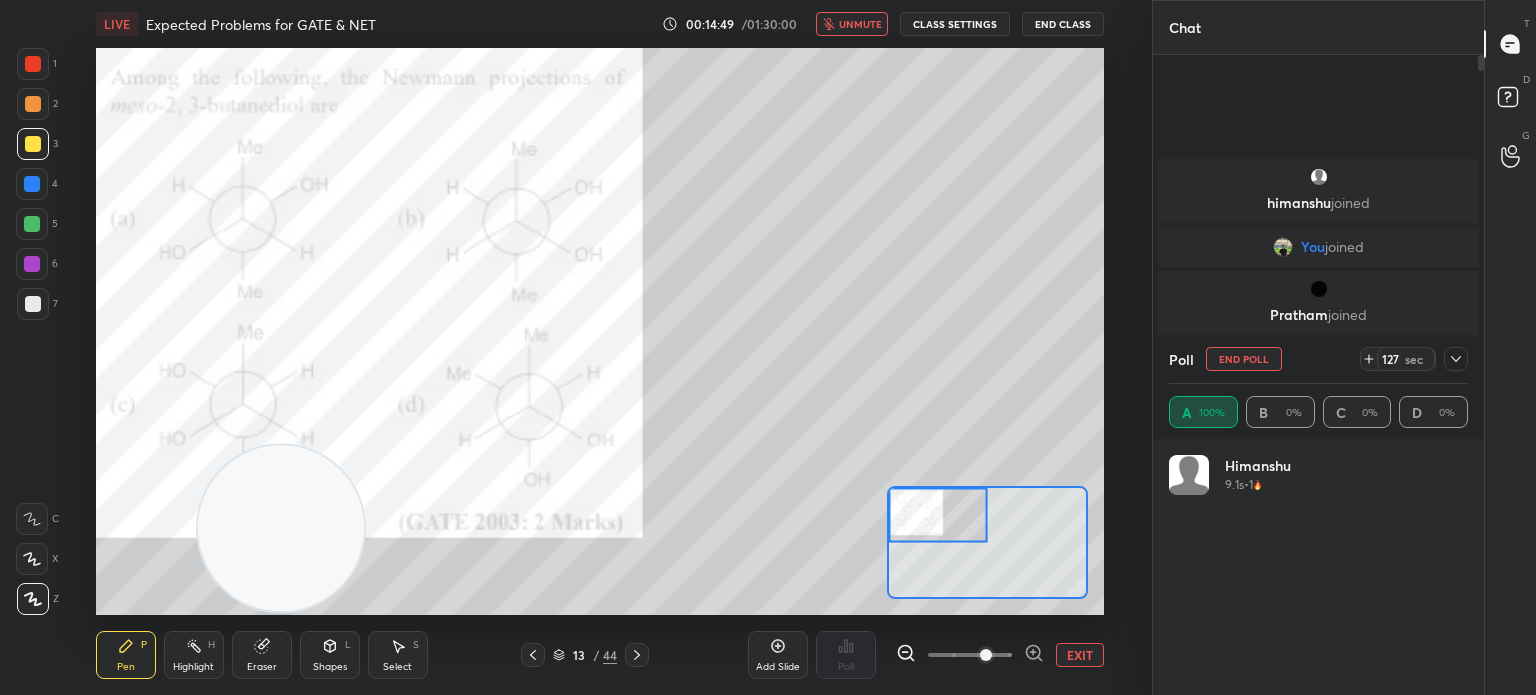 click at bounding box center [33, 104] 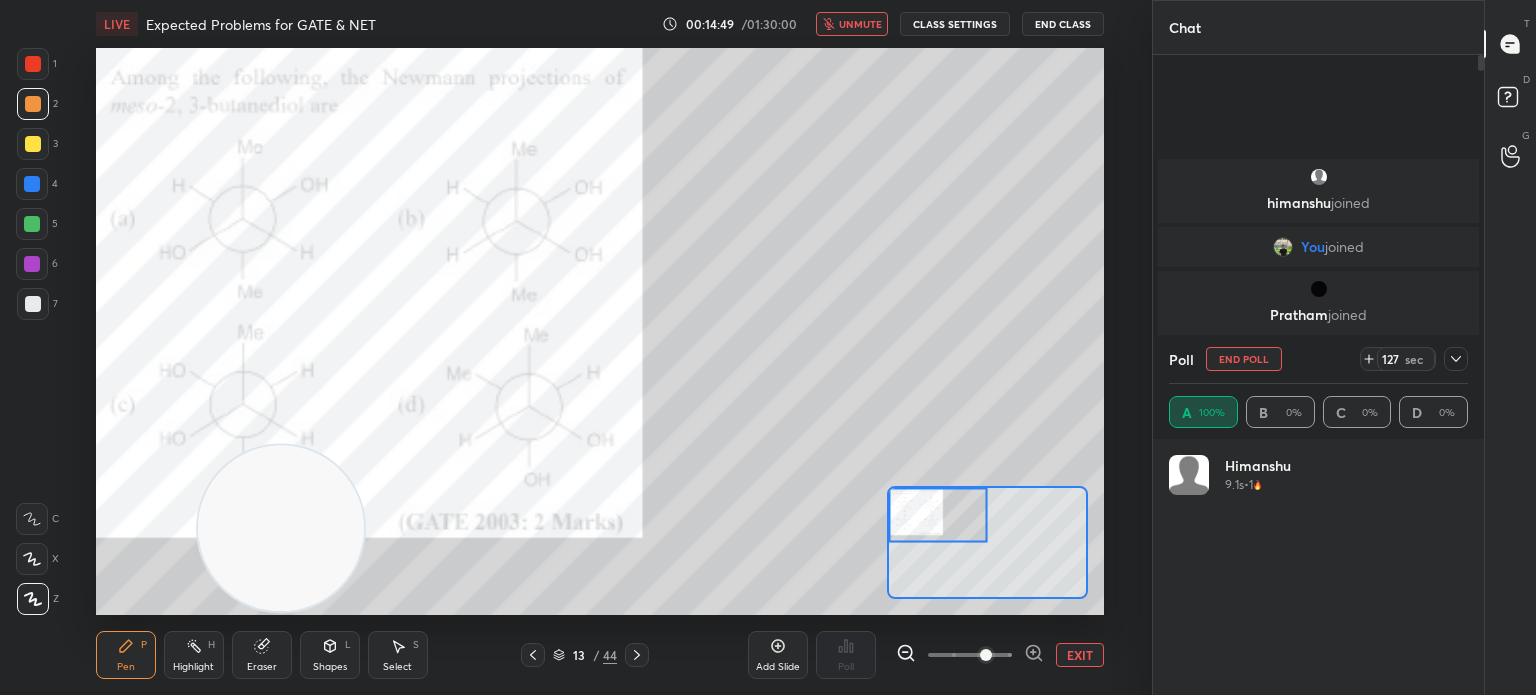 click at bounding box center [33, 104] 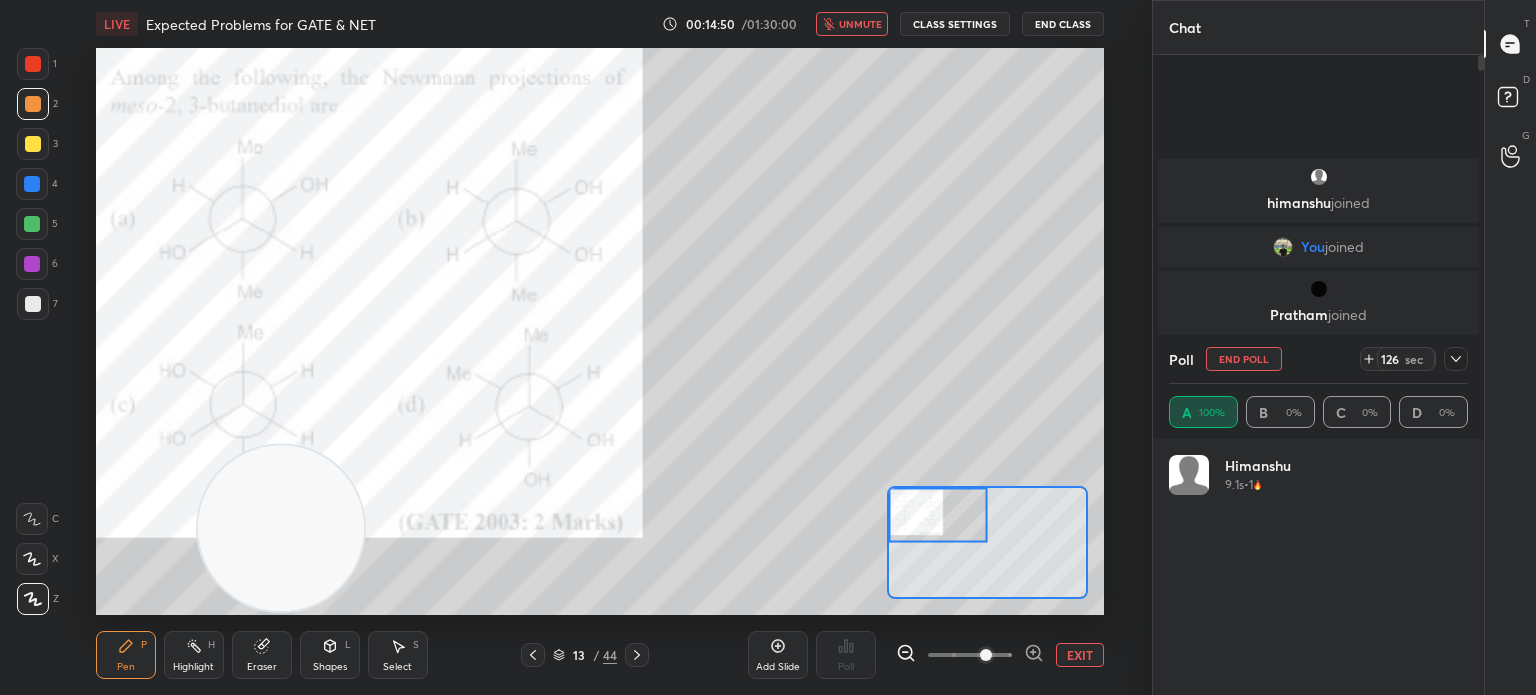 click at bounding box center (33, 304) 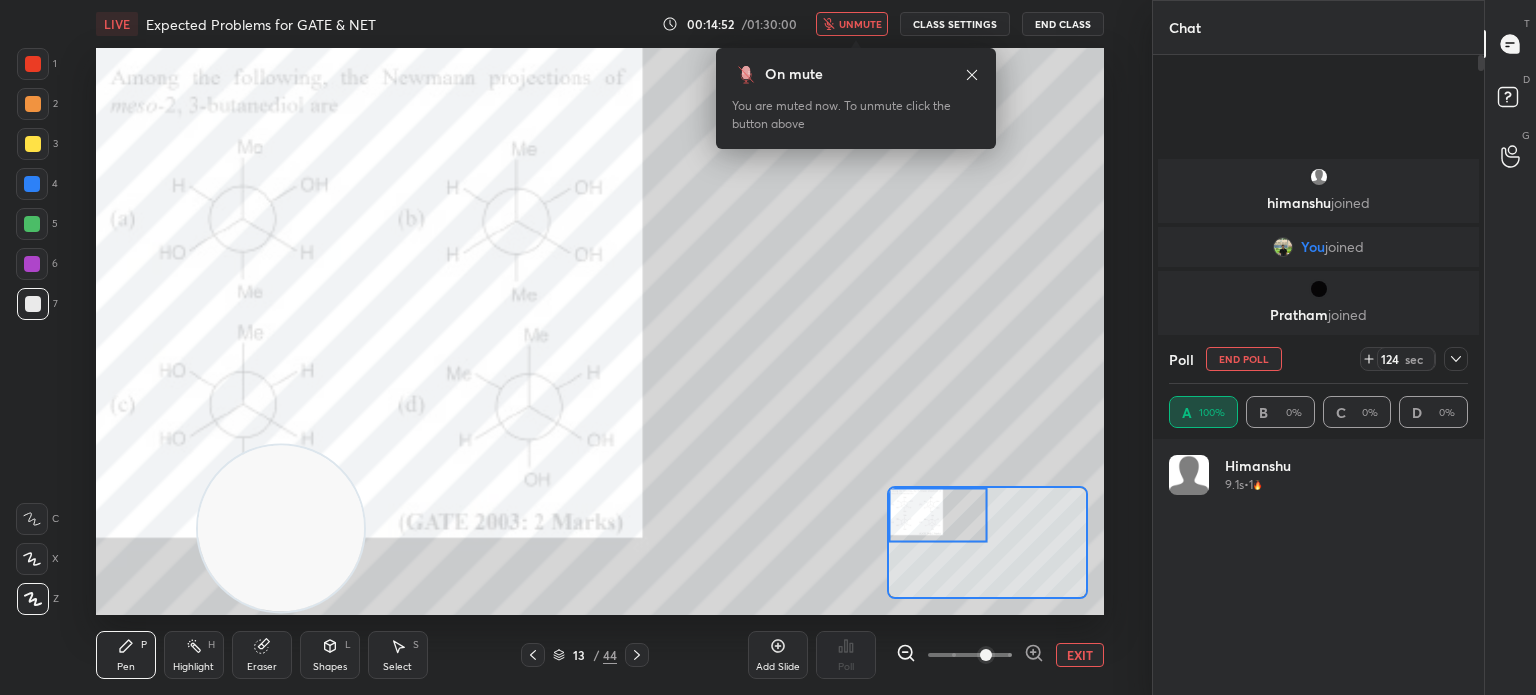 click 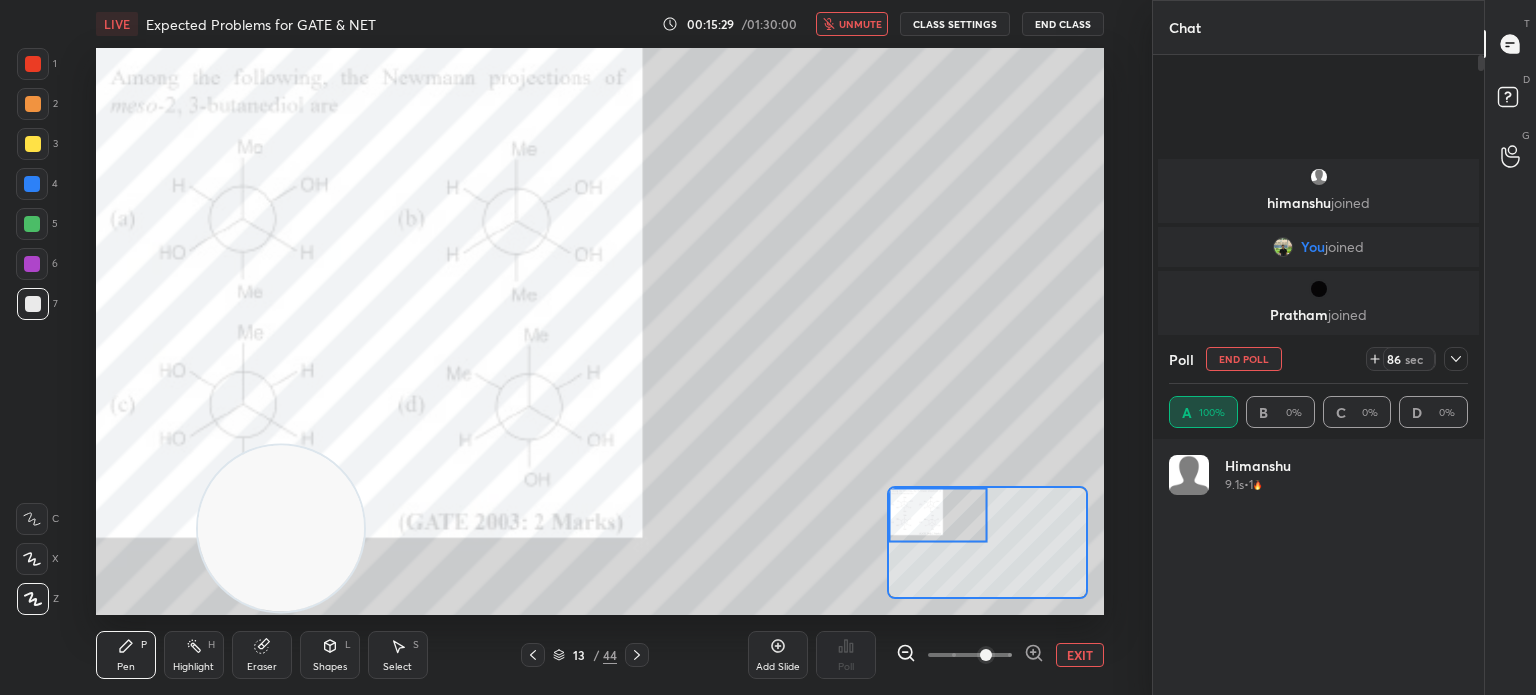 click at bounding box center [33, 64] 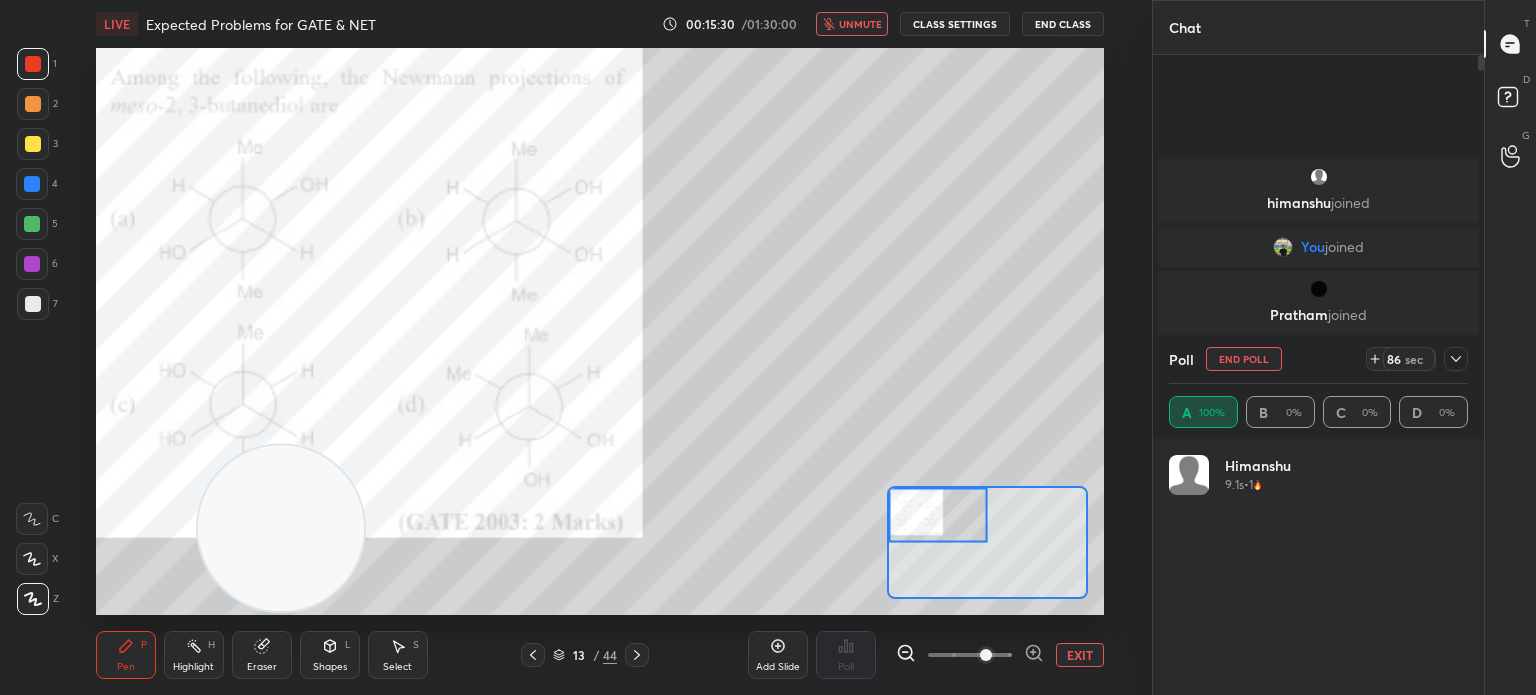 click at bounding box center [33, 64] 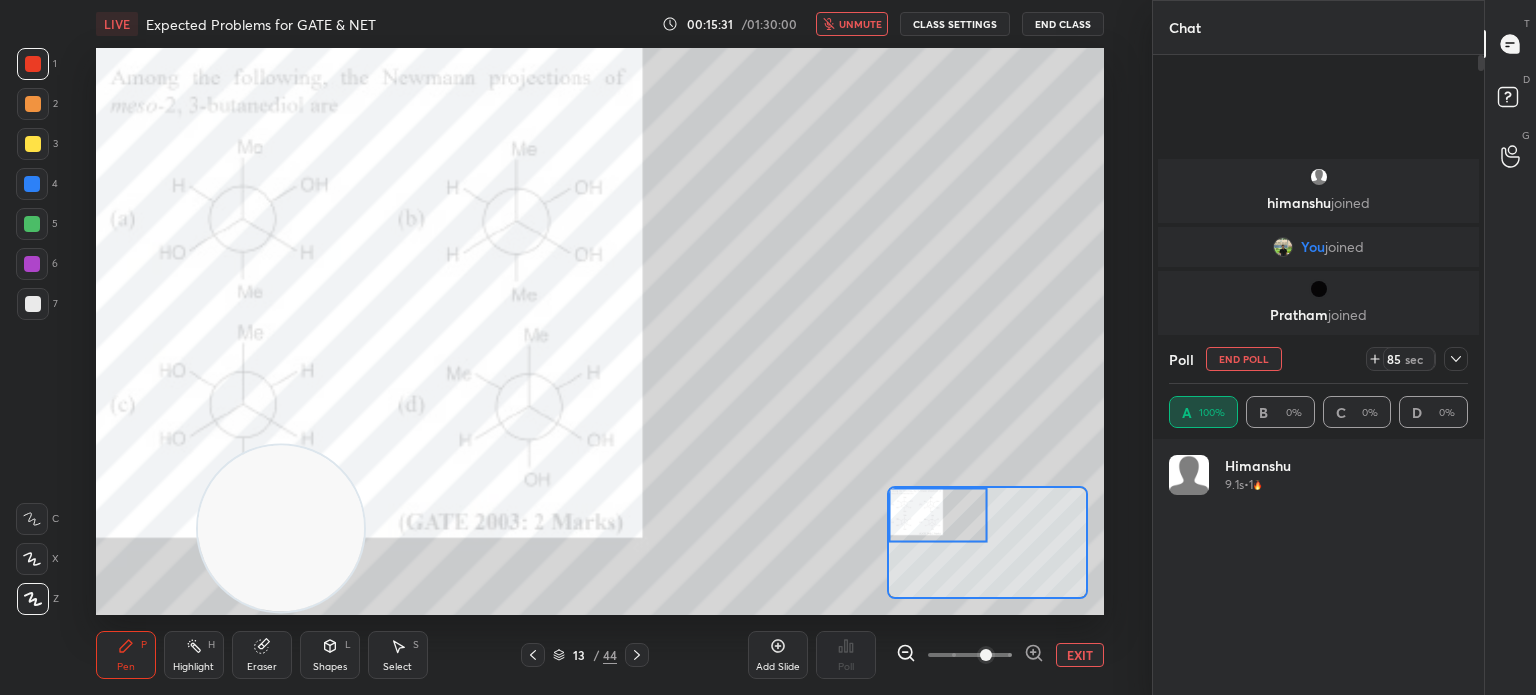 click 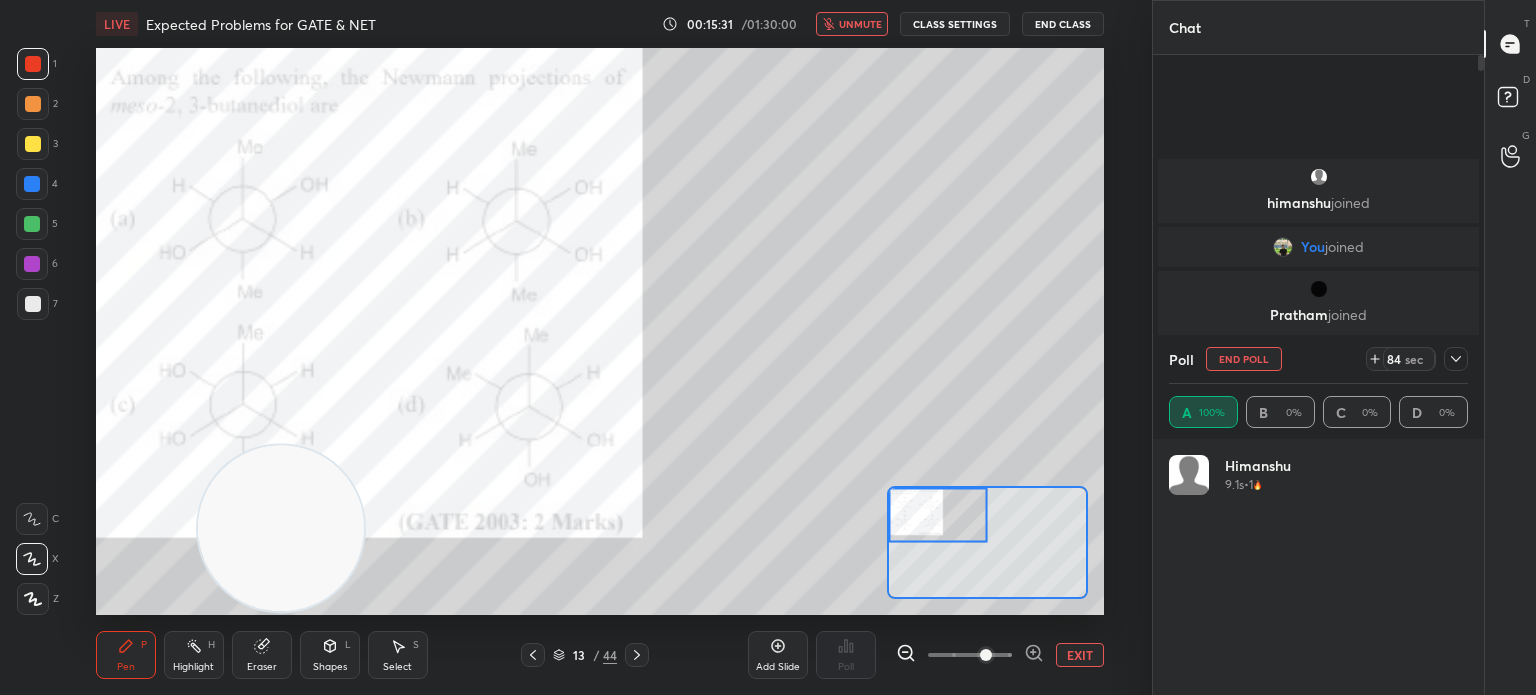 click 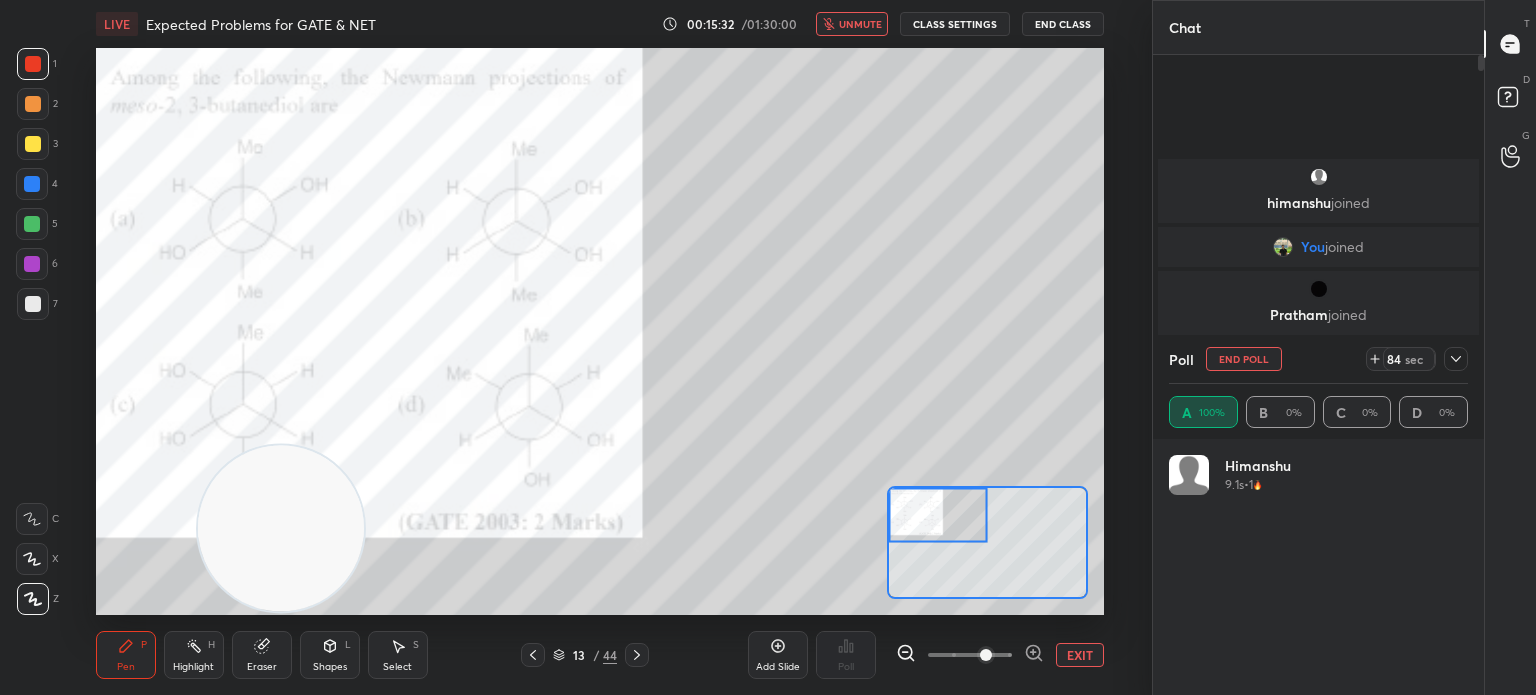 click at bounding box center [32, 559] 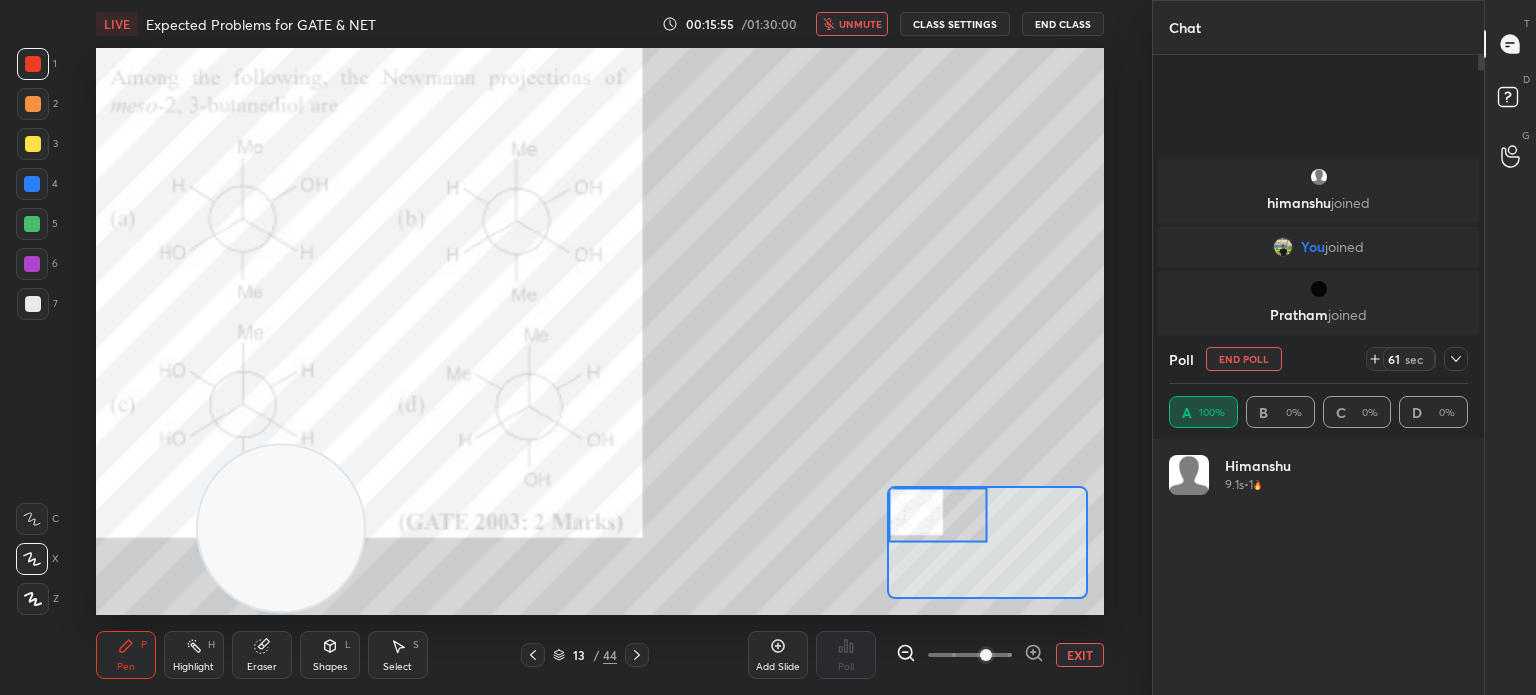 click on "Eraser" at bounding box center (262, 655) 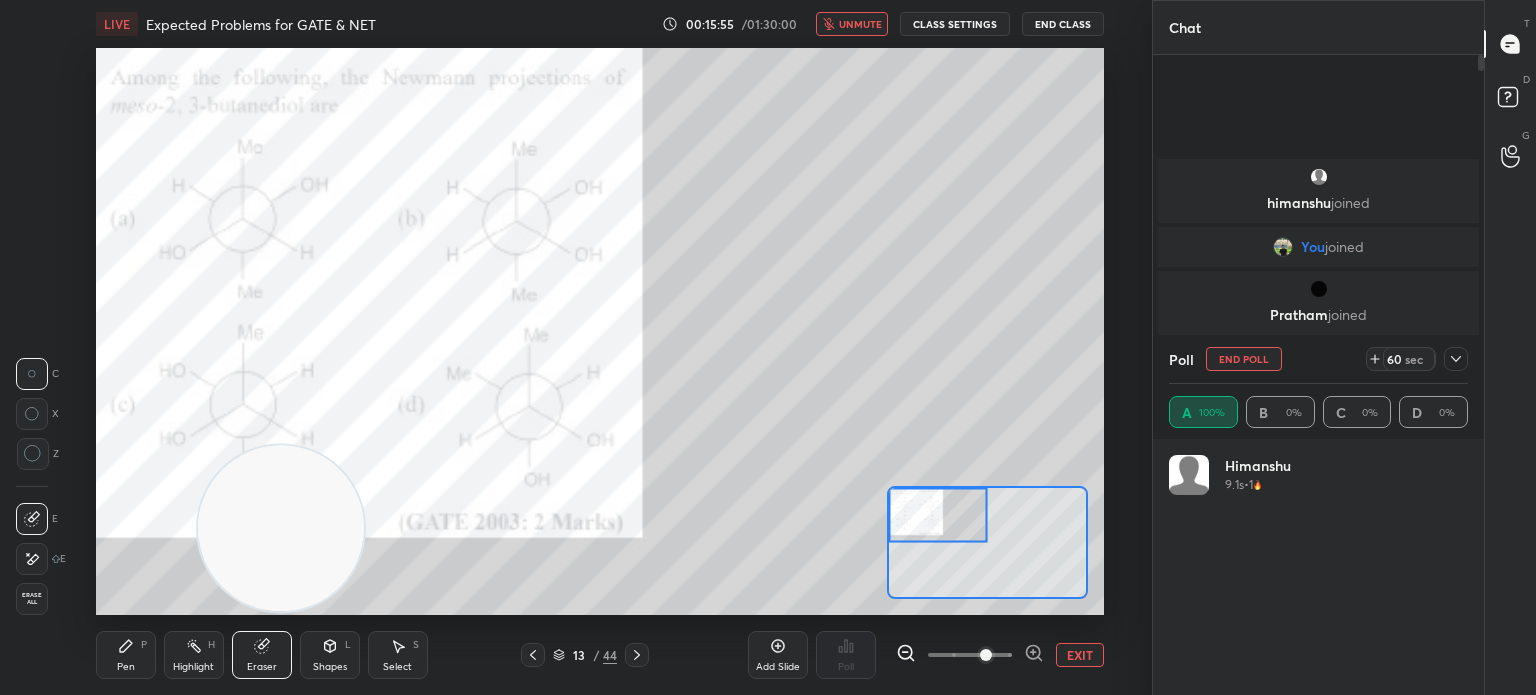 click at bounding box center [32, 559] 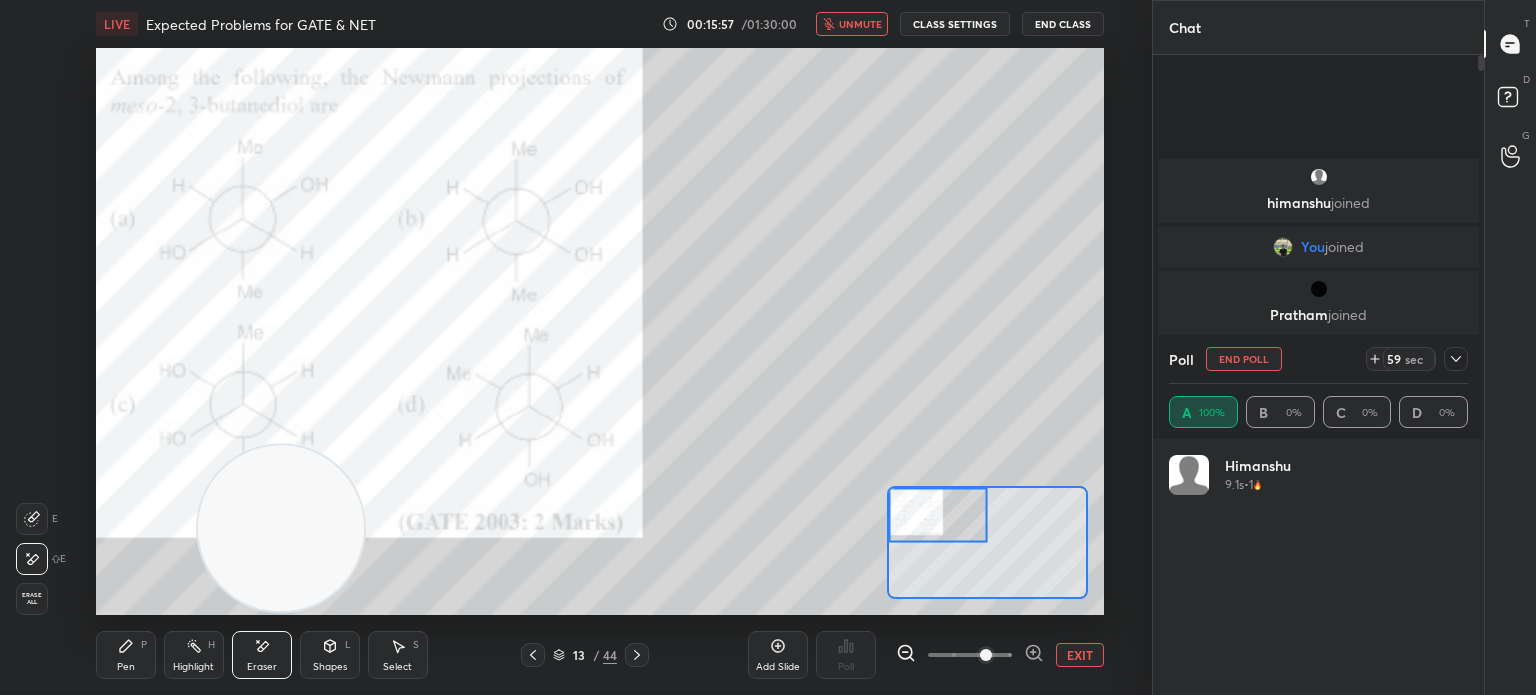 click 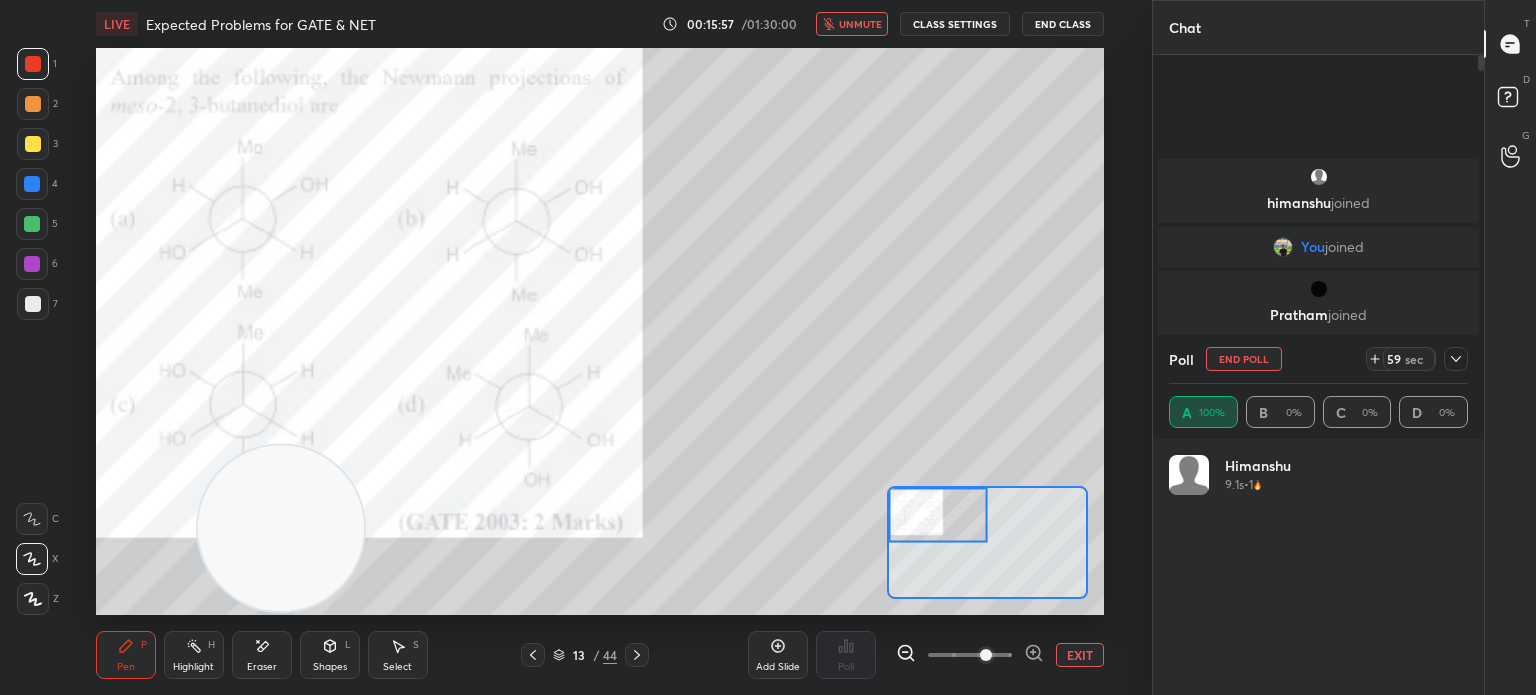 click on "Pen P" at bounding box center [126, 655] 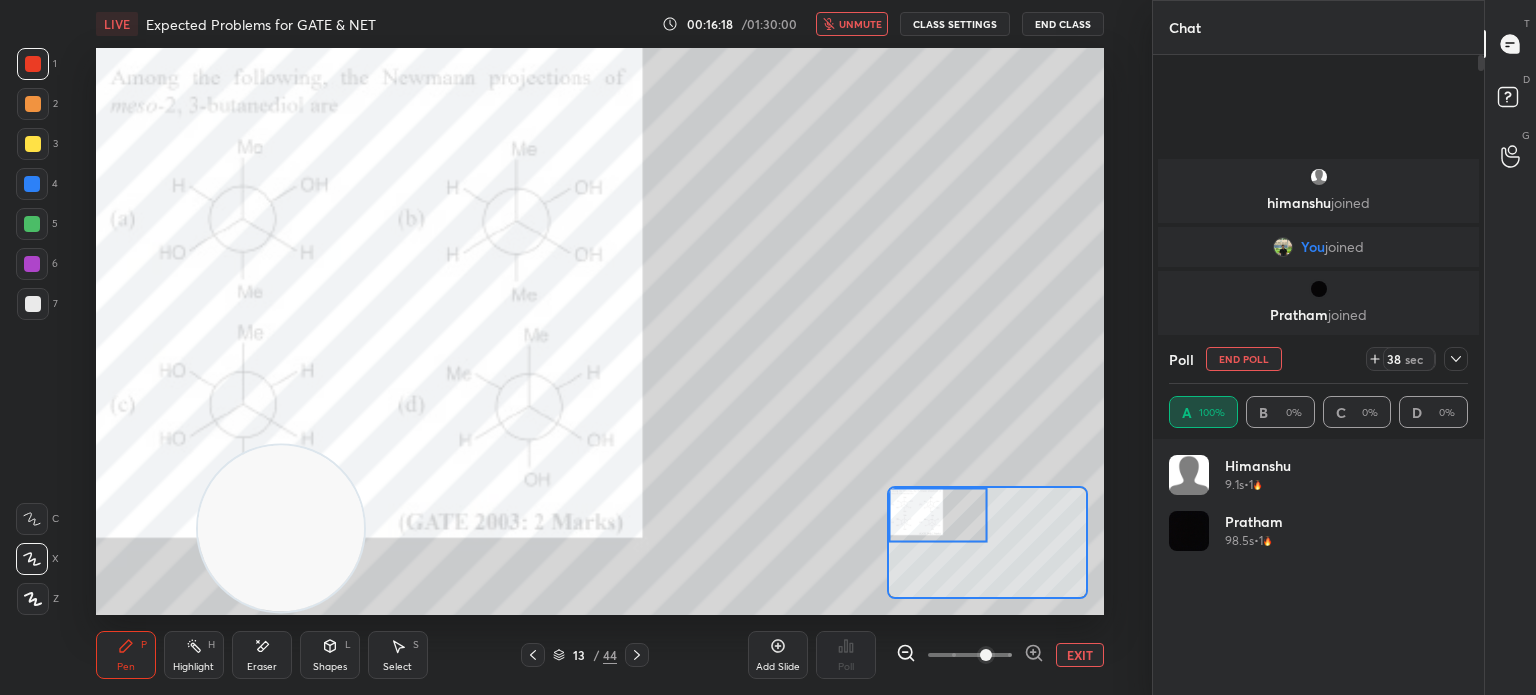 click 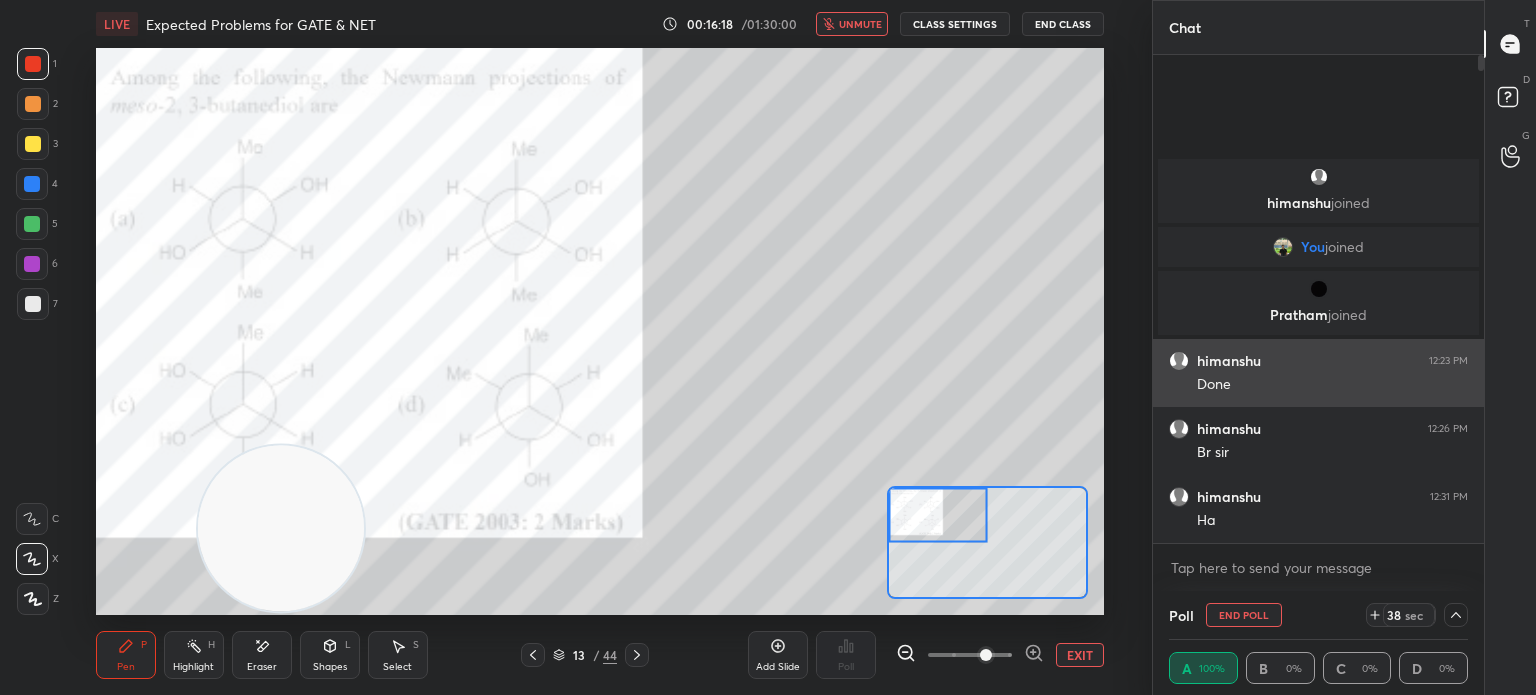 scroll, scrollTop: 6, scrollLeft: 6, axis: both 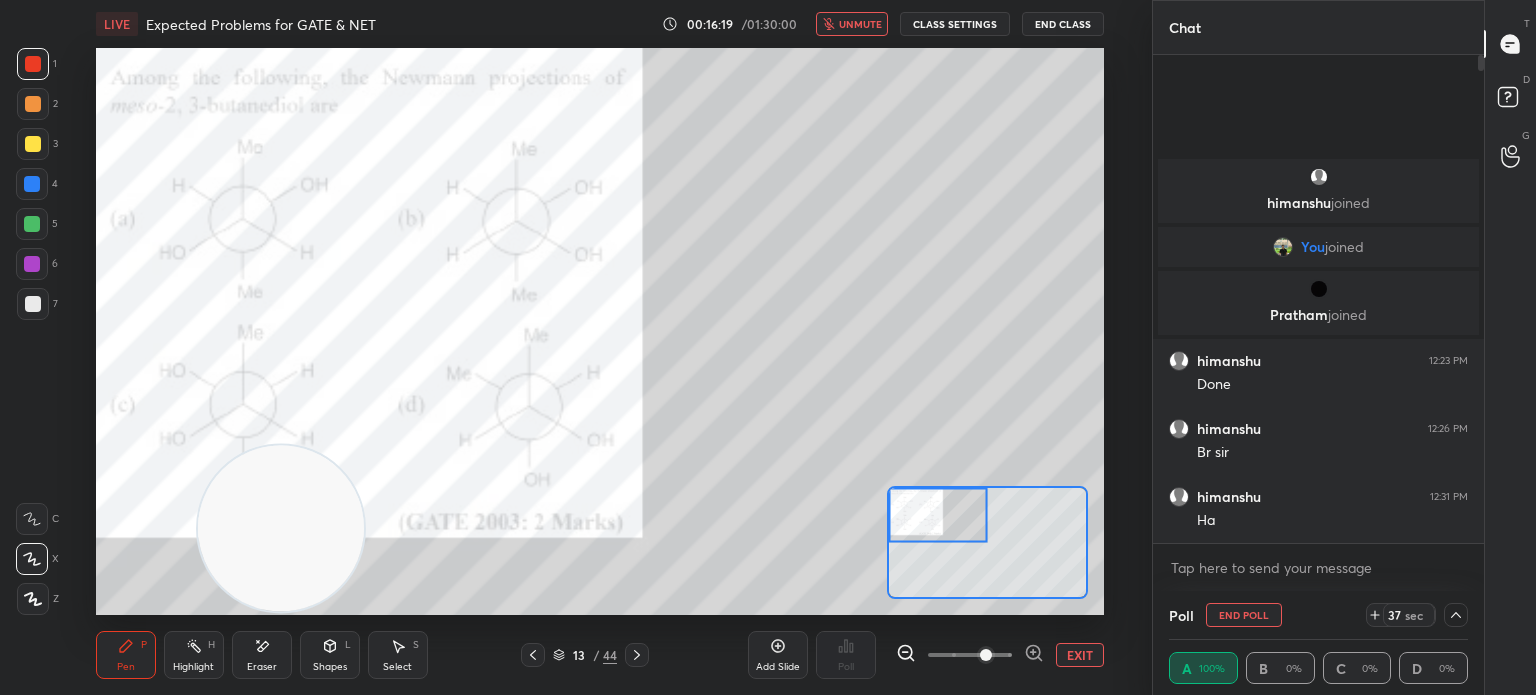 click on "unmute" at bounding box center (860, 24) 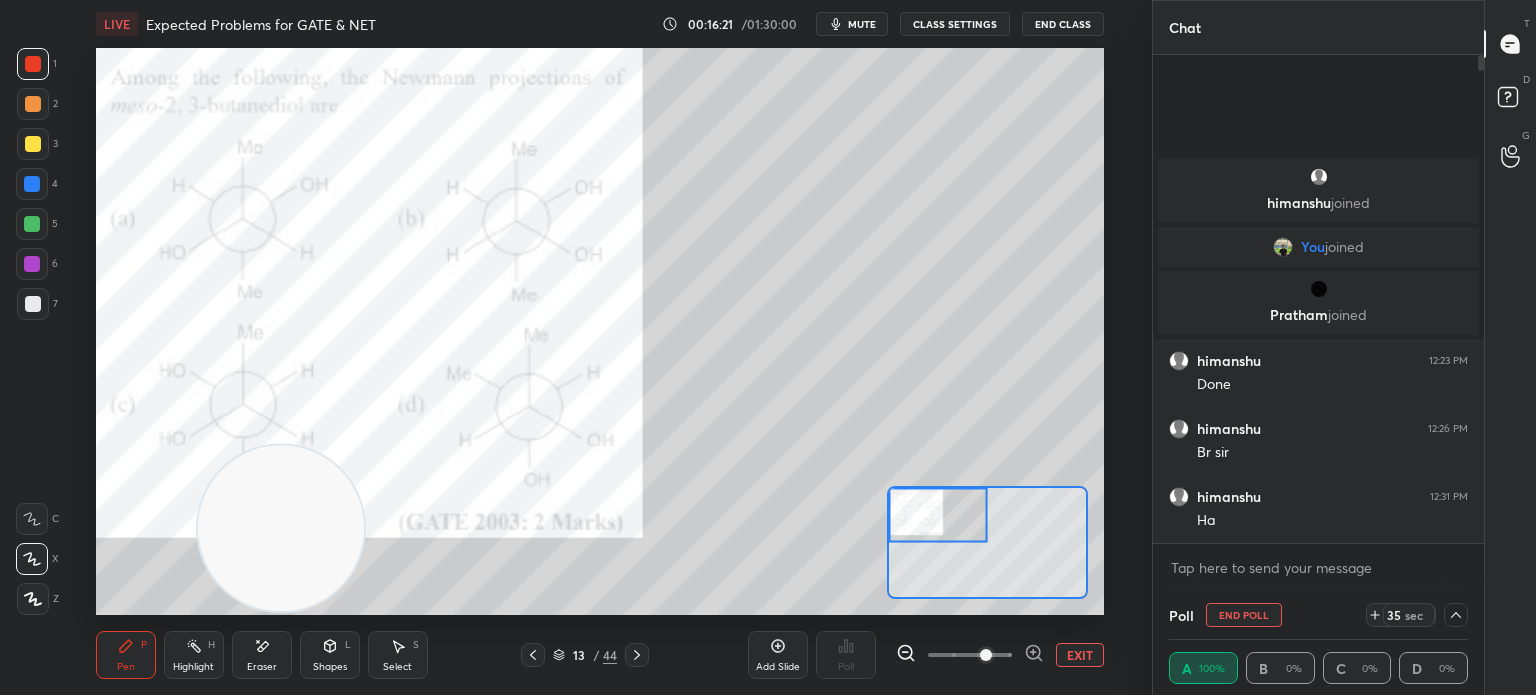 click at bounding box center (32, 224) 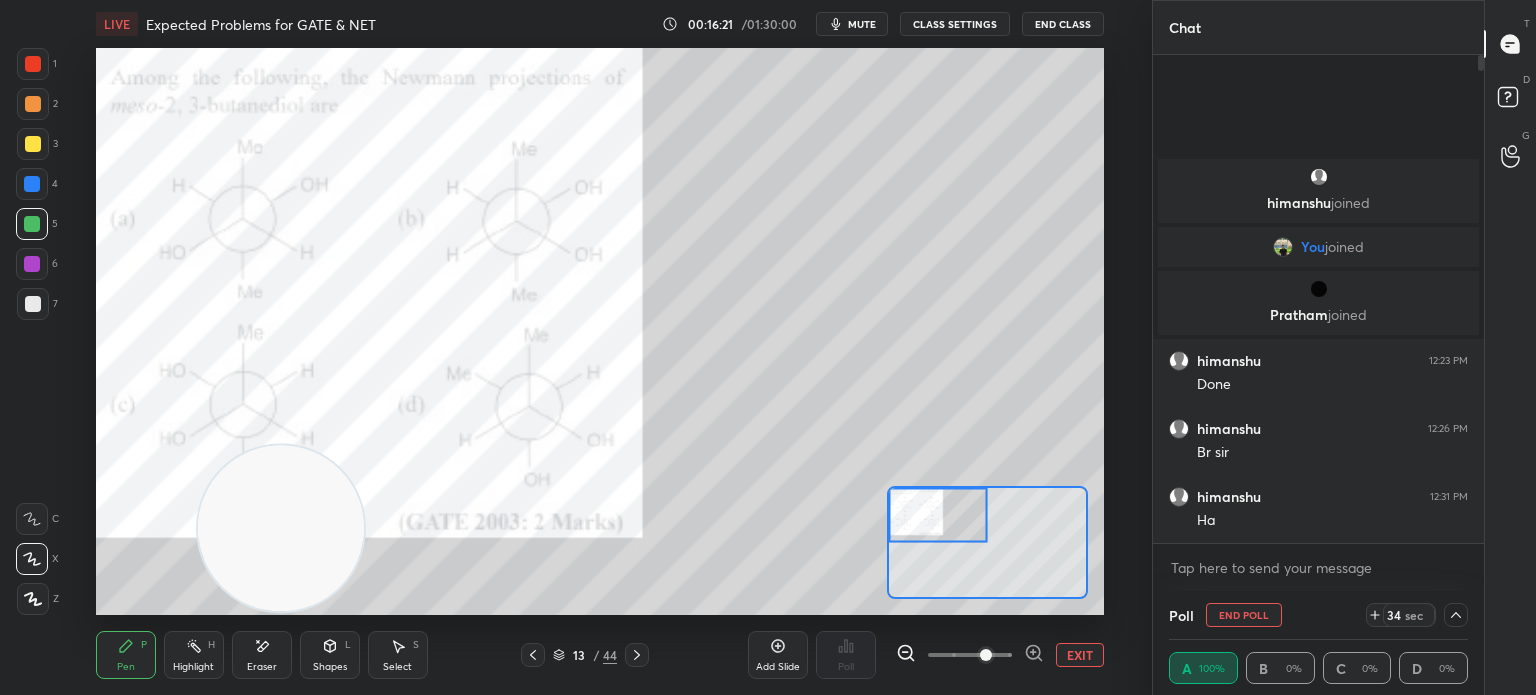 click at bounding box center (32, 224) 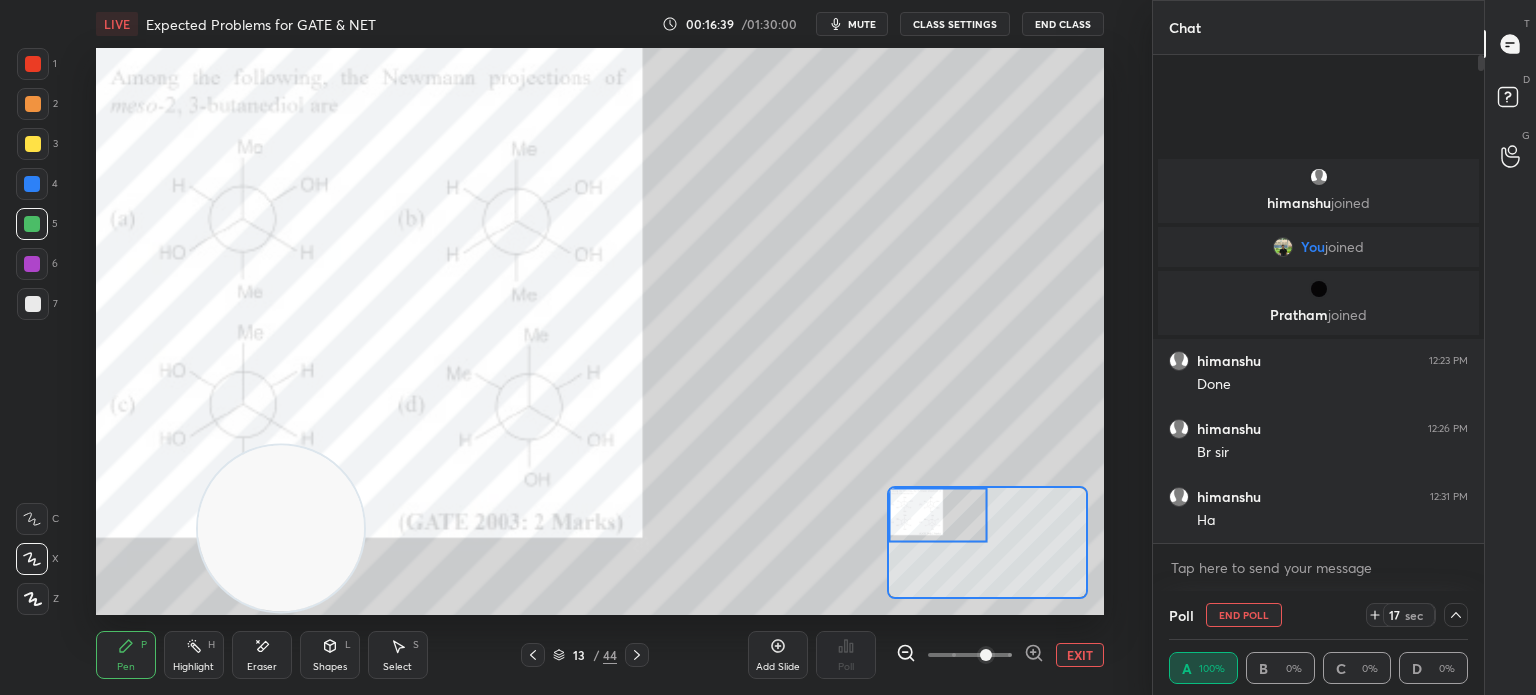 click at bounding box center (33, 64) 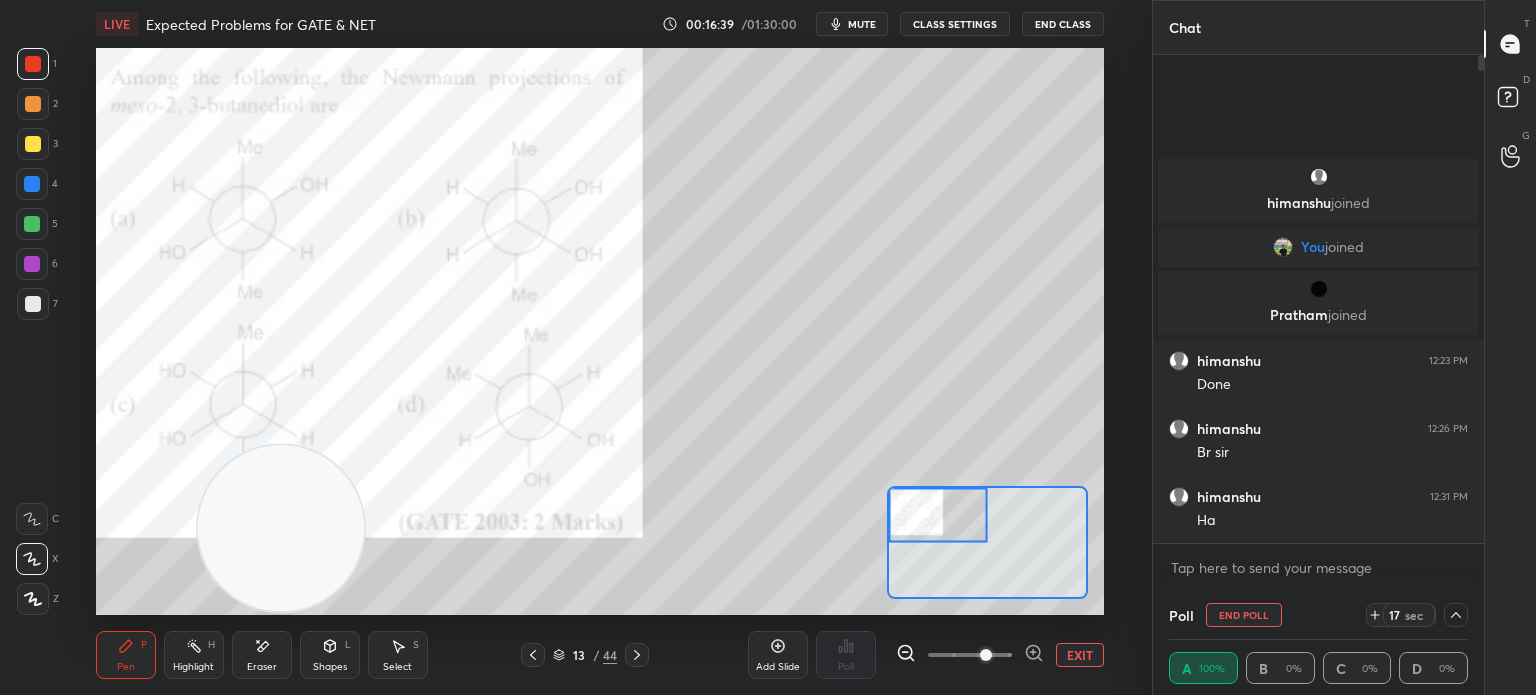 click at bounding box center [33, 64] 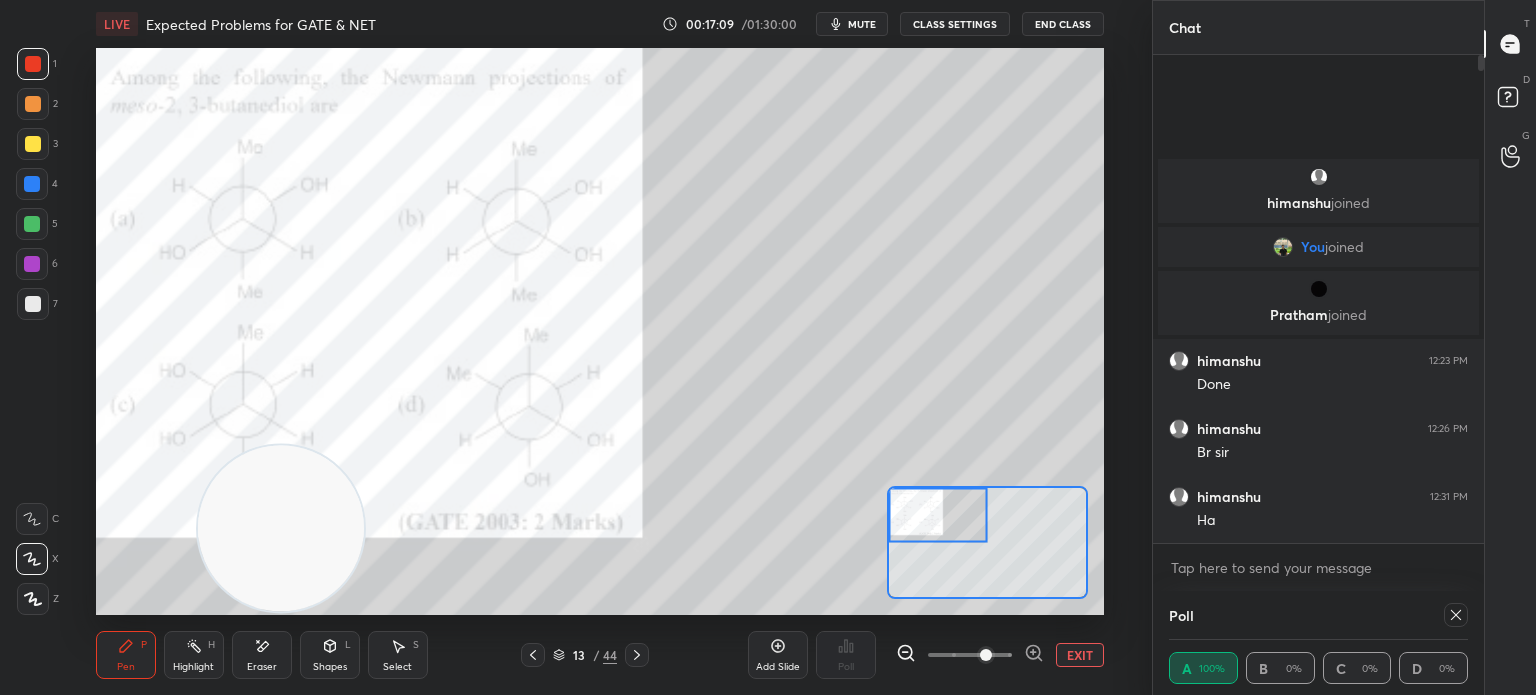 click on "4" at bounding box center (37, 184) 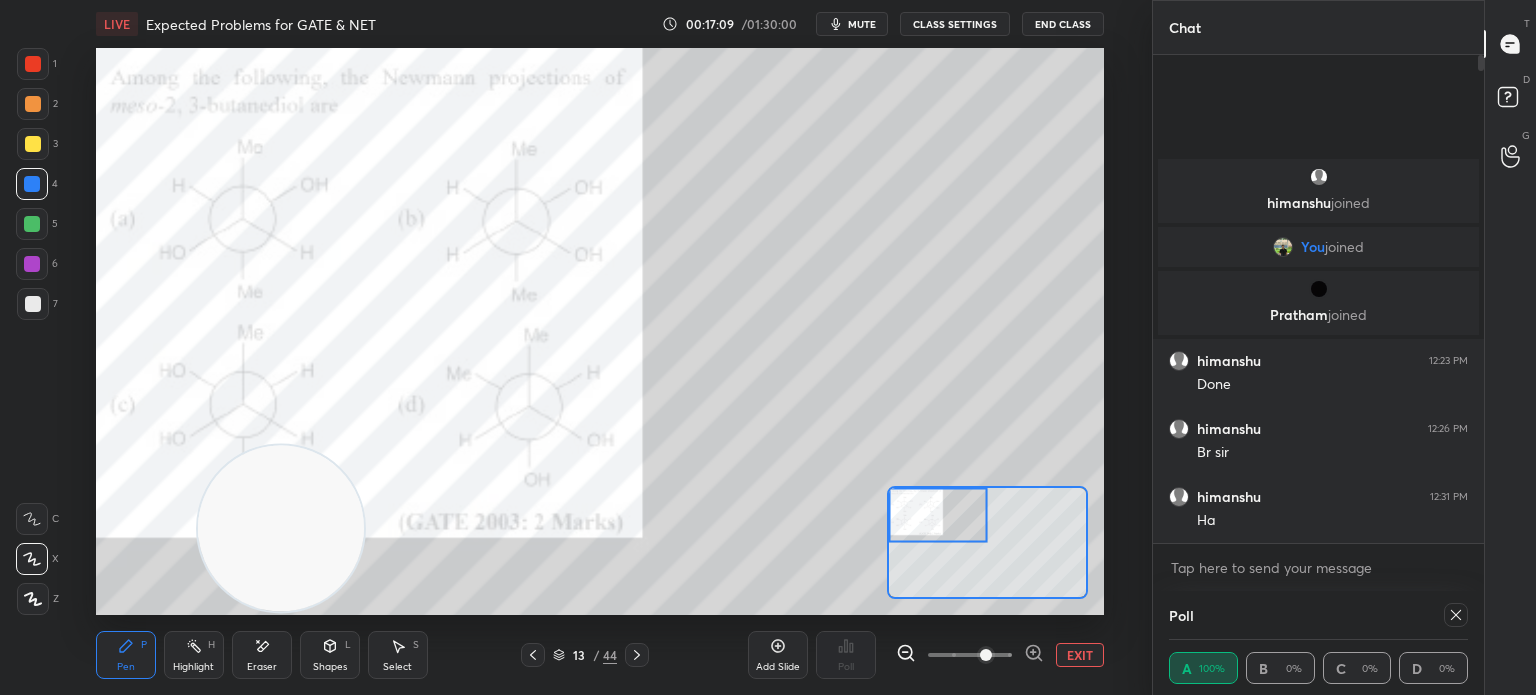 click on "4" at bounding box center [37, 188] 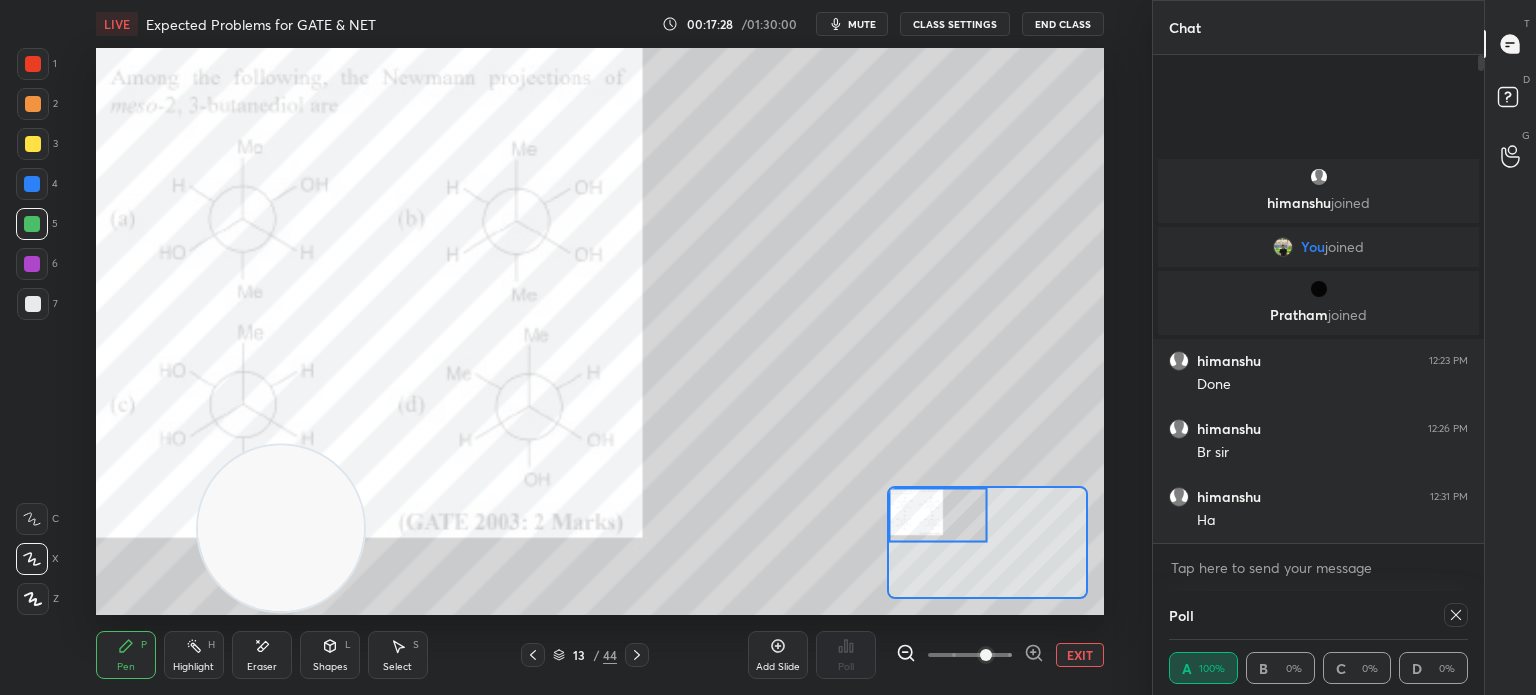 click 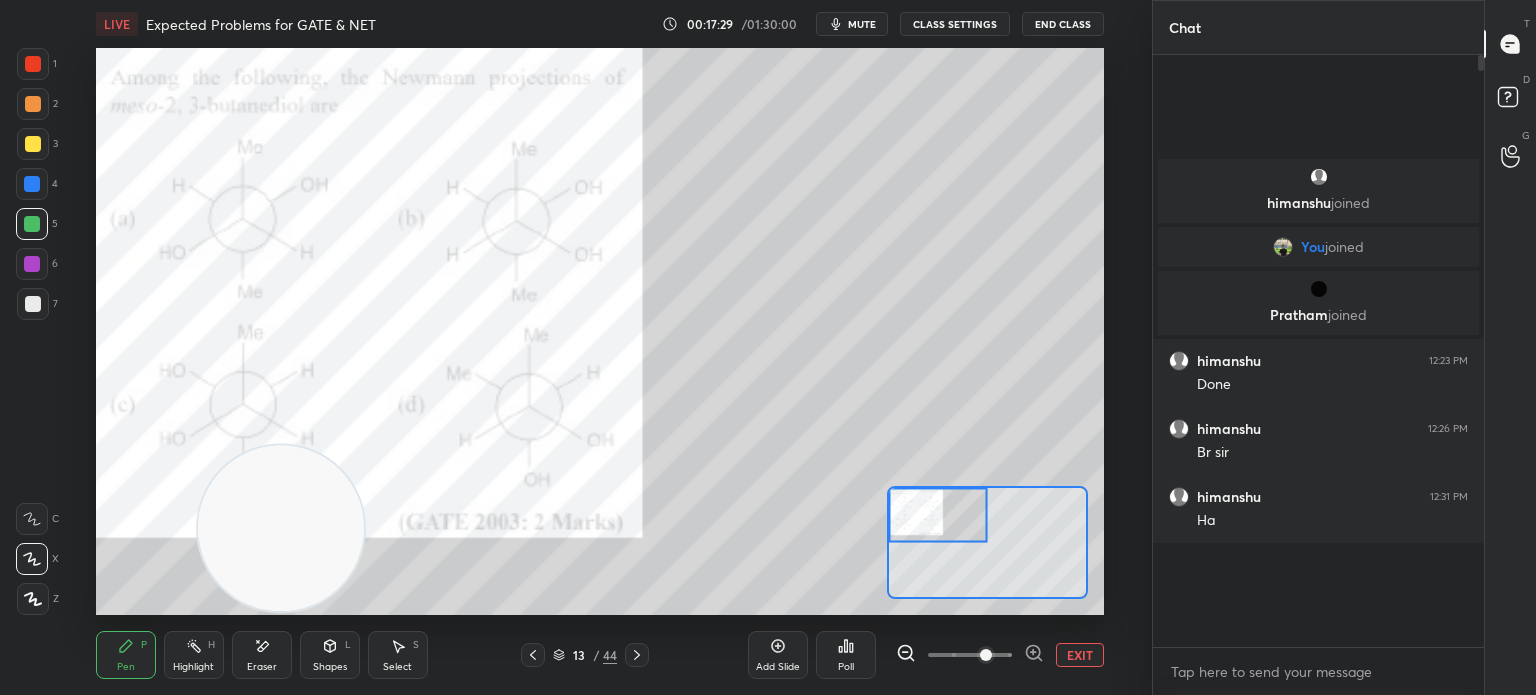 scroll, scrollTop: 6, scrollLeft: 6, axis: both 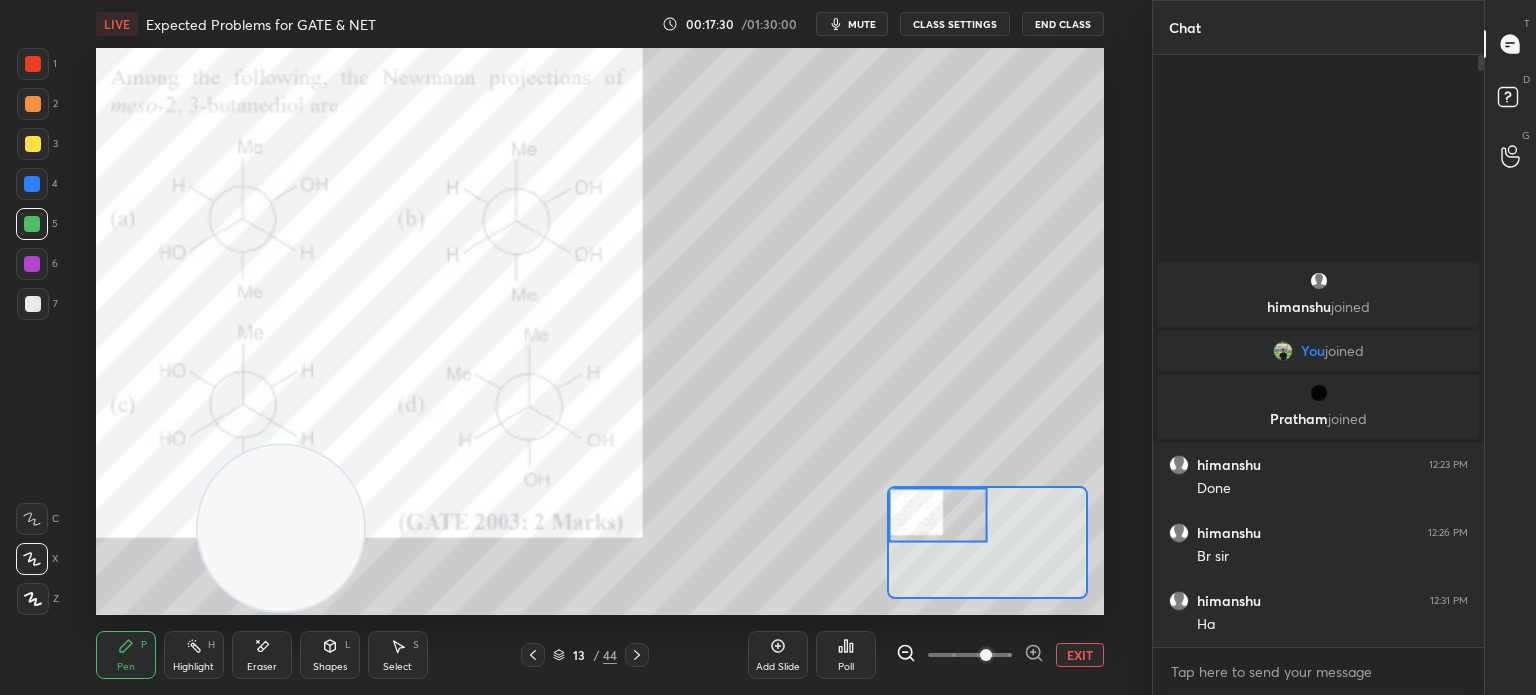 click at bounding box center [32, 224] 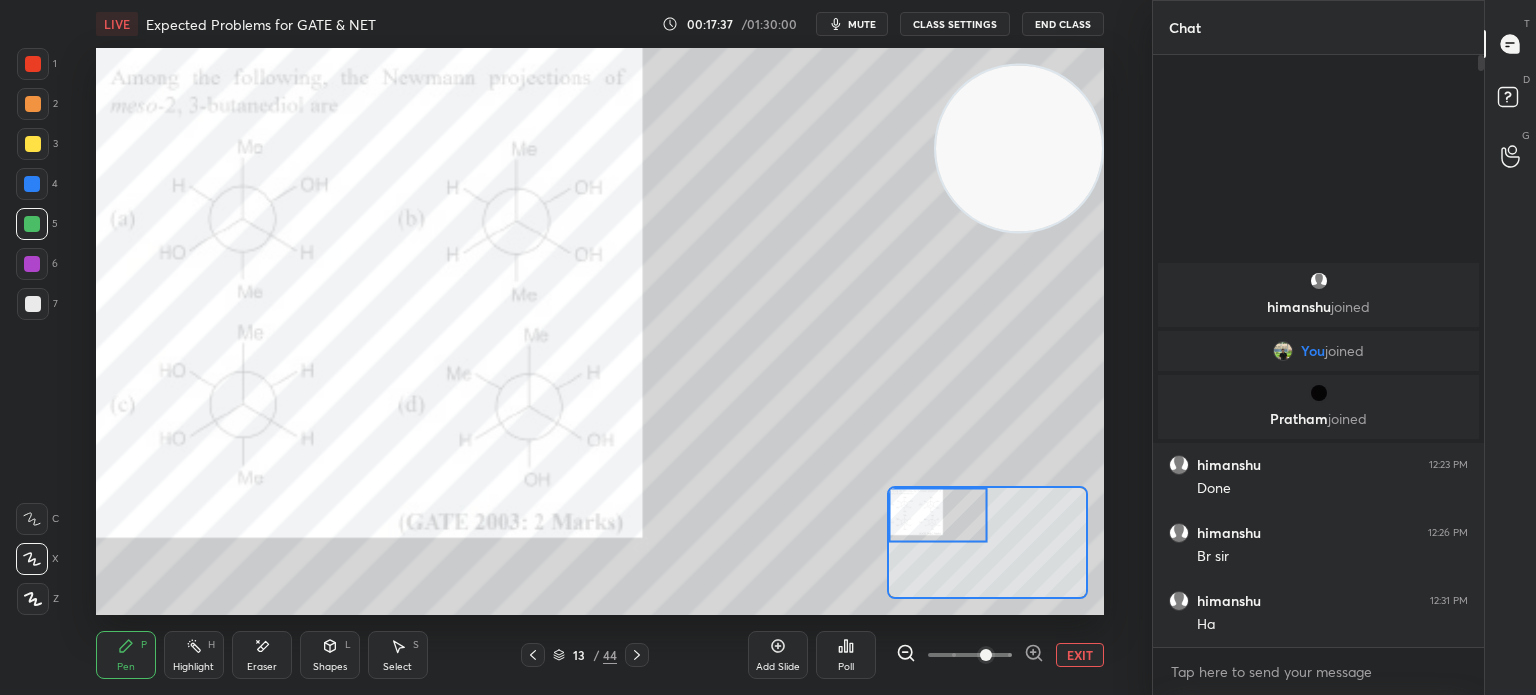 click 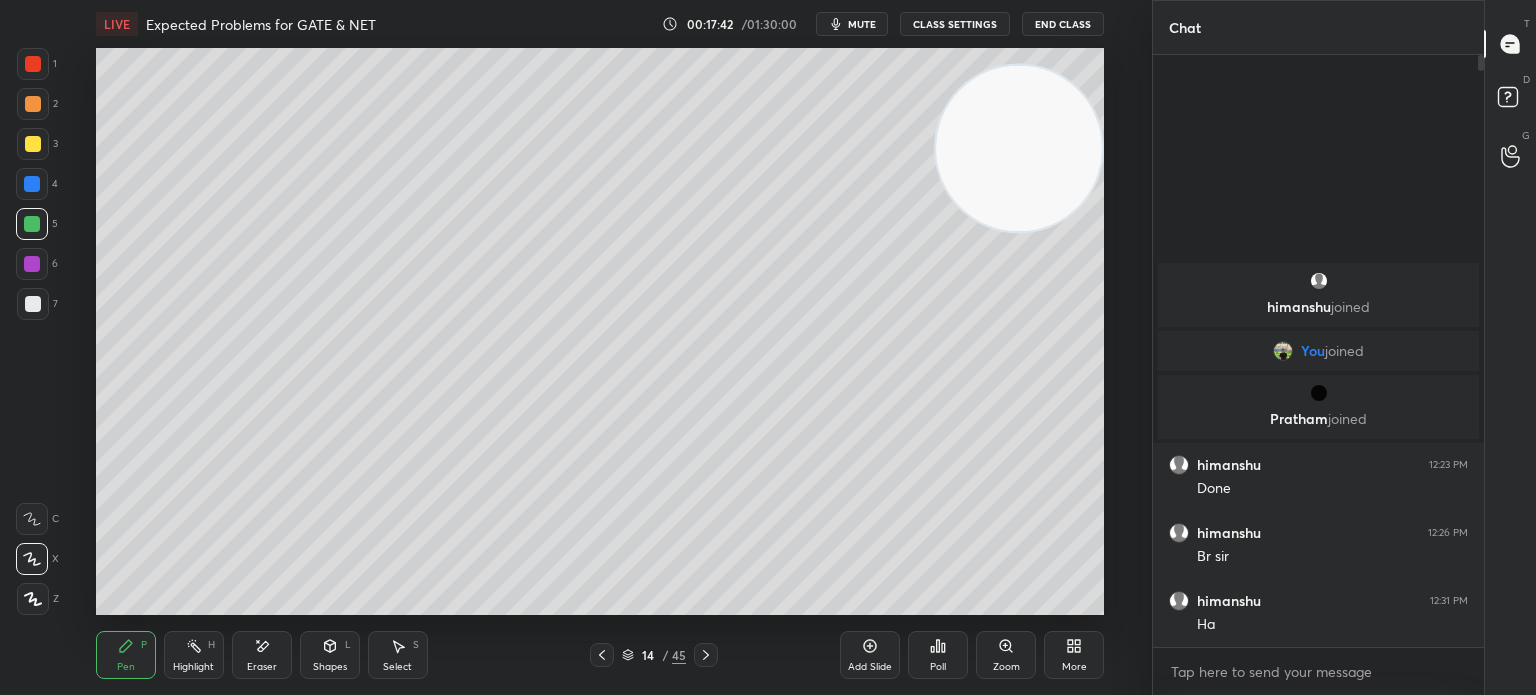 click on "Eraser" at bounding box center [262, 655] 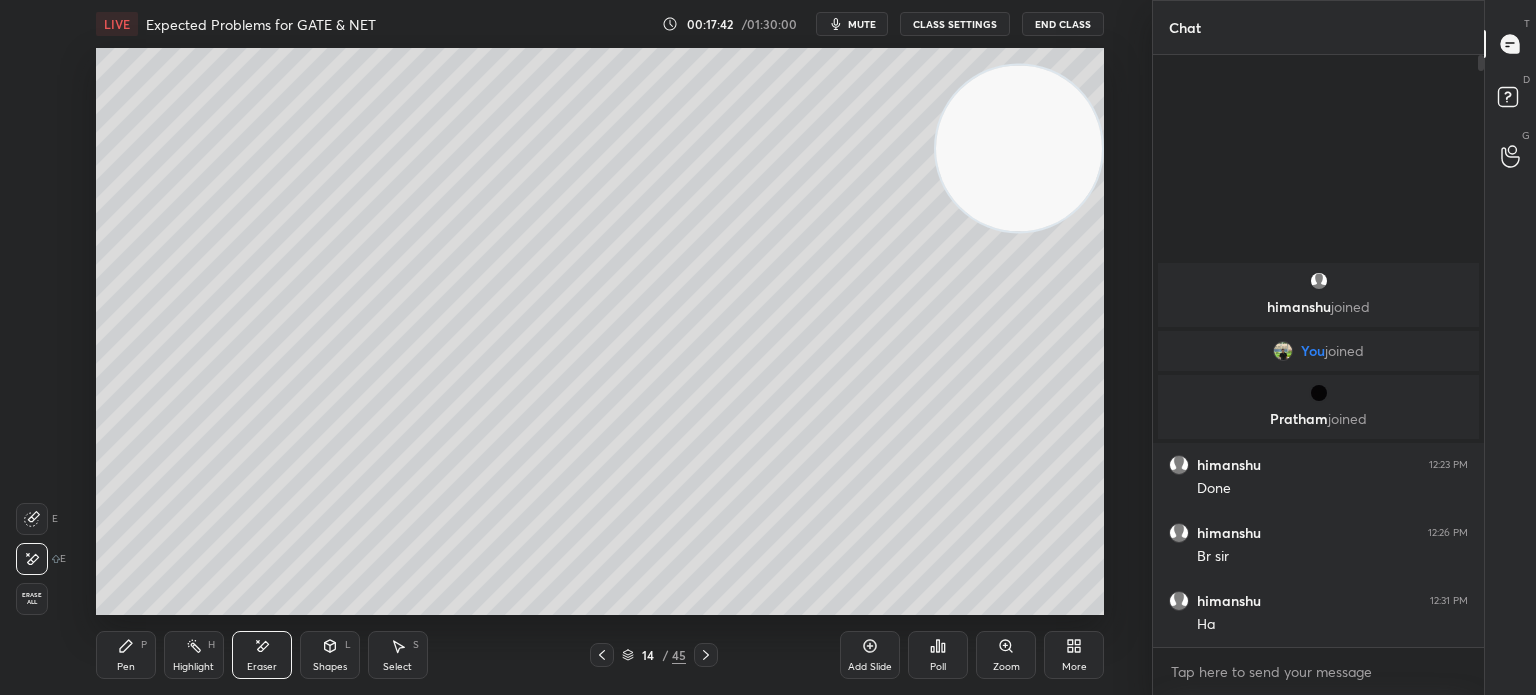 click on "E E Erase all" at bounding box center [41, 555] 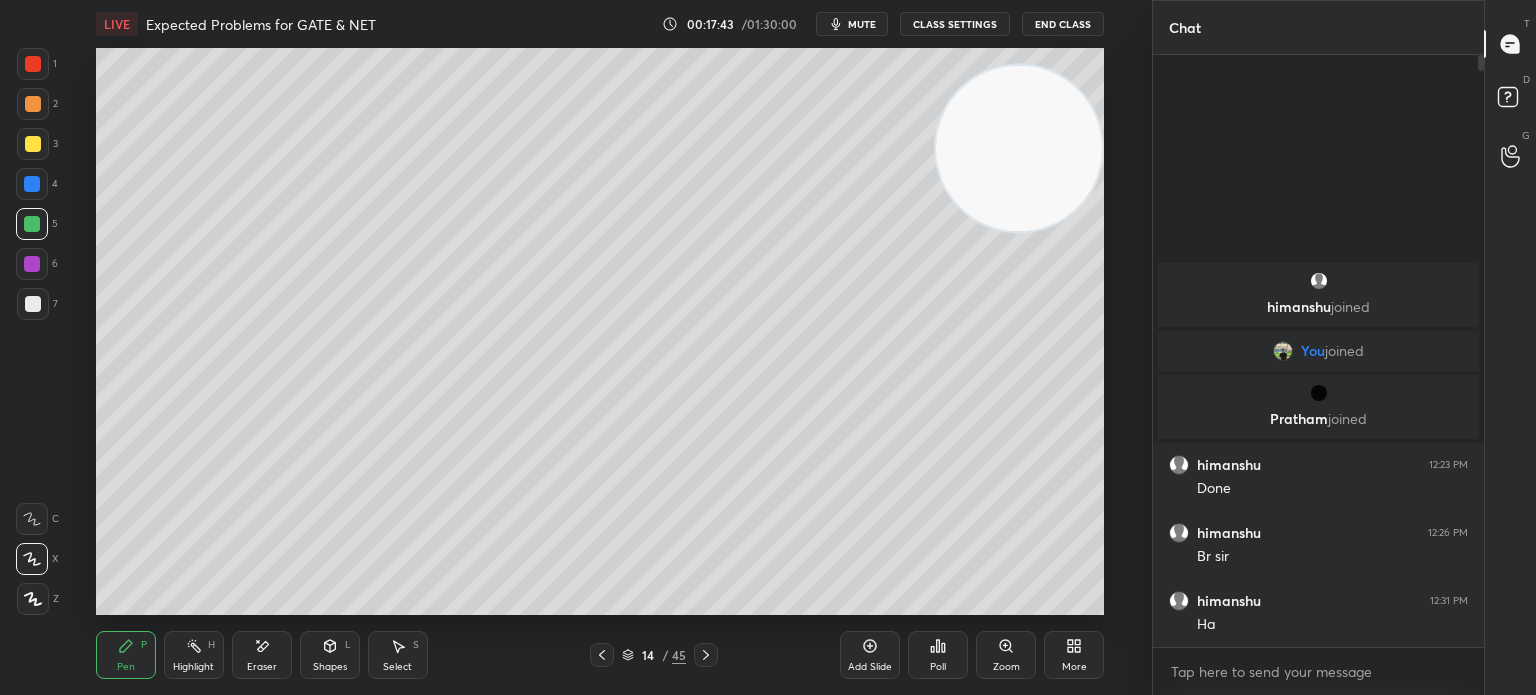 click at bounding box center (33, 599) 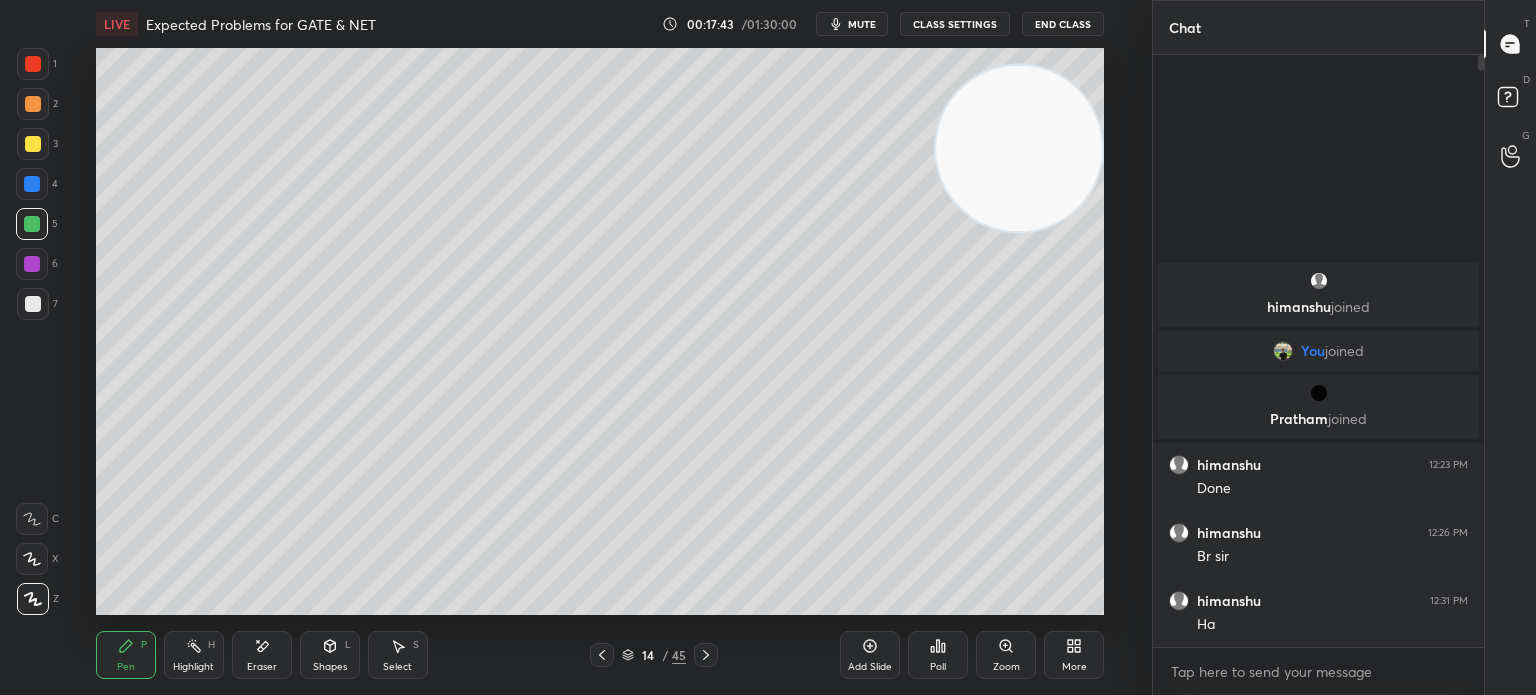 click 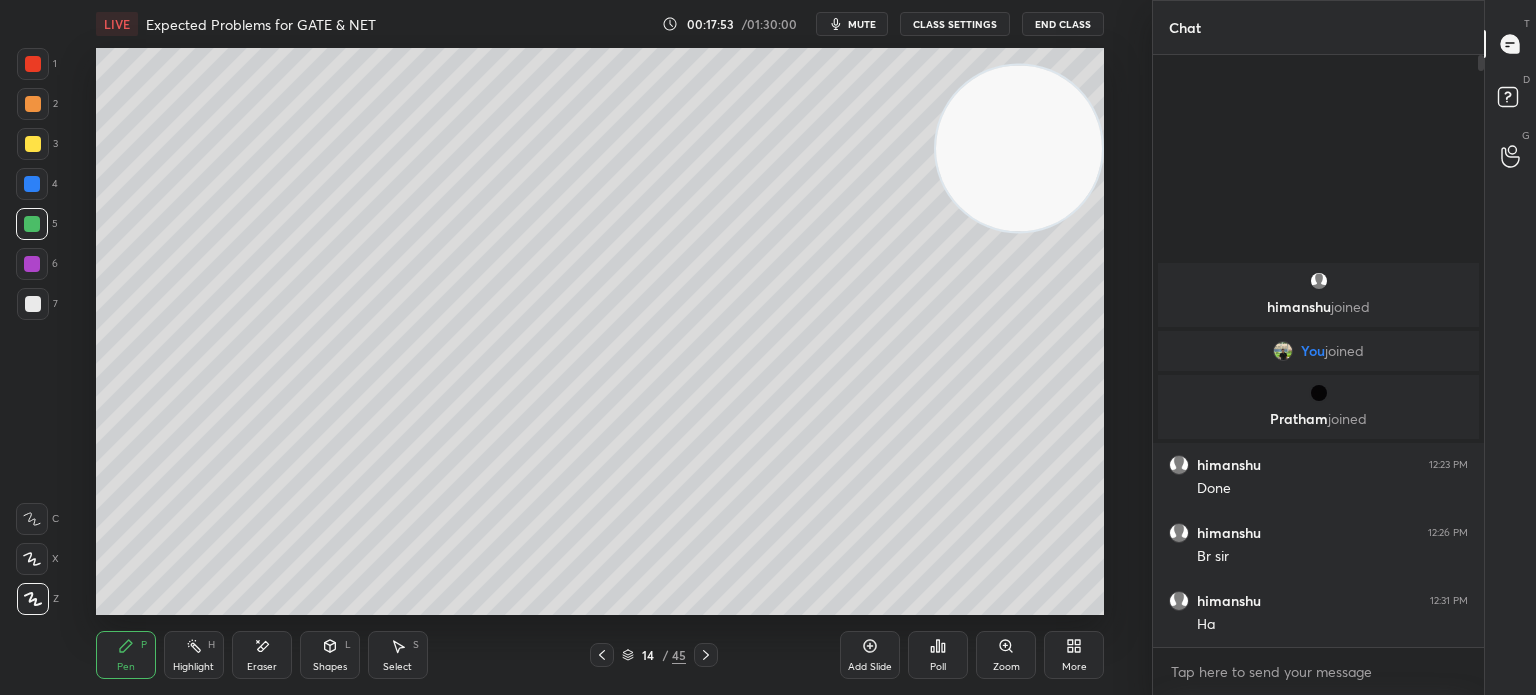 click at bounding box center [33, 144] 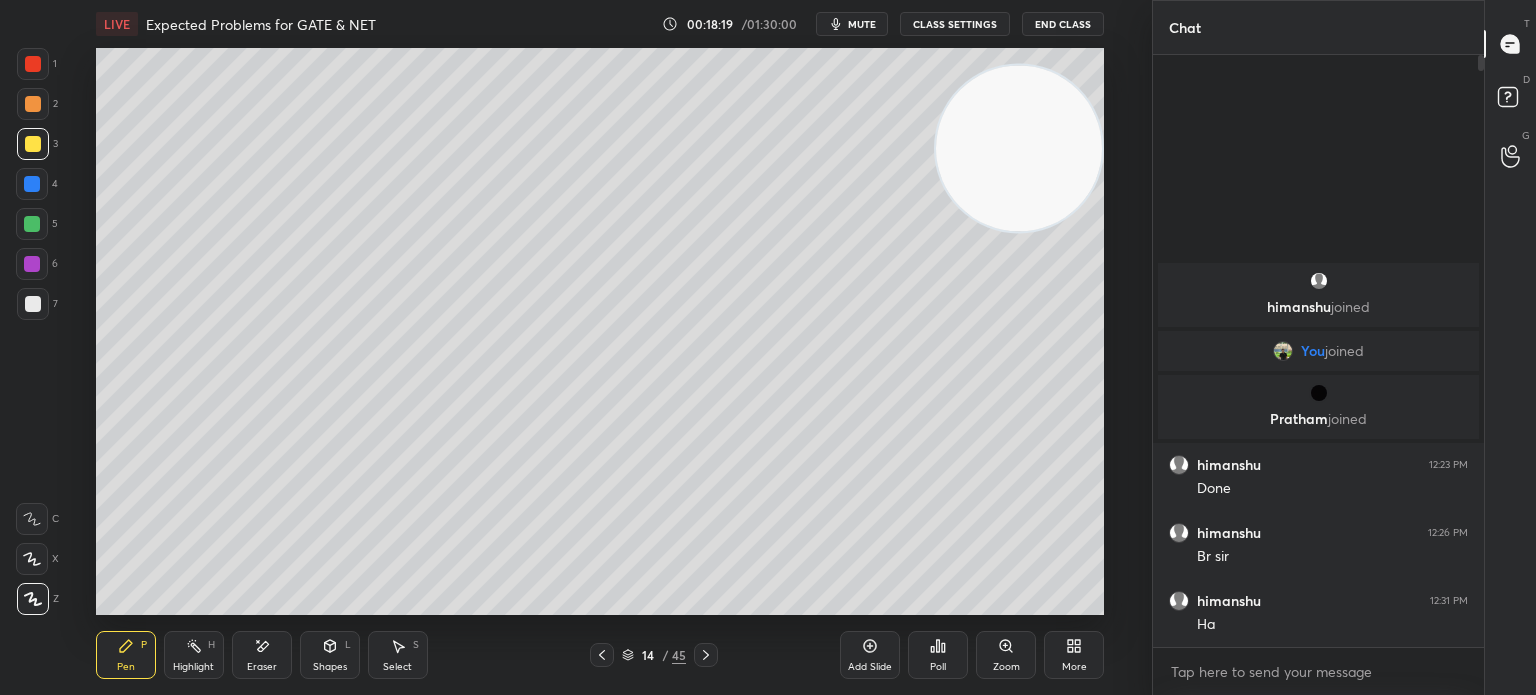 click on "Highlight" at bounding box center [193, 667] 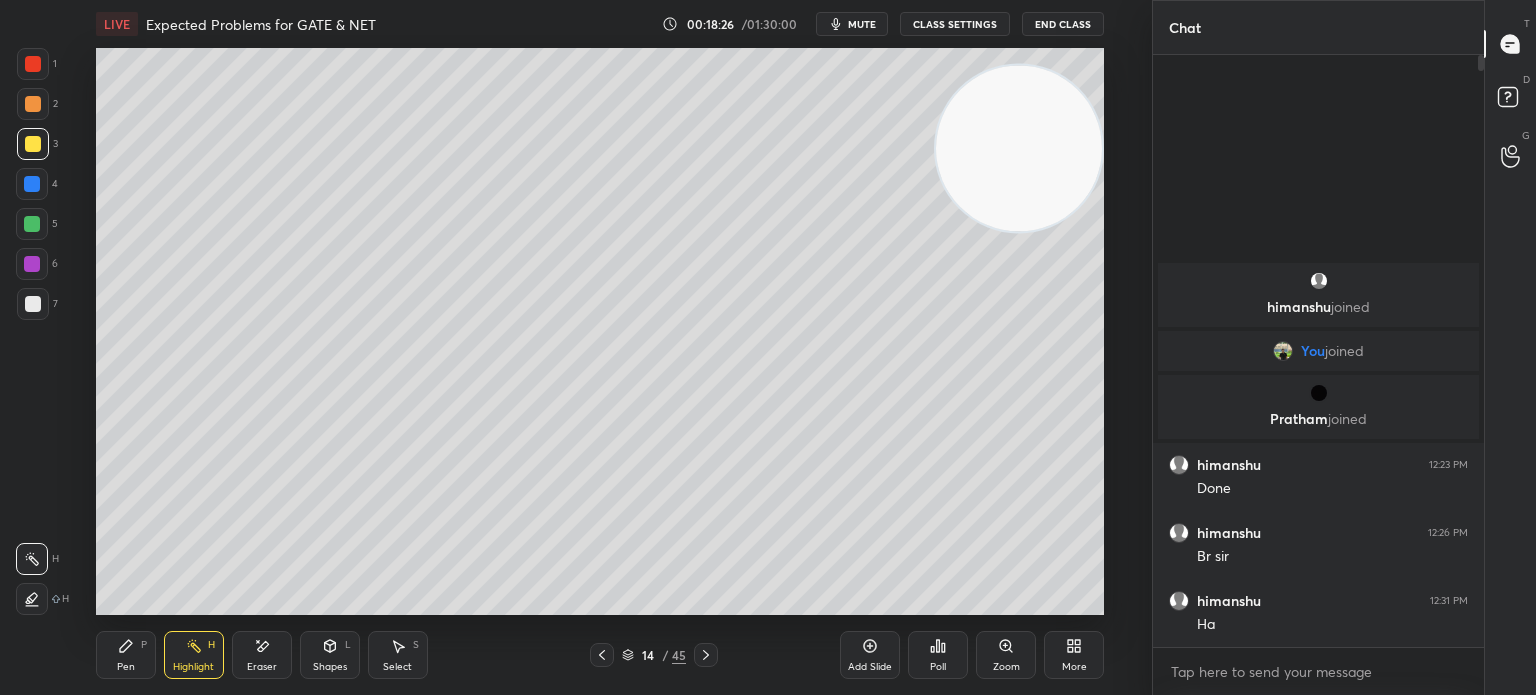click on "Pen" at bounding box center (126, 667) 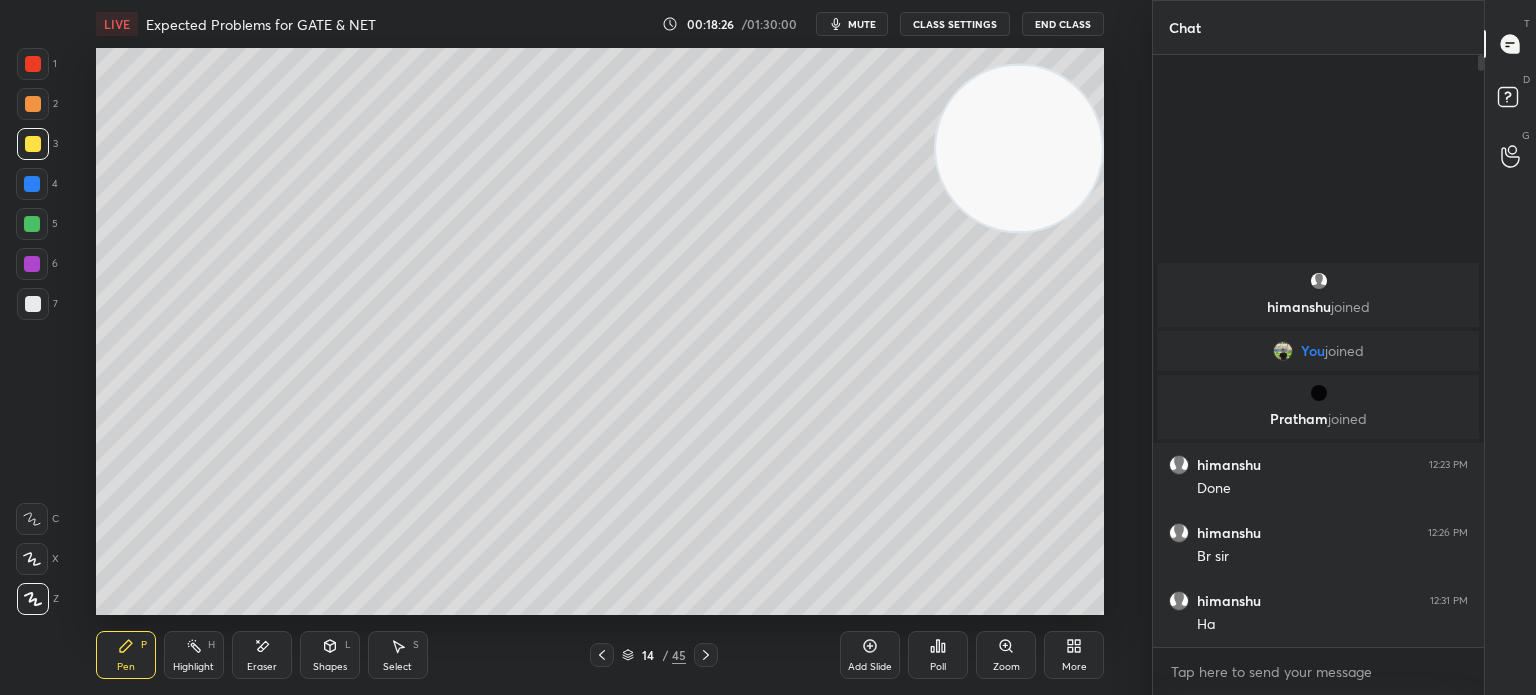 click 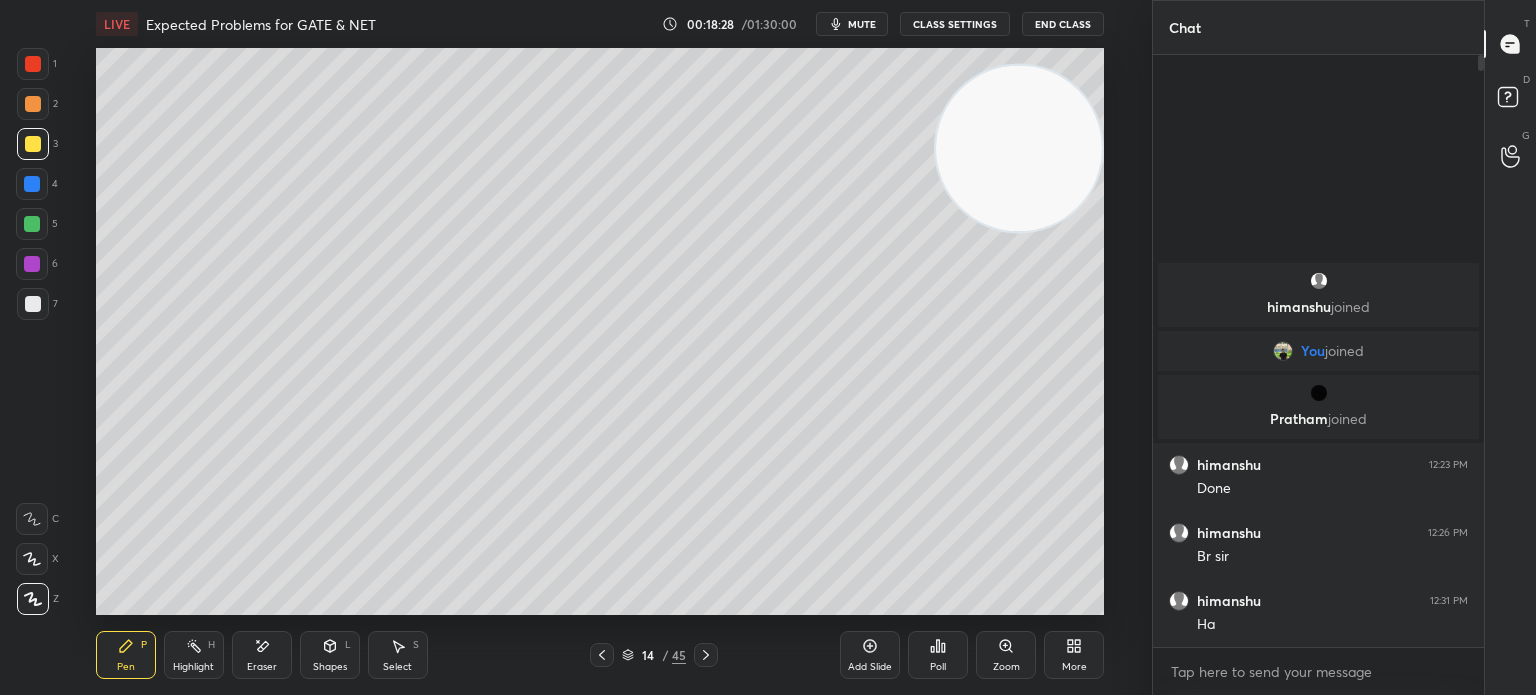 click on "Eraser" at bounding box center (262, 655) 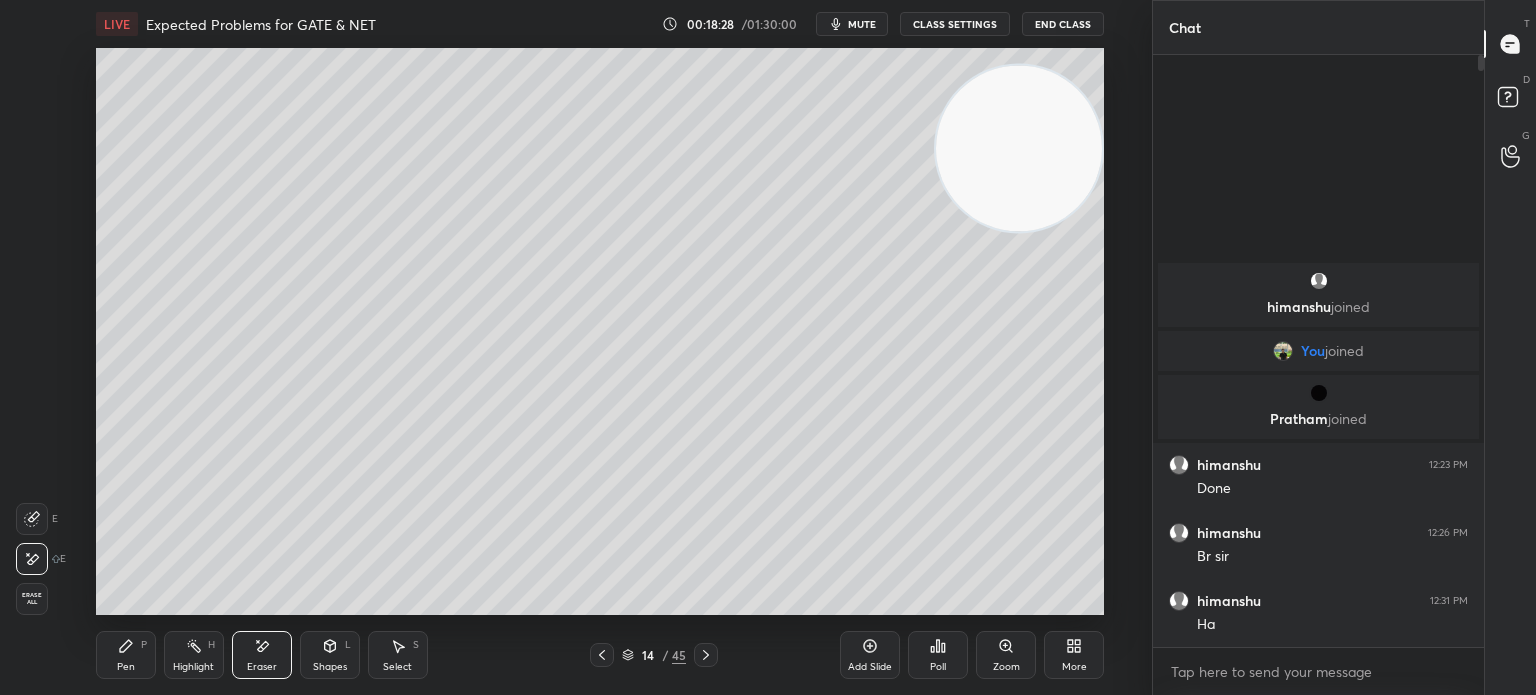 click on "Eraser" at bounding box center [262, 655] 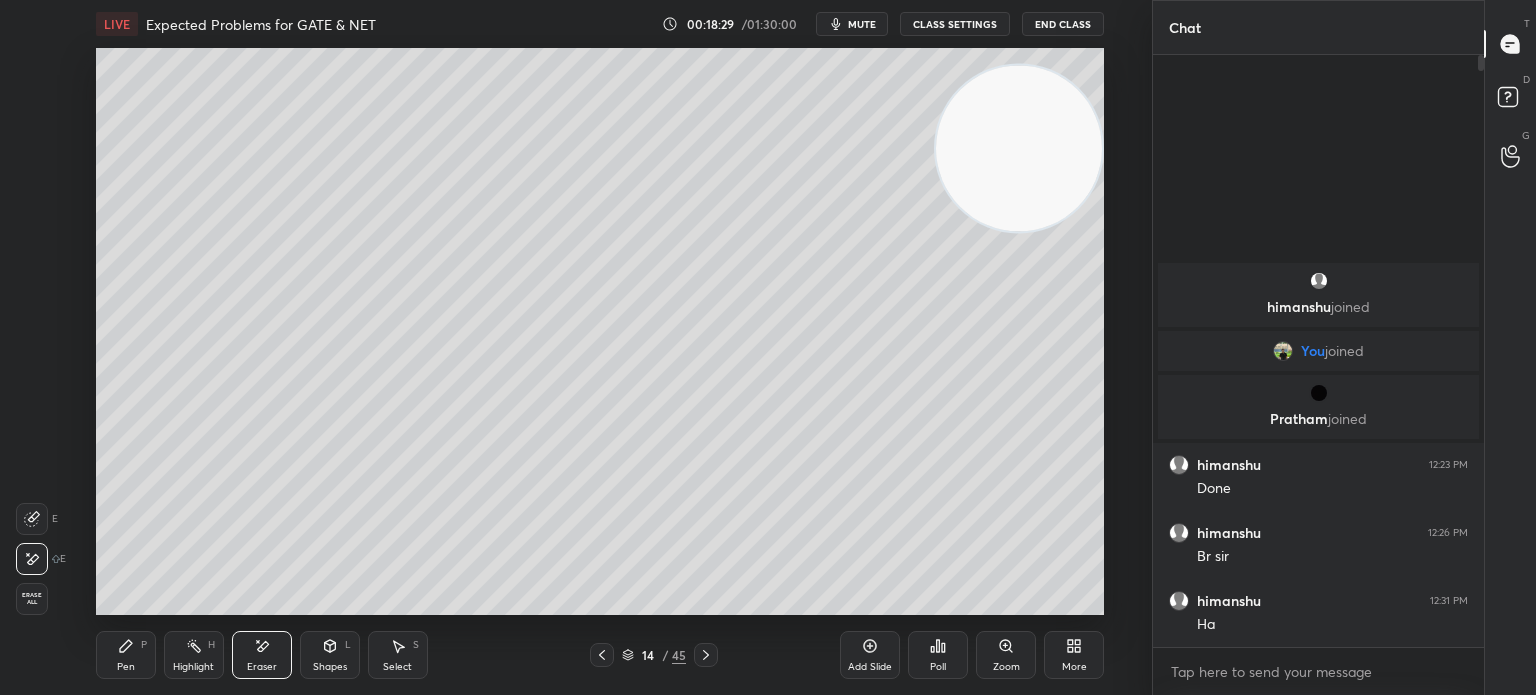 click on "E" at bounding box center (41, 559) 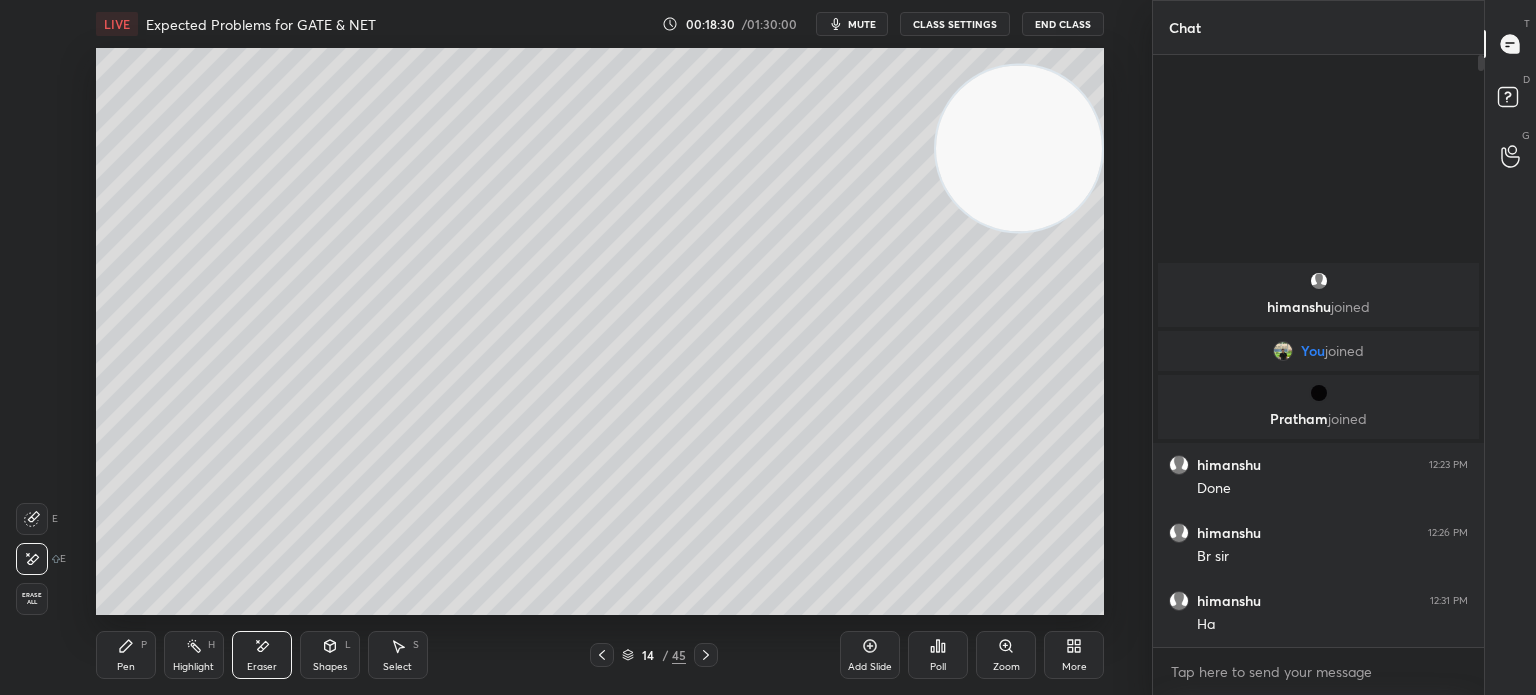 click on "Pen P" at bounding box center [126, 655] 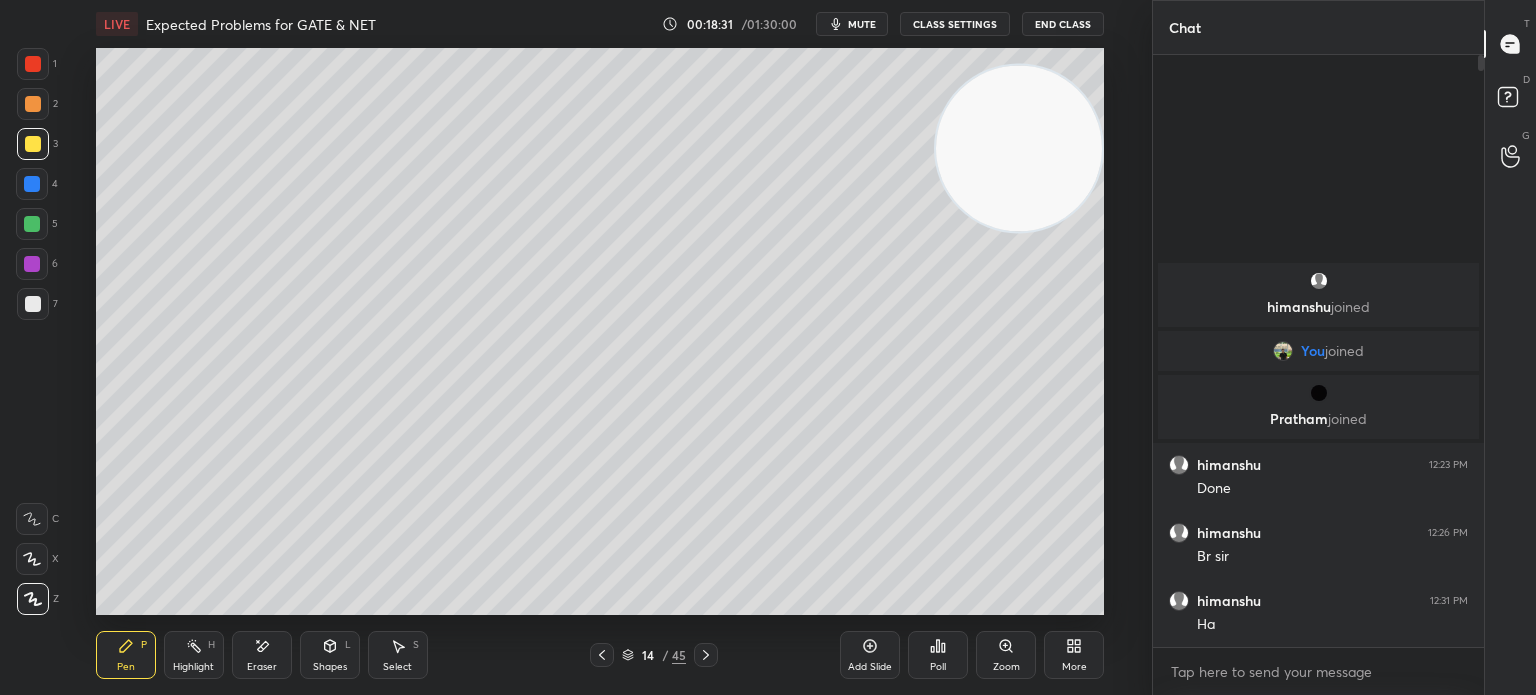 click on "Pen" at bounding box center (126, 667) 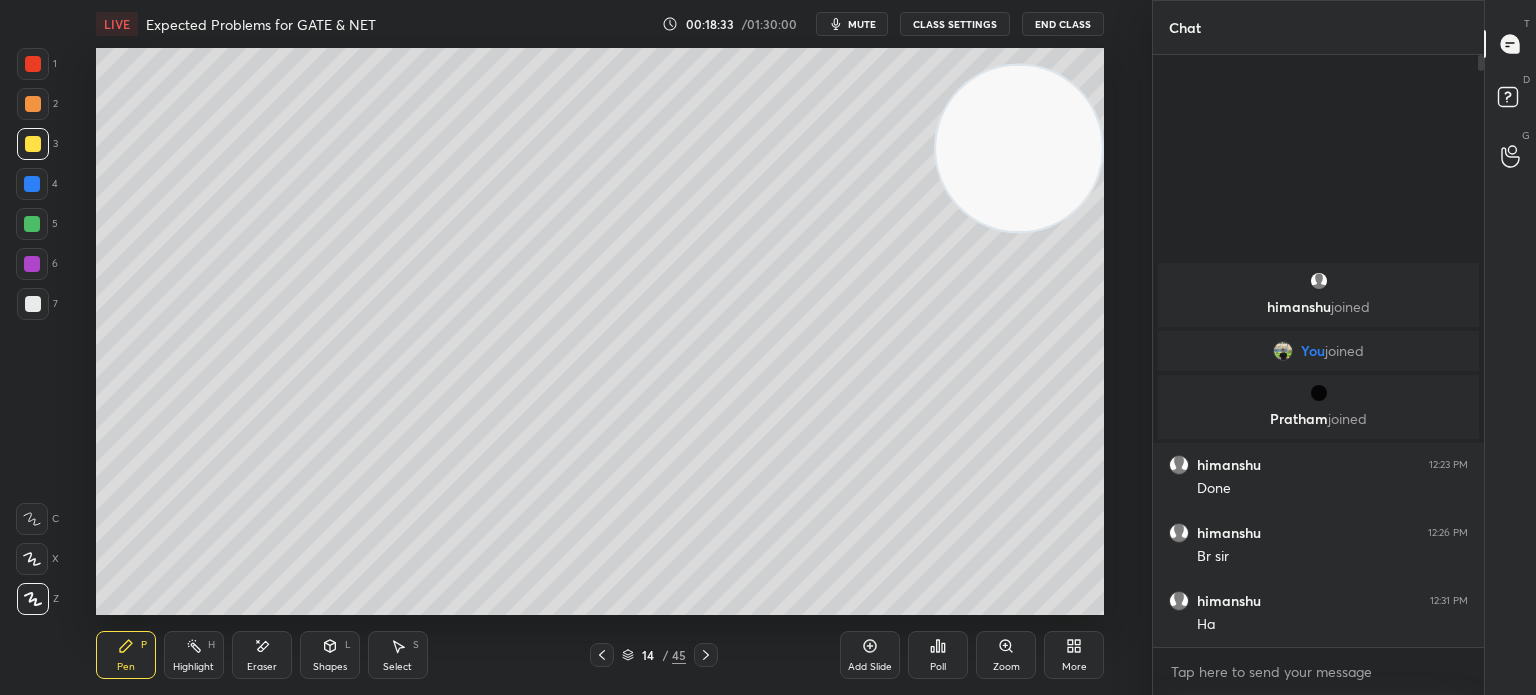 click at bounding box center [32, 184] 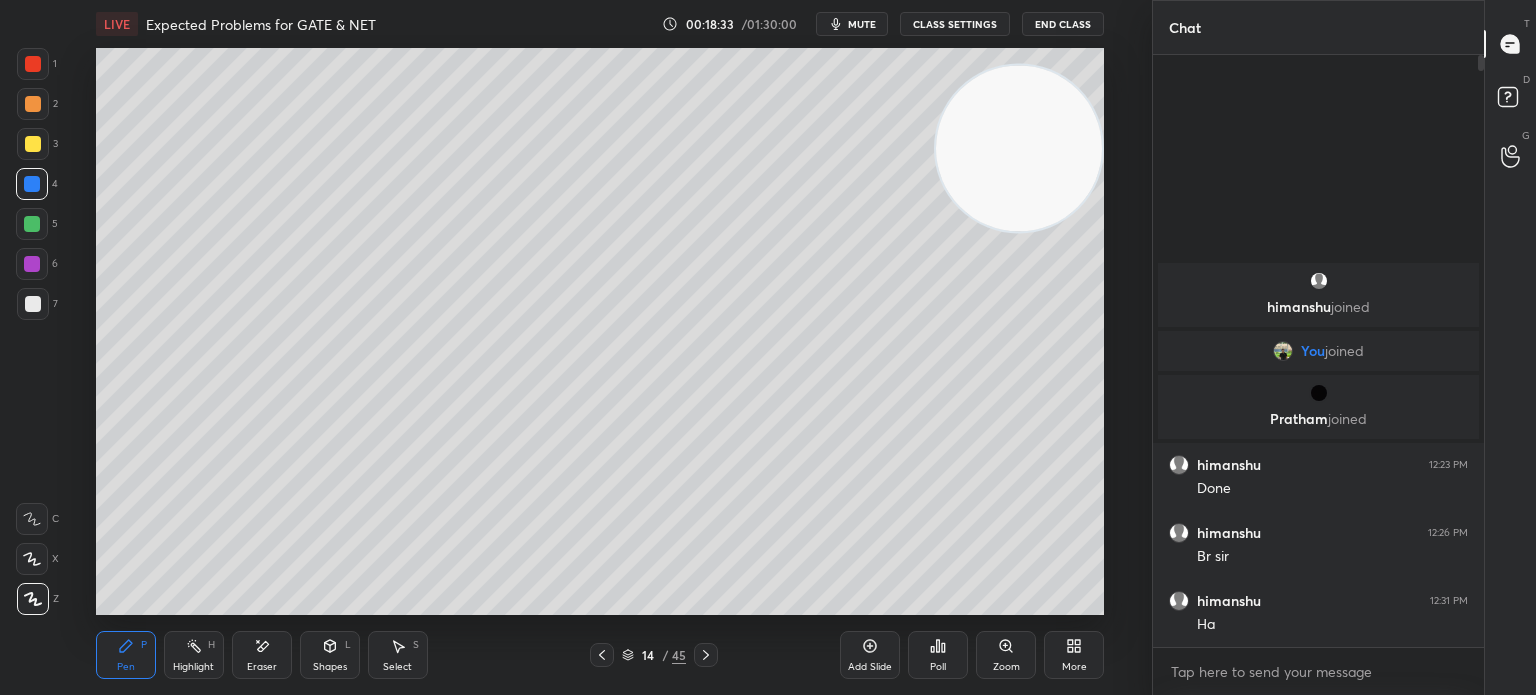 click at bounding box center (32, 224) 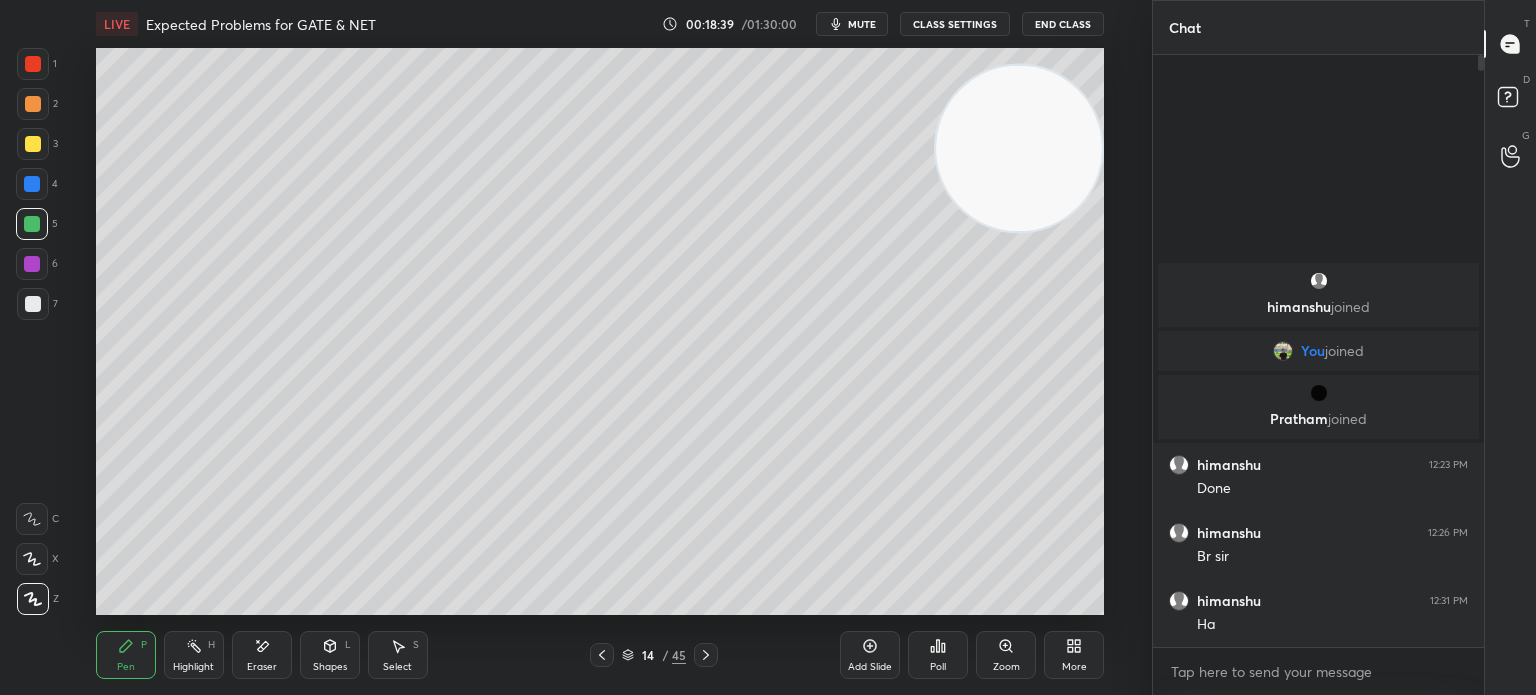 click on "Highlight H" at bounding box center [194, 655] 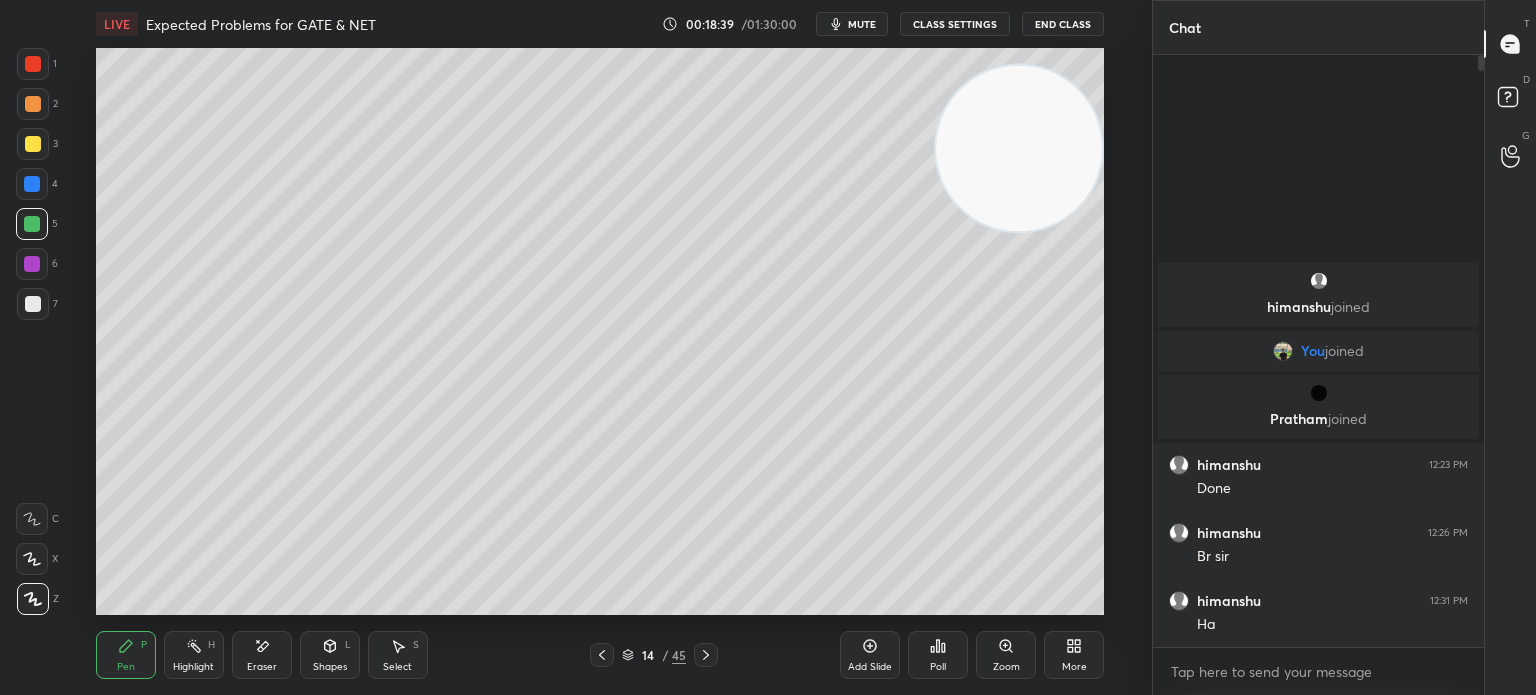 click 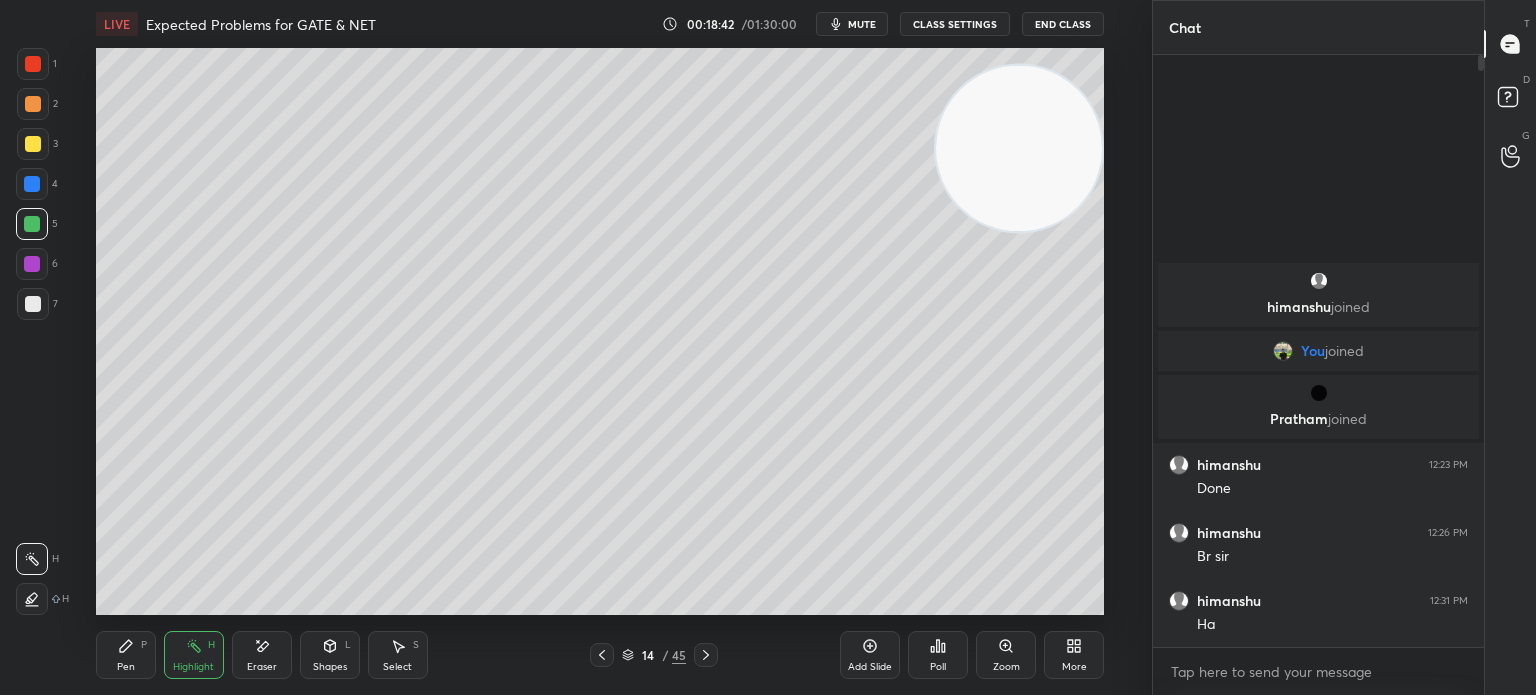 click on "Eraser" at bounding box center [262, 655] 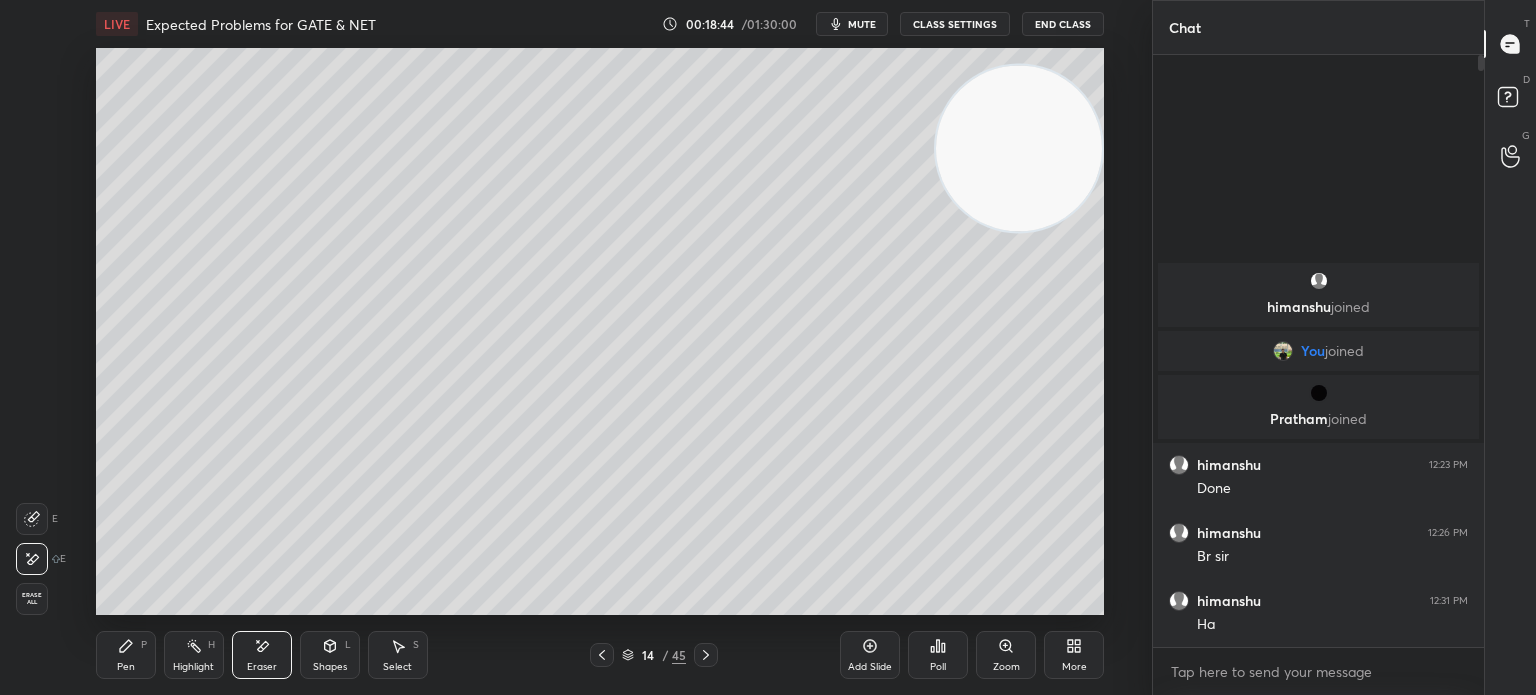 click on "Pen P" at bounding box center [126, 655] 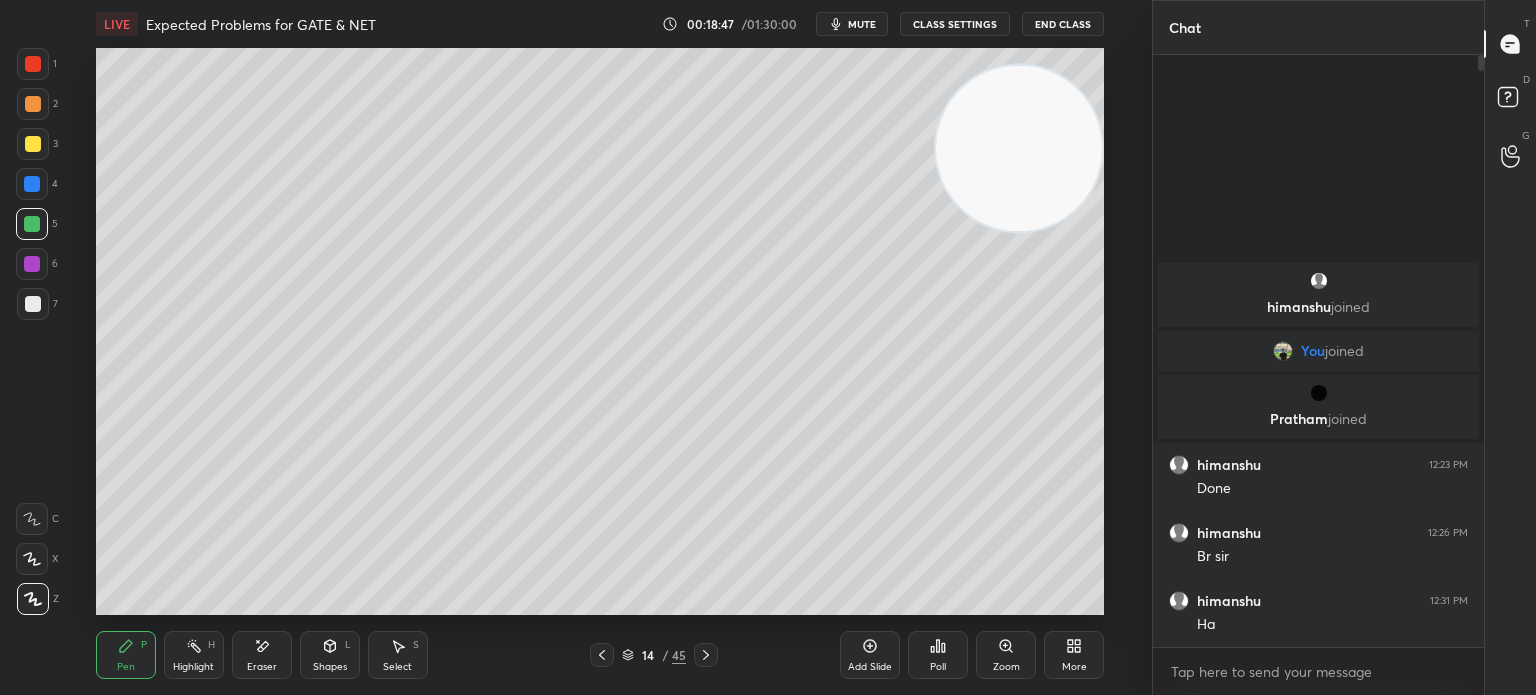 click at bounding box center [33, 104] 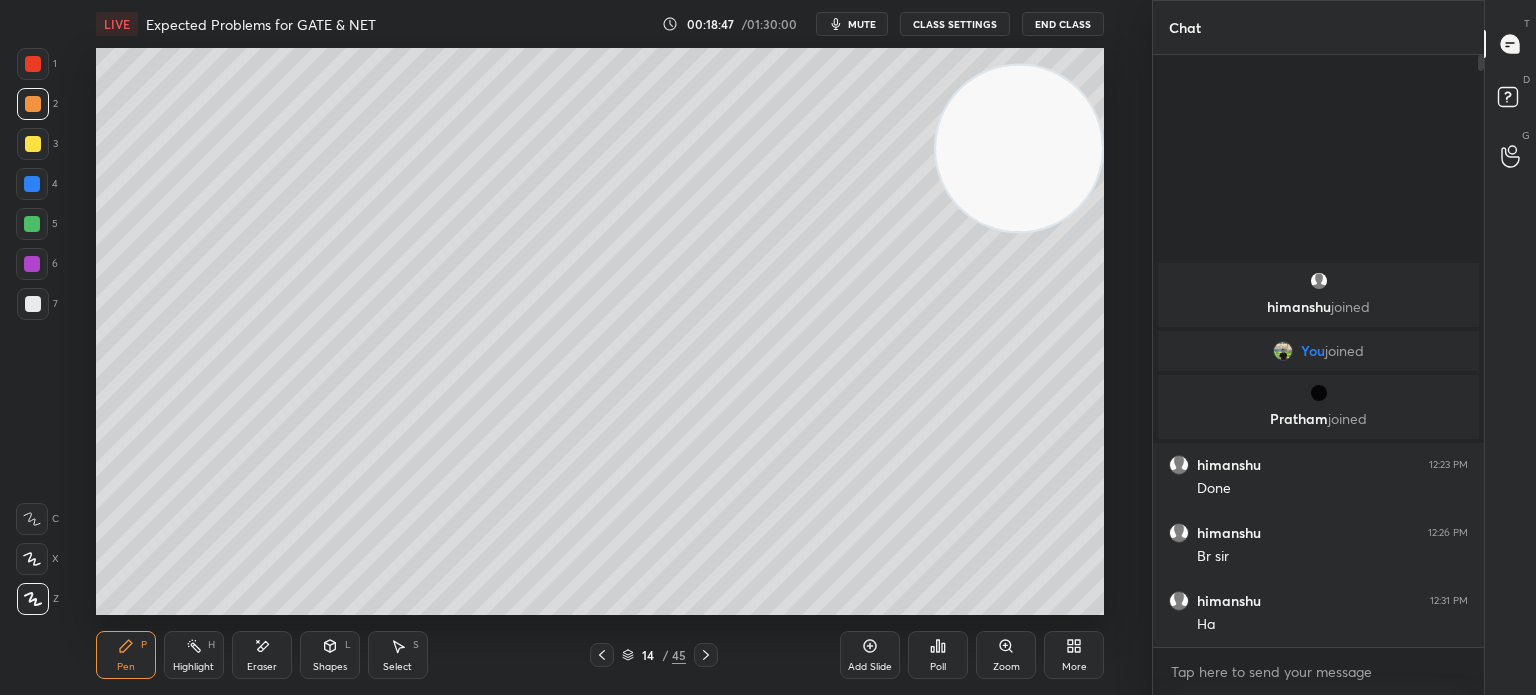 click on "2" at bounding box center (37, 108) 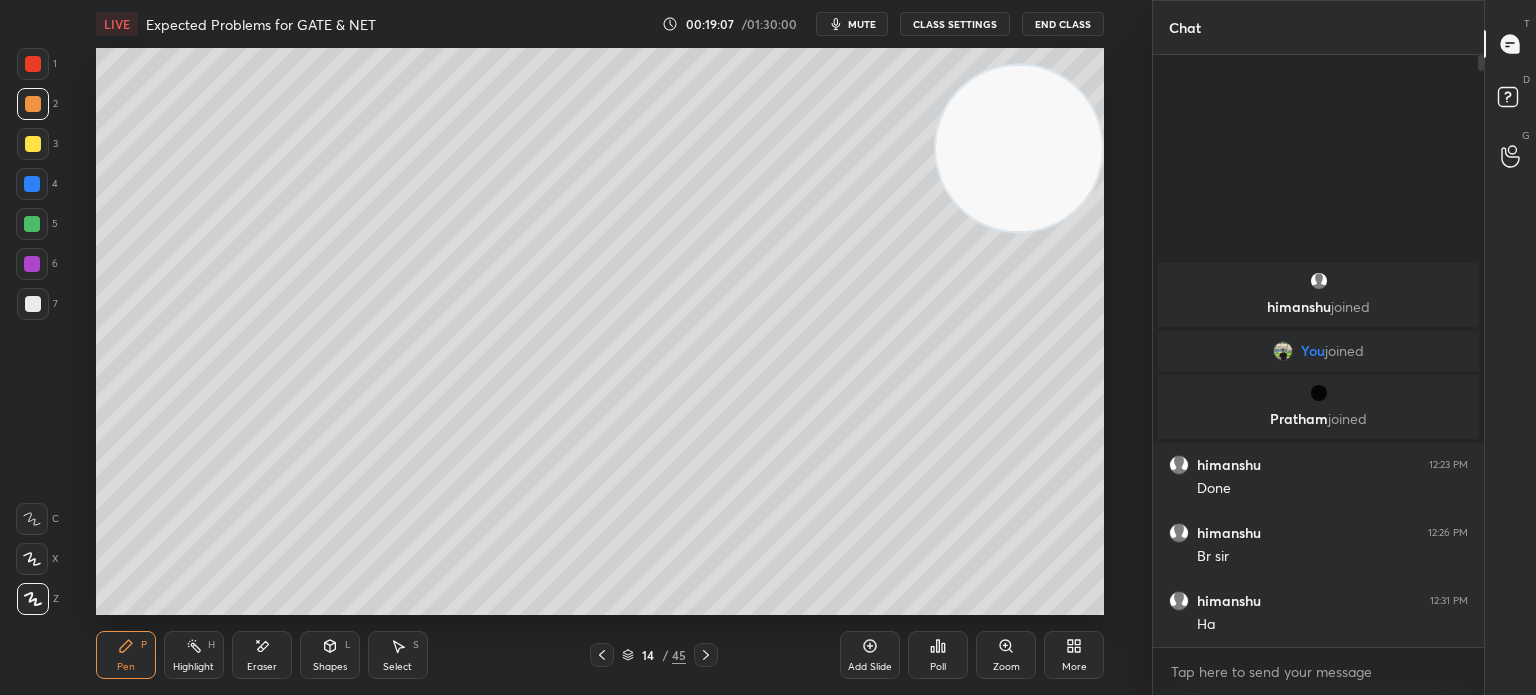 click on "Highlight" at bounding box center [193, 667] 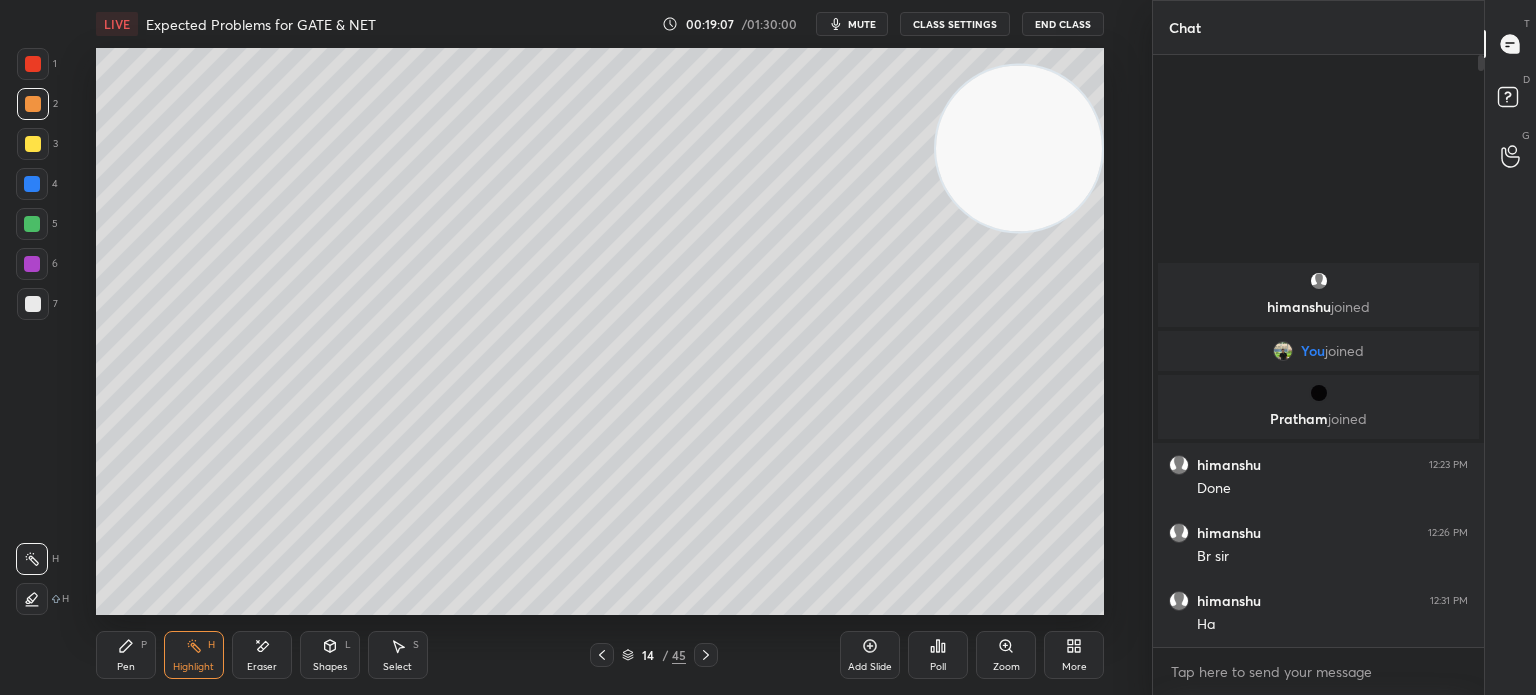 click on "Highlight H" at bounding box center (194, 655) 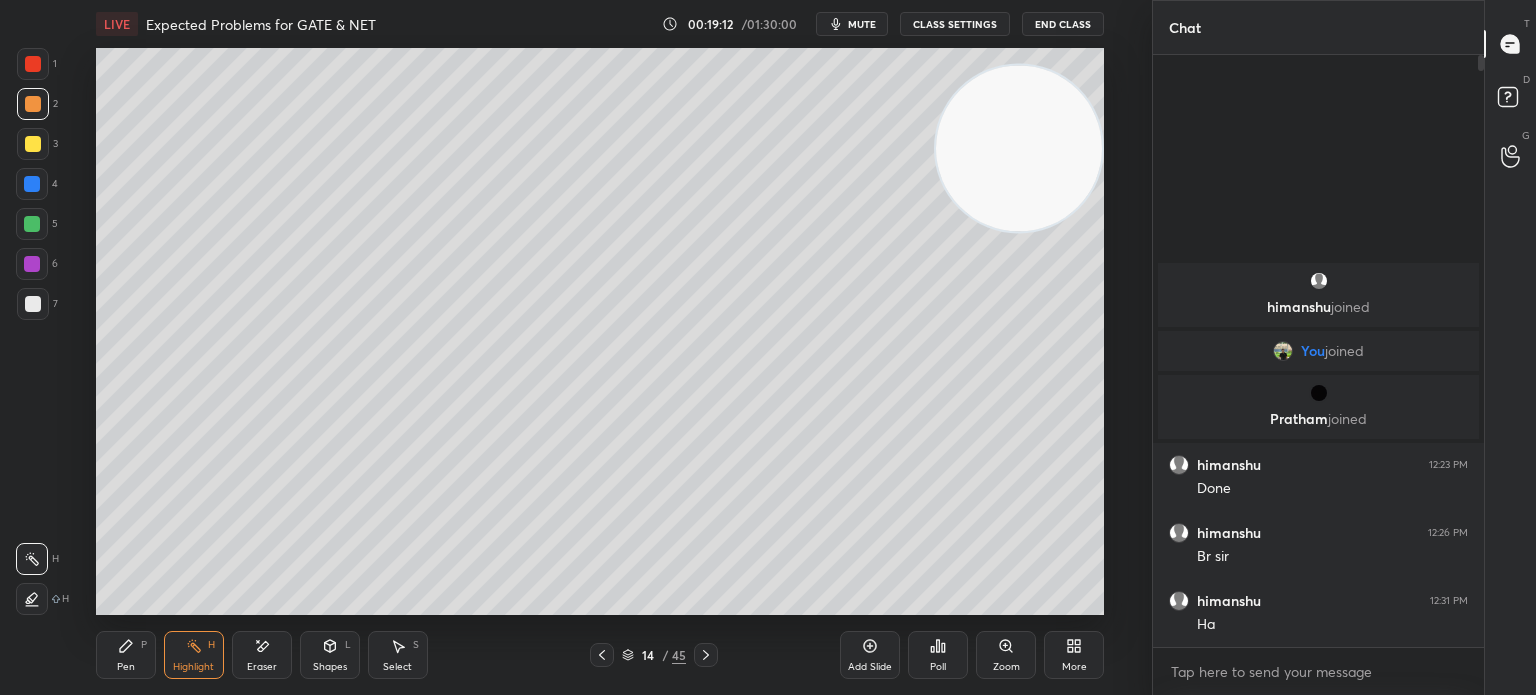 click on "Pen P" at bounding box center [126, 655] 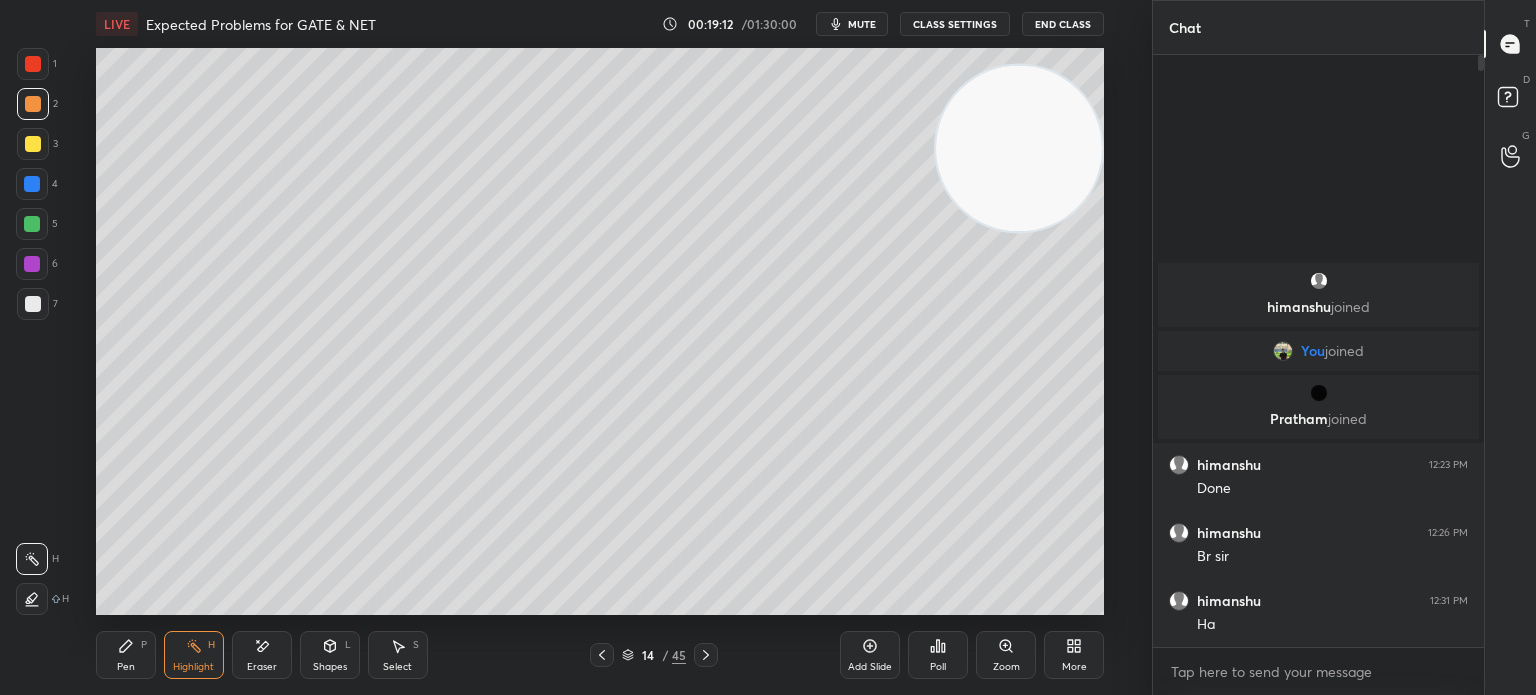 click on "Pen P" at bounding box center [126, 655] 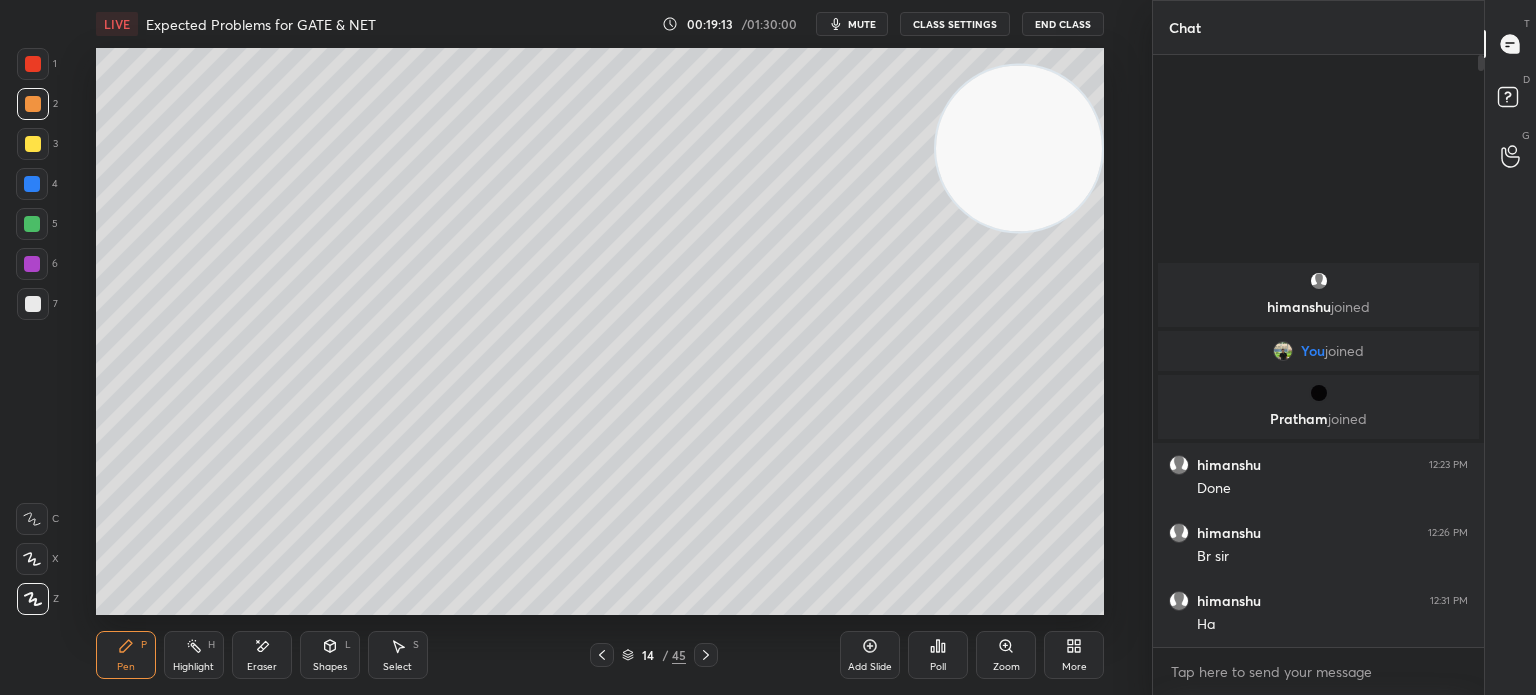 click at bounding box center [33, 144] 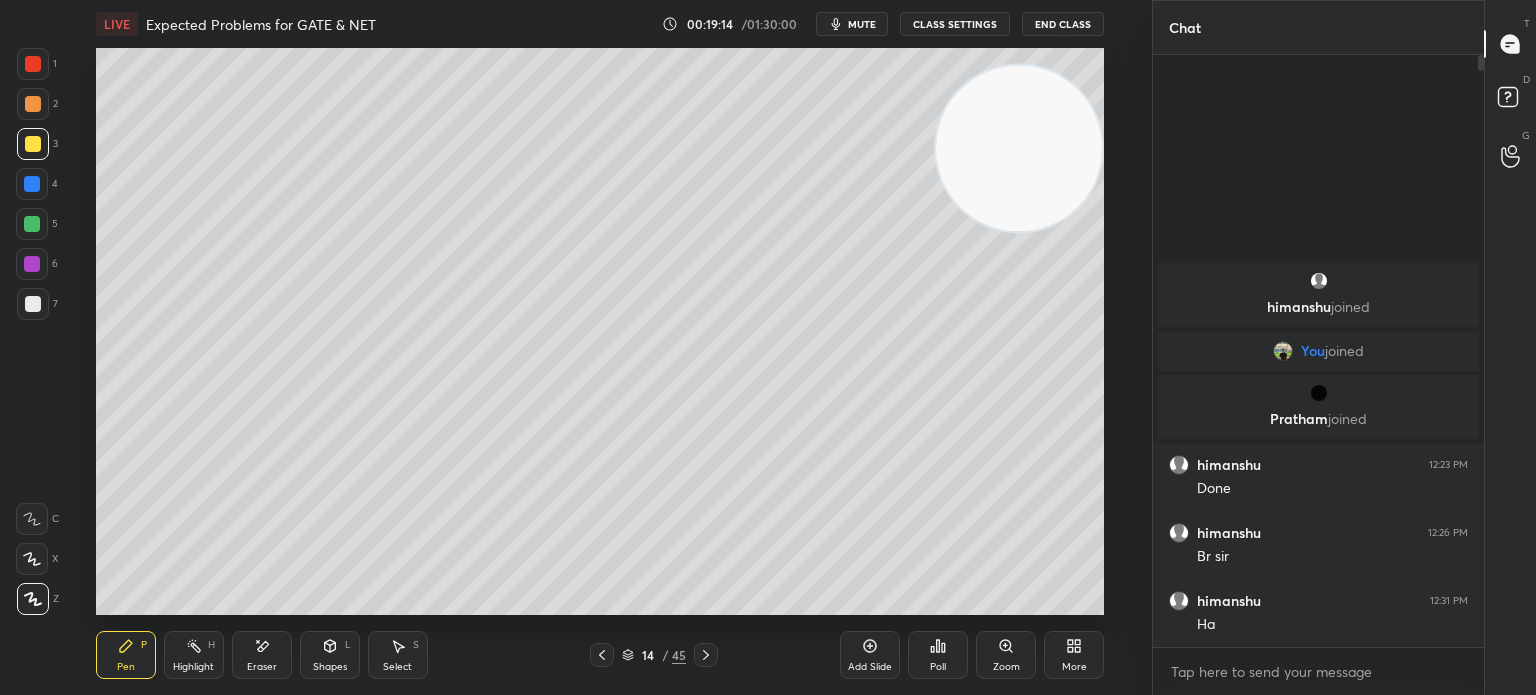 click at bounding box center (33, 104) 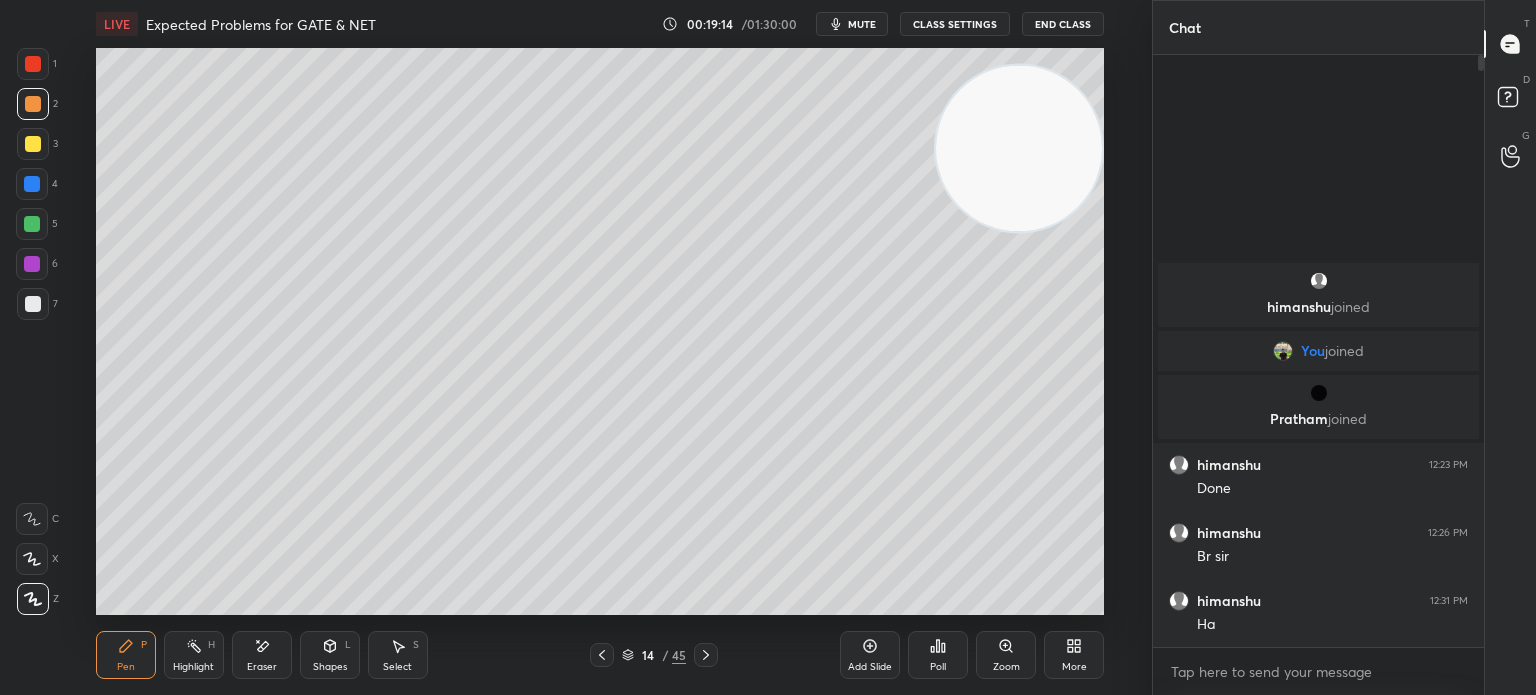 click at bounding box center [33, 104] 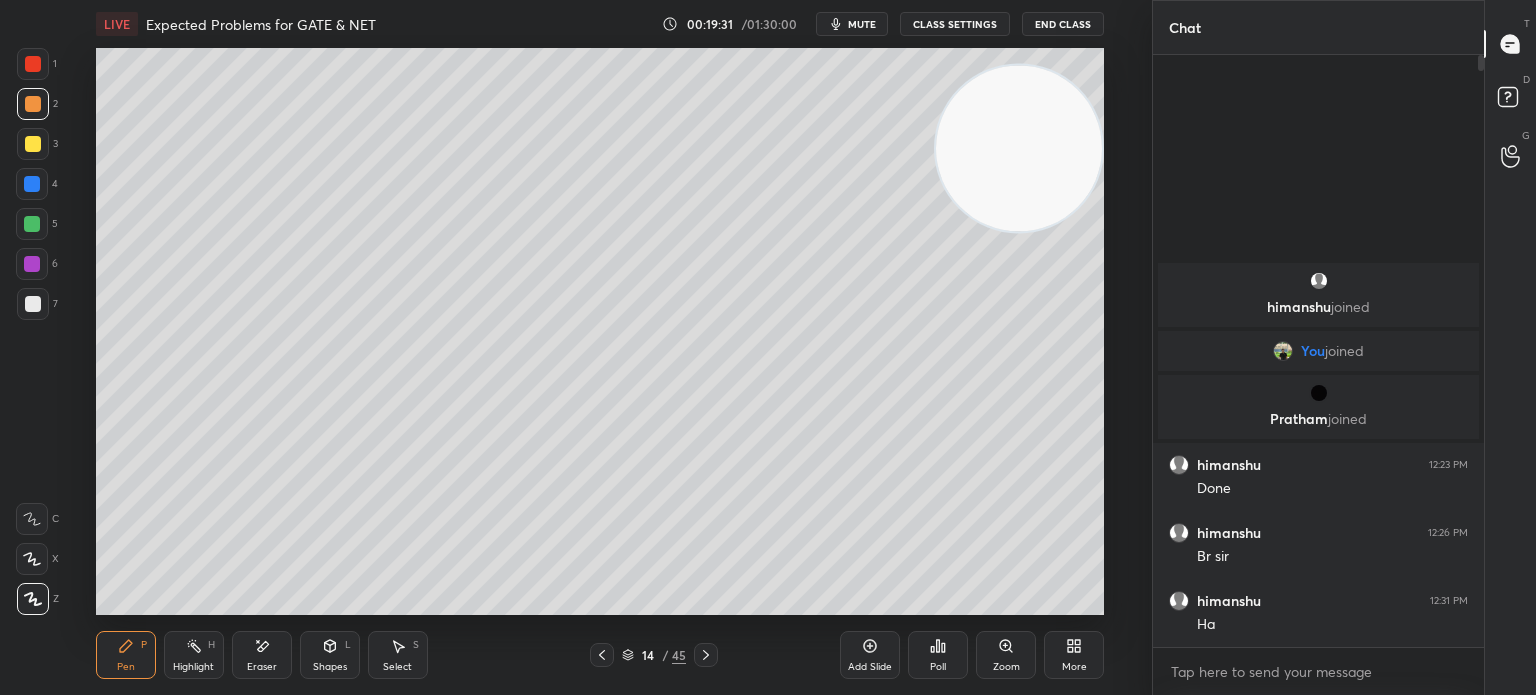 click on "Highlight H" at bounding box center (194, 655) 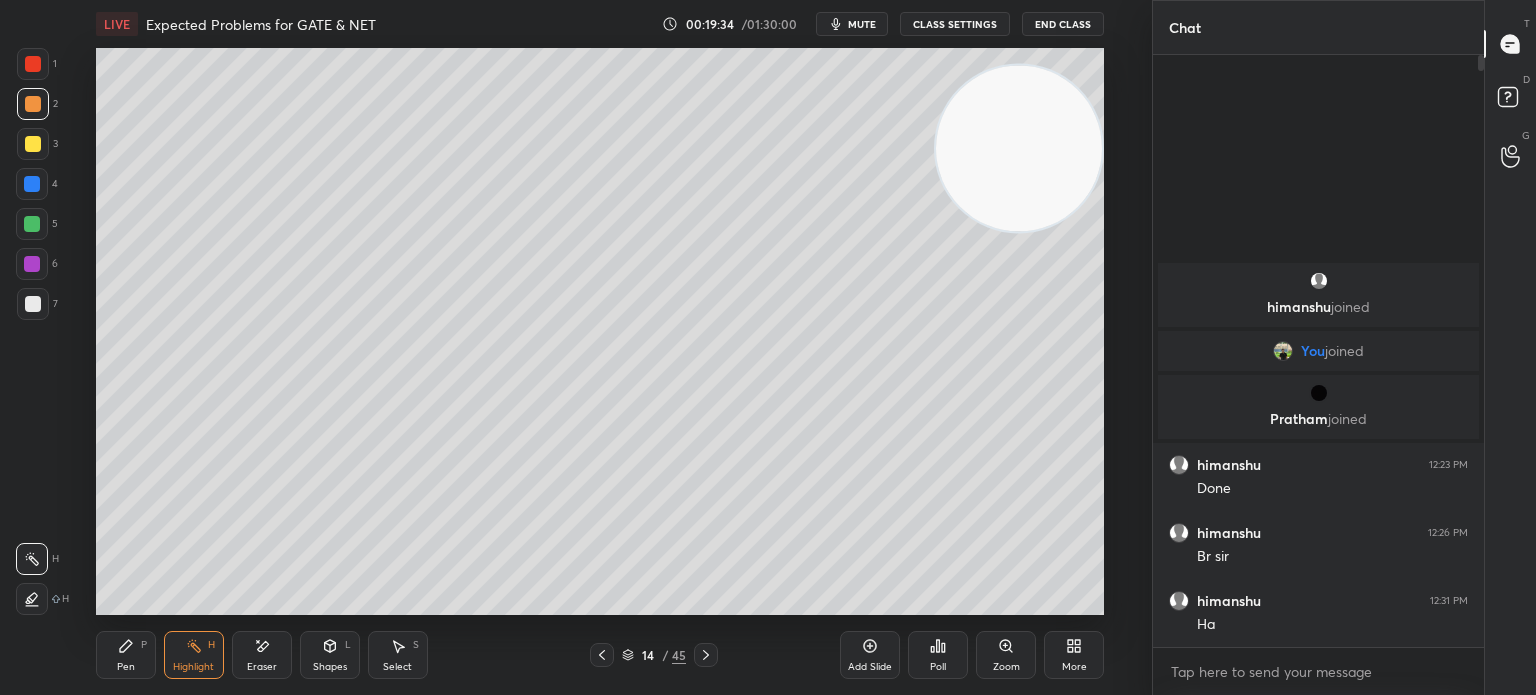 click on "Pen P" at bounding box center [126, 655] 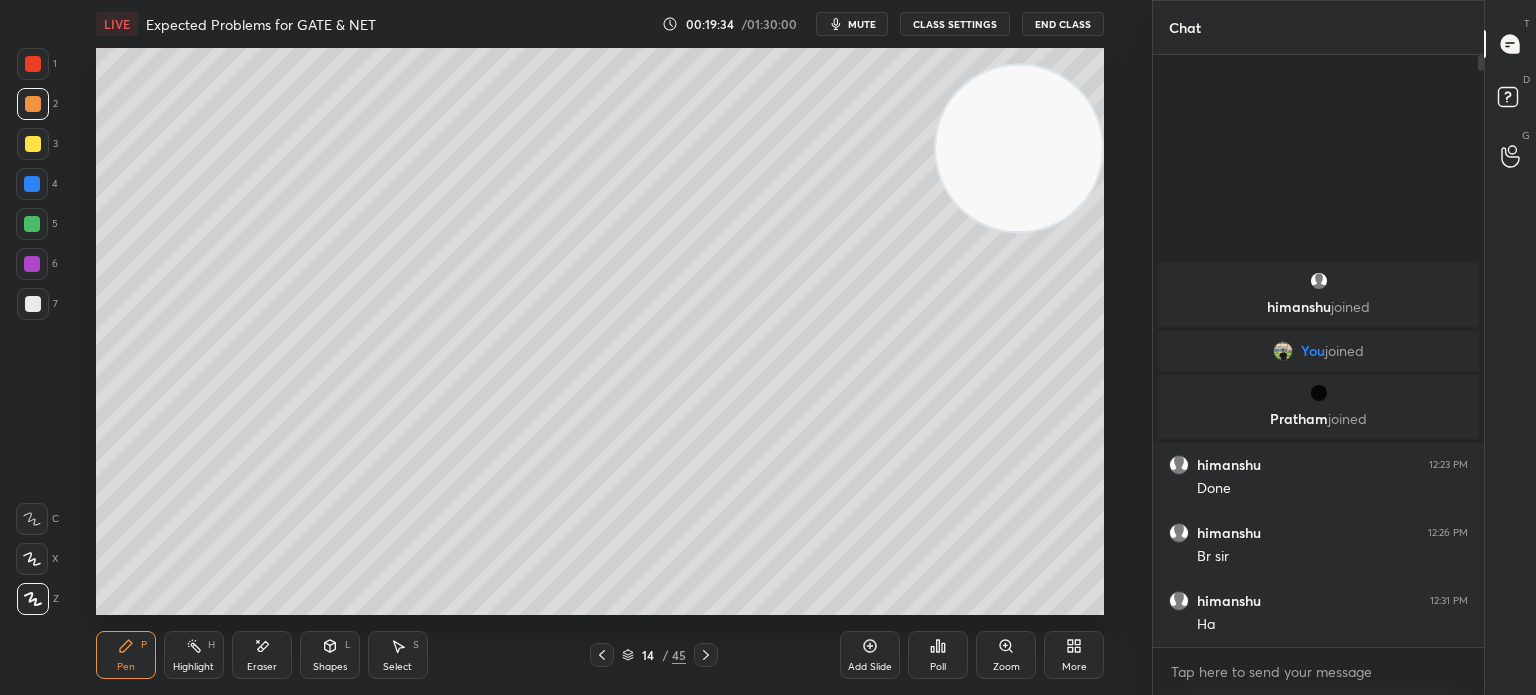 click 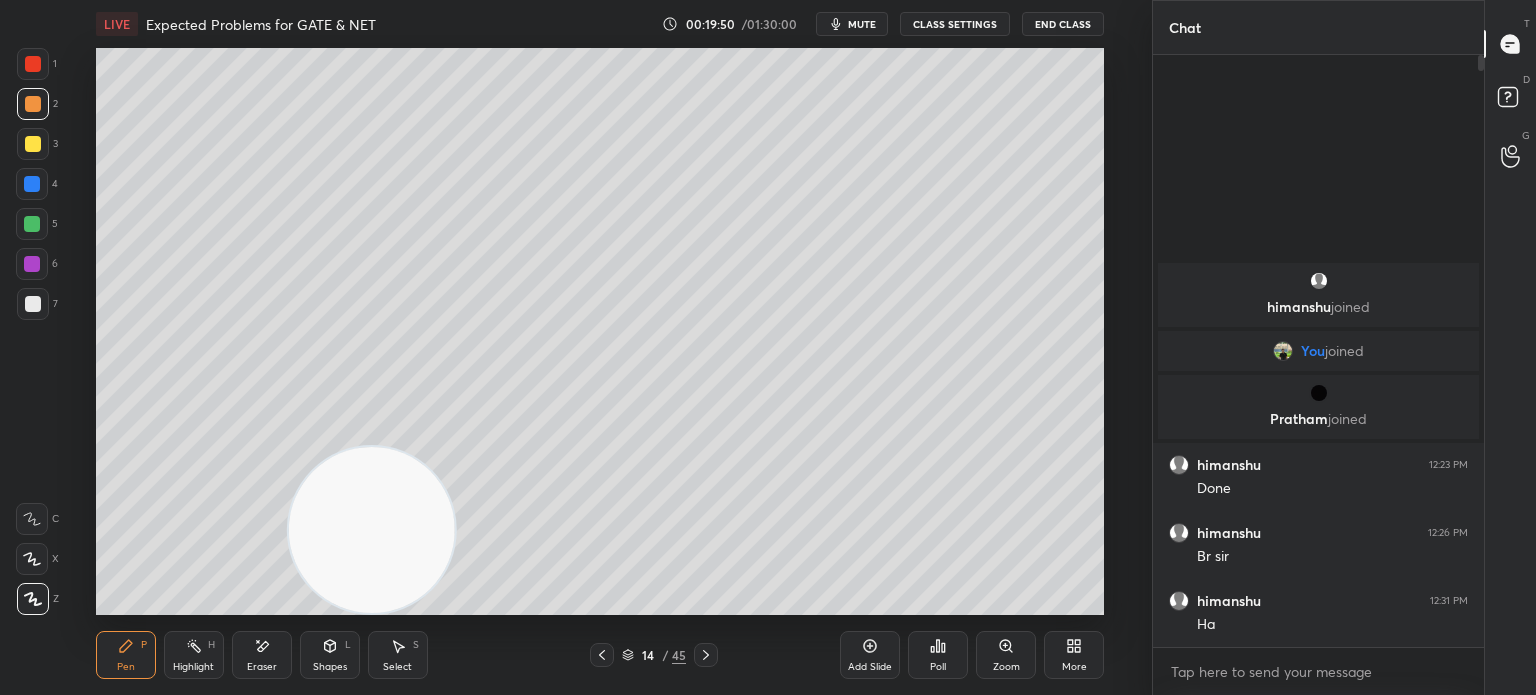 click at bounding box center [32, 224] 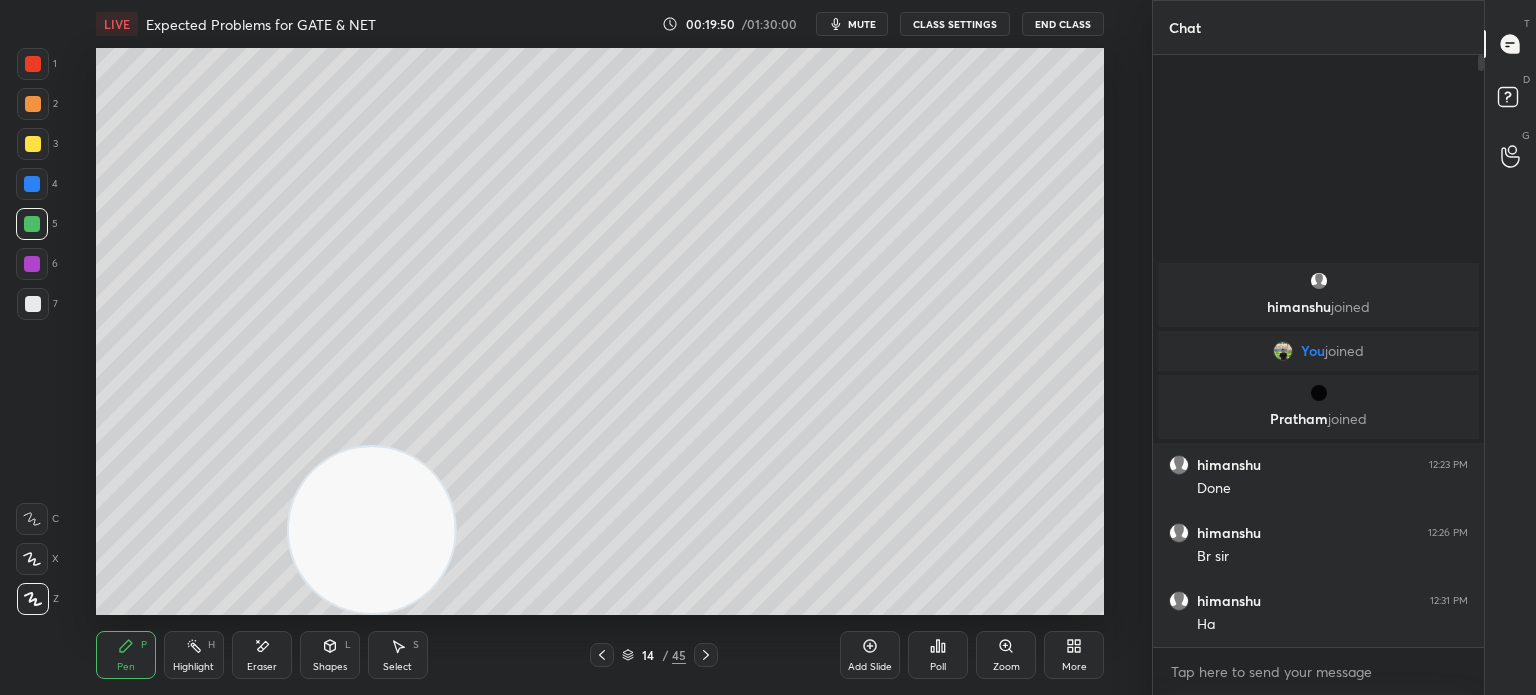 click at bounding box center [32, 224] 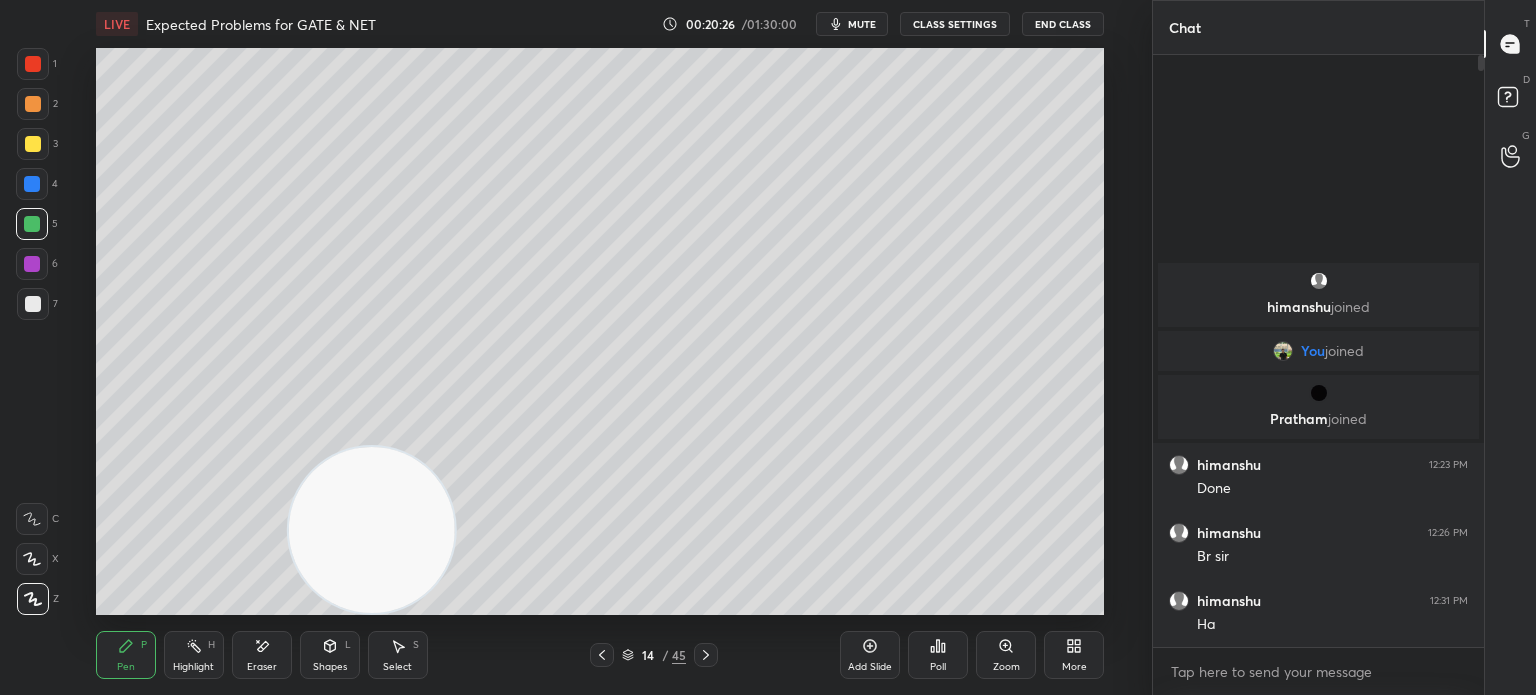 click on "Add Slide Poll Zoom More" at bounding box center [972, 655] 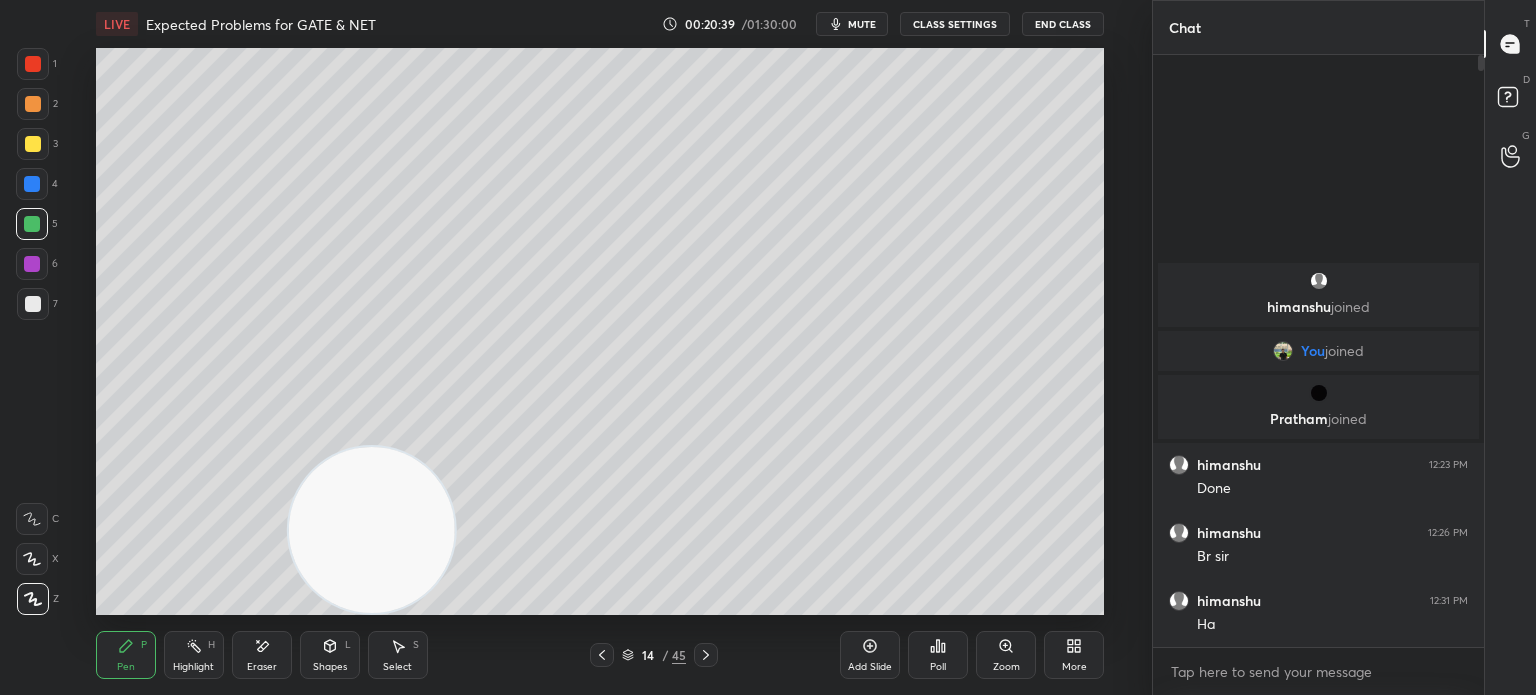 click on "Add Slide Poll Zoom More" at bounding box center [972, 655] 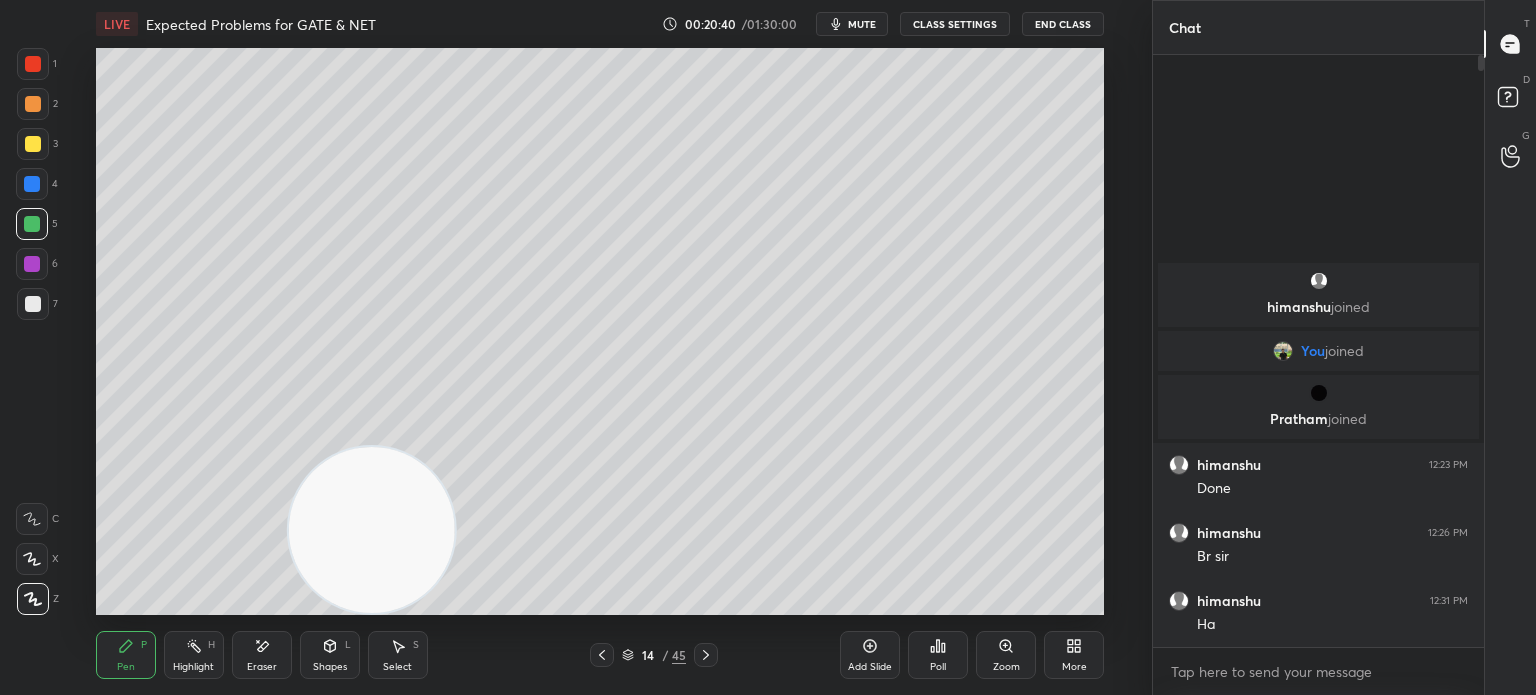 click on "Add Slide Poll Zoom More" at bounding box center (972, 655) 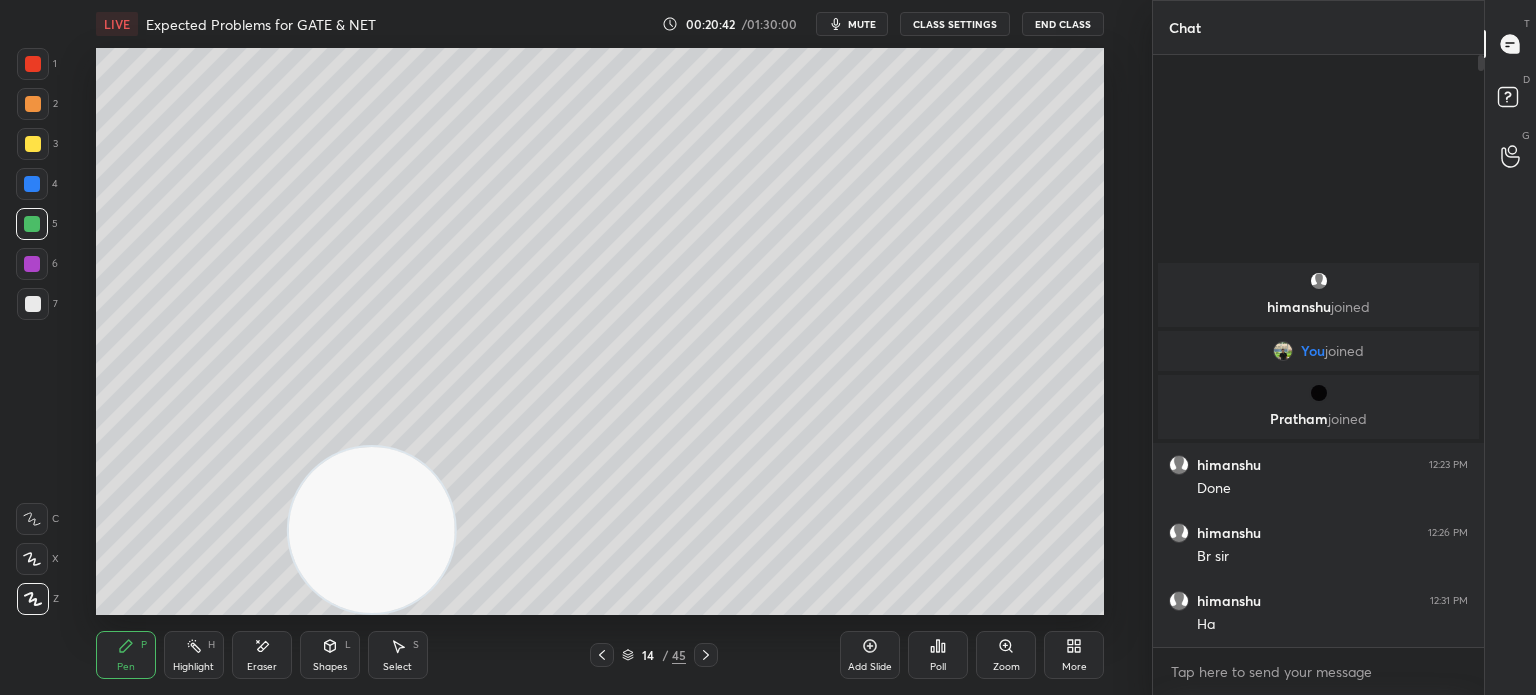 click on "Eraser" at bounding box center (262, 655) 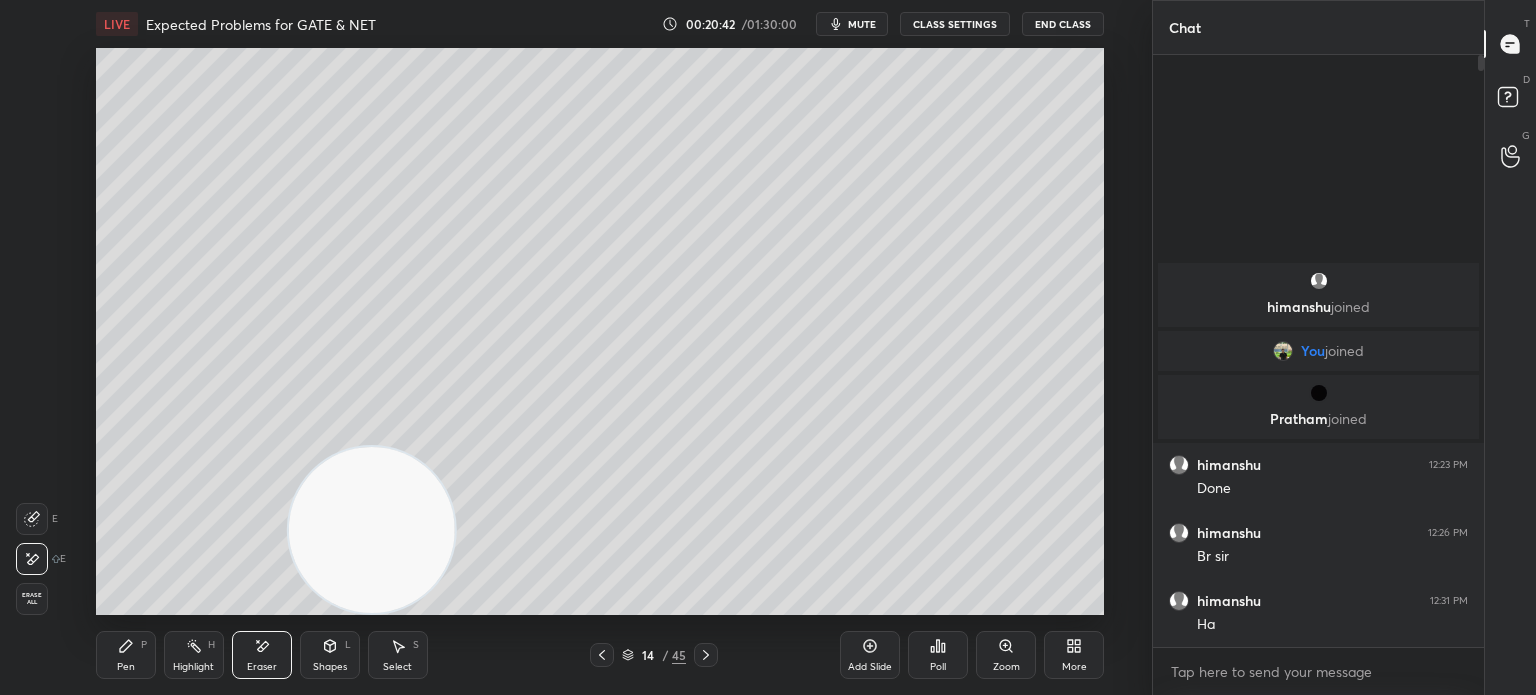 click on "Eraser" at bounding box center (262, 667) 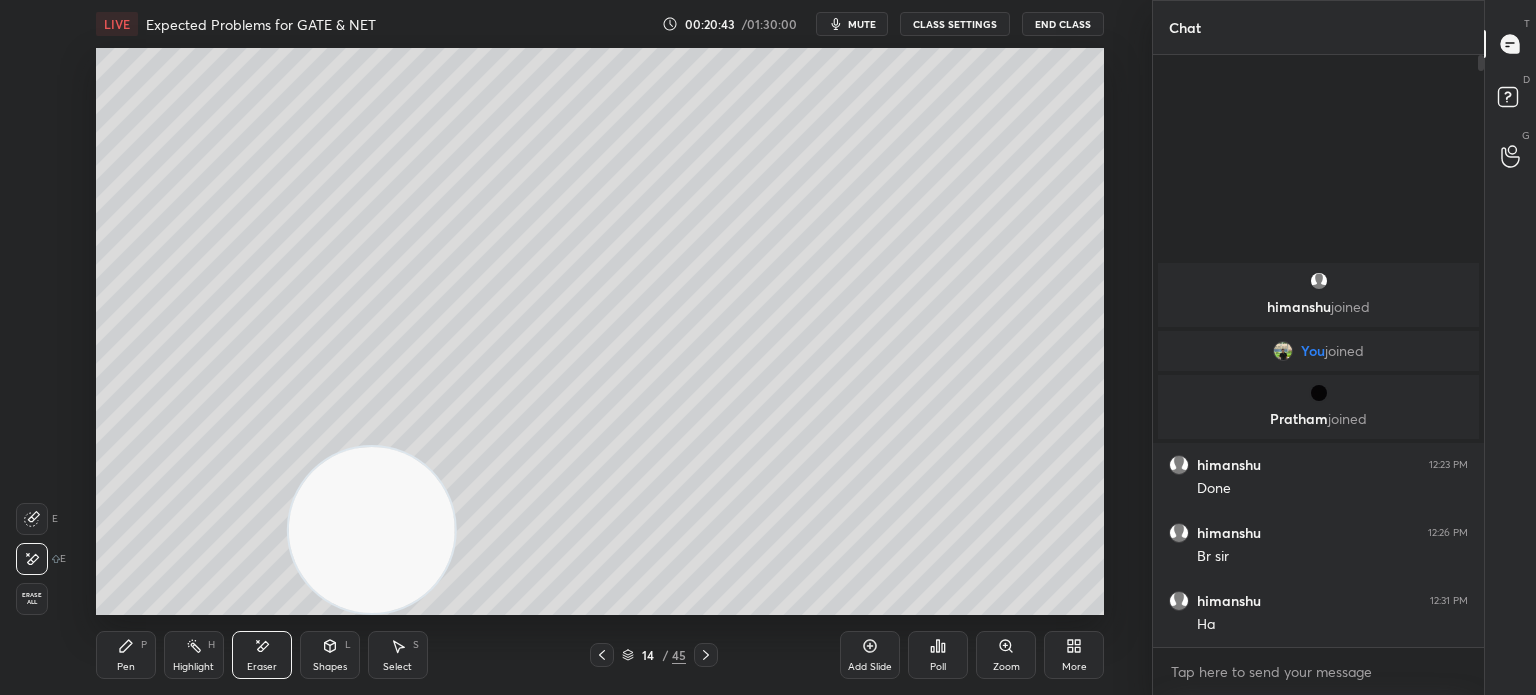 click on "Add Slide Poll Zoom More" at bounding box center [972, 655] 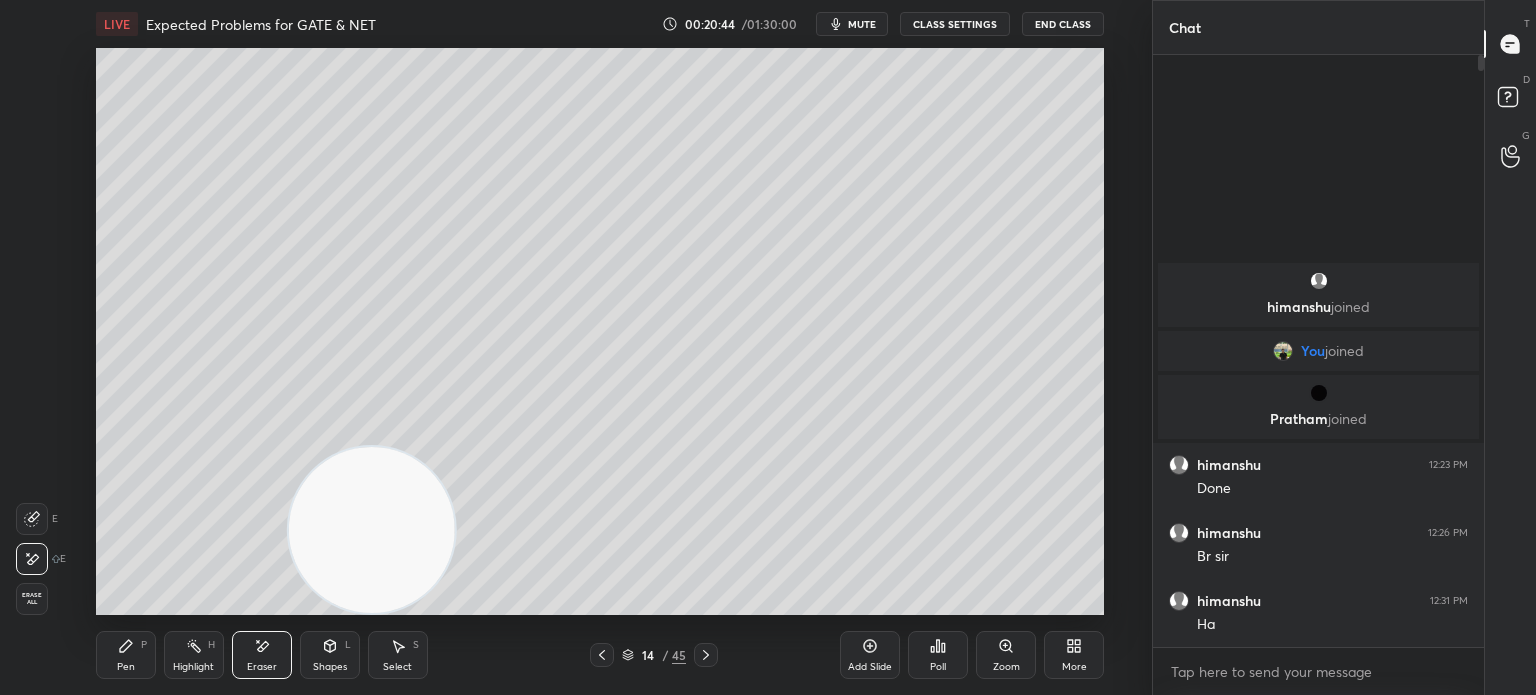 click on "Eraser" at bounding box center (262, 655) 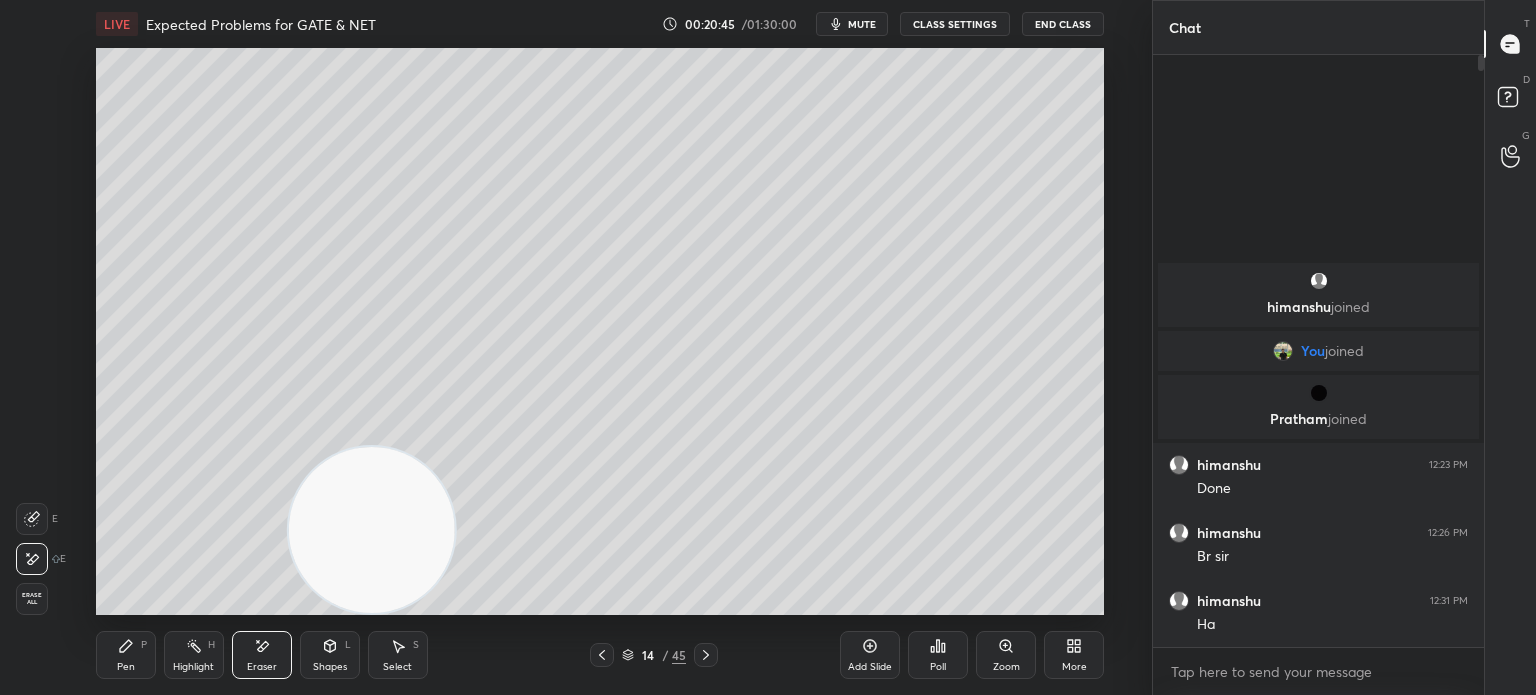 click on "Add Slide Poll Zoom More" at bounding box center (972, 655) 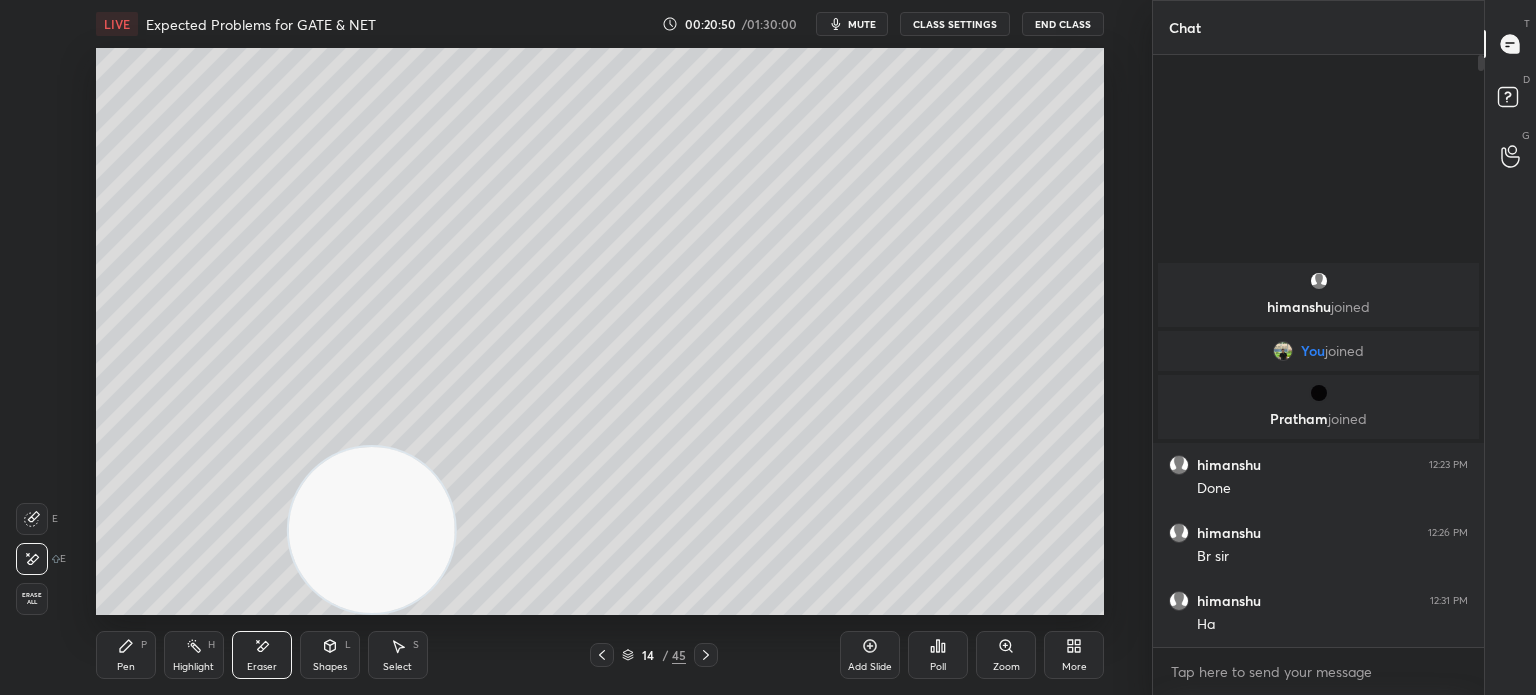 click on "Pen P" at bounding box center (126, 655) 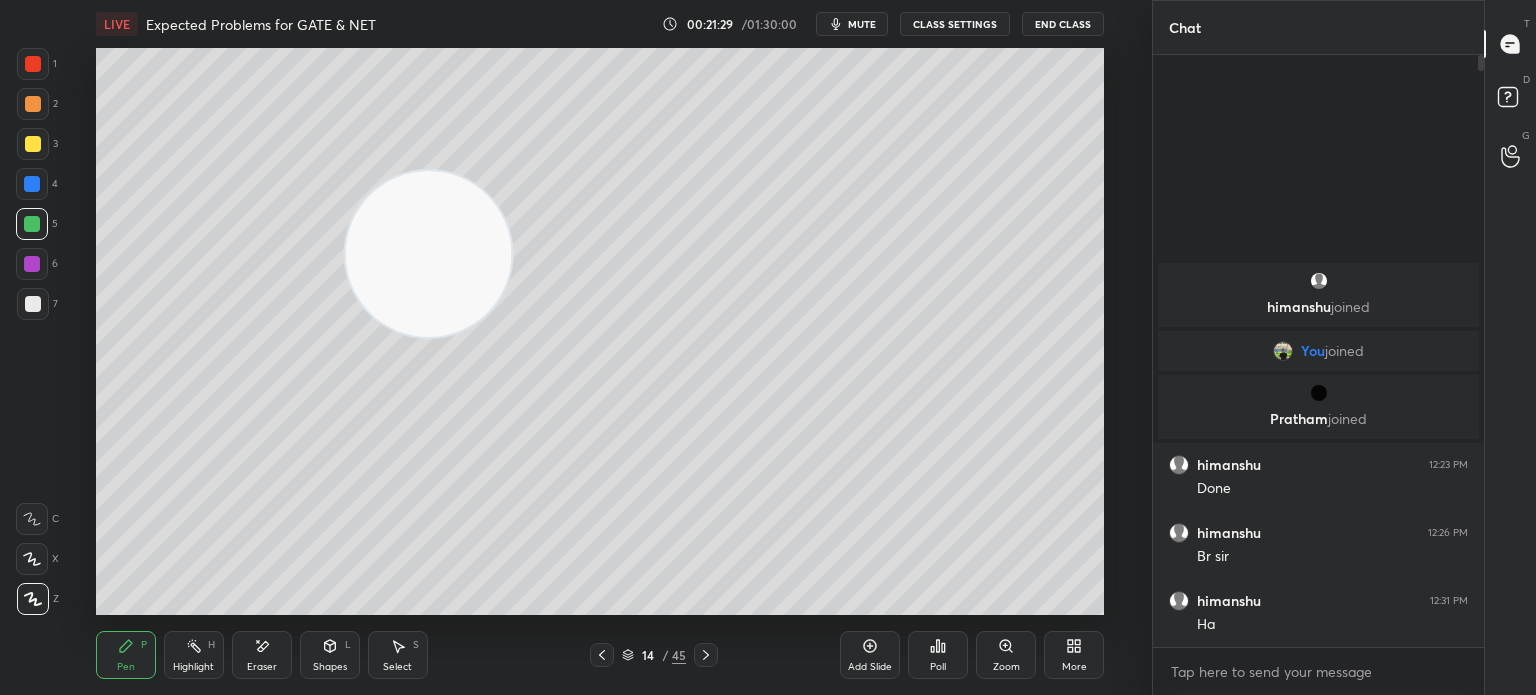 click on "Eraser" at bounding box center [262, 667] 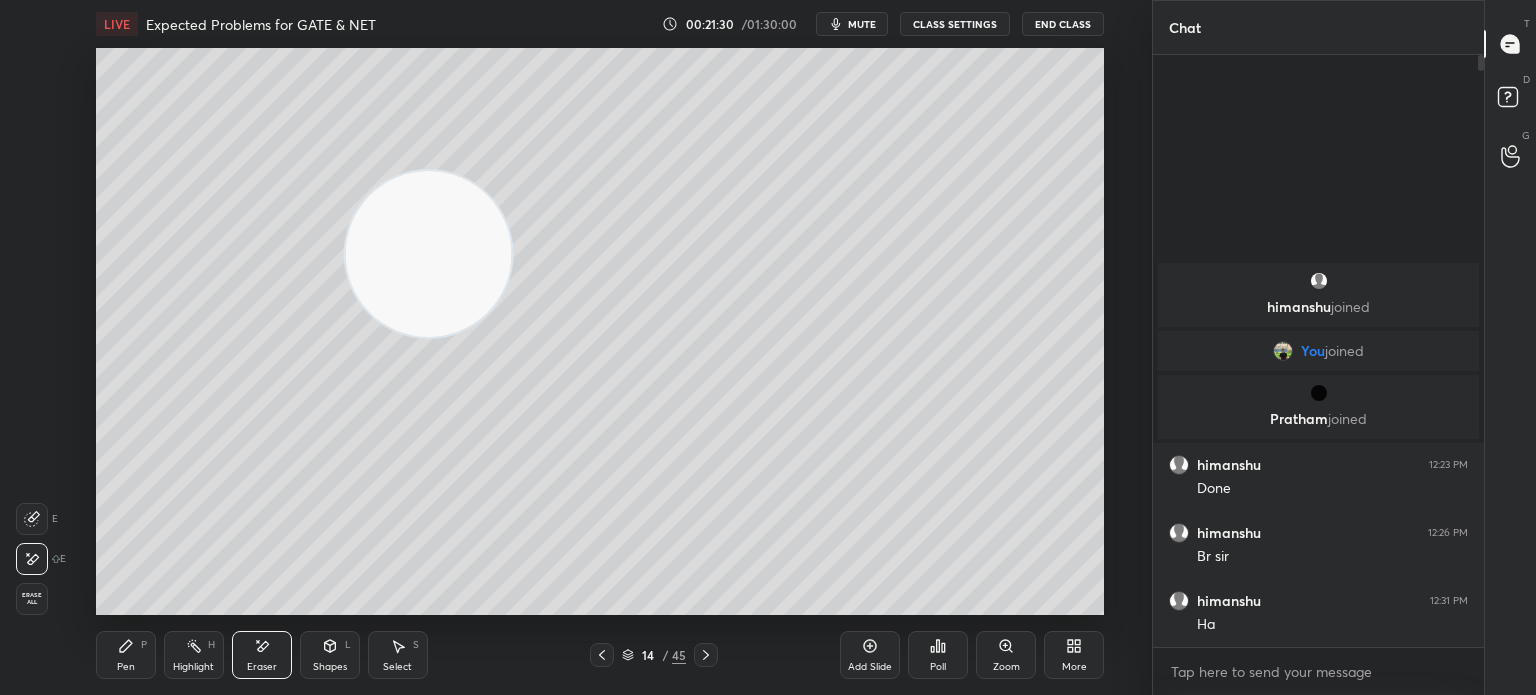 click on "Pen P" at bounding box center (126, 655) 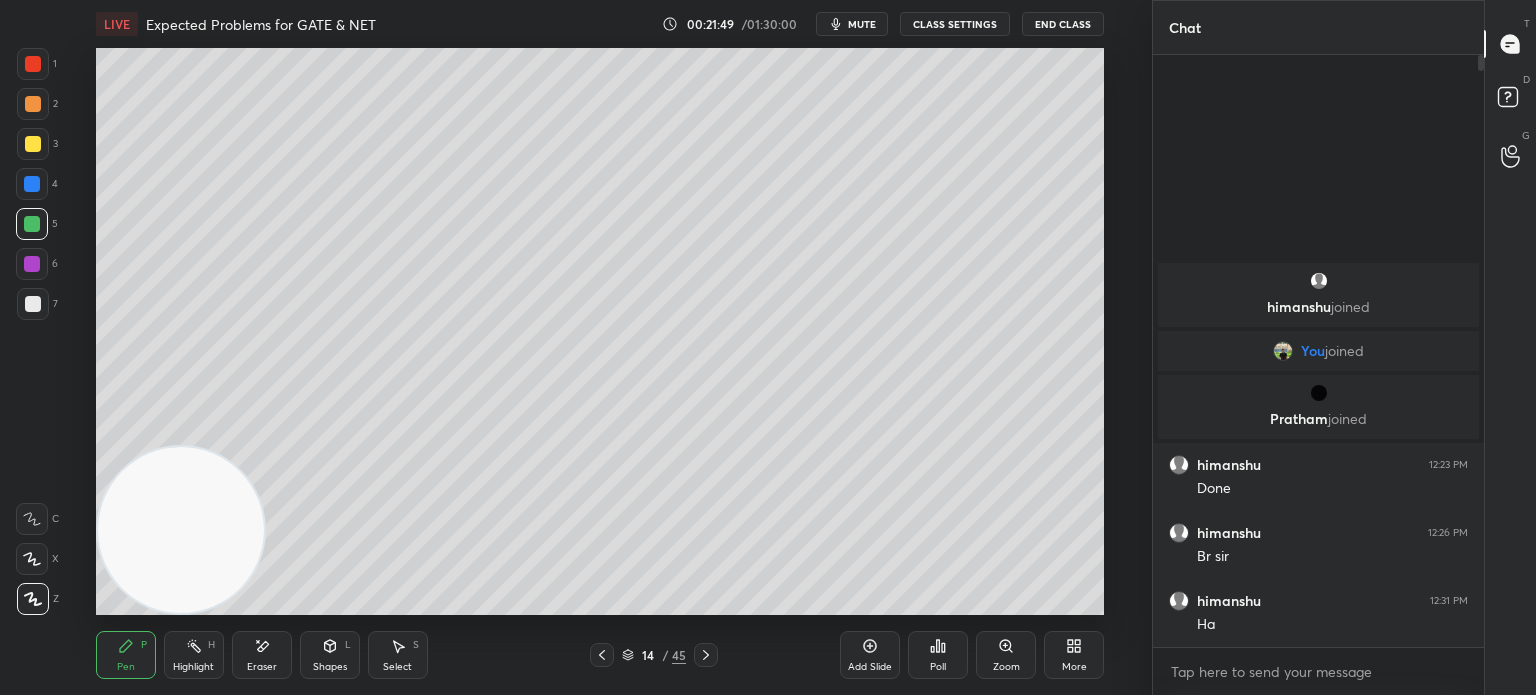 click on "Highlight H" at bounding box center [194, 655] 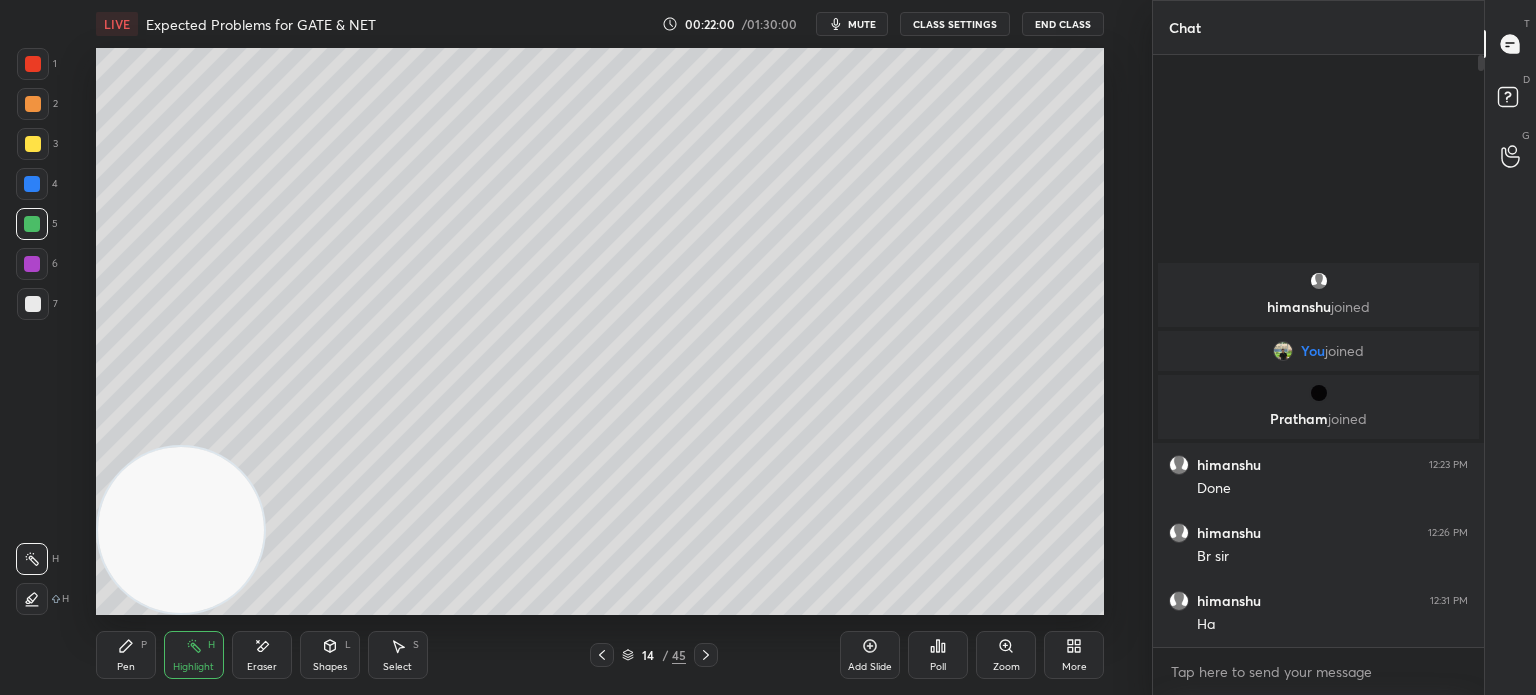 click on "Pen P" at bounding box center (126, 655) 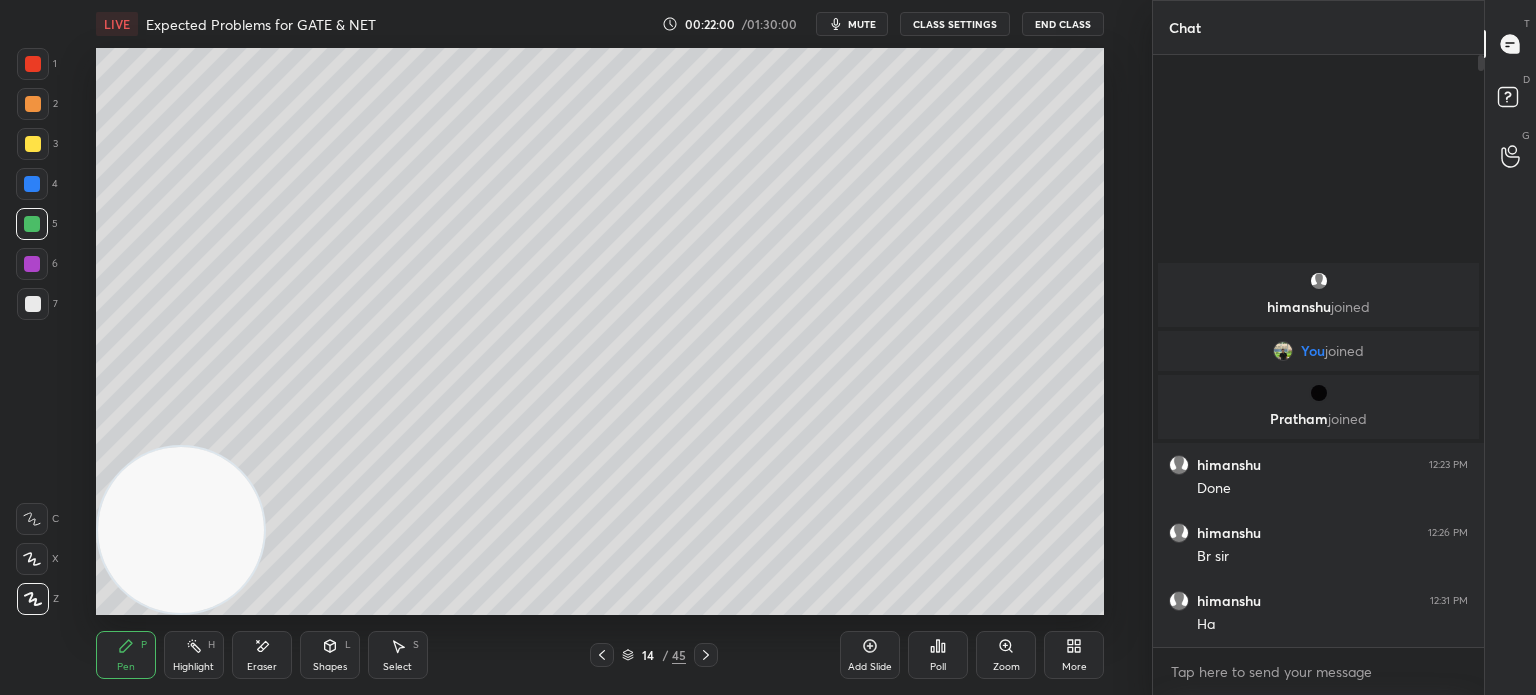 click 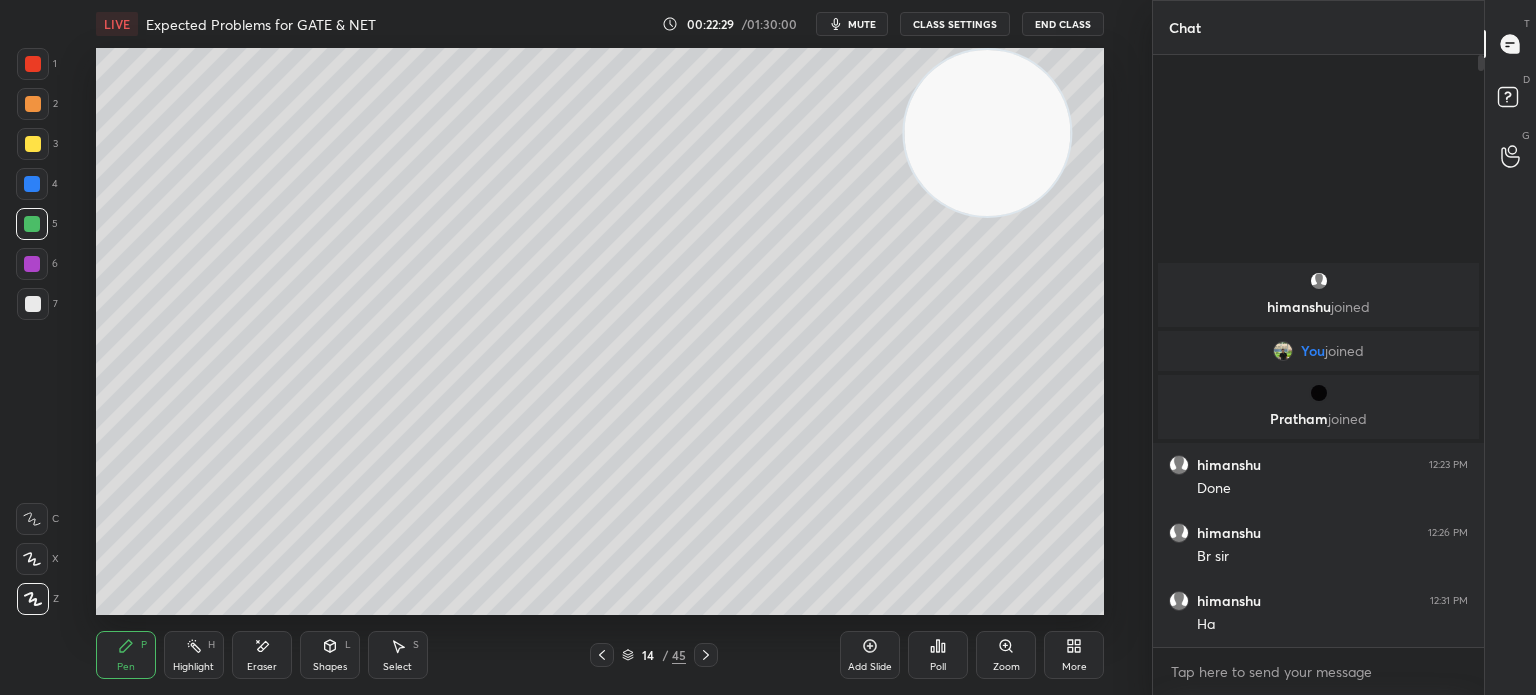 click at bounding box center (33, 304) 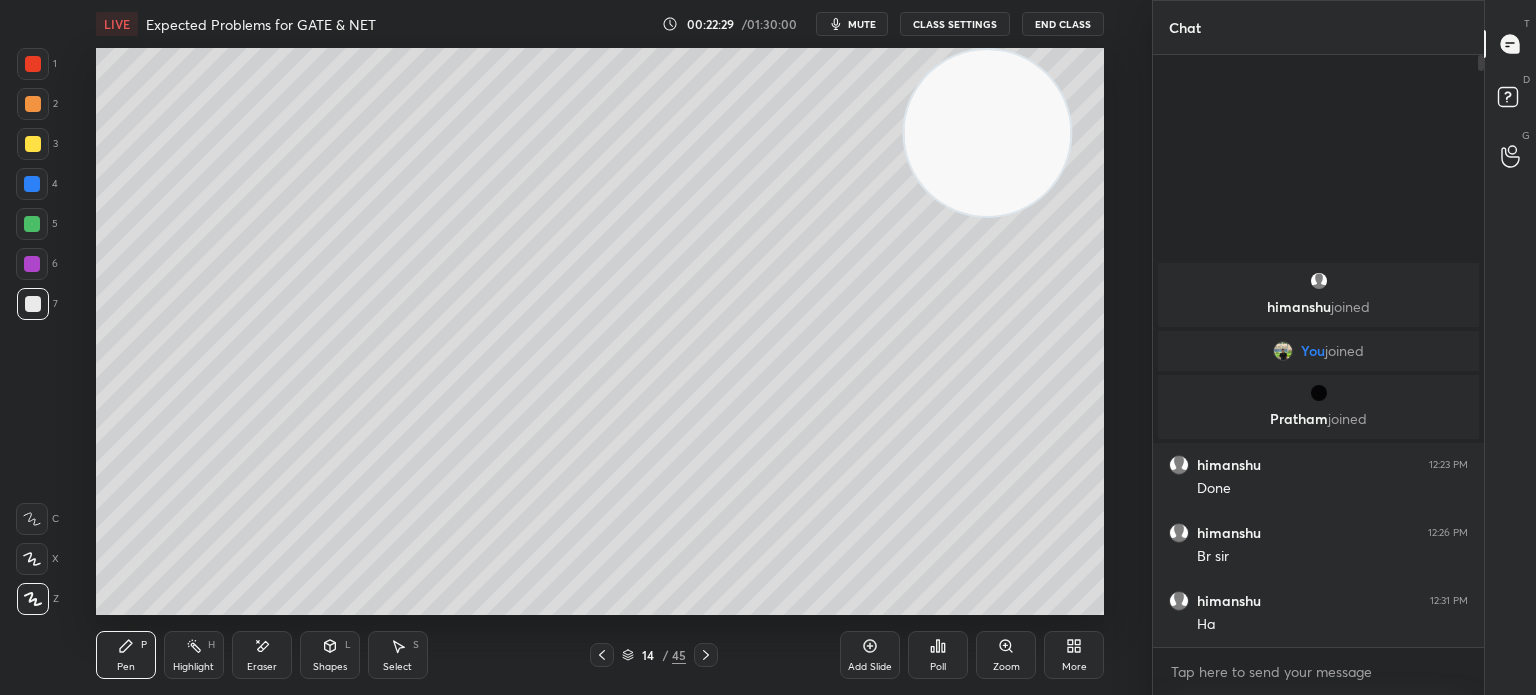 click on "Pen P" at bounding box center (126, 655) 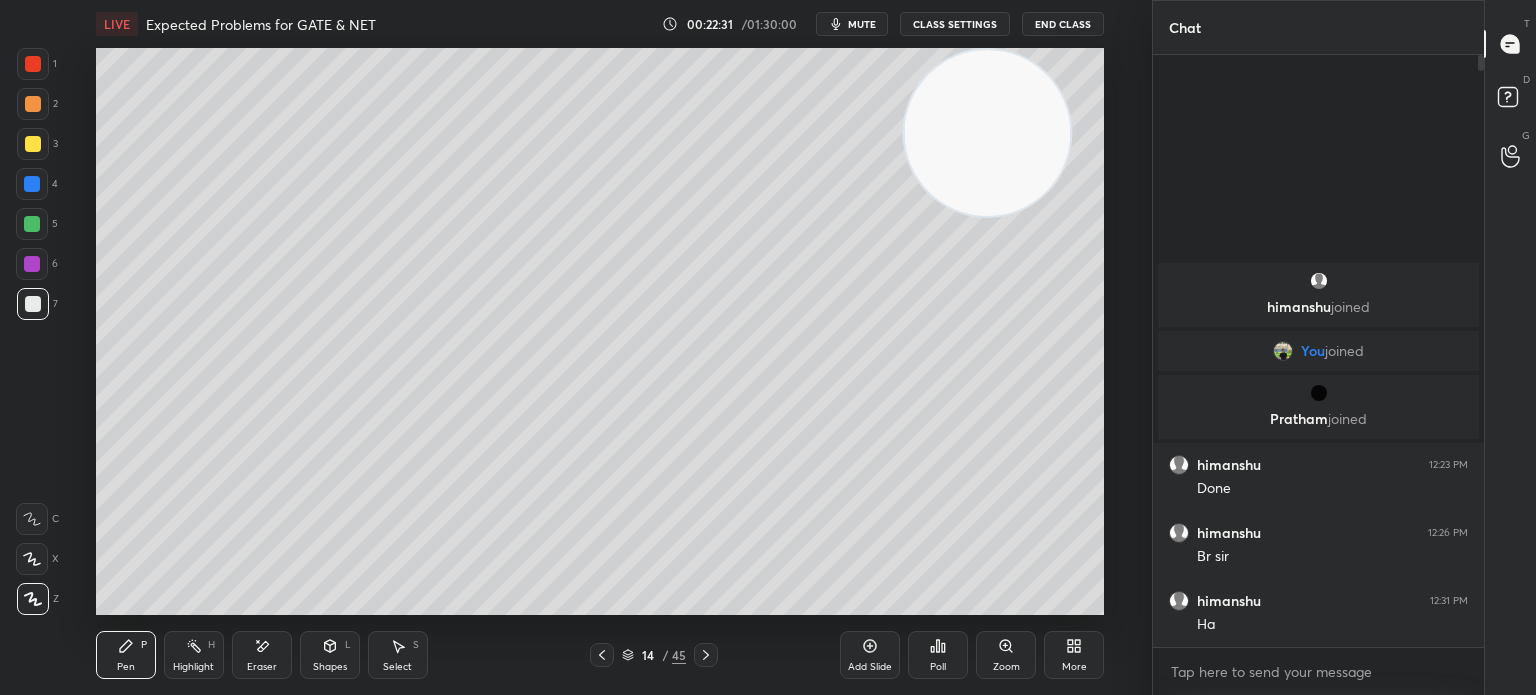 click on "Highlight H" at bounding box center [194, 655] 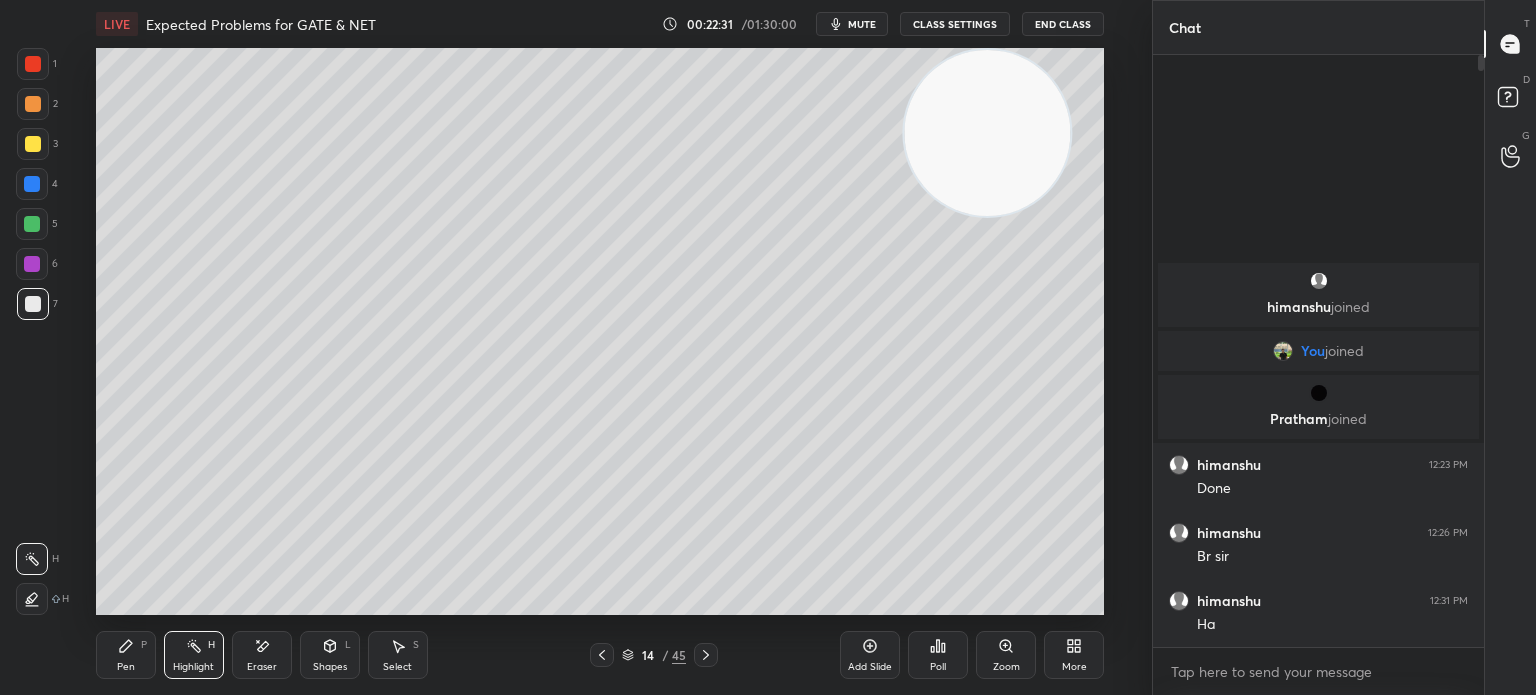 click on "Eraser" at bounding box center (262, 655) 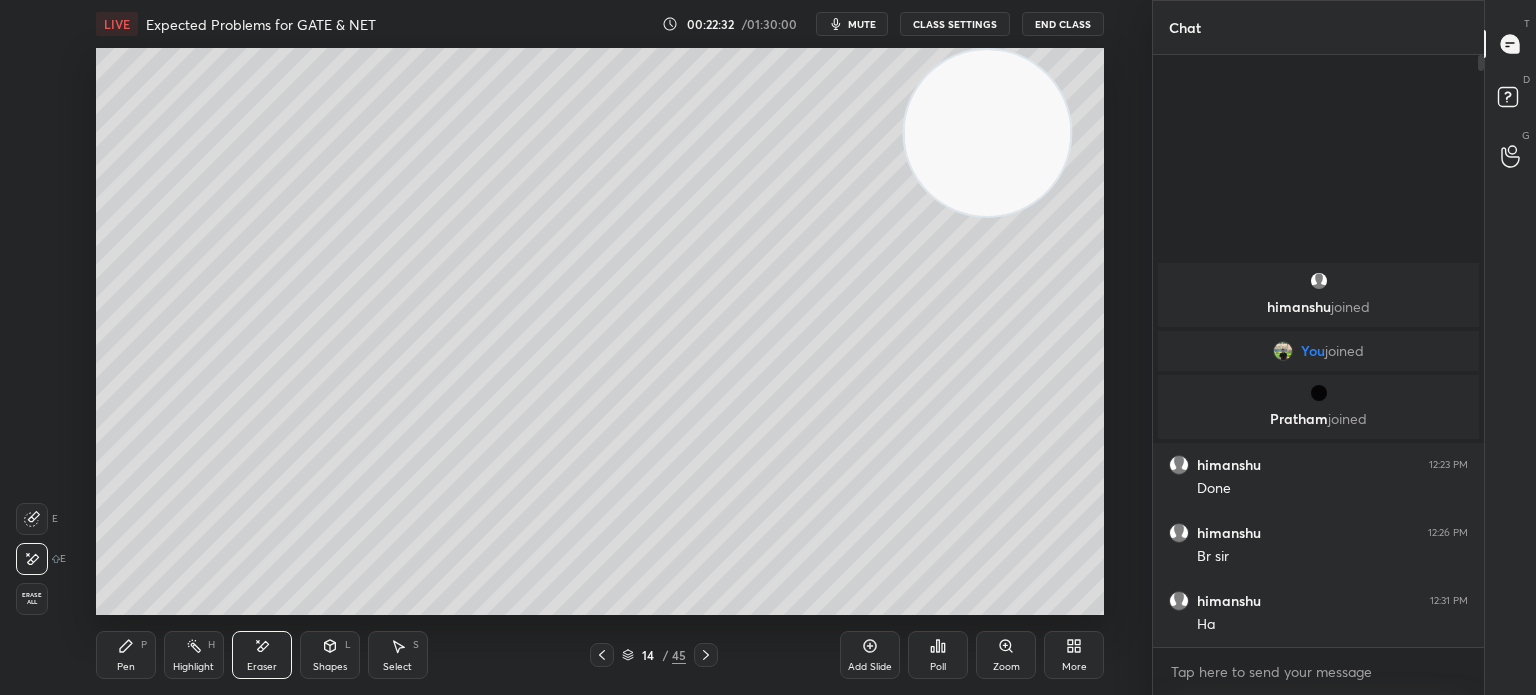 click on "Pen P" at bounding box center [126, 655] 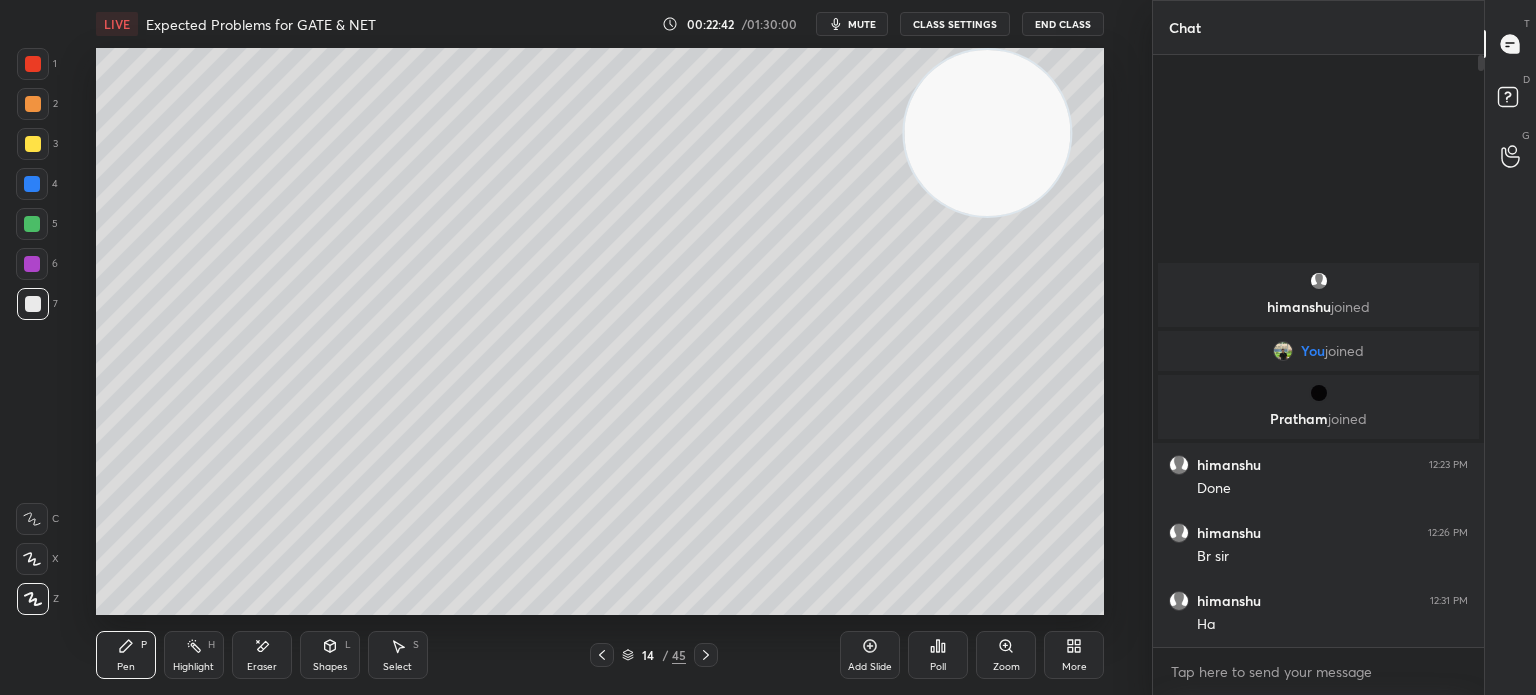 click on "Eraser" at bounding box center [262, 655] 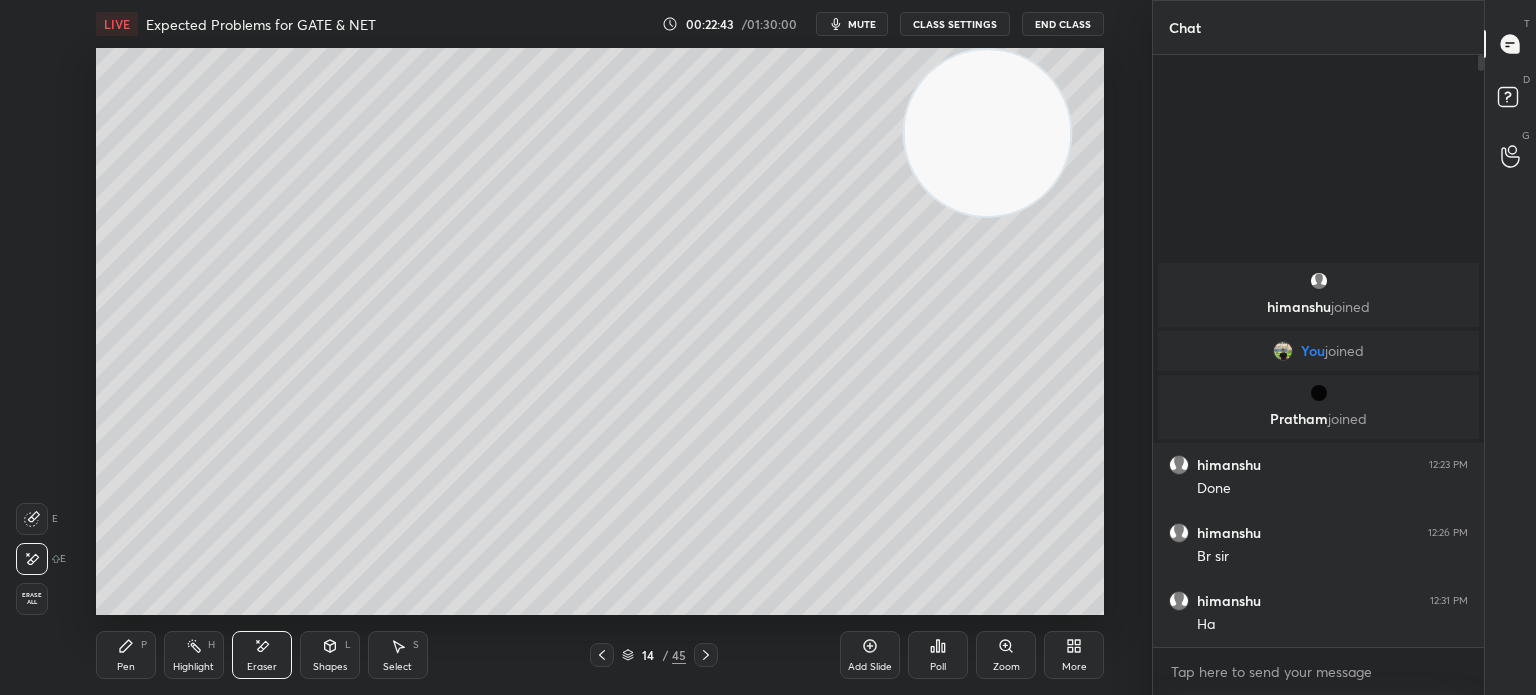 click on "Pen P" at bounding box center [126, 655] 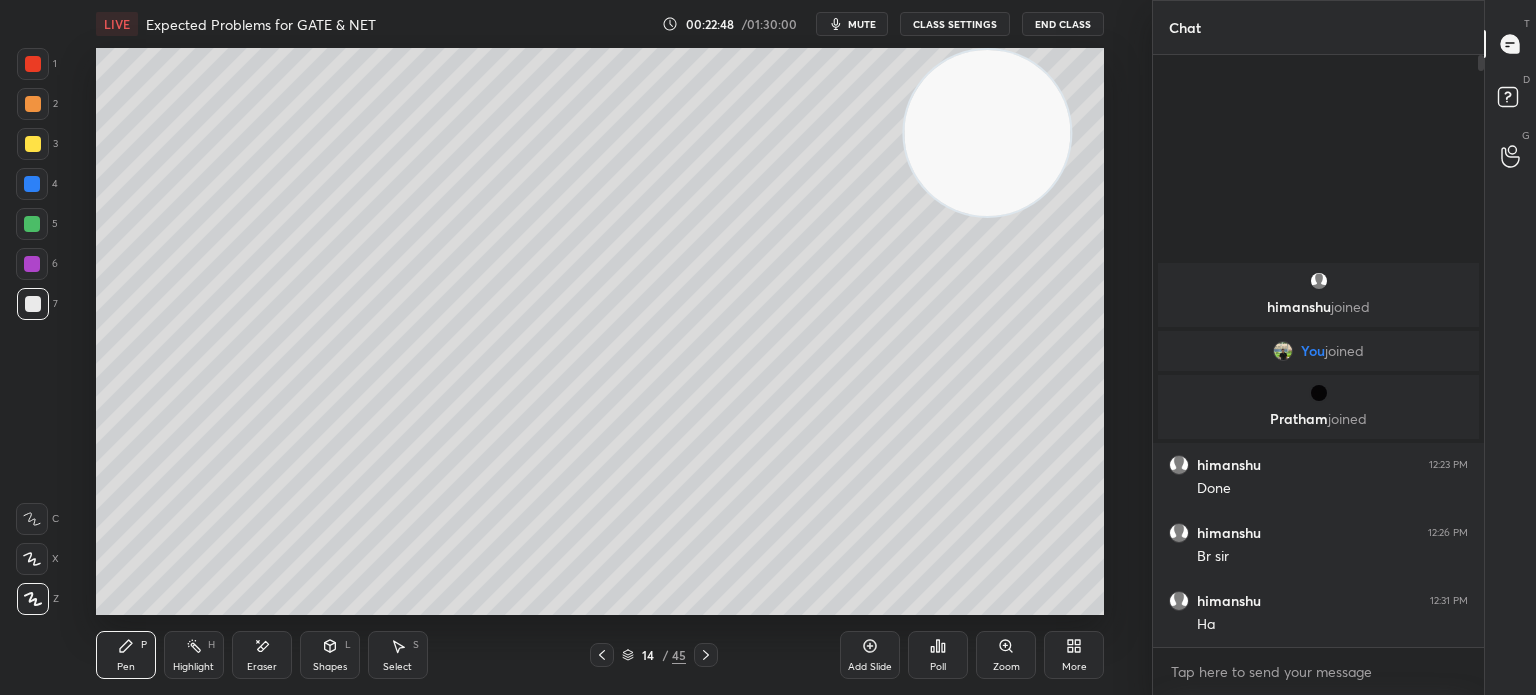 click at bounding box center [33, 64] 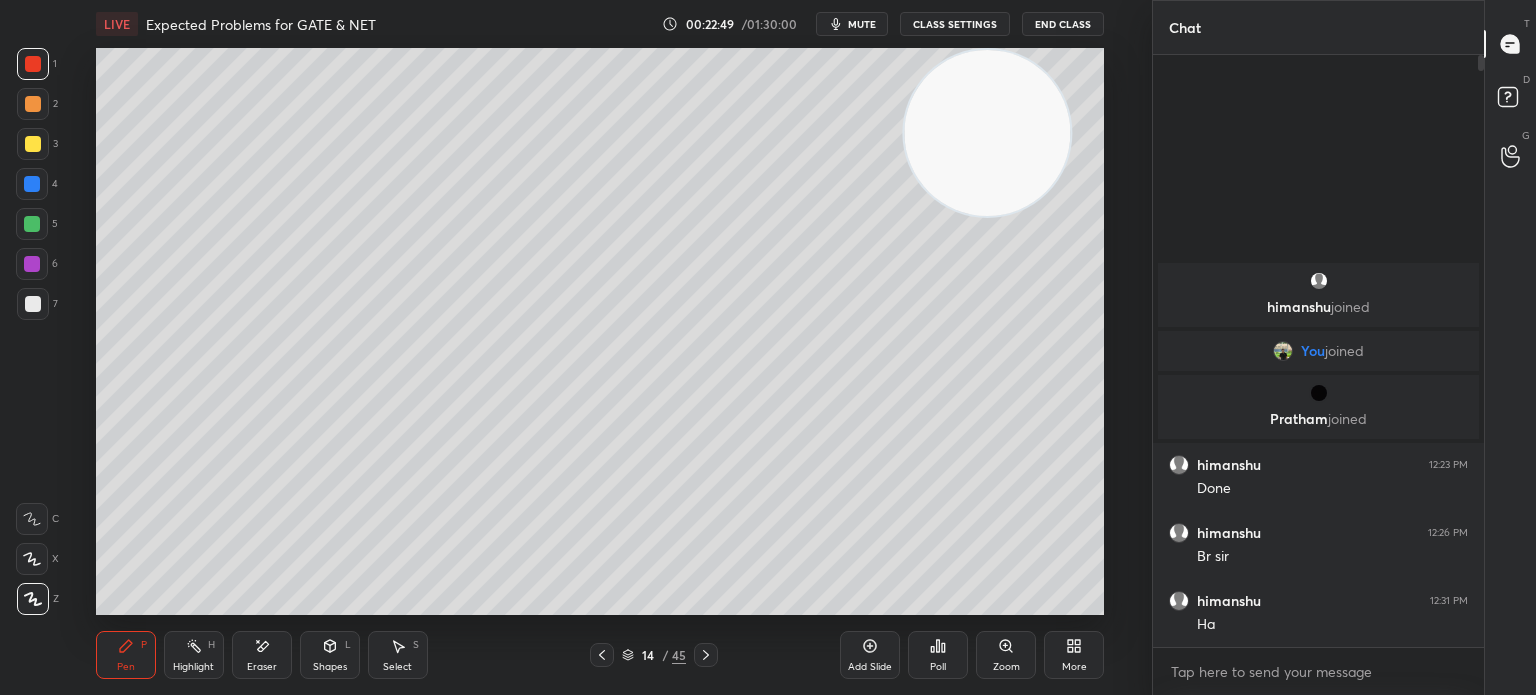 click on "Pen P Highlight H Eraser Shapes L Select S 14 / 45 Add Slide Poll Zoom More" at bounding box center (600, 655) 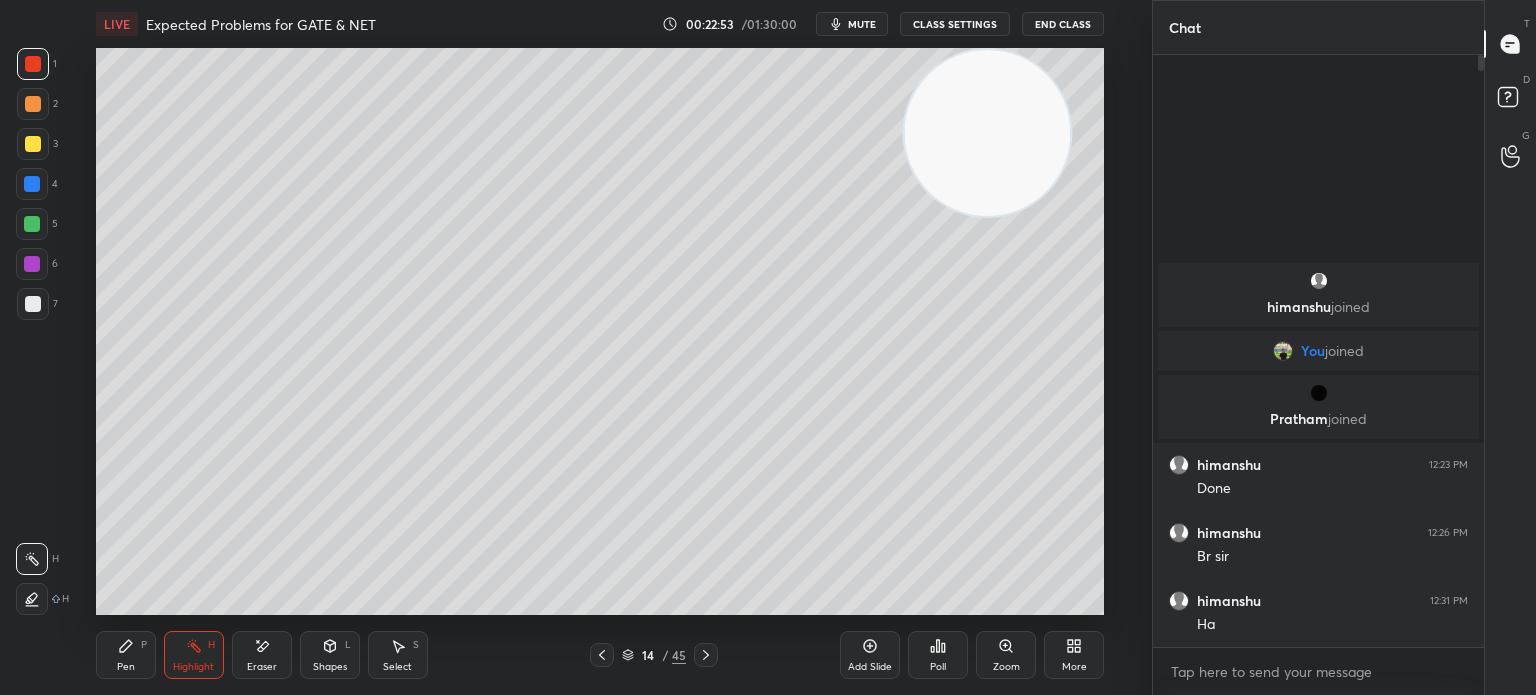 click on "Pen P" at bounding box center (126, 655) 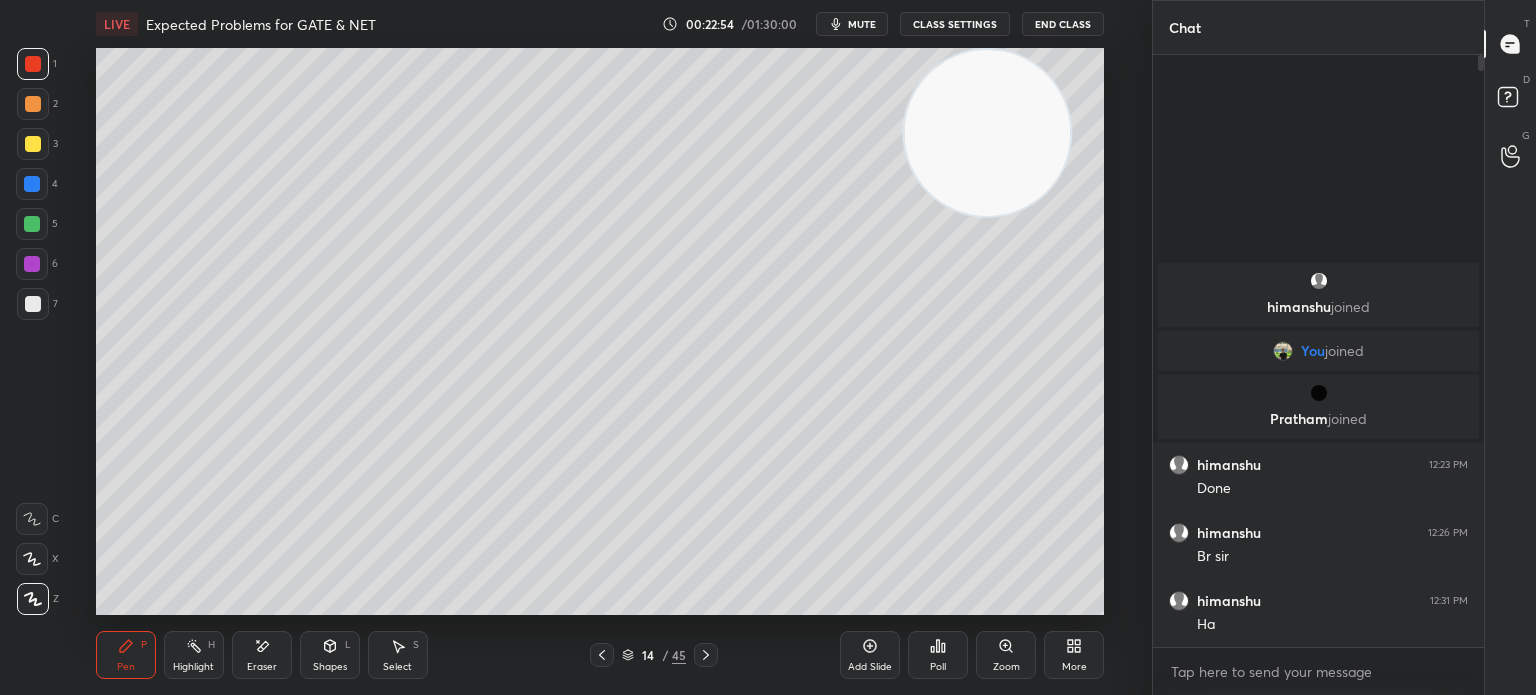 click at bounding box center (33, 304) 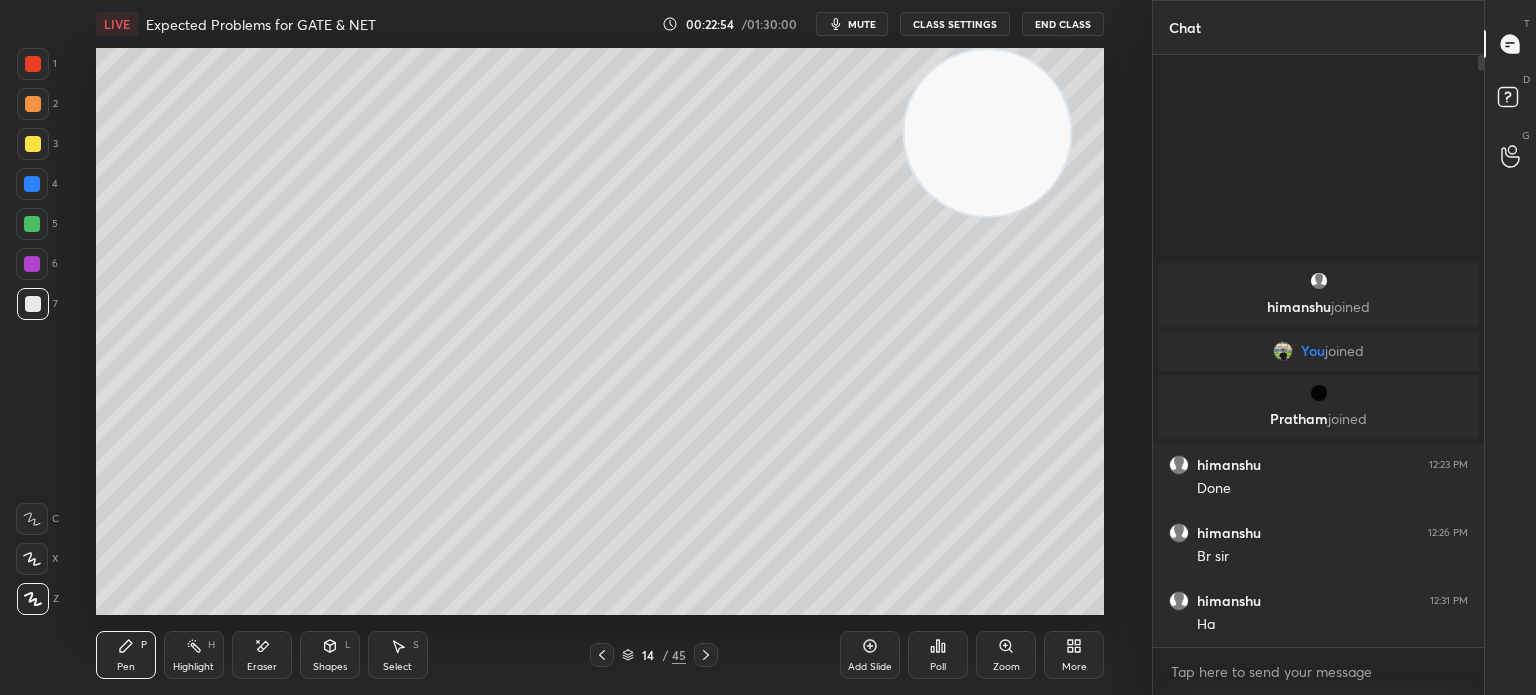 click at bounding box center [33, 304] 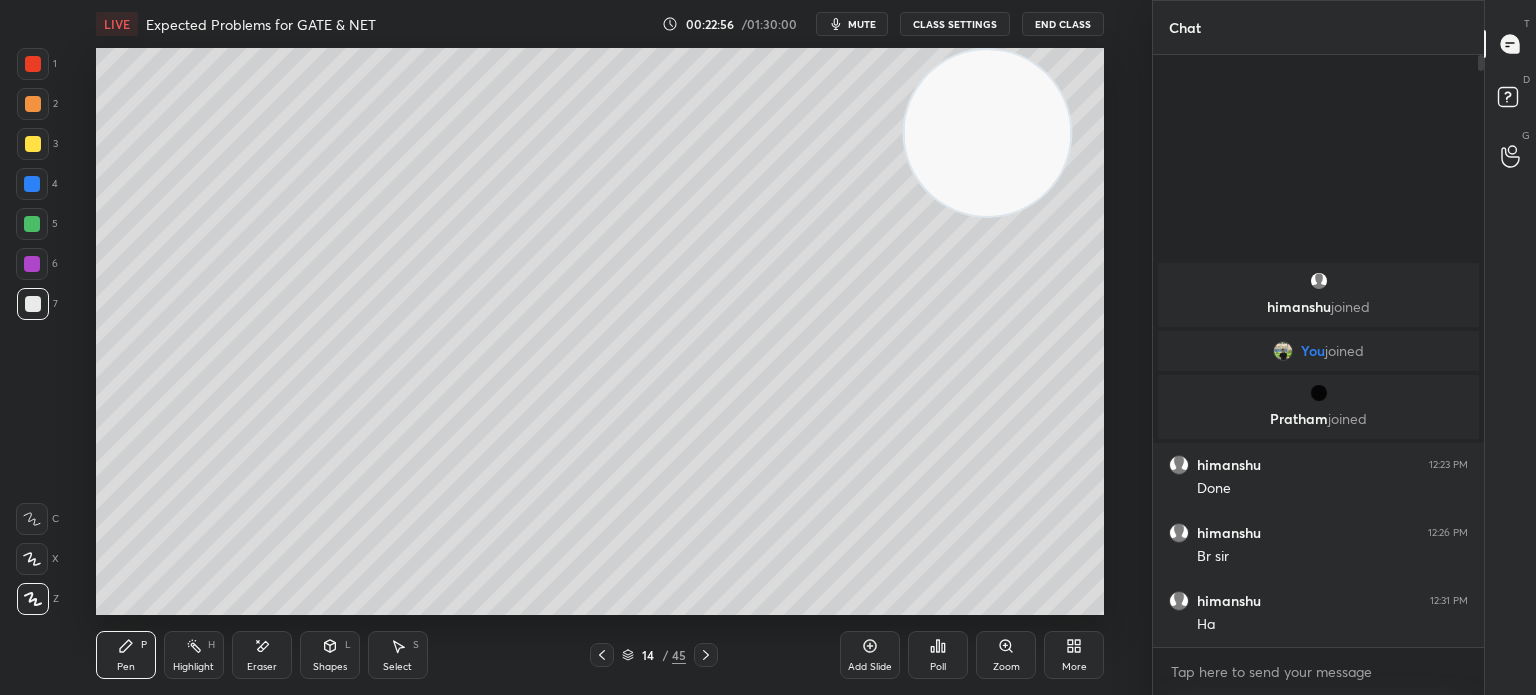 click on "Pen P Highlight H Eraser Shapes L Select S" at bounding box center [282, 655] 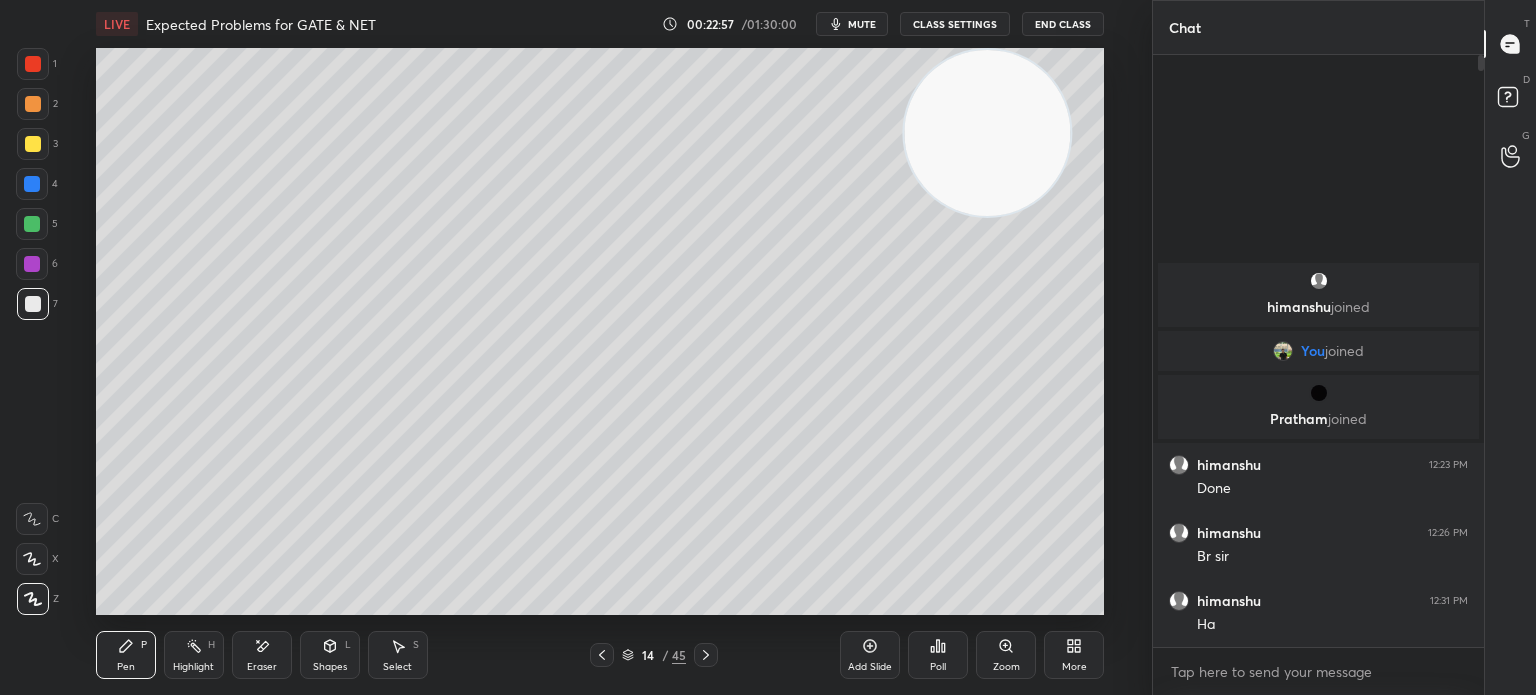 click on "Eraser" at bounding box center (262, 655) 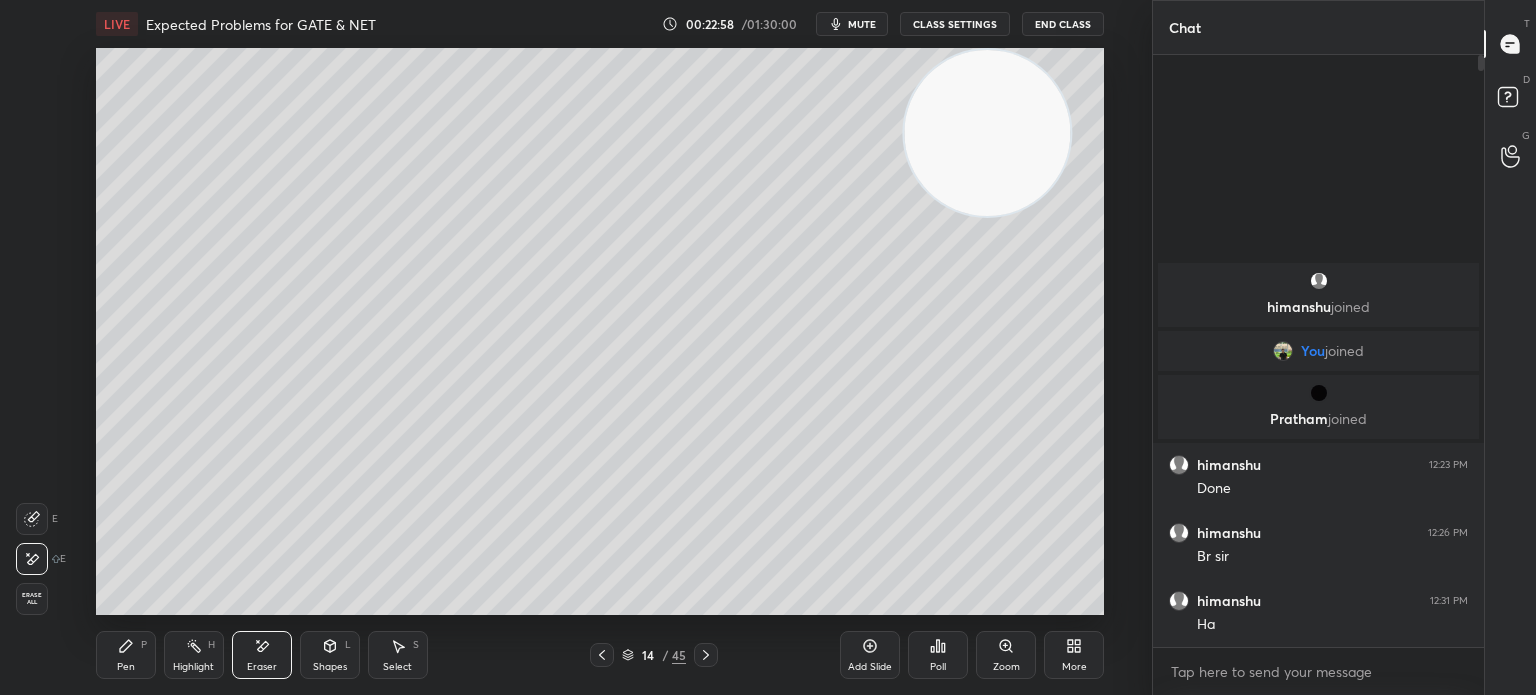 click on "Pen P" at bounding box center [126, 655] 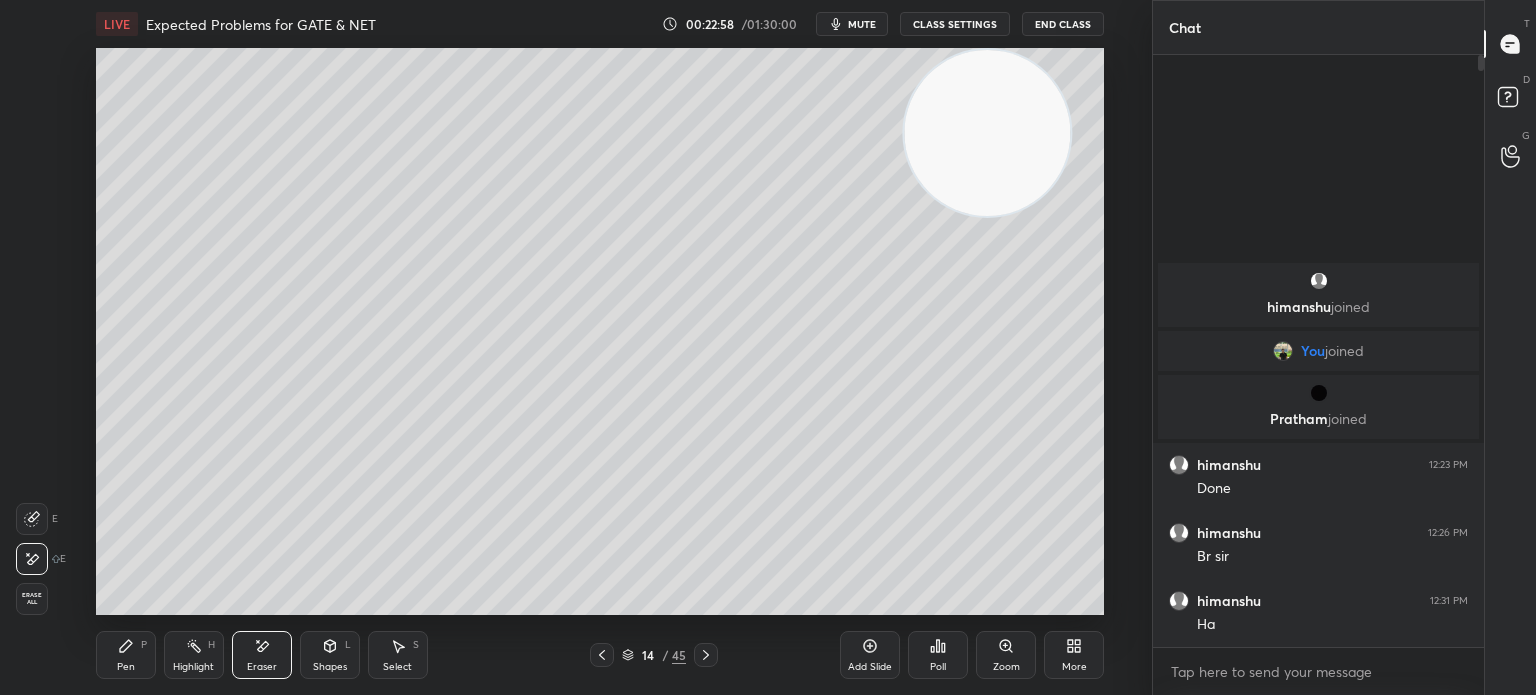 click 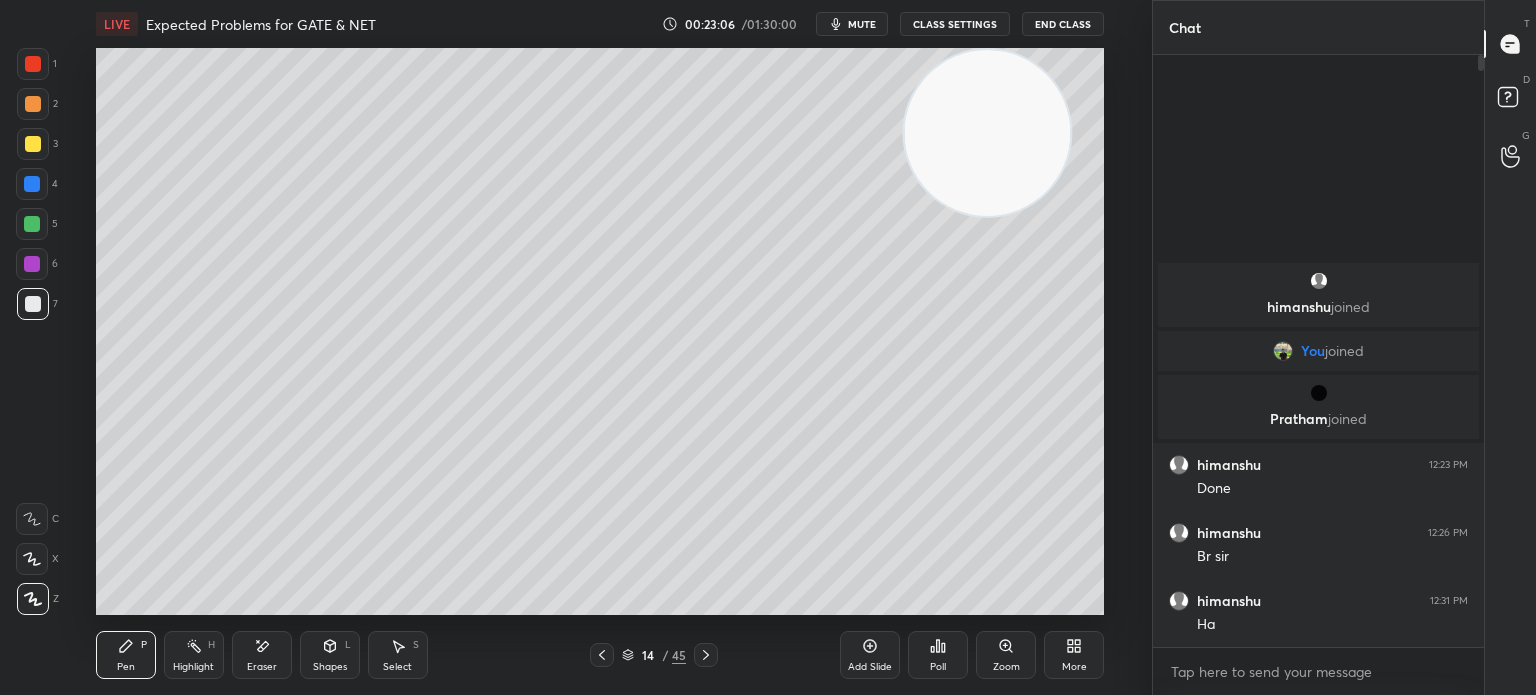 click 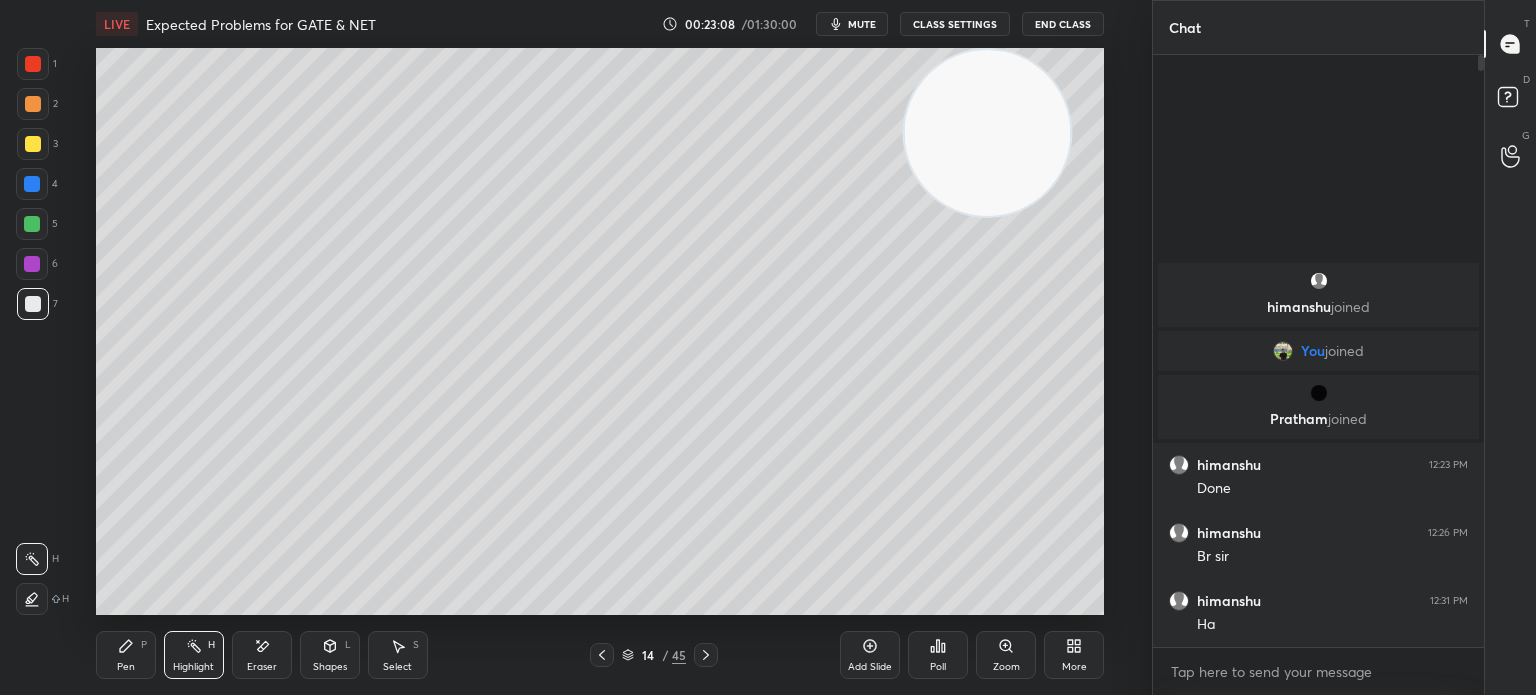 click on "Pen P" at bounding box center [126, 655] 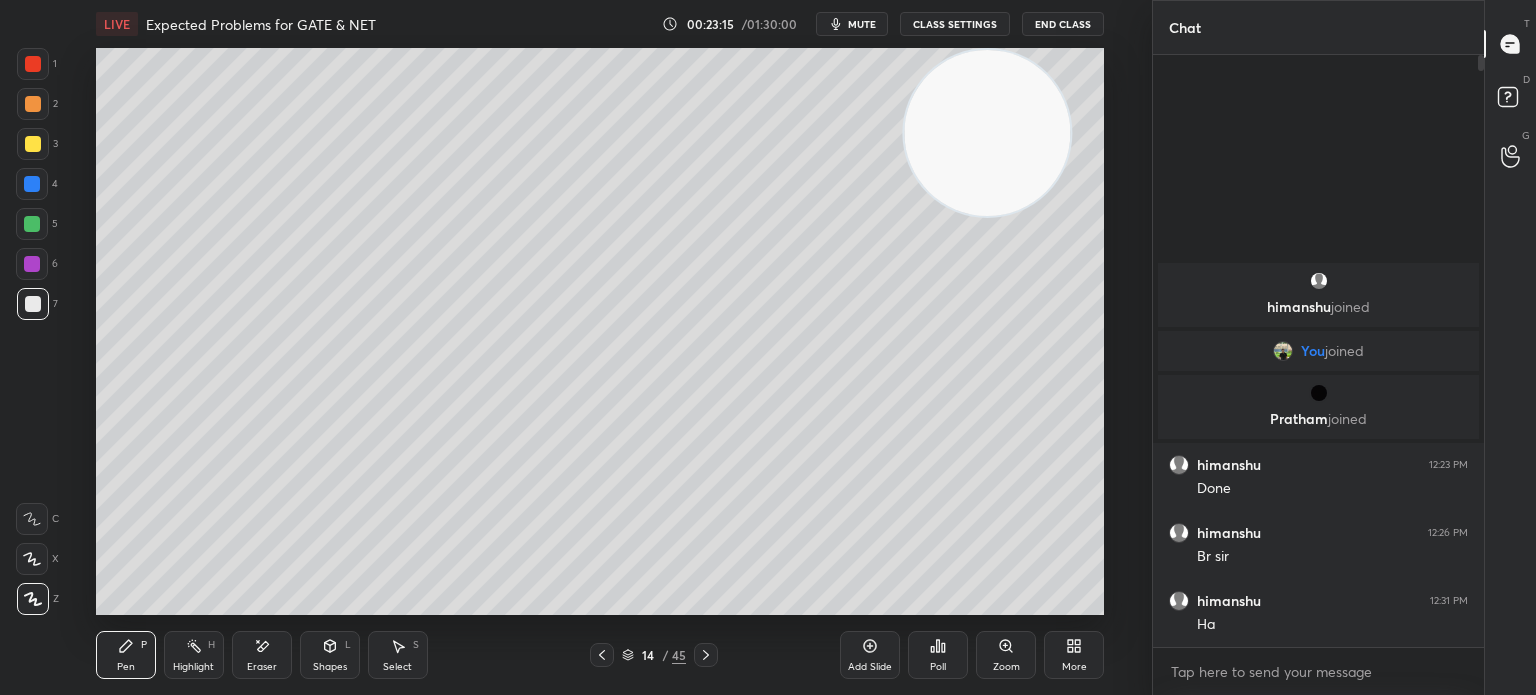 click on "Highlight" at bounding box center (193, 667) 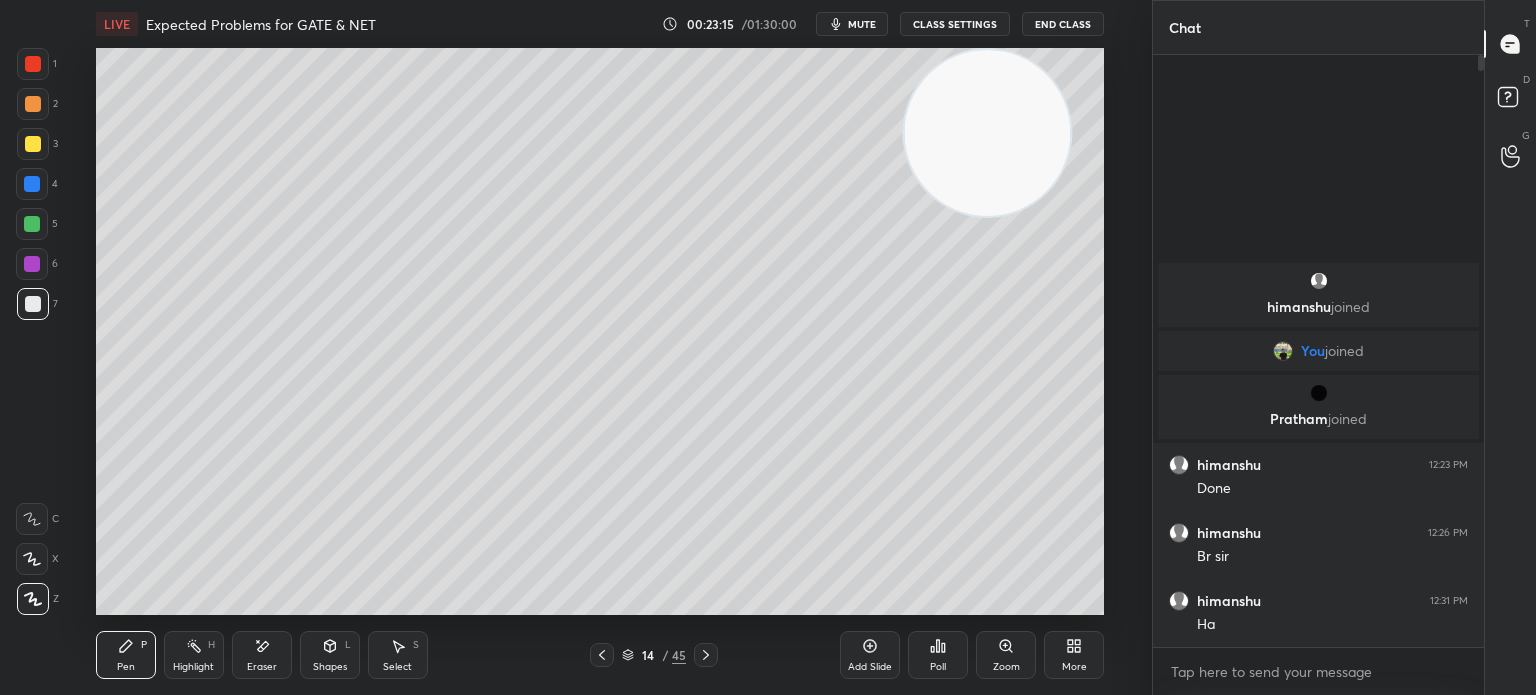 click on "Highlight H" at bounding box center (194, 655) 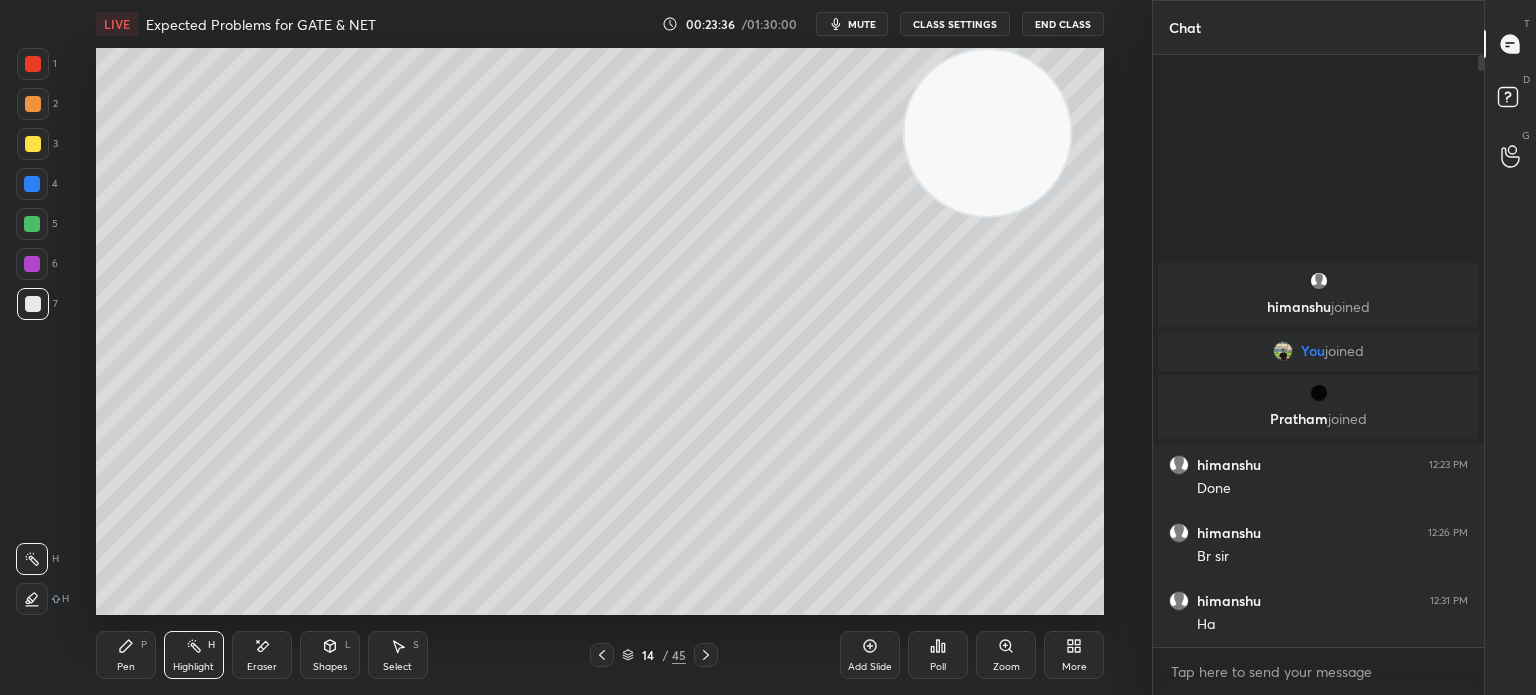 click on "Pen P" at bounding box center (126, 655) 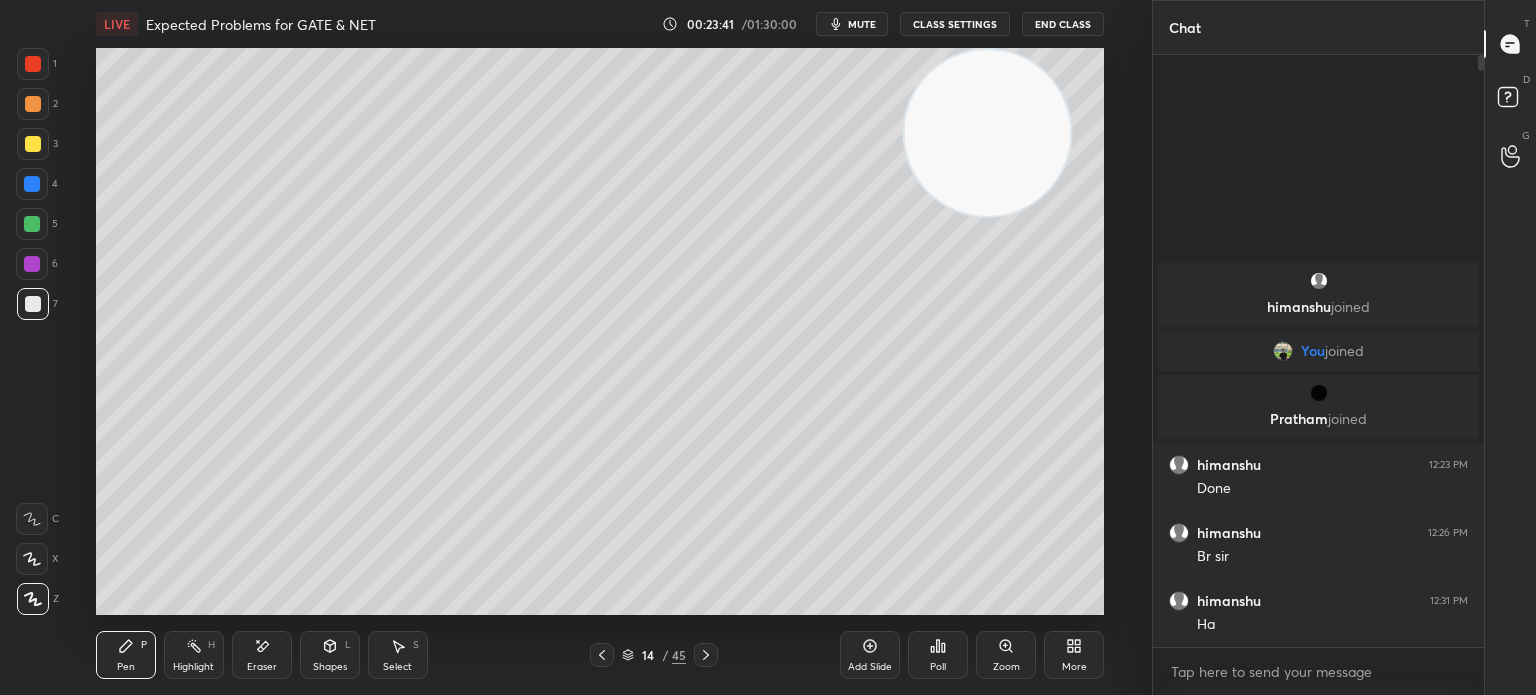 click on "Highlight H" at bounding box center [194, 655] 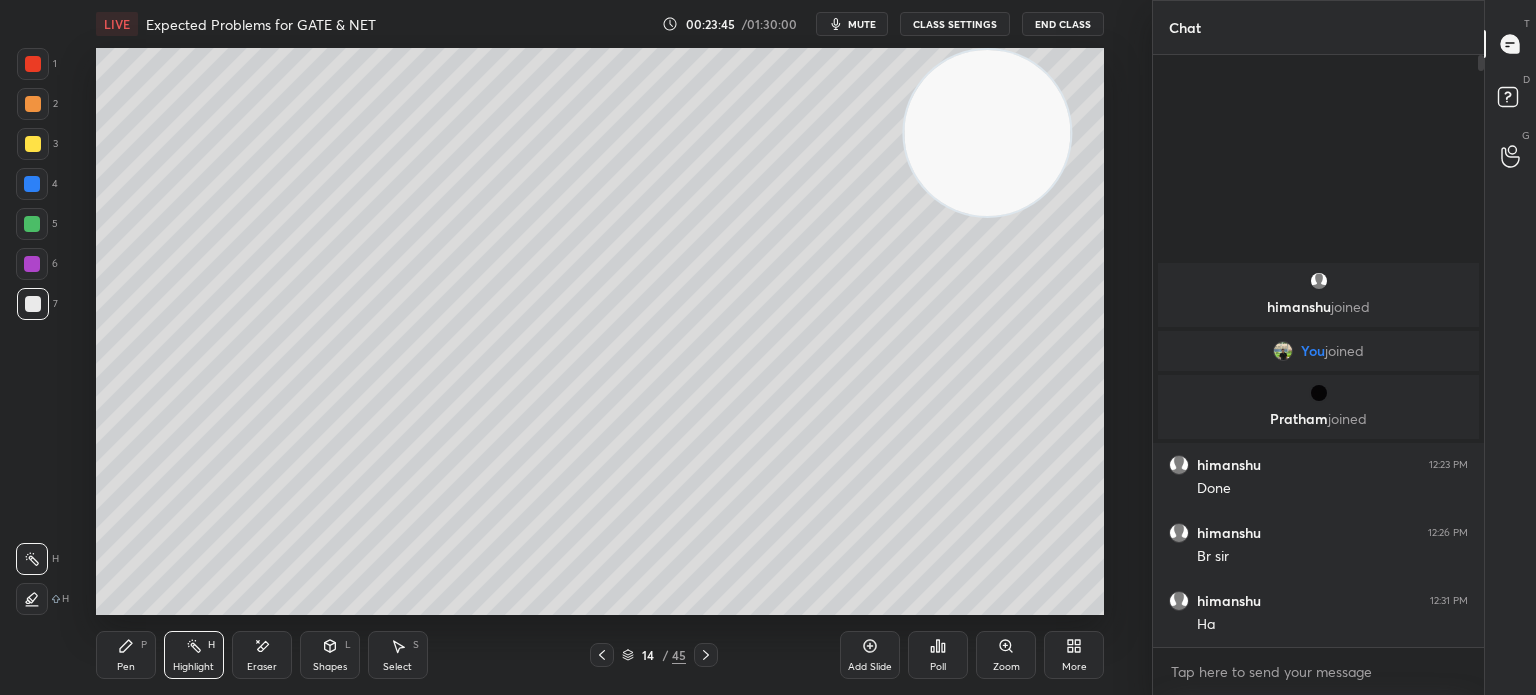 click on "Pen P" at bounding box center [126, 655] 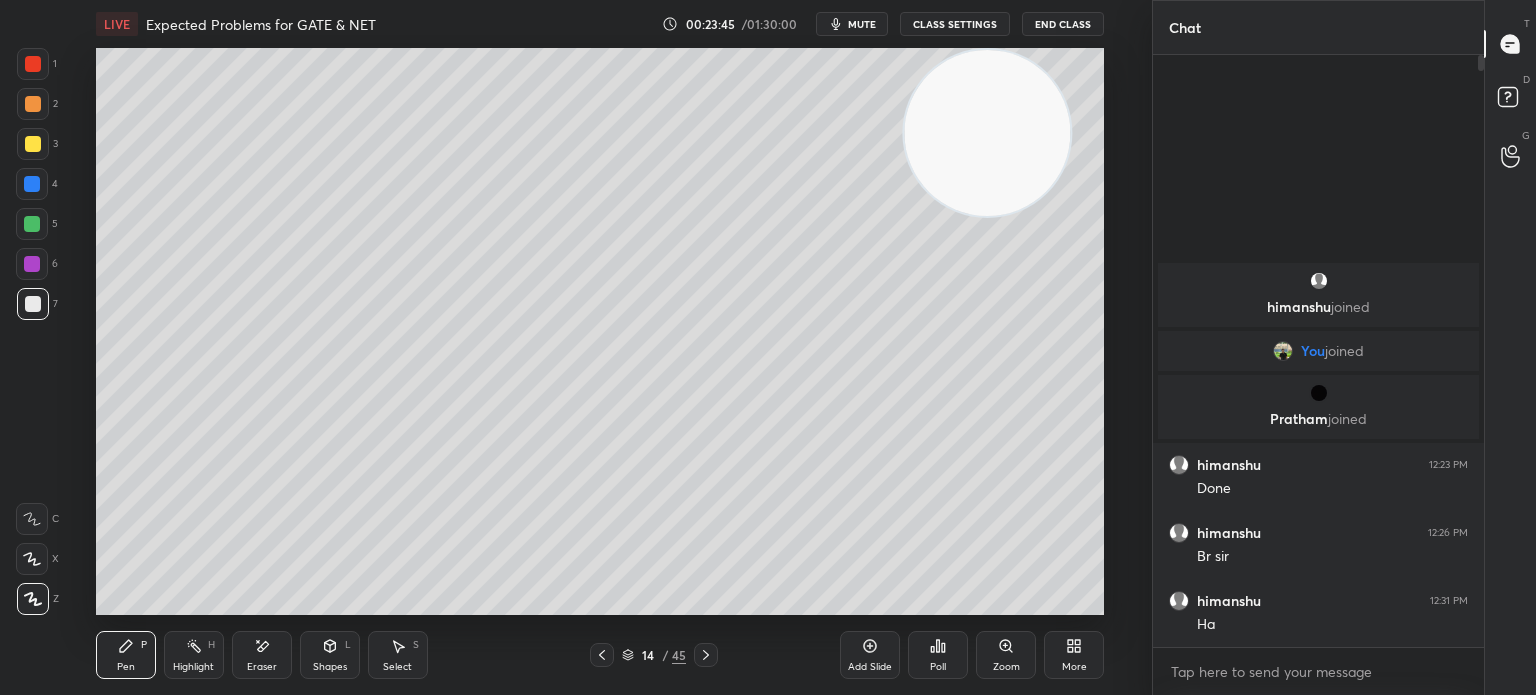 click on "Pen P" at bounding box center (126, 655) 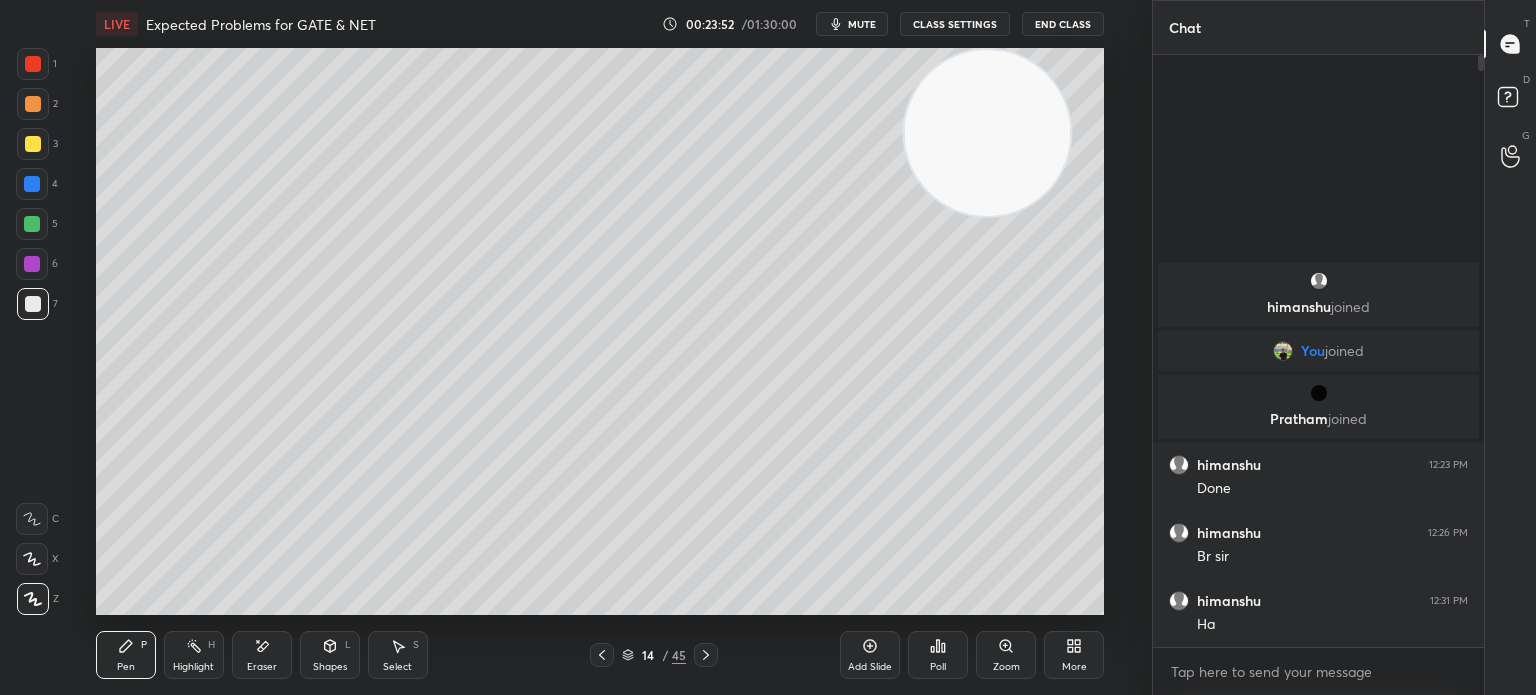 click on "Eraser" at bounding box center [262, 667] 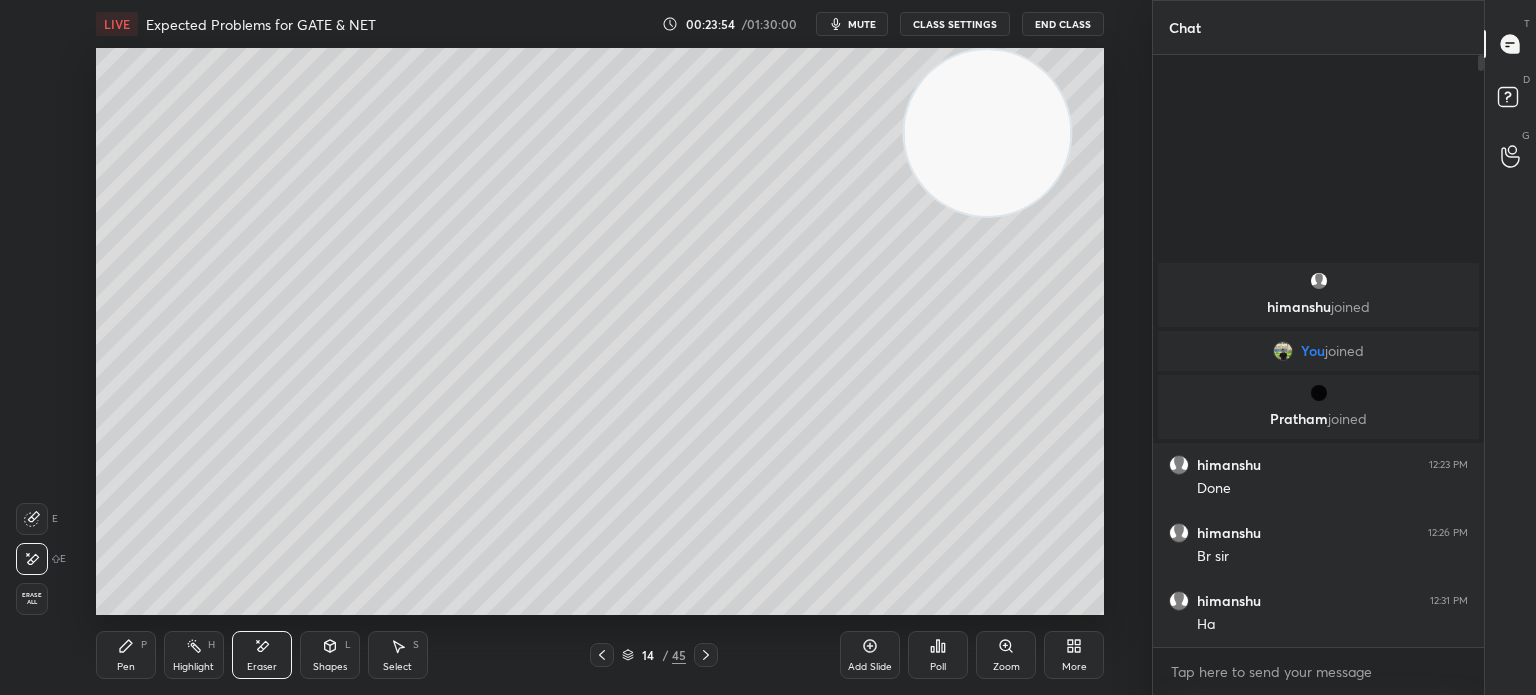 click on "Highlight" at bounding box center (193, 667) 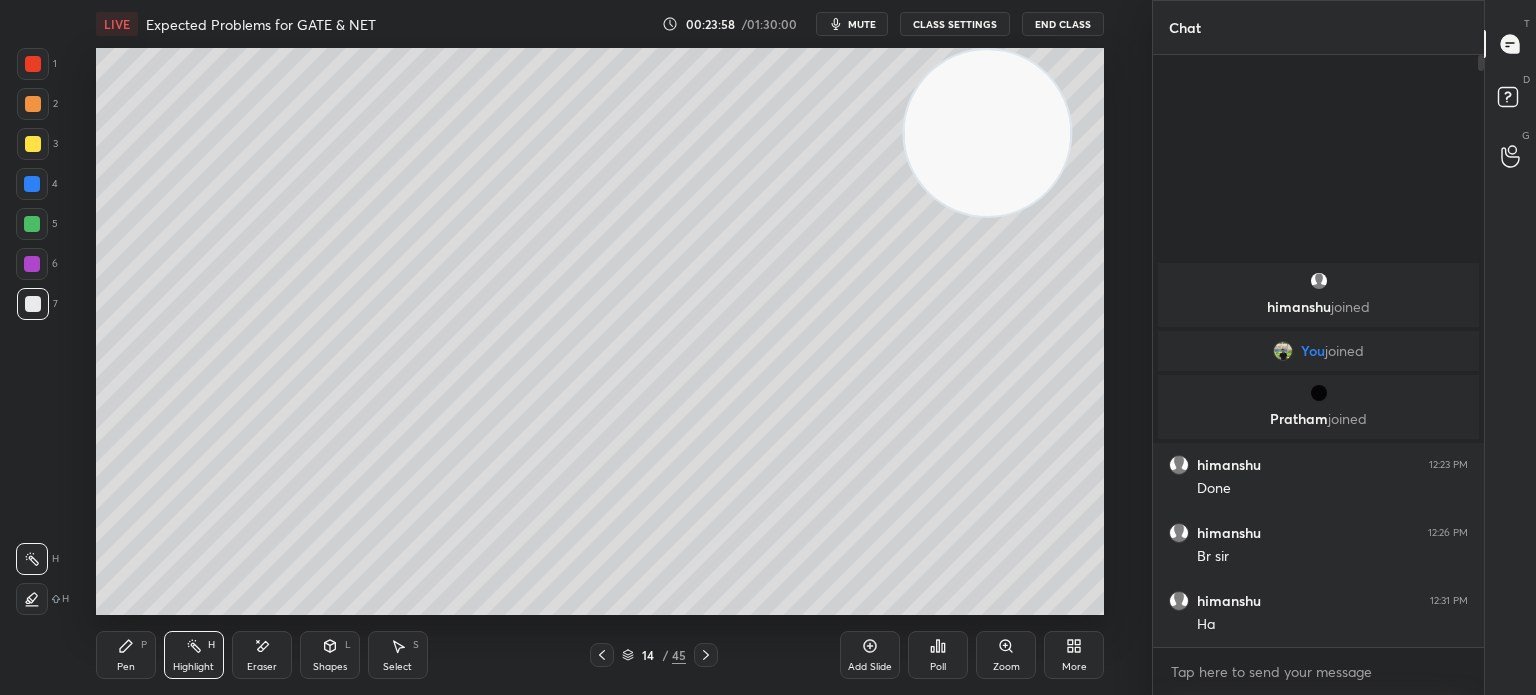 click on "Pen" at bounding box center [126, 667] 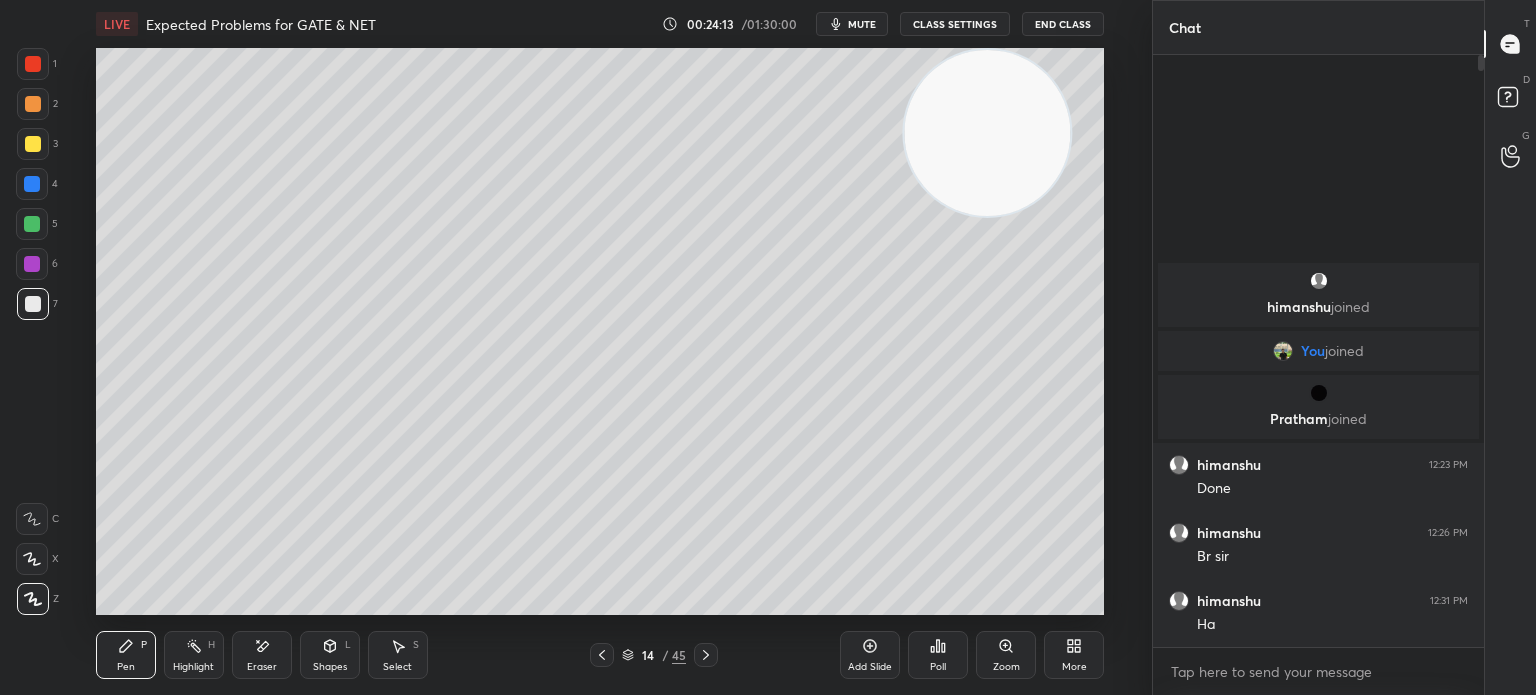 click 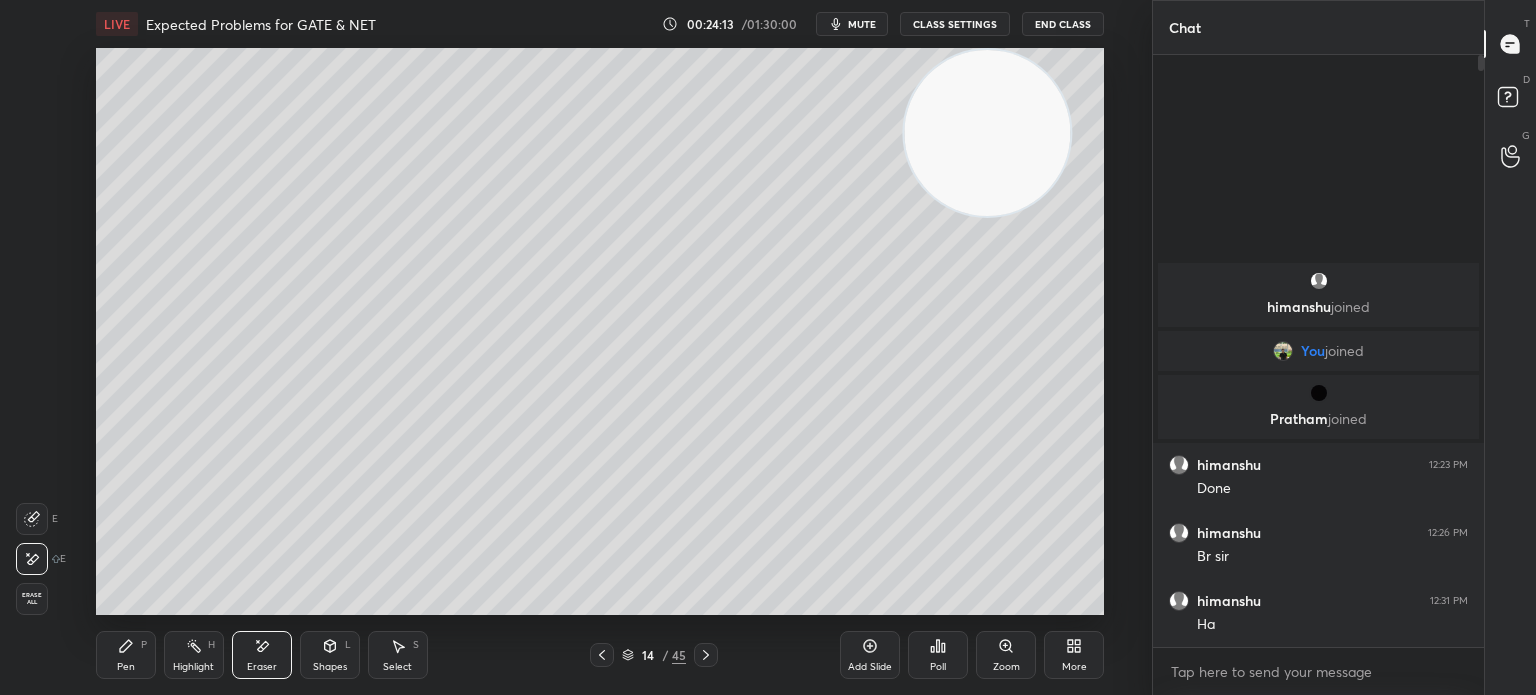 click on "Pen P" at bounding box center [126, 655] 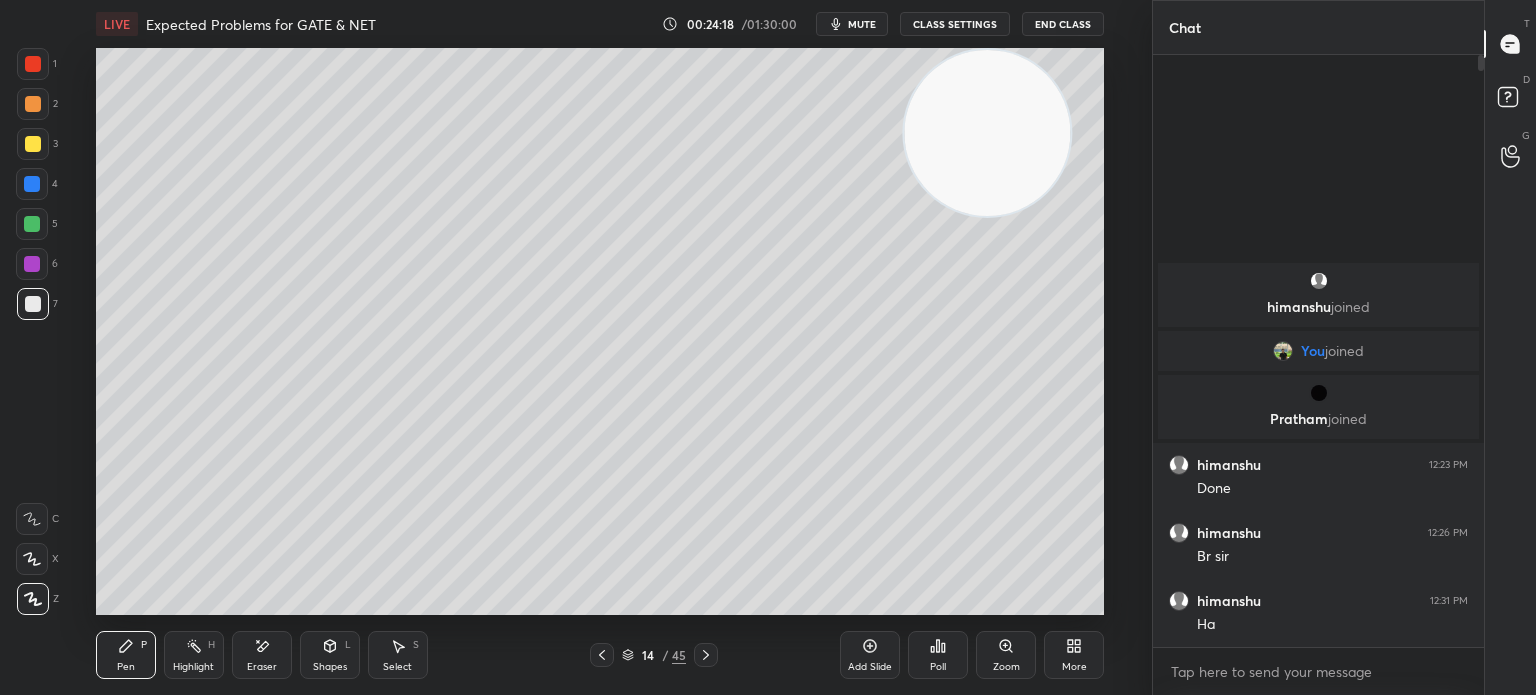 click on "Highlight H" at bounding box center [194, 655] 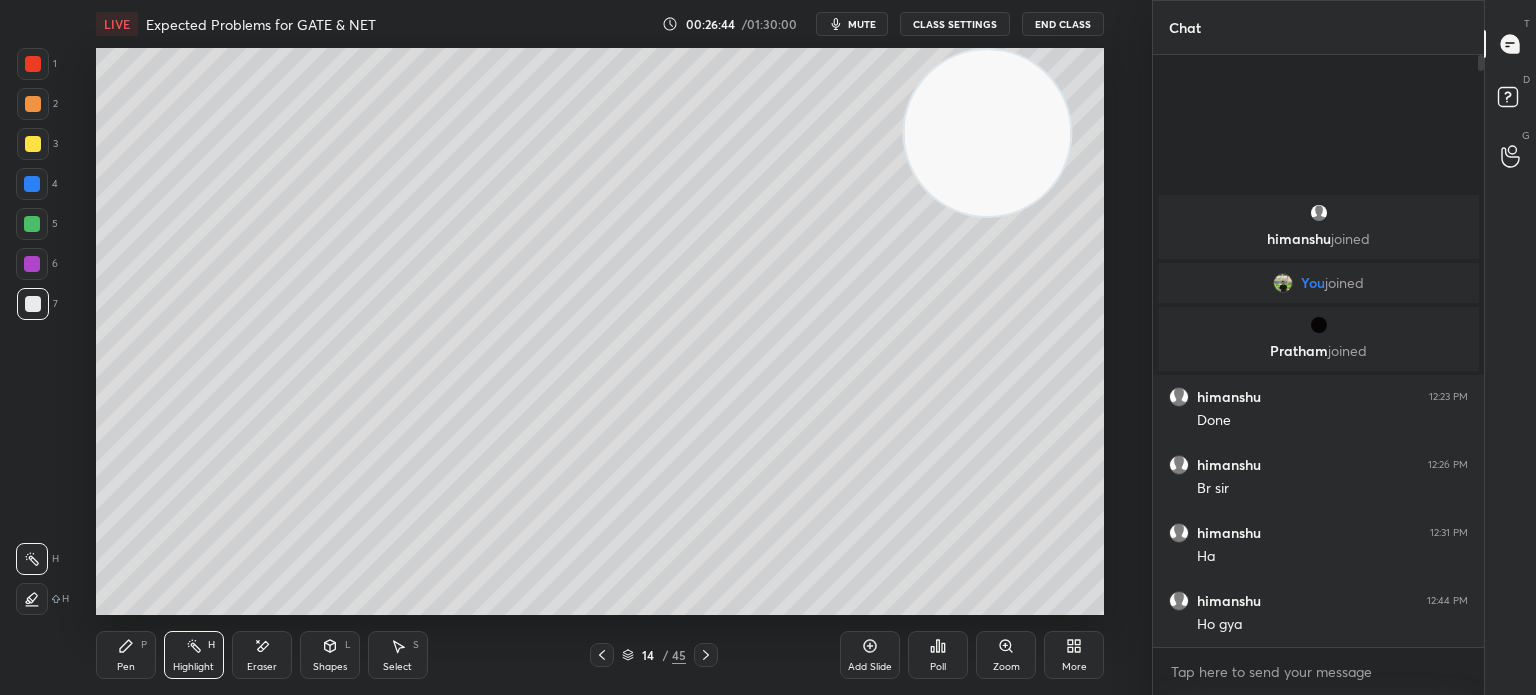 click on "More" at bounding box center (1074, 655) 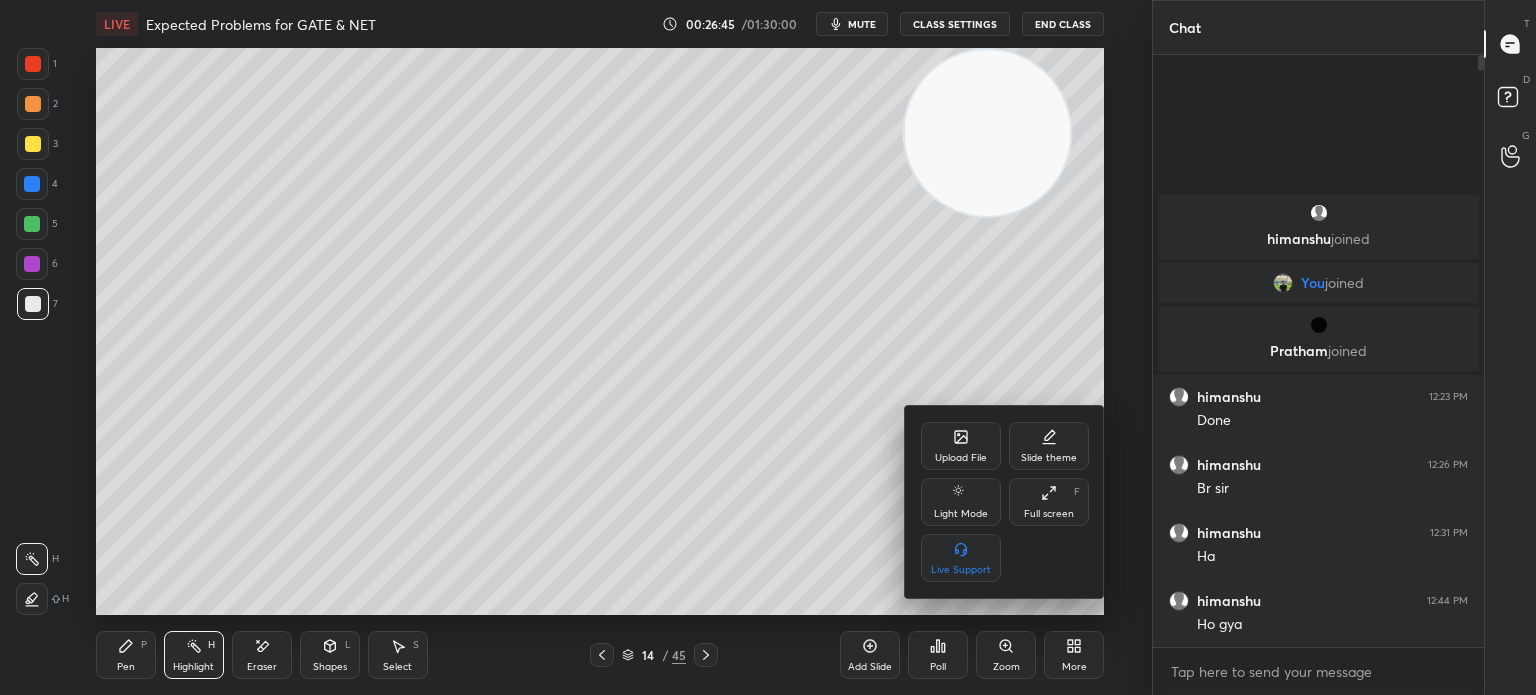 click at bounding box center (768, 347) 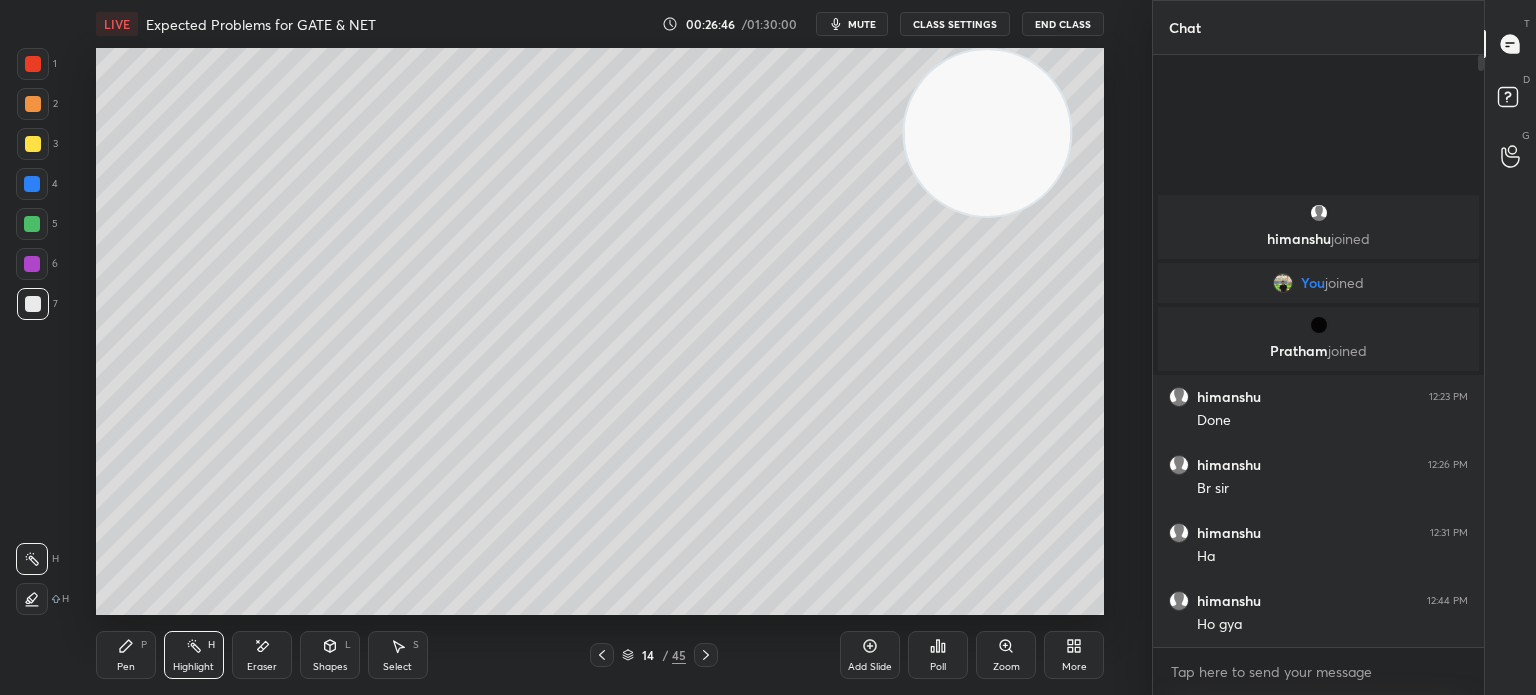 click at bounding box center [33, 144] 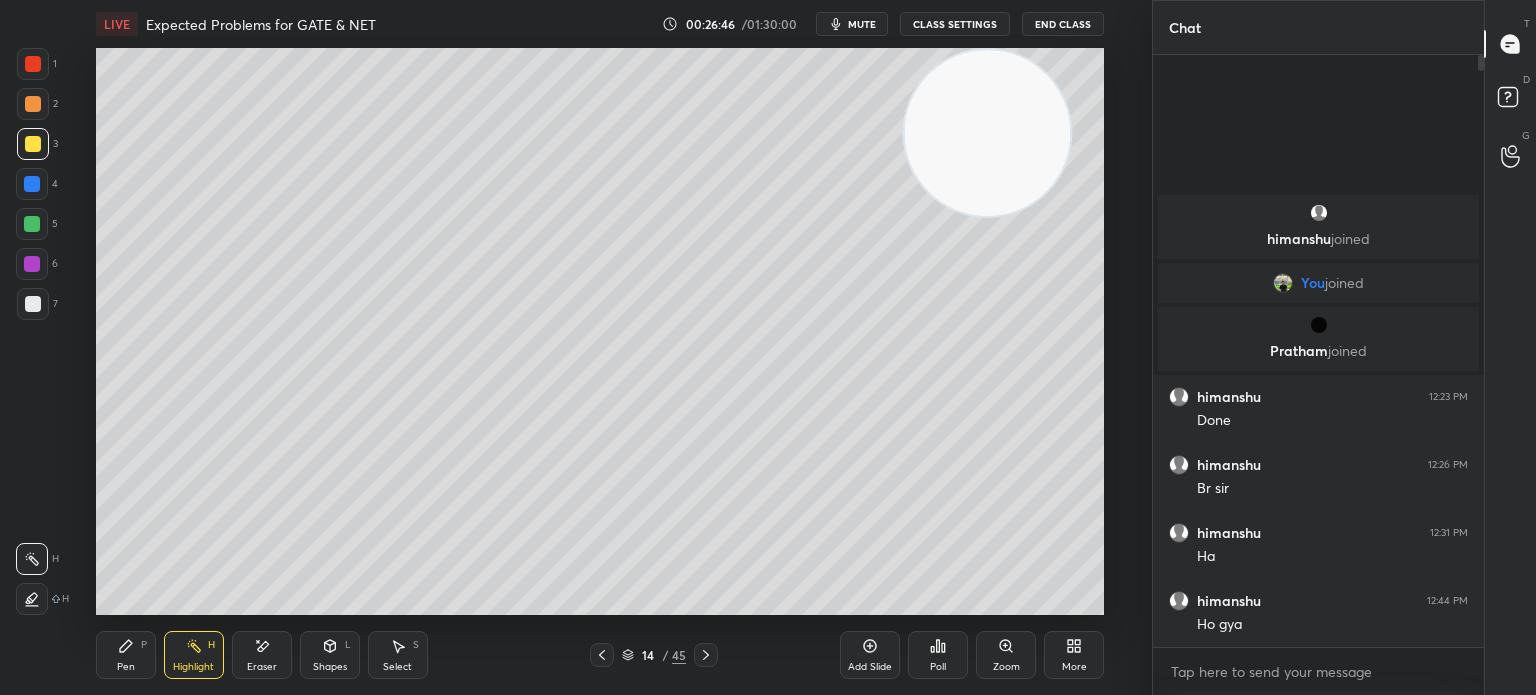 click at bounding box center (33, 144) 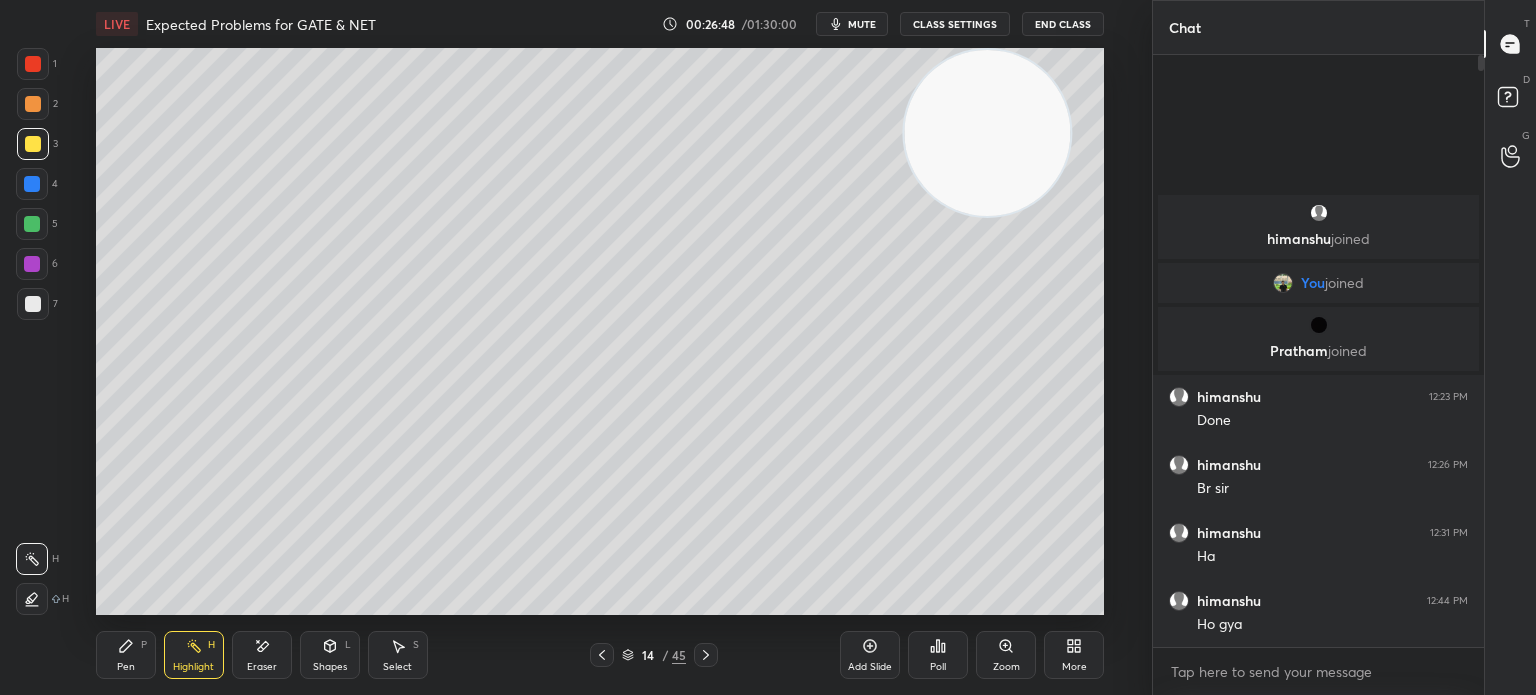 click on "Pen P" at bounding box center [126, 655] 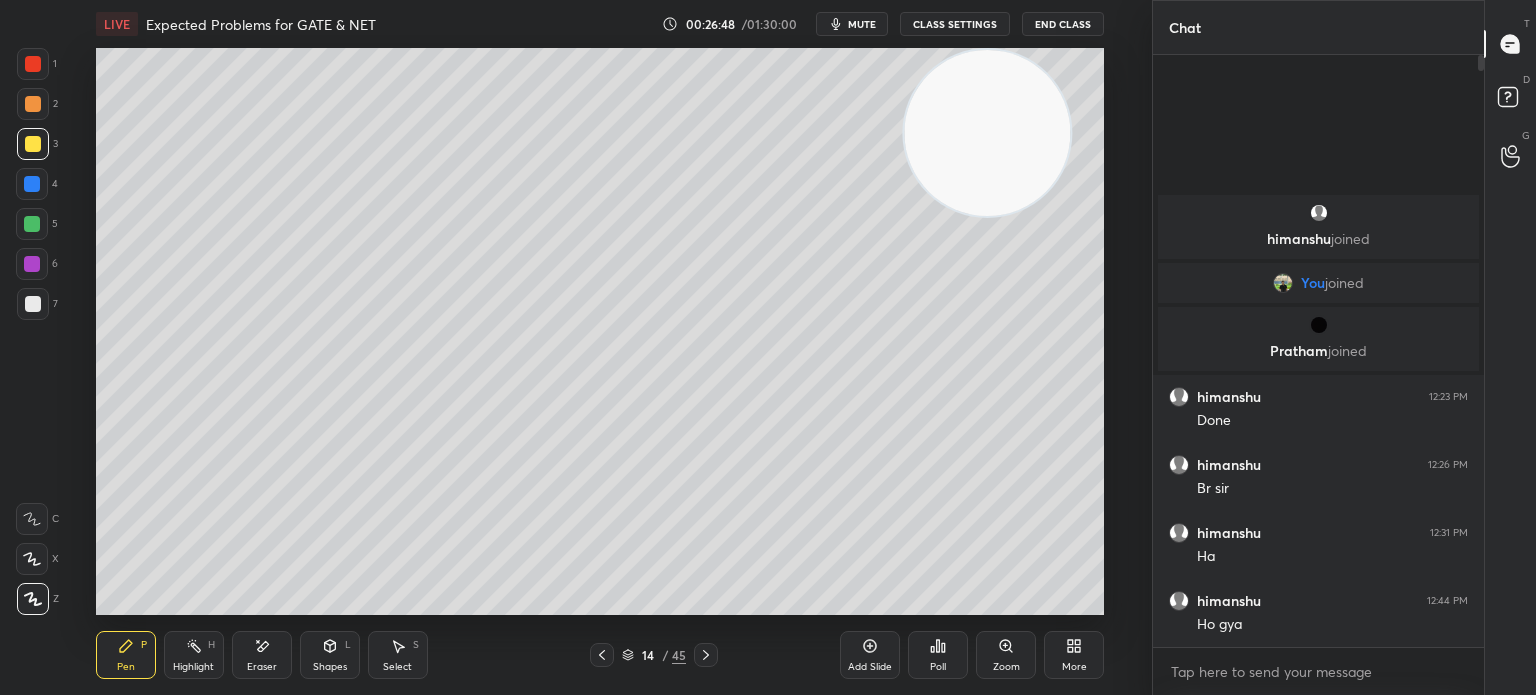 click at bounding box center [33, 304] 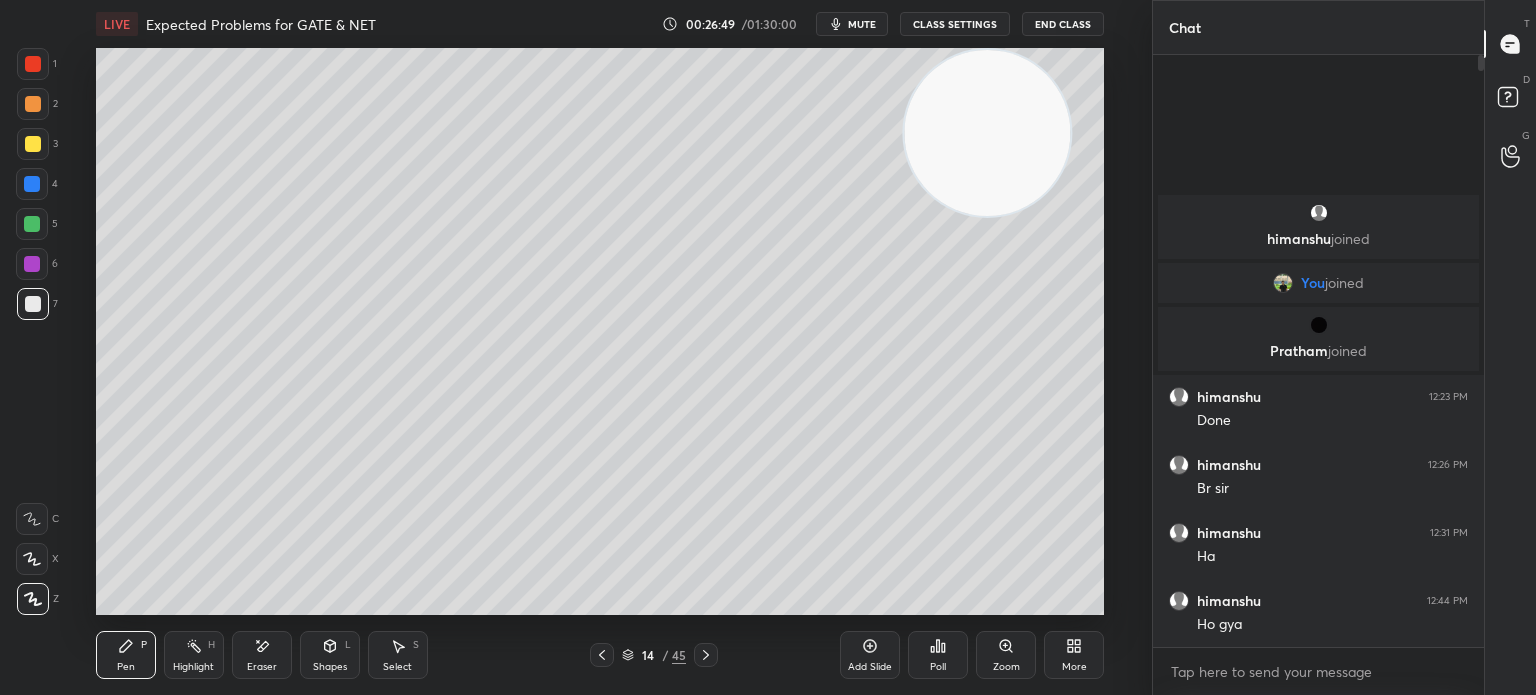 click at bounding box center (33, 304) 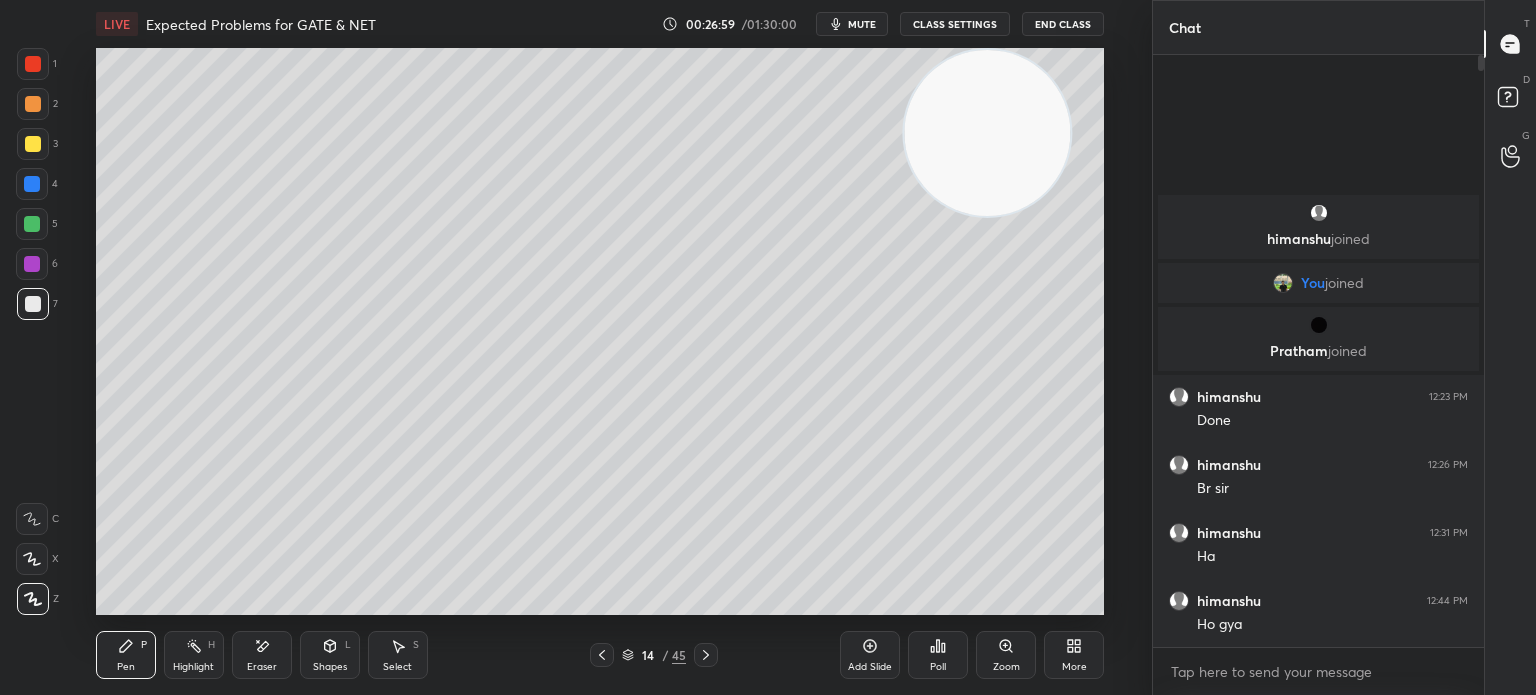 click 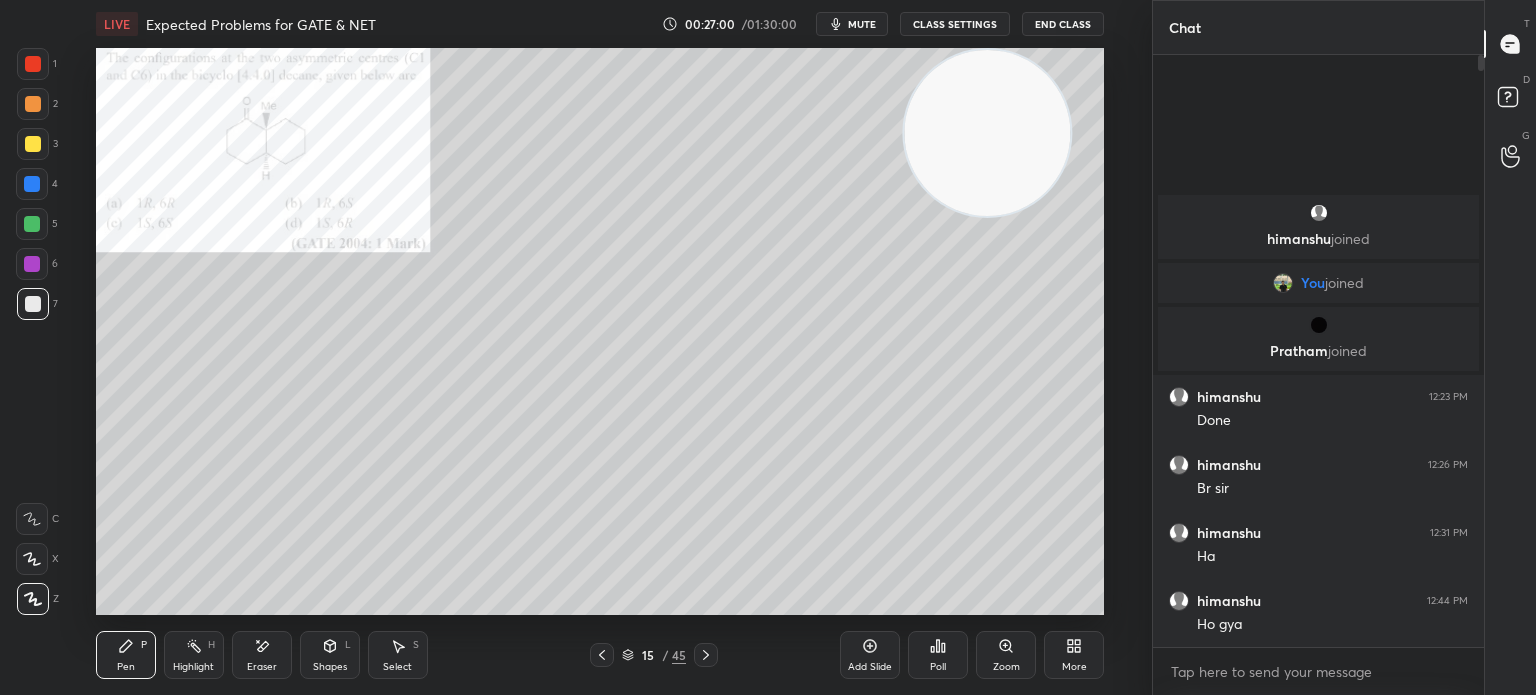 click at bounding box center [602, 655] 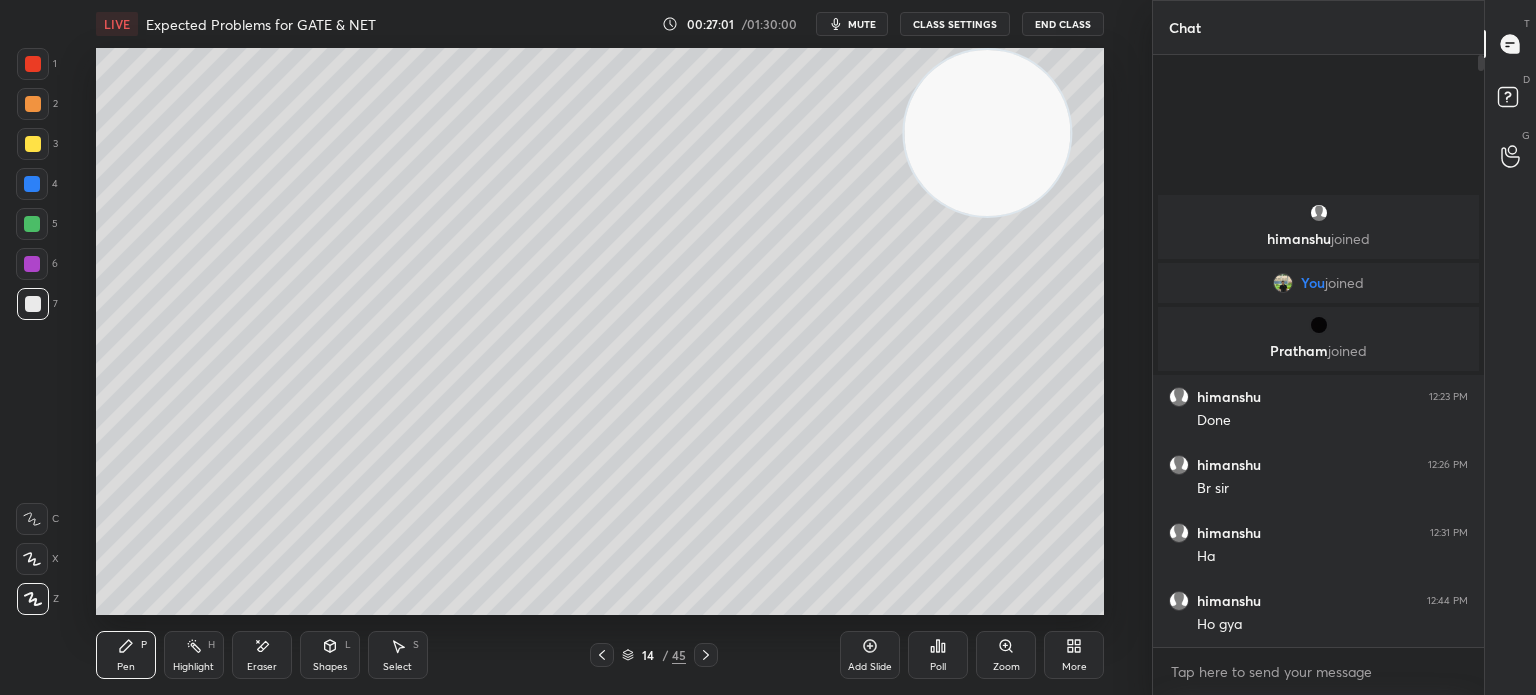 click on "More" at bounding box center [1074, 655] 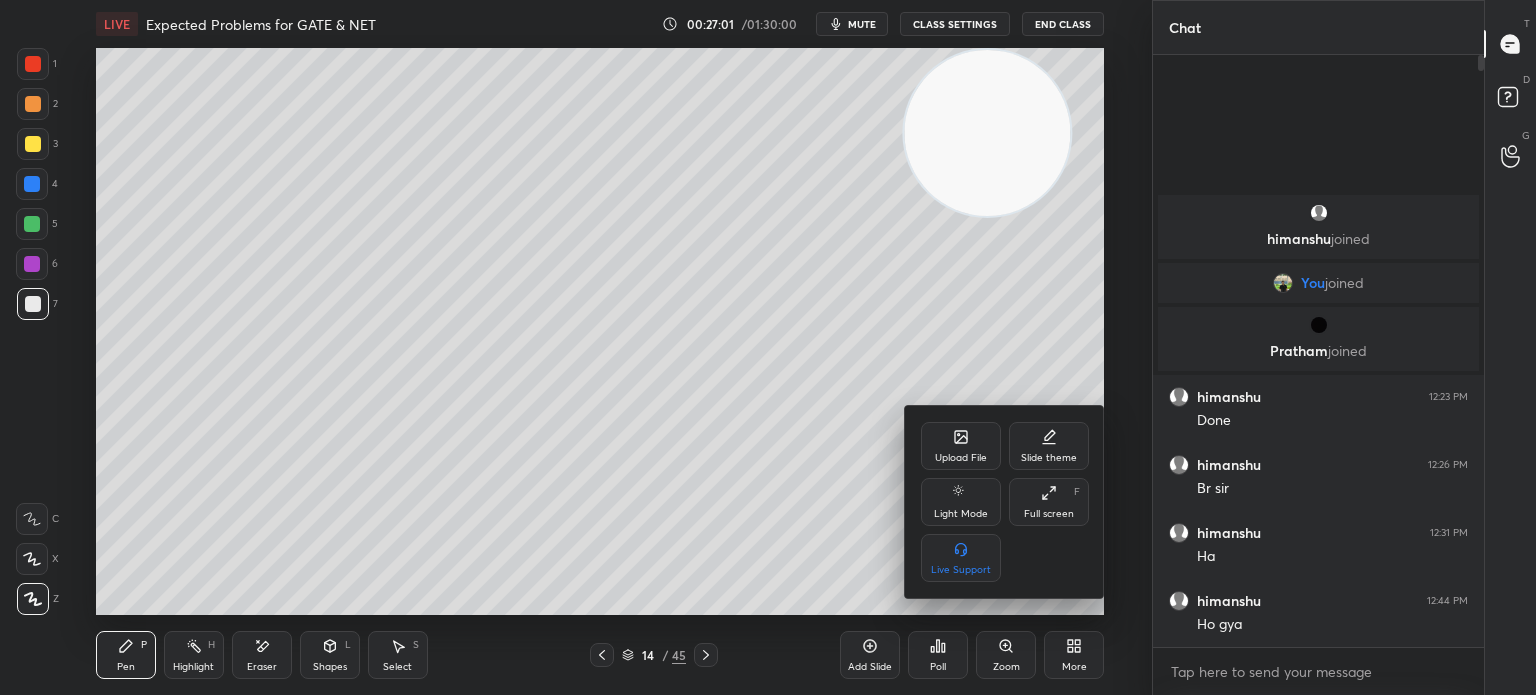 click 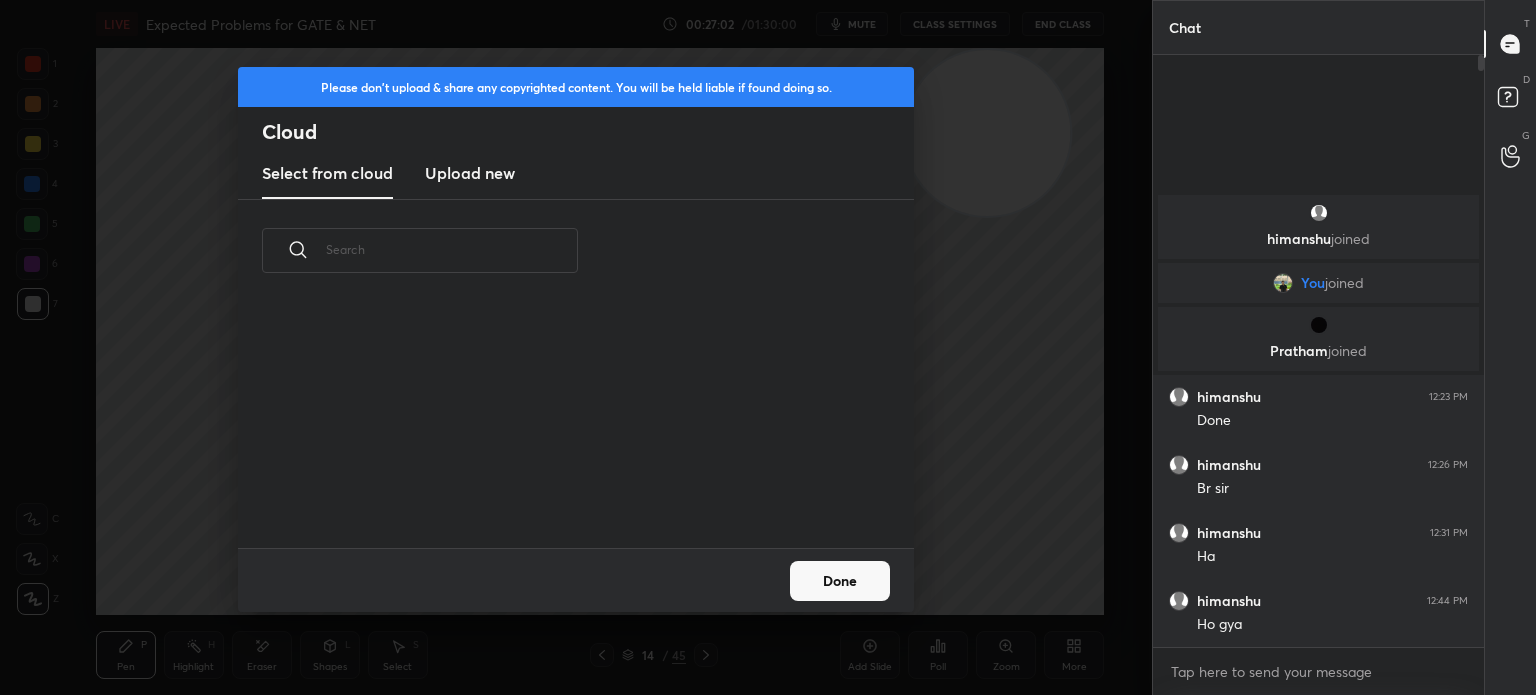 scroll, scrollTop: 5, scrollLeft: 10, axis: both 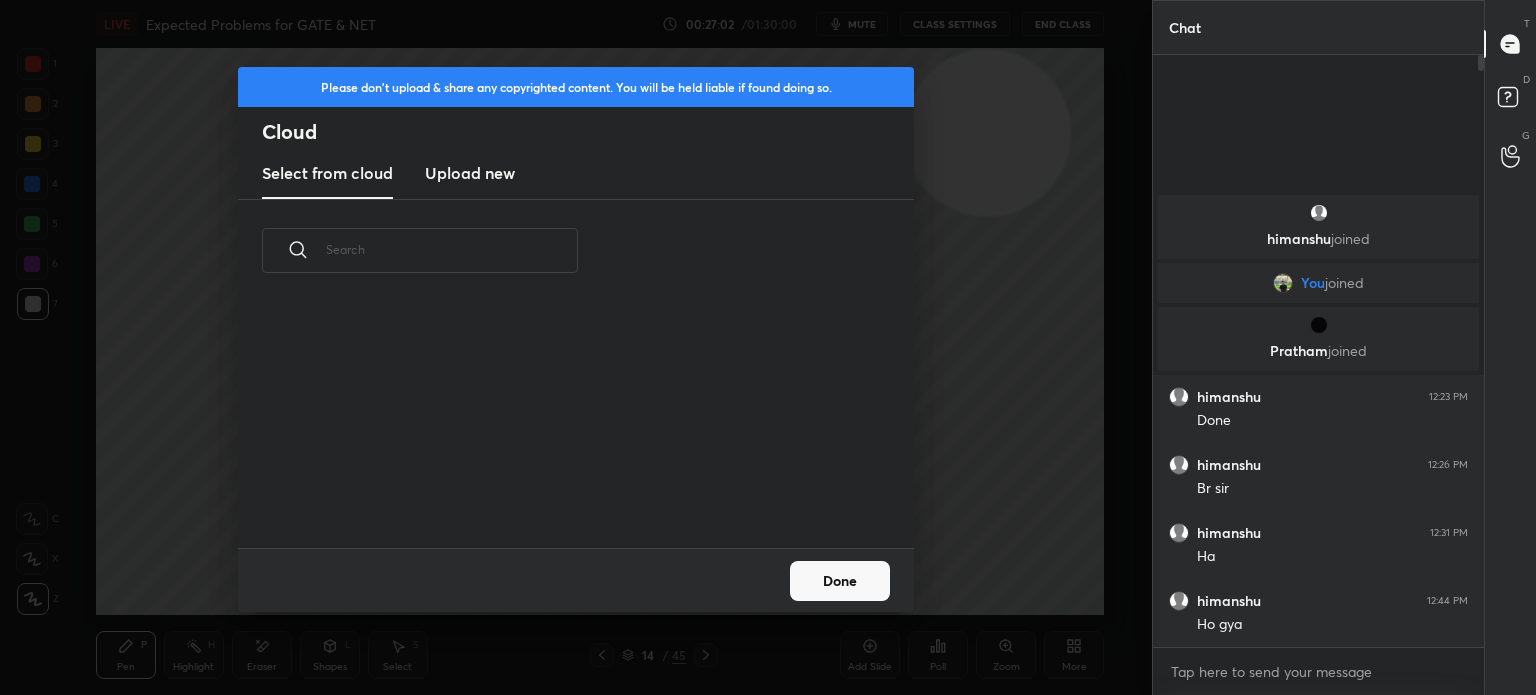 click on "Upload new" at bounding box center (470, 173) 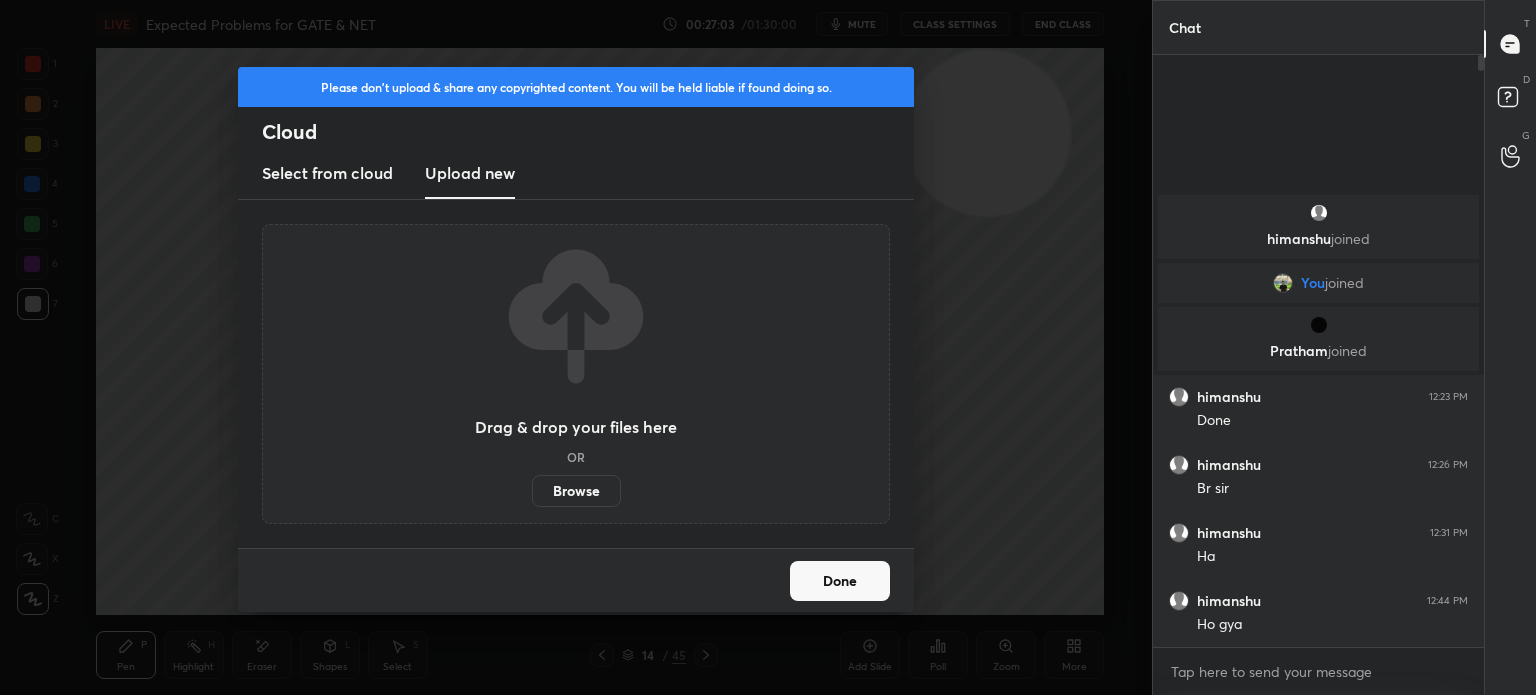 click on "Browse" at bounding box center (576, 491) 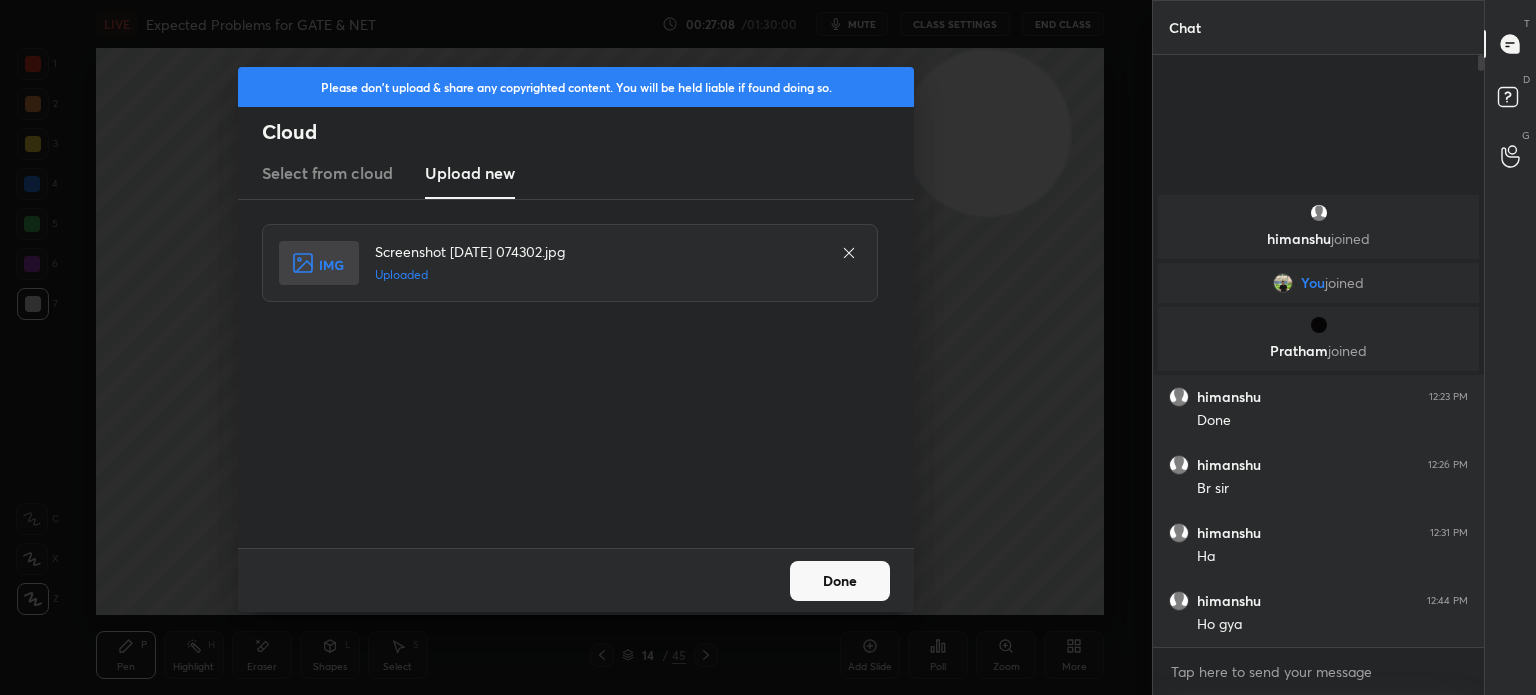 click 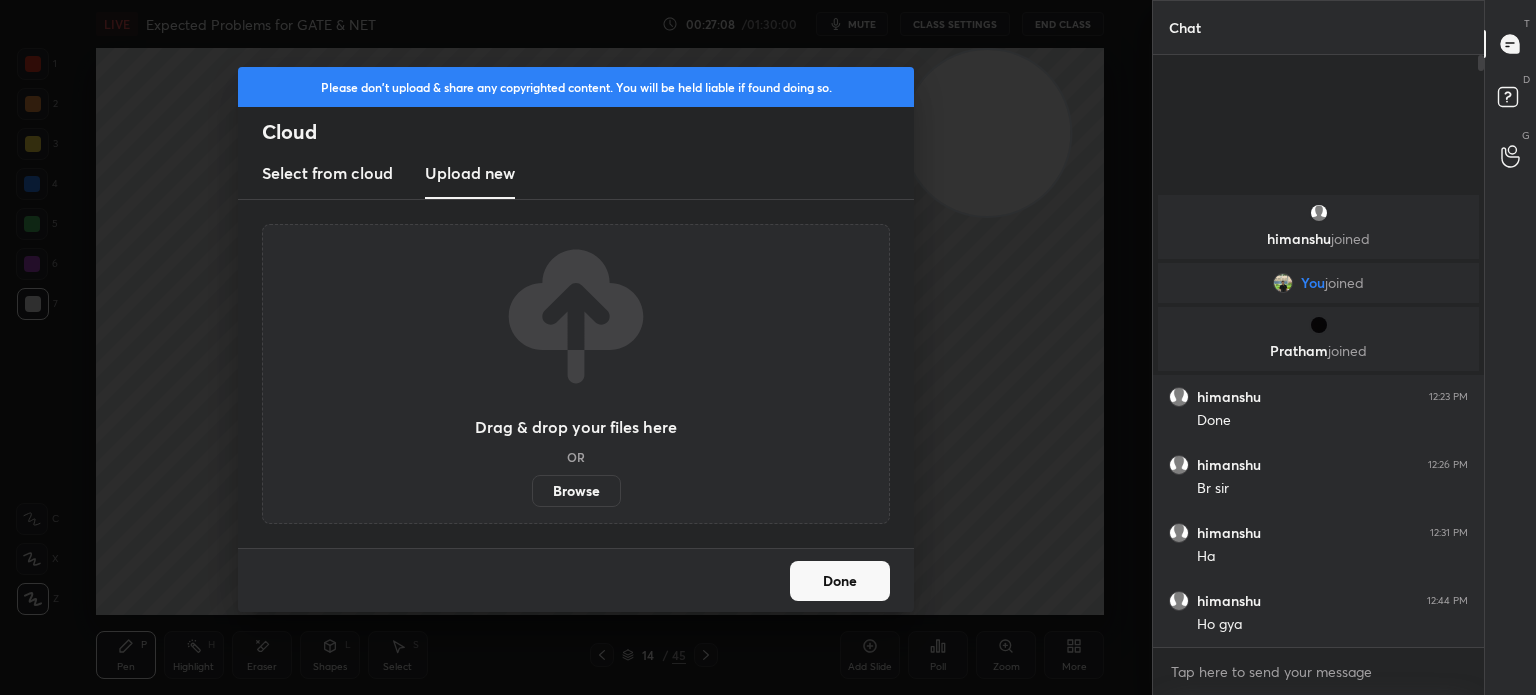 click on "Browse" at bounding box center [576, 491] 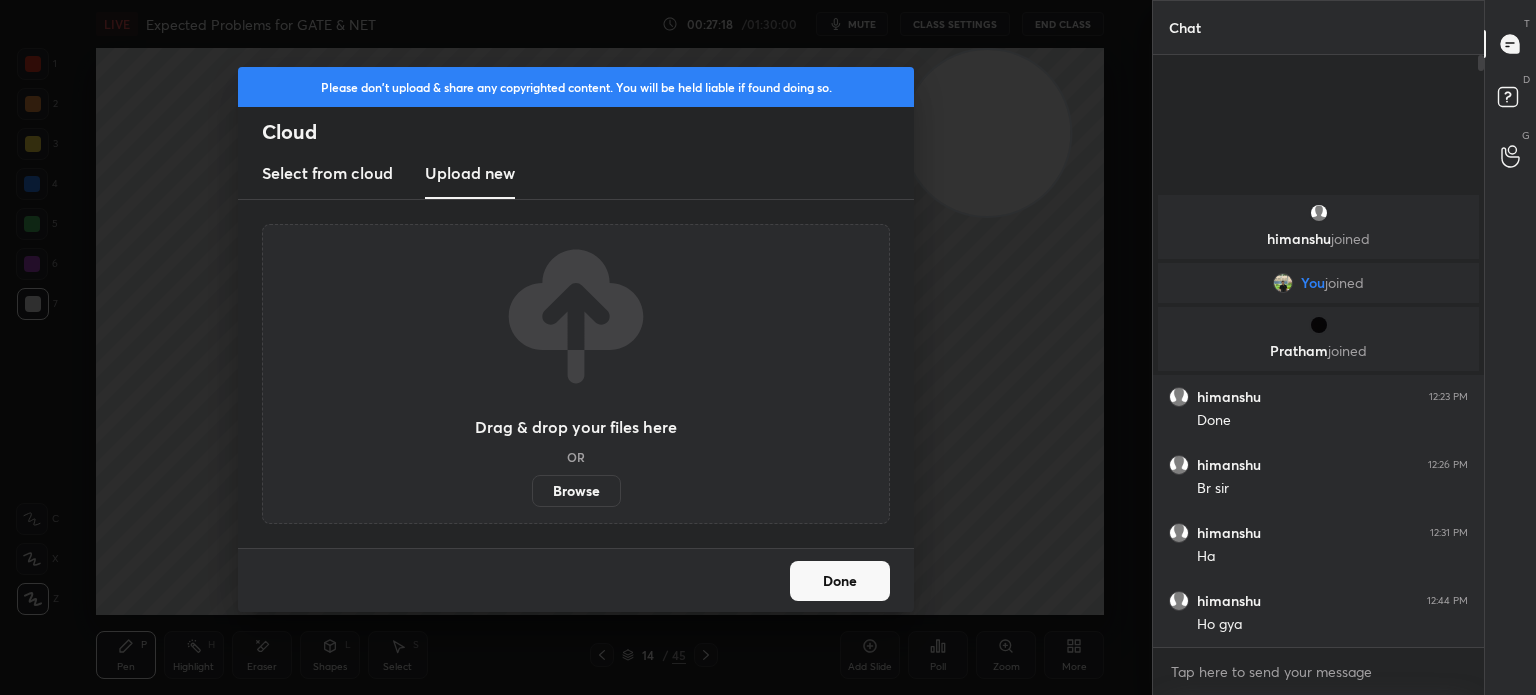 click on "Done" at bounding box center [840, 581] 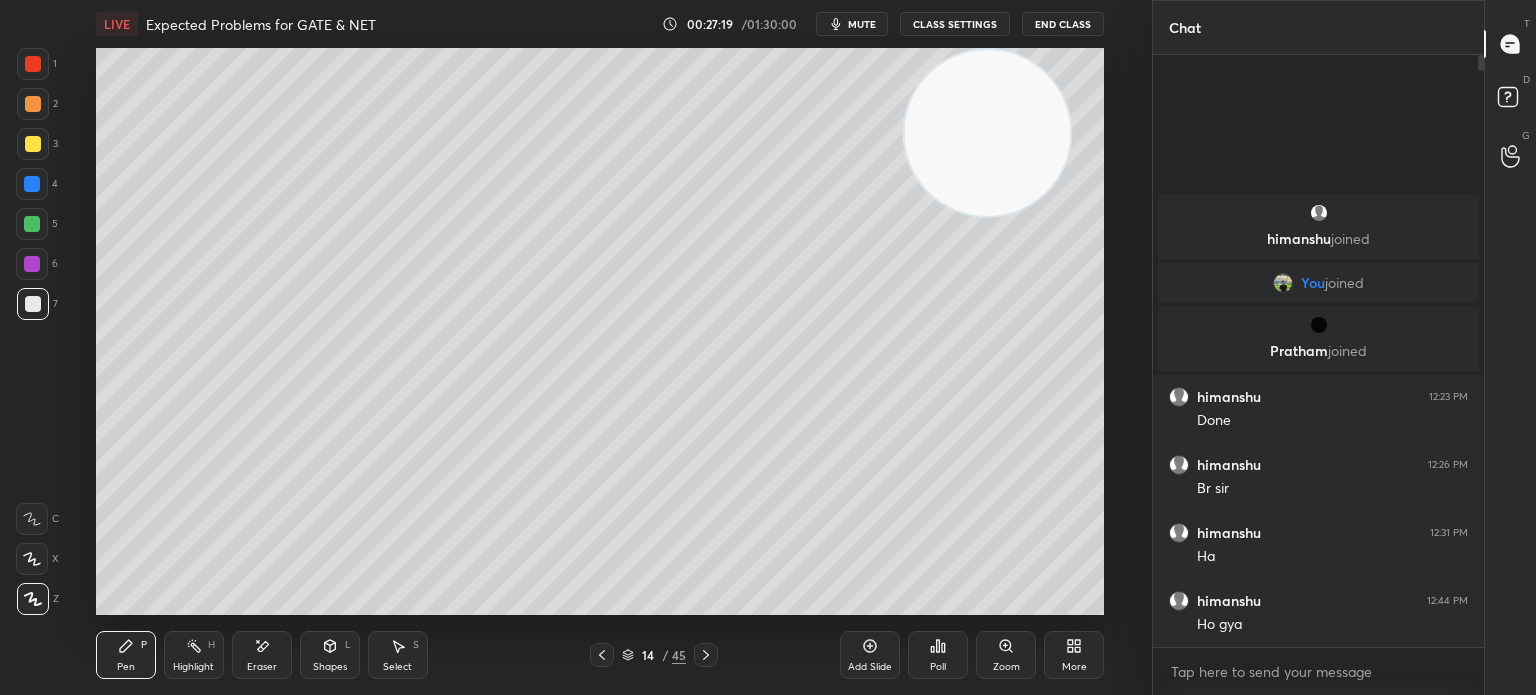 click on "More" at bounding box center [1074, 655] 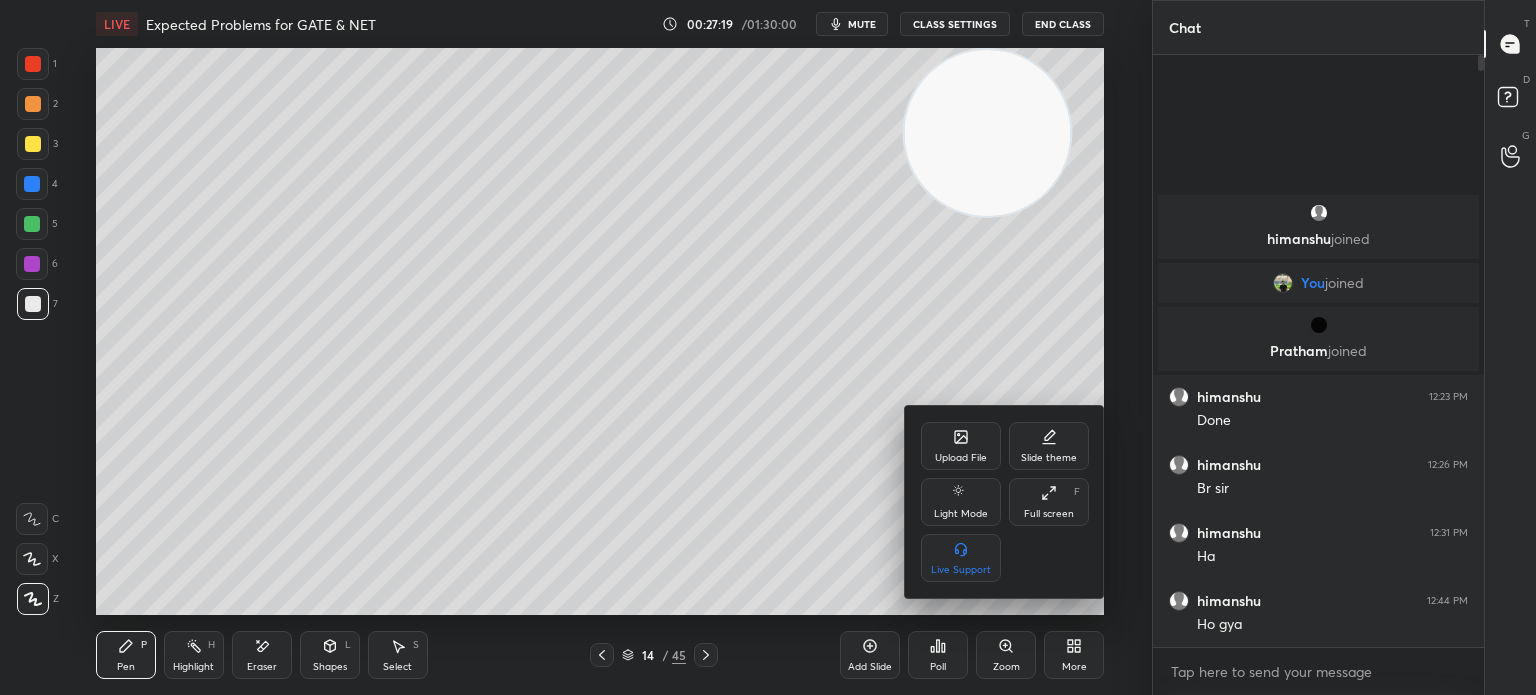 click on "Upload File" at bounding box center (961, 446) 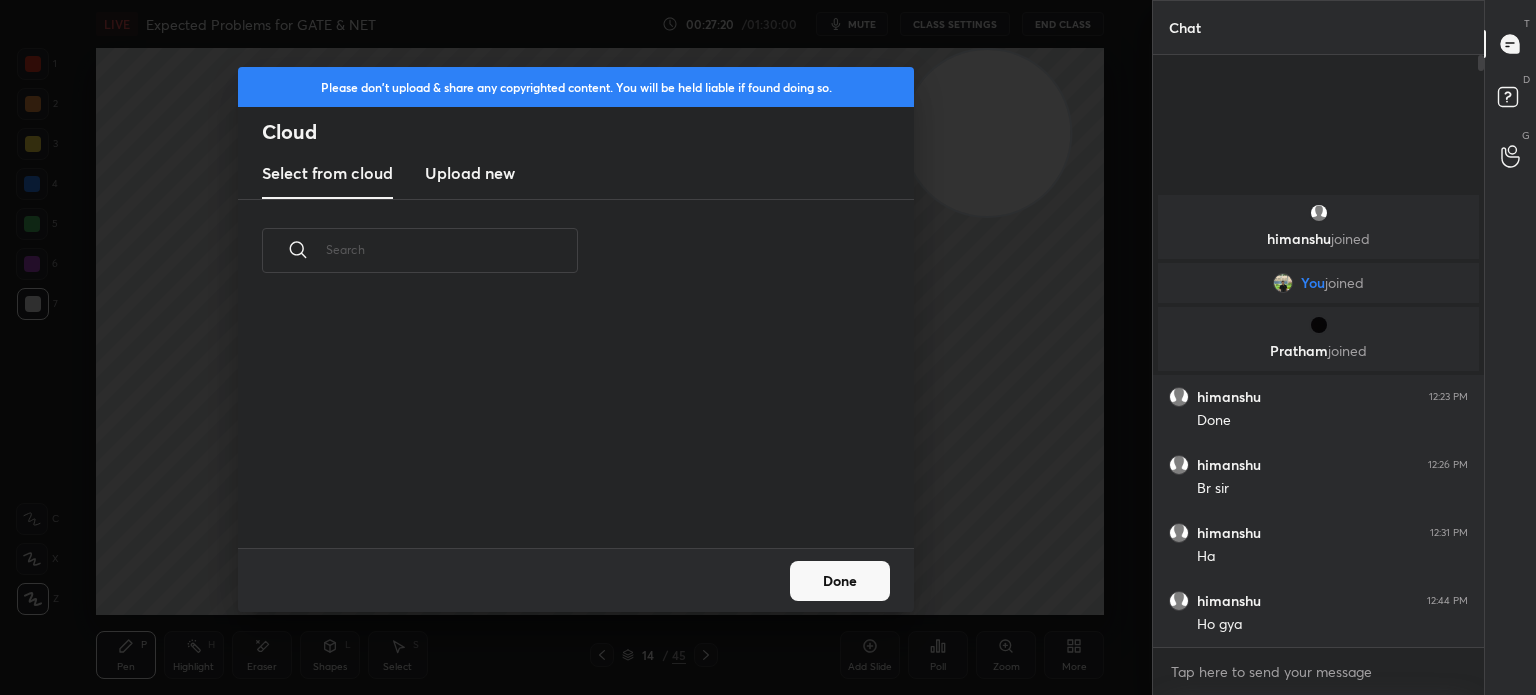 scroll, scrollTop: 5, scrollLeft: 10, axis: both 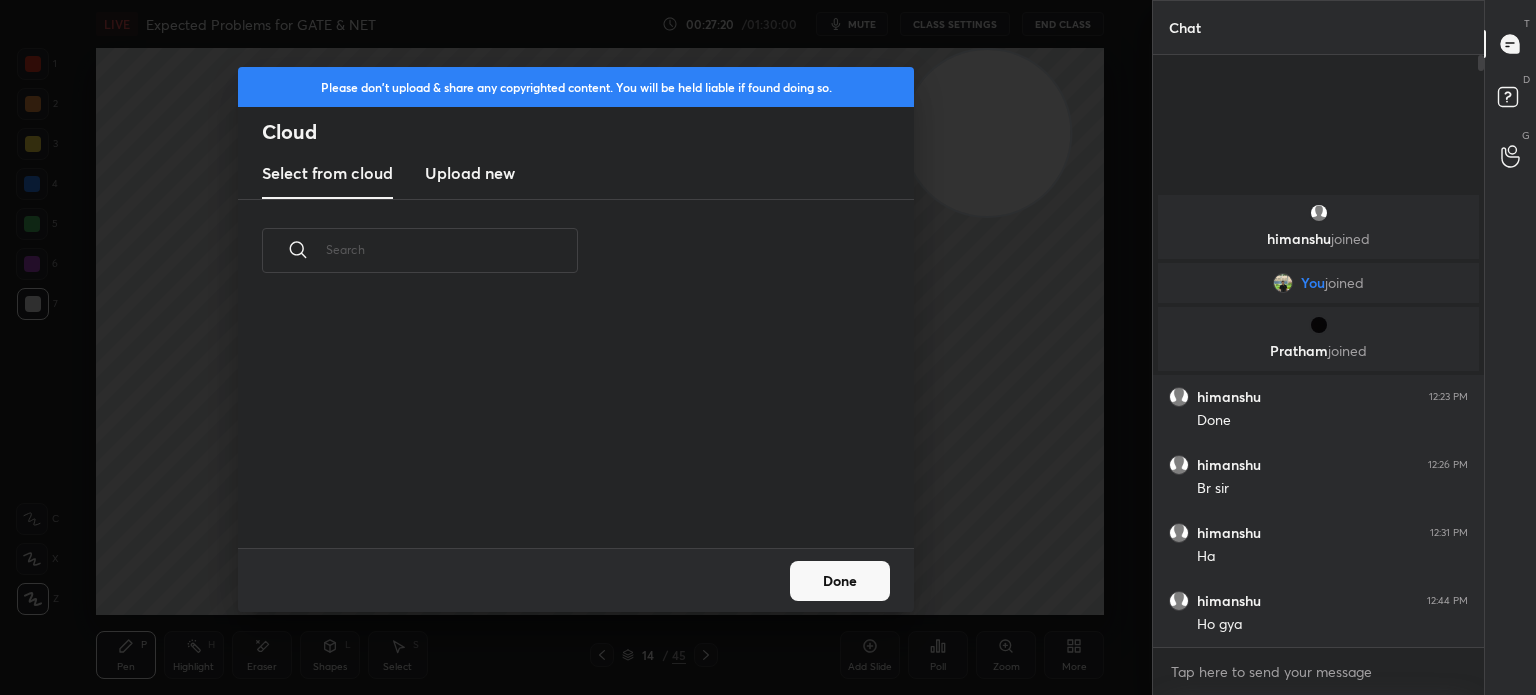 click on "Upload new" at bounding box center [470, 173] 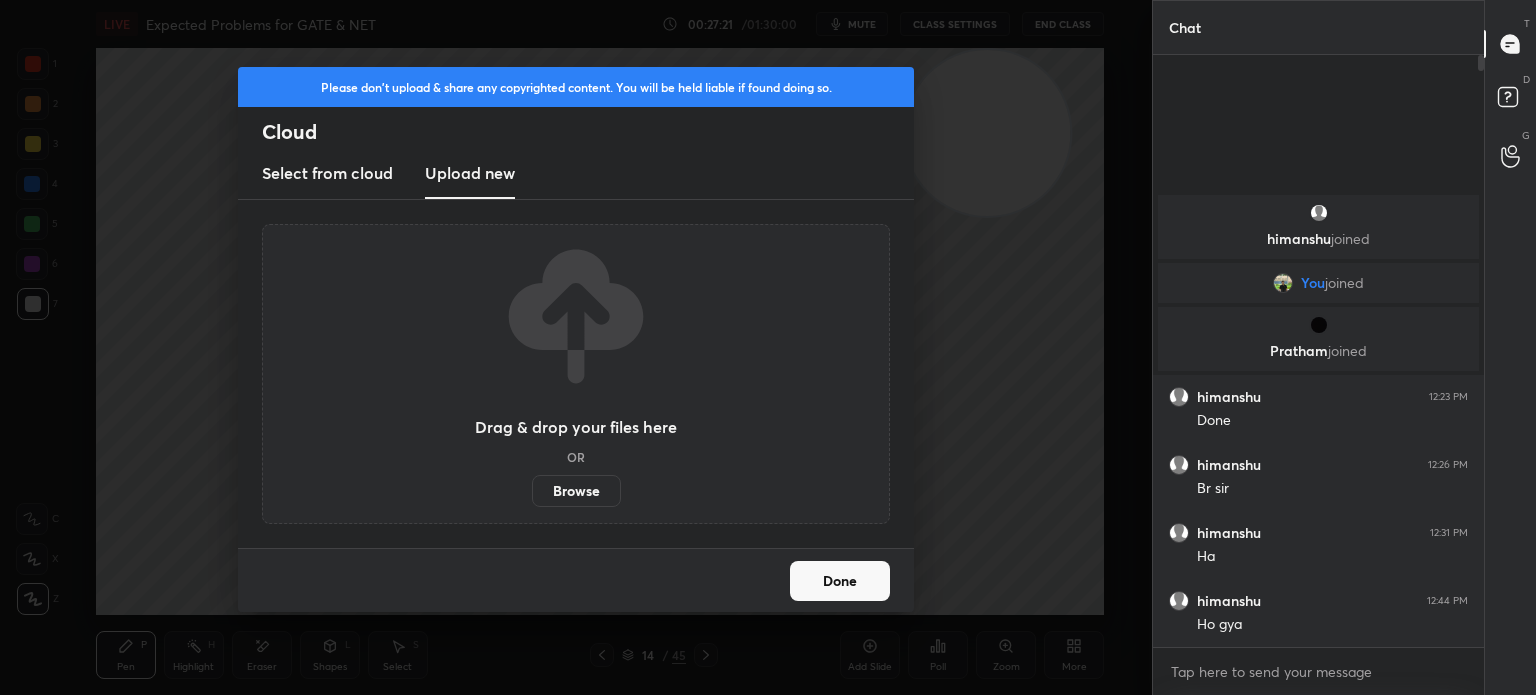 click on "Browse" at bounding box center (576, 491) 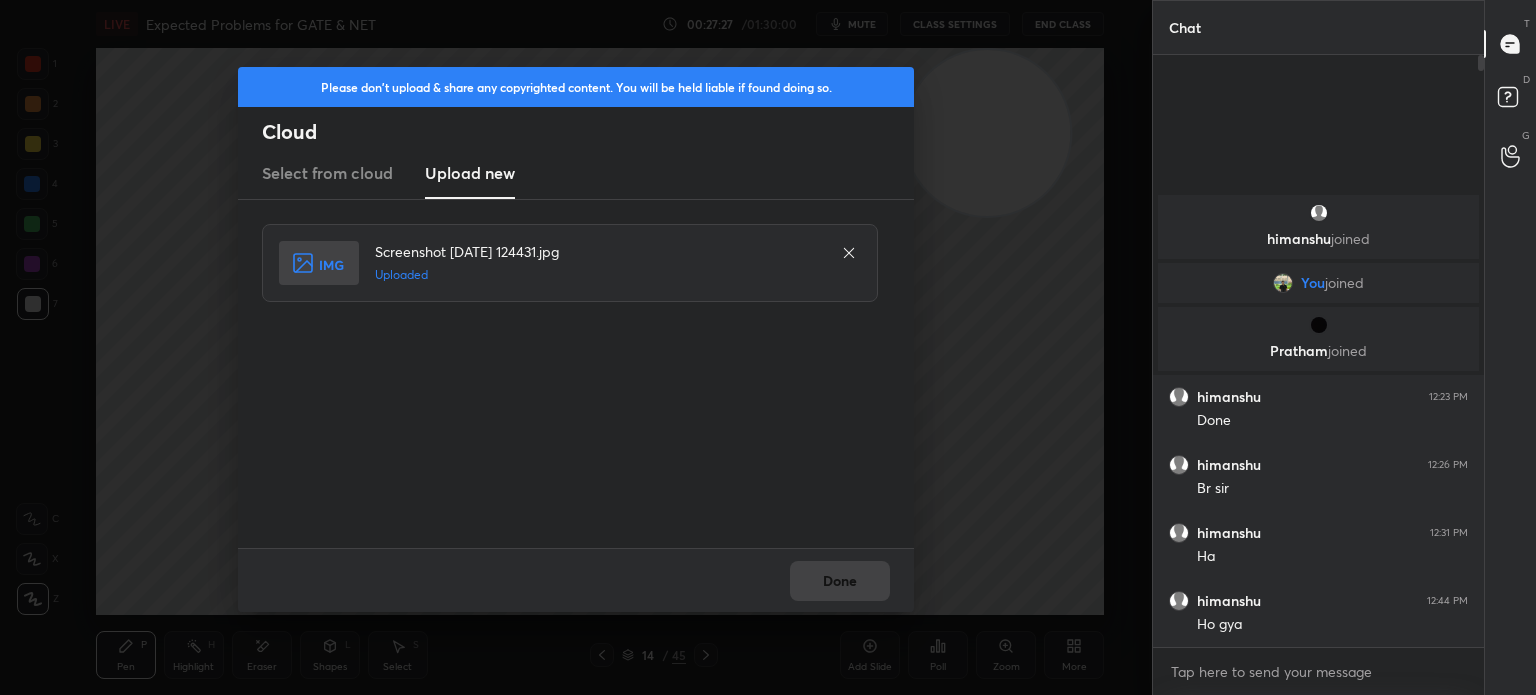 click on "Done" at bounding box center [576, 580] 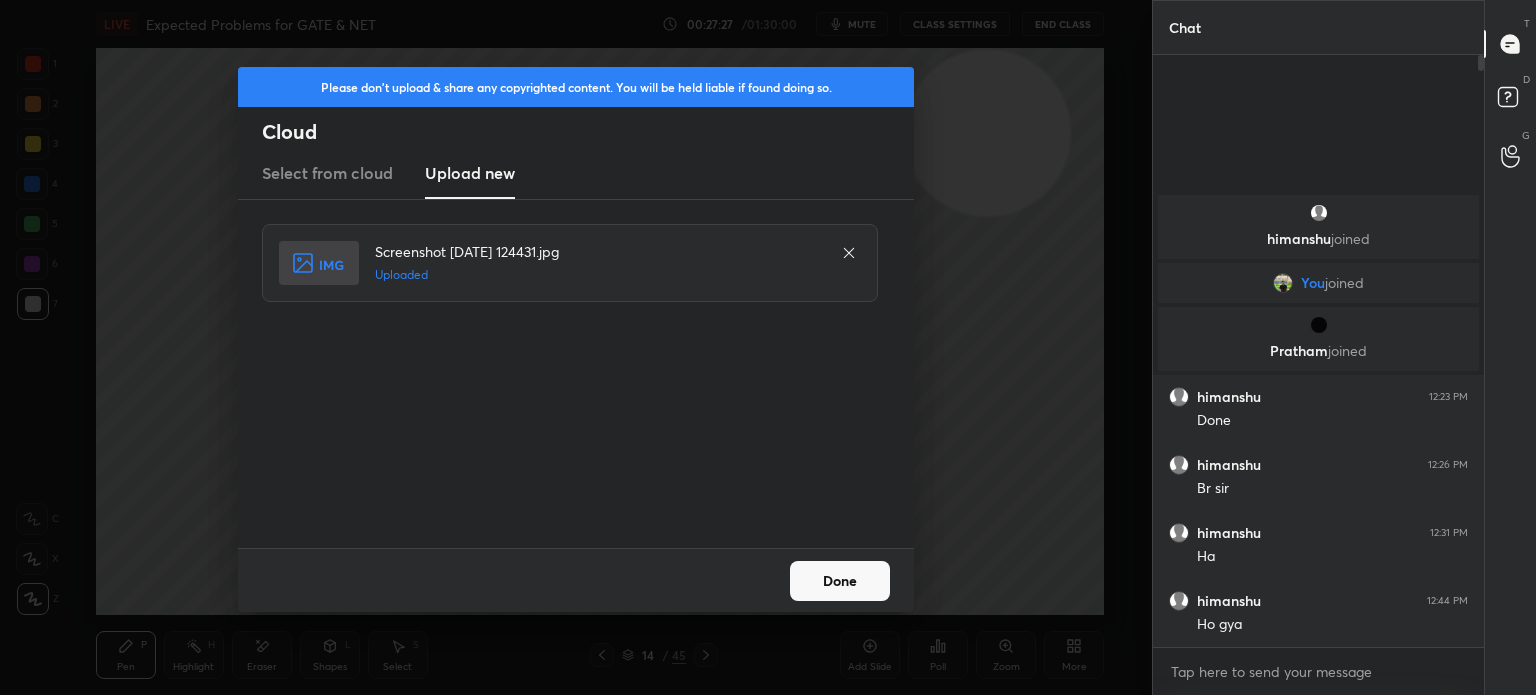 click on "Done" at bounding box center (840, 581) 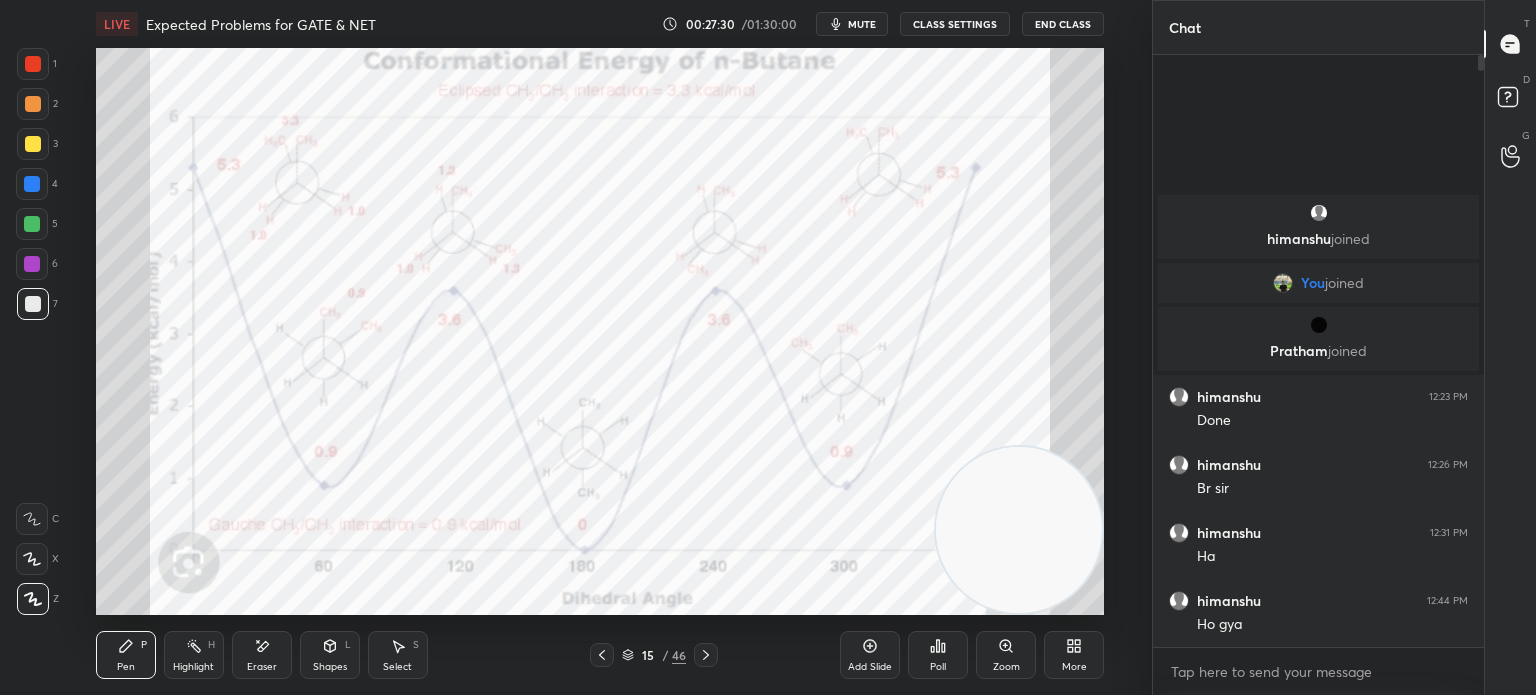 click at bounding box center [33, 64] 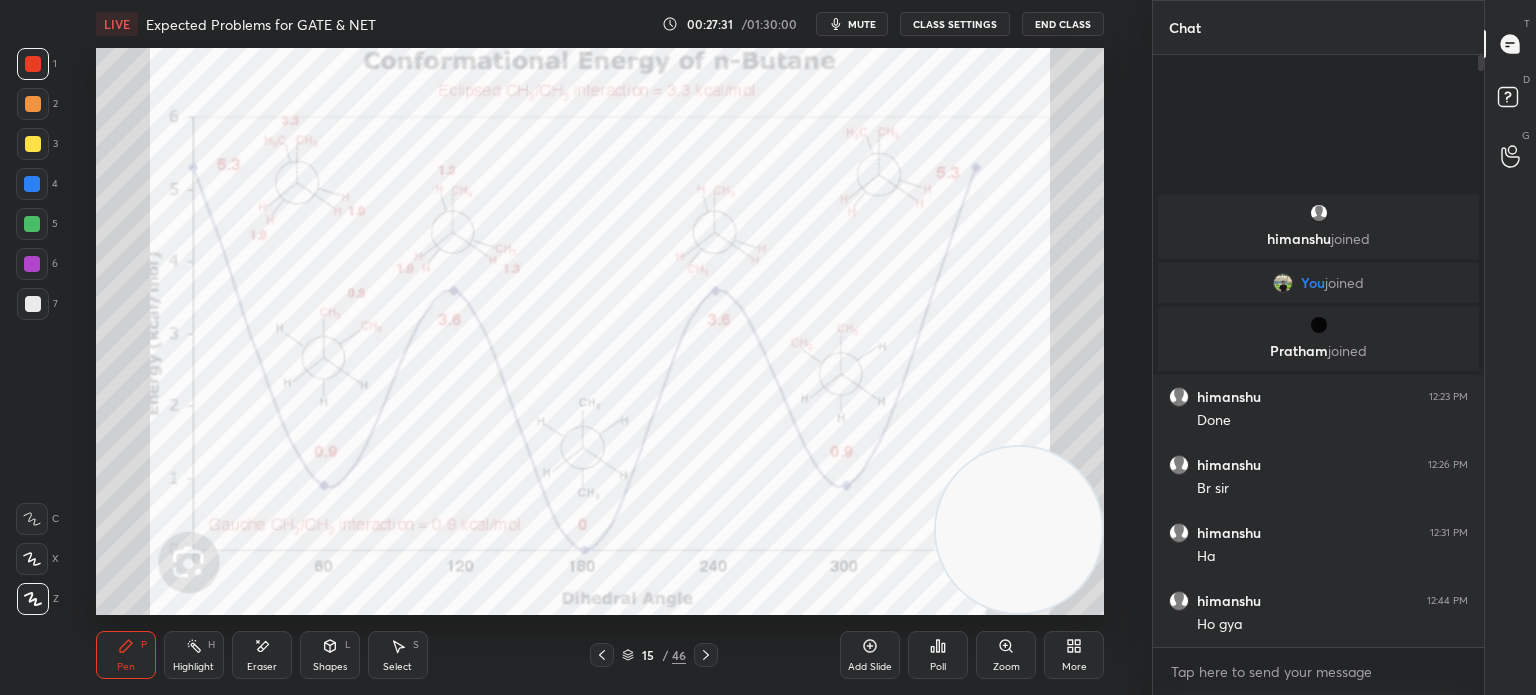 click at bounding box center [33, 64] 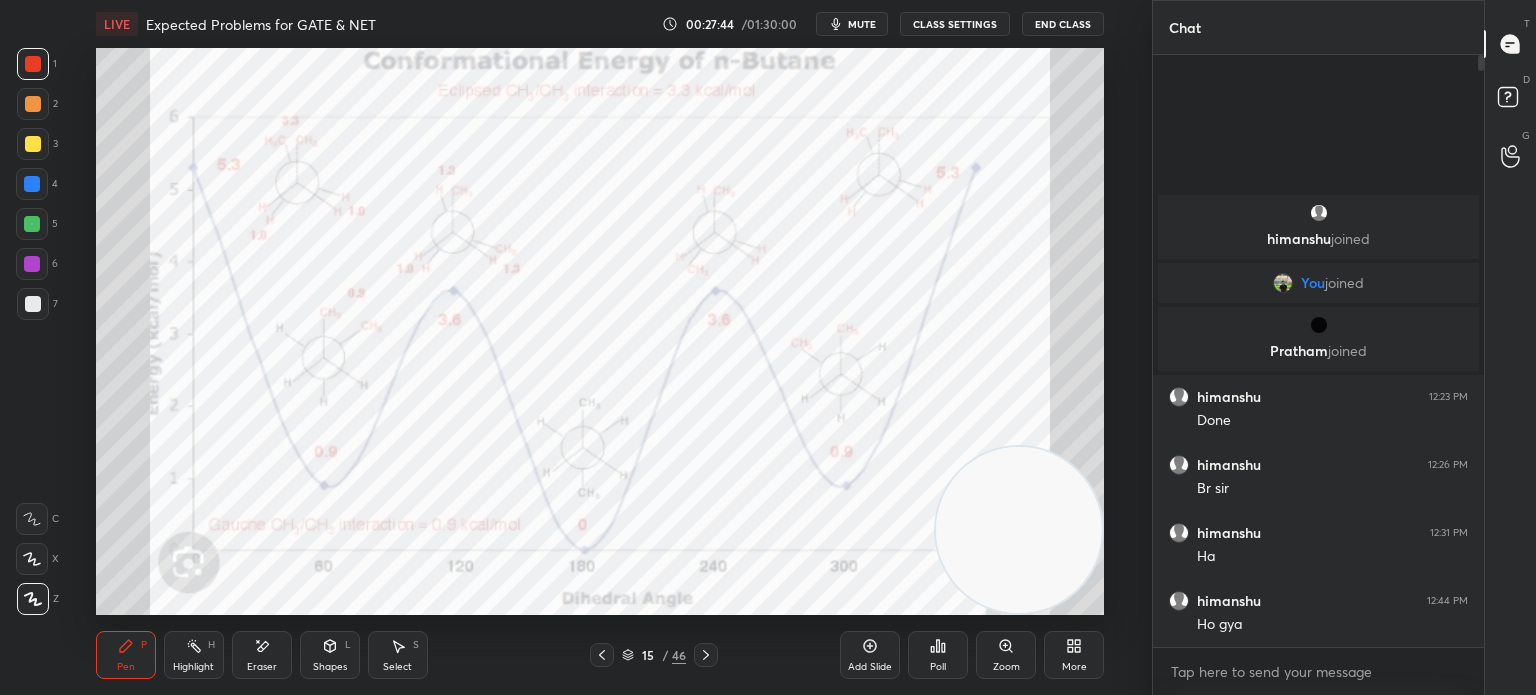 click on "Eraser" at bounding box center [262, 655] 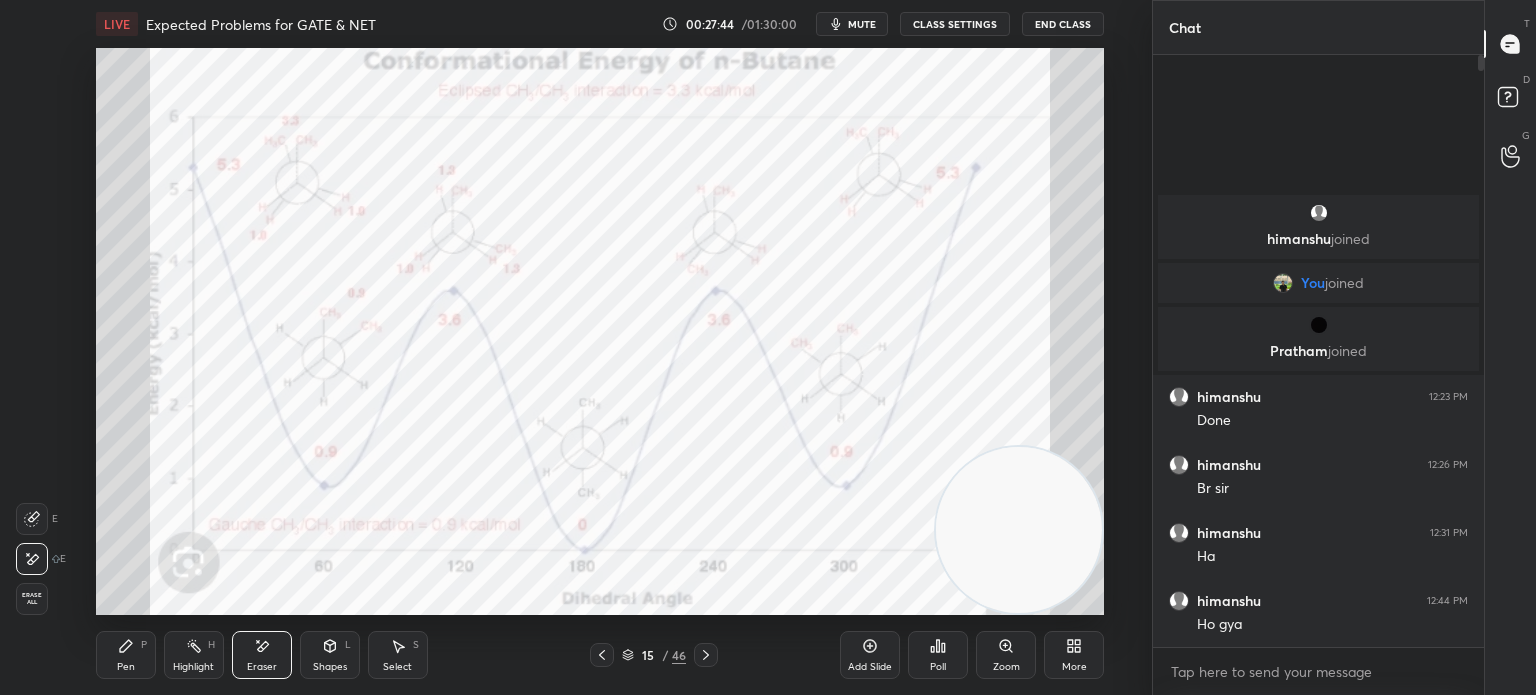 click on "Eraser" at bounding box center [262, 655] 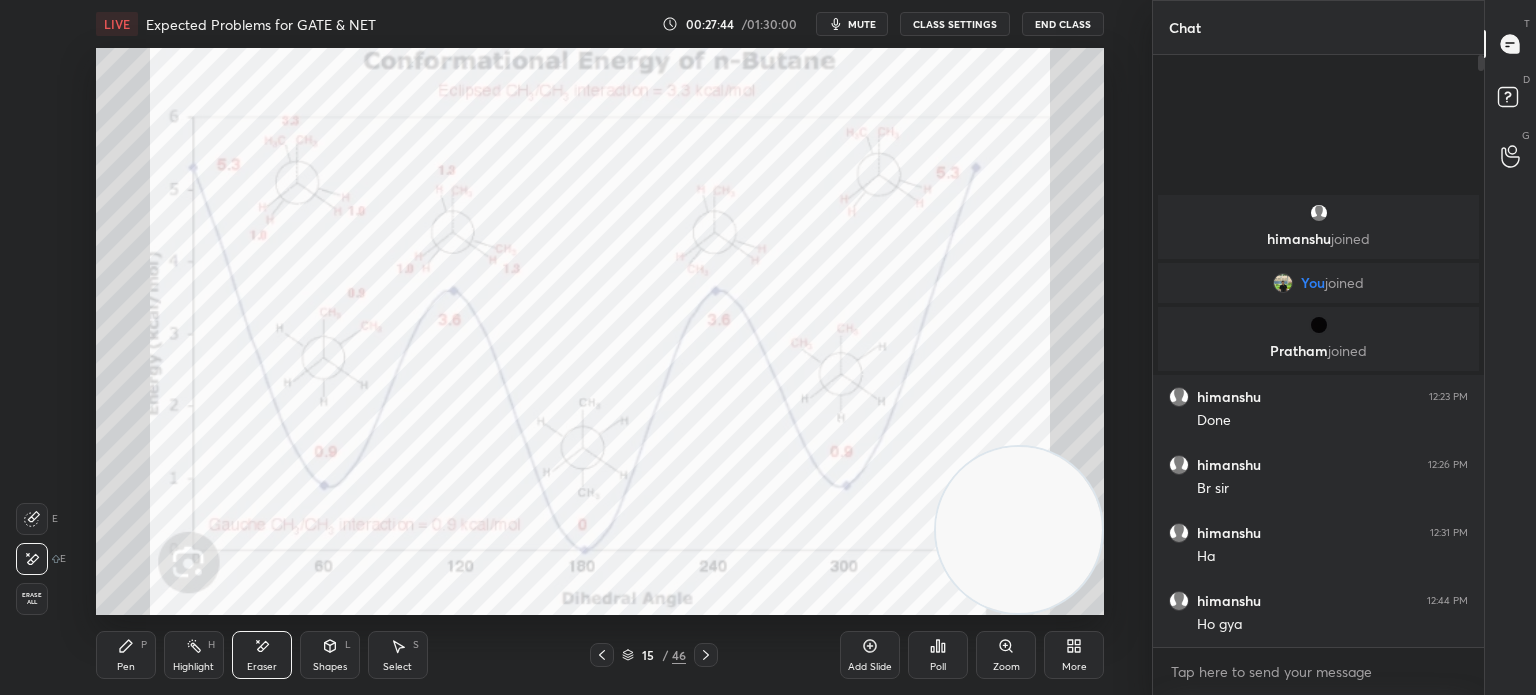 click 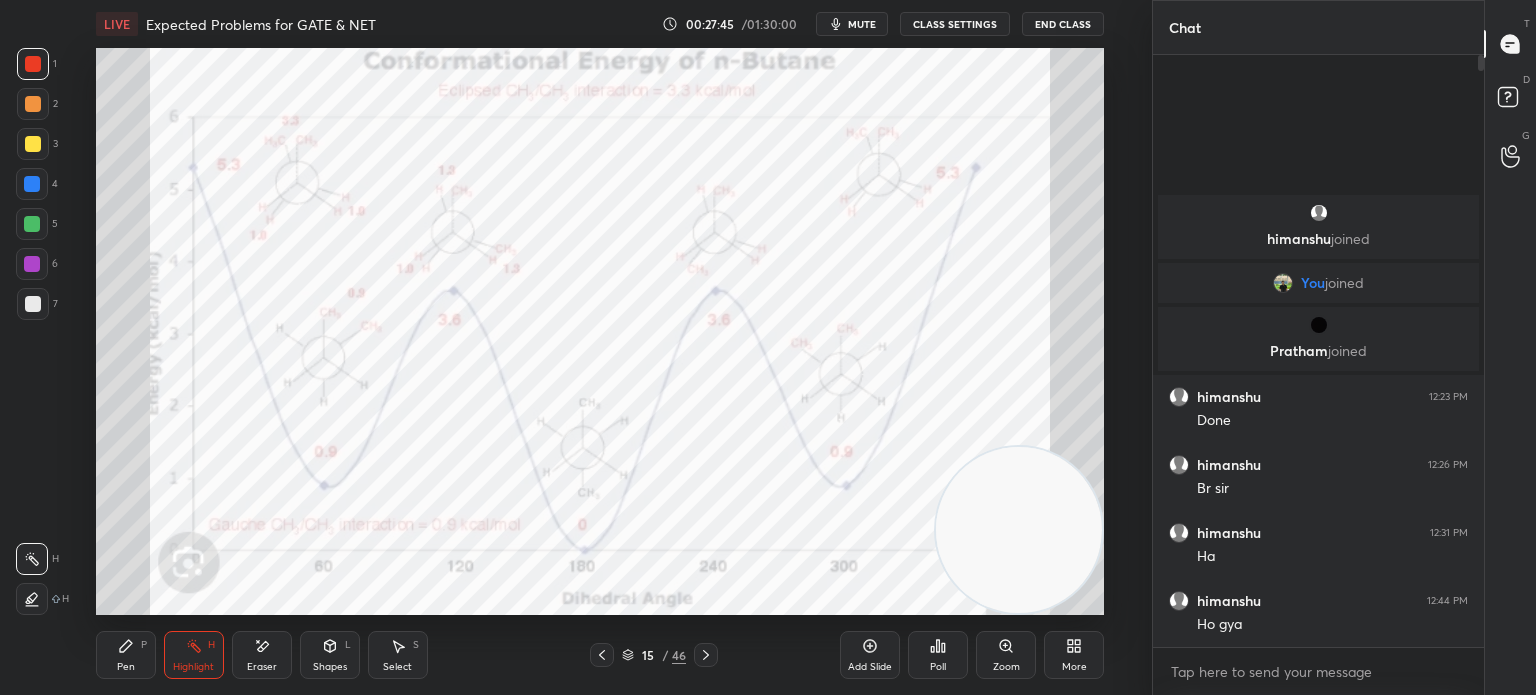 click 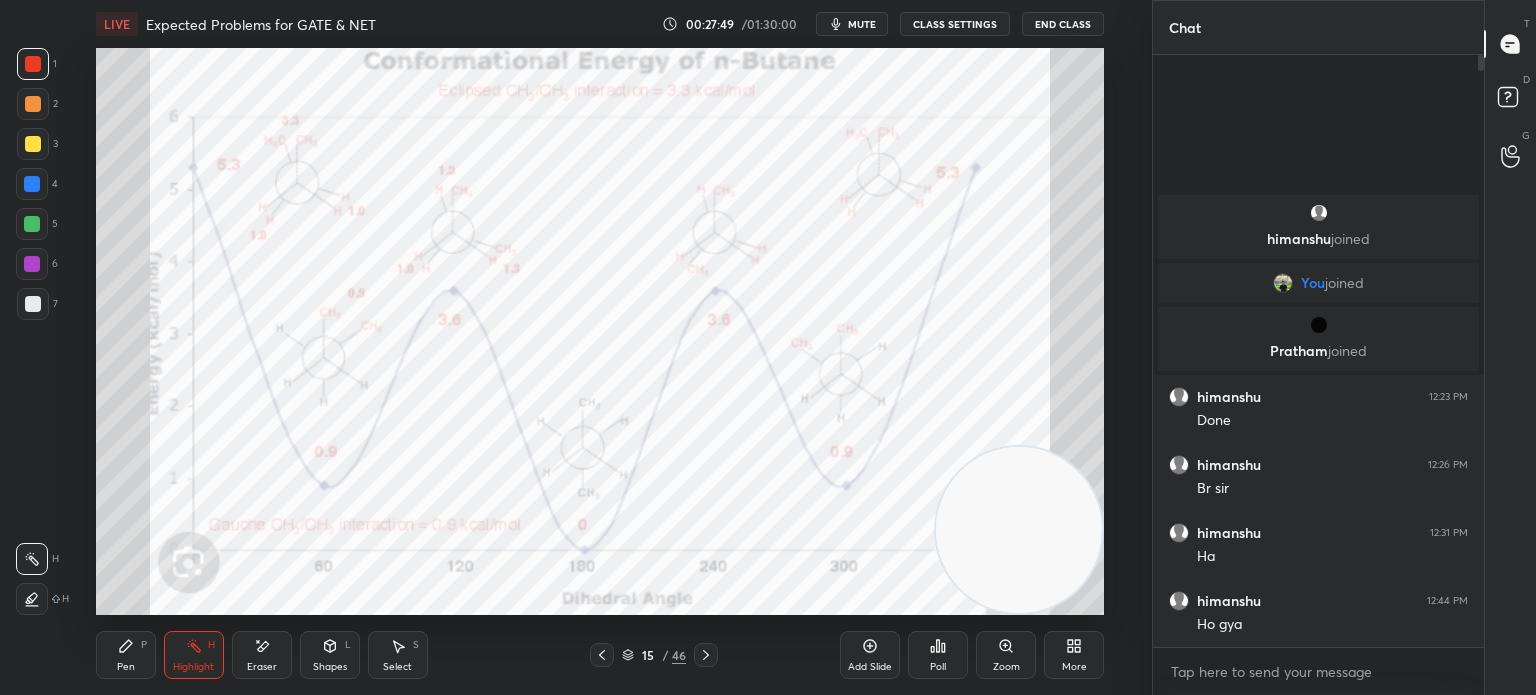 click on "P" at bounding box center (144, 645) 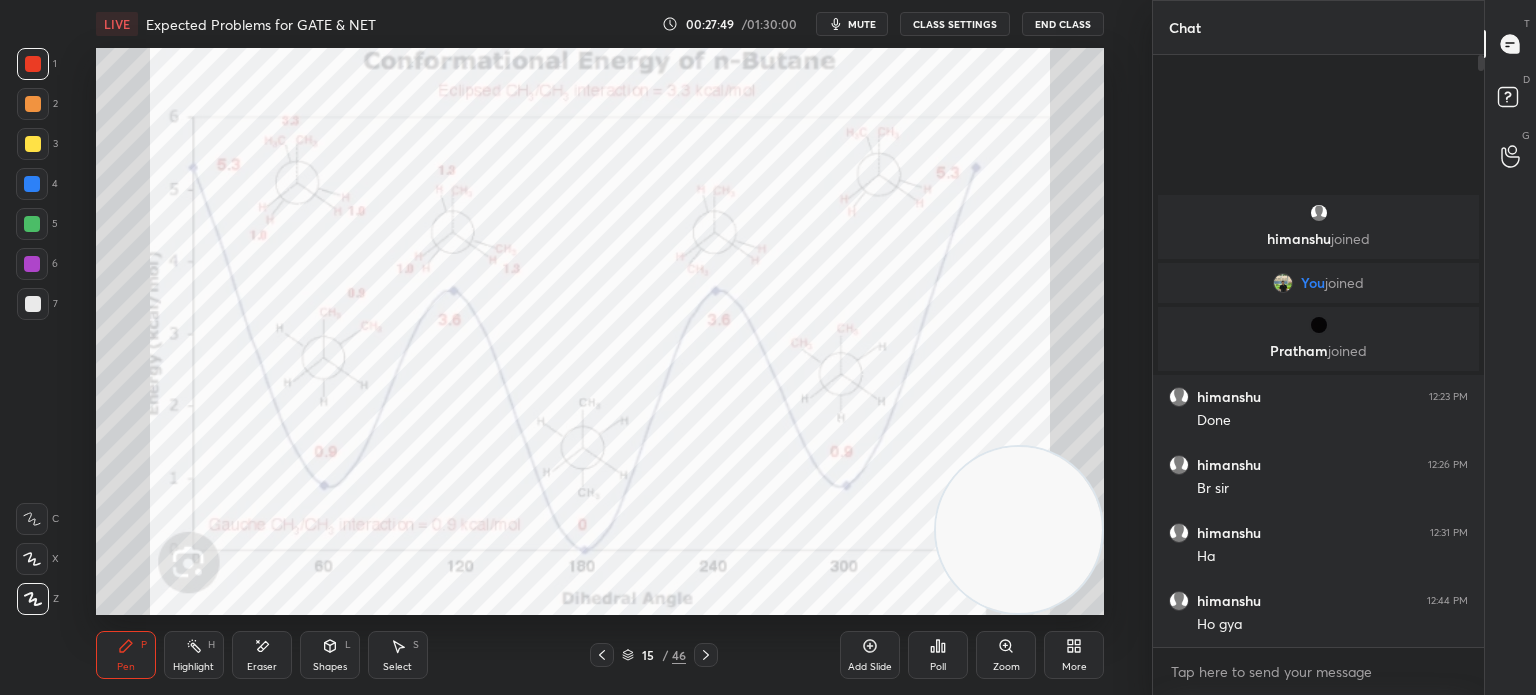 click on "Pen P" at bounding box center [126, 655] 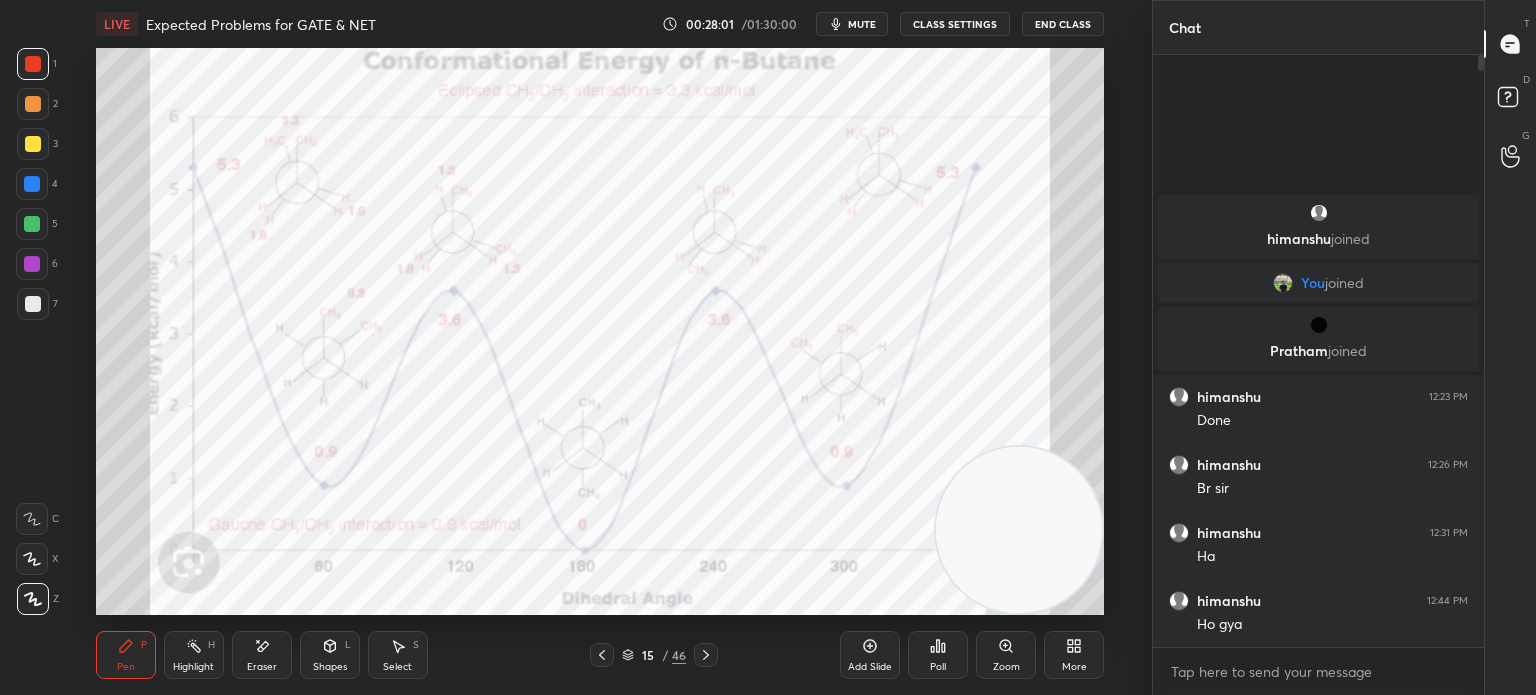 click on "Eraser" at bounding box center [262, 655] 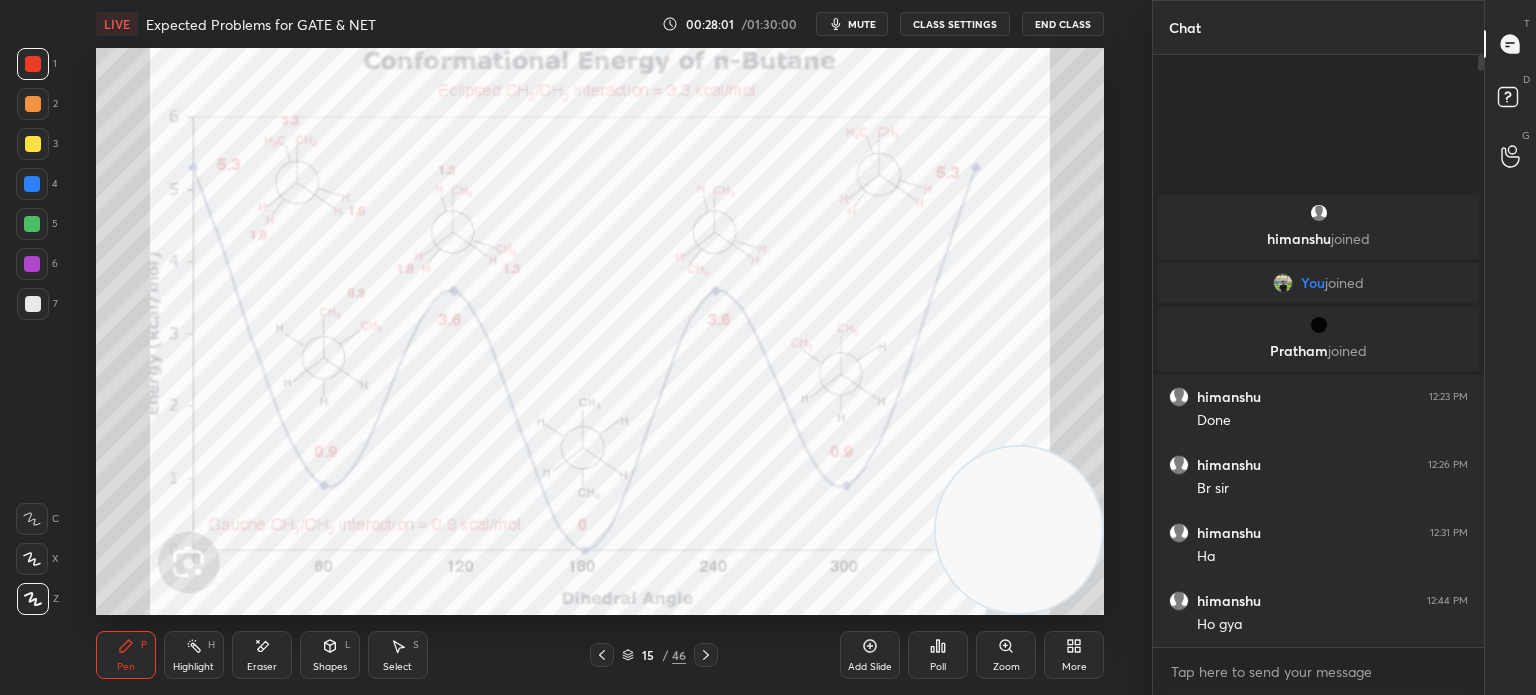 click on "Highlight" at bounding box center (193, 667) 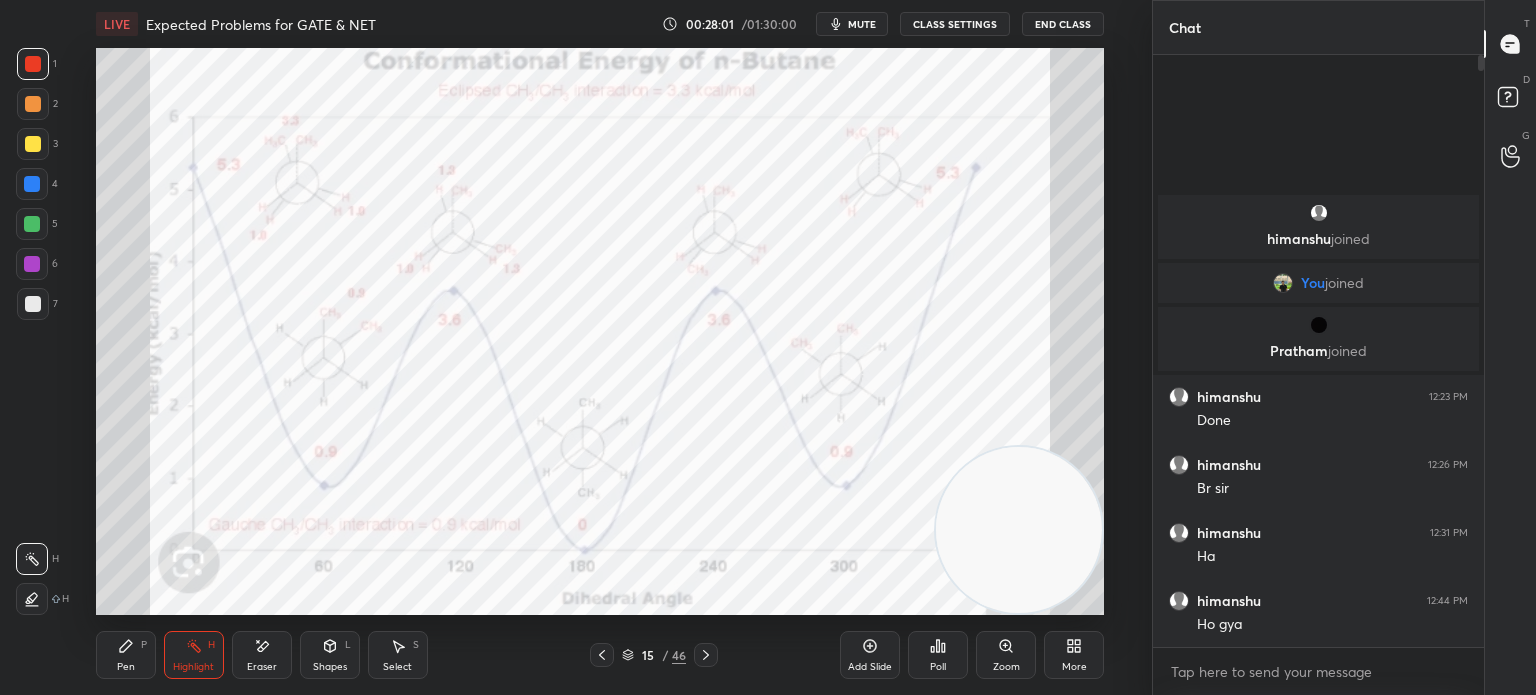 click on "Highlight" at bounding box center [193, 667] 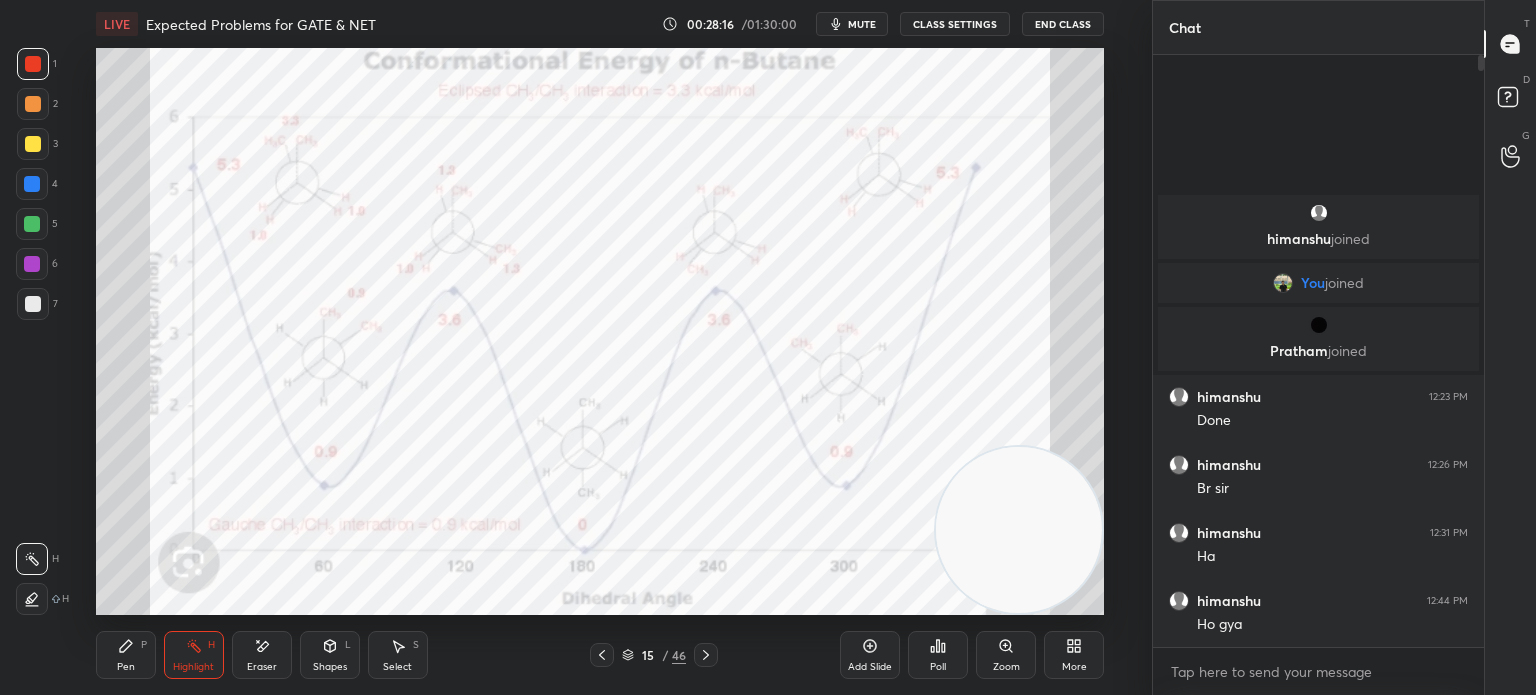 click 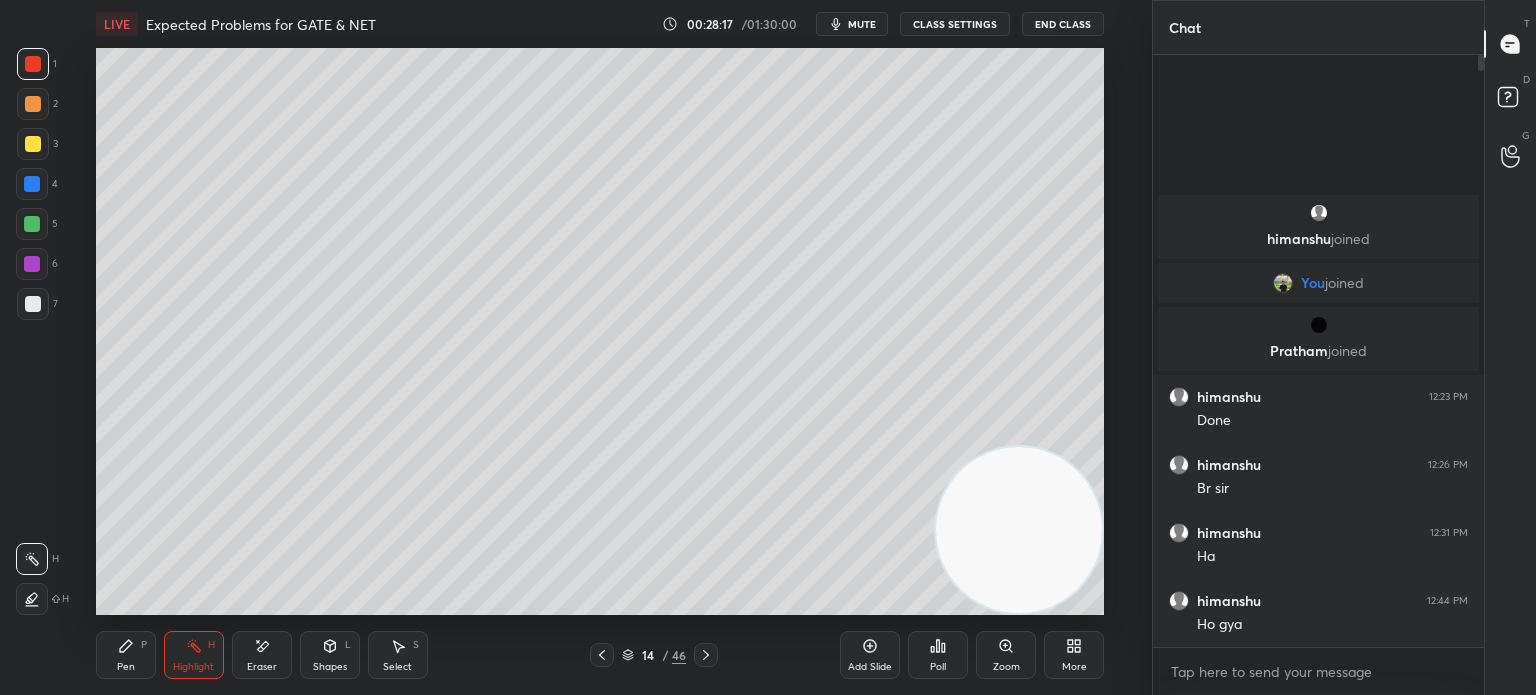 click at bounding box center (706, 655) 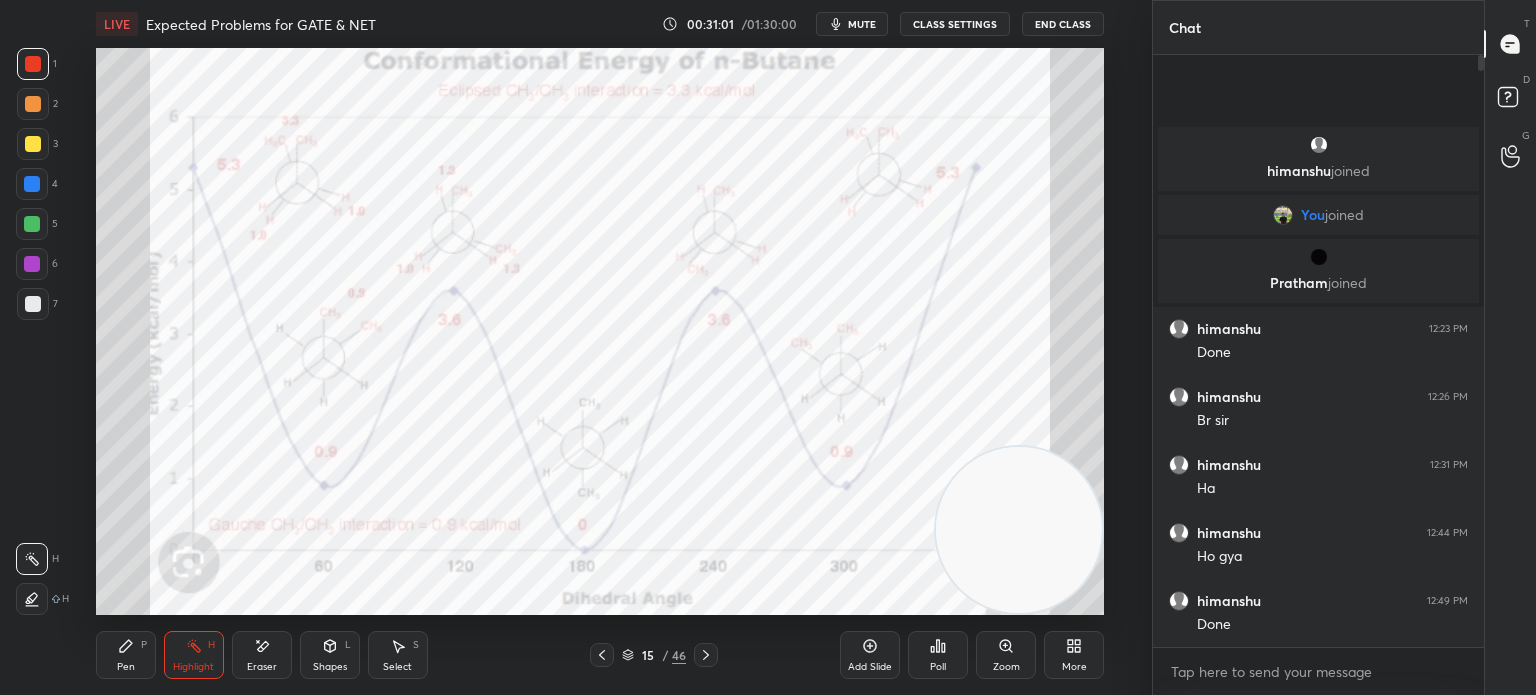 click at bounding box center (33, 304) 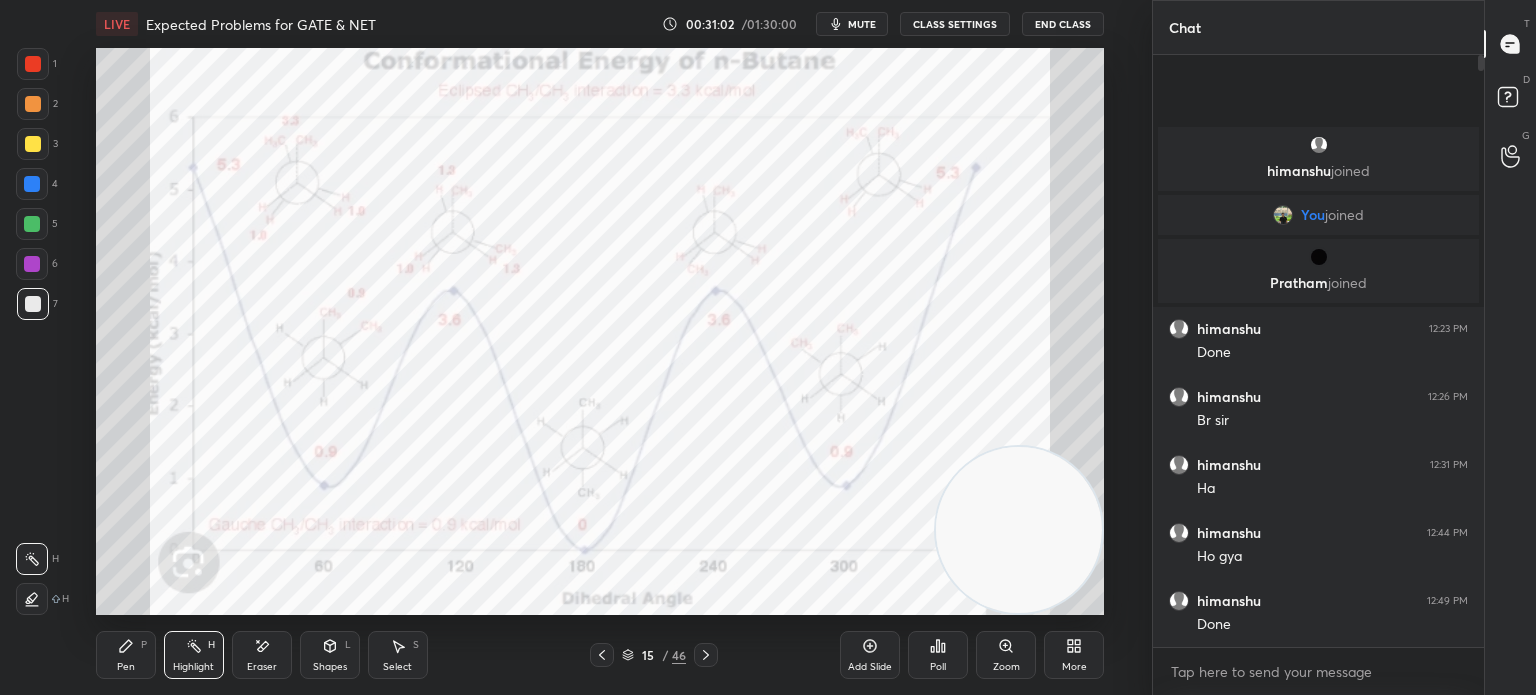 click at bounding box center (33, 304) 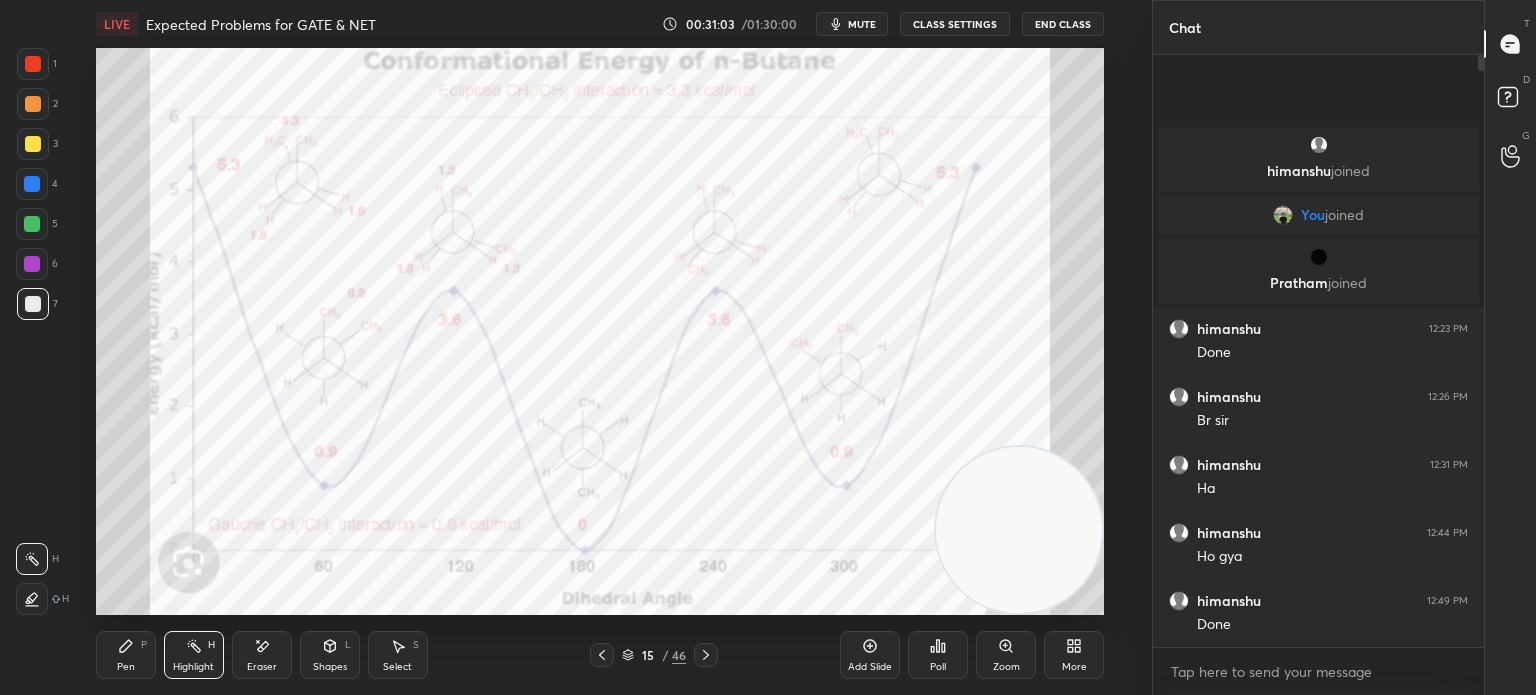 click on "Pen P" at bounding box center [126, 655] 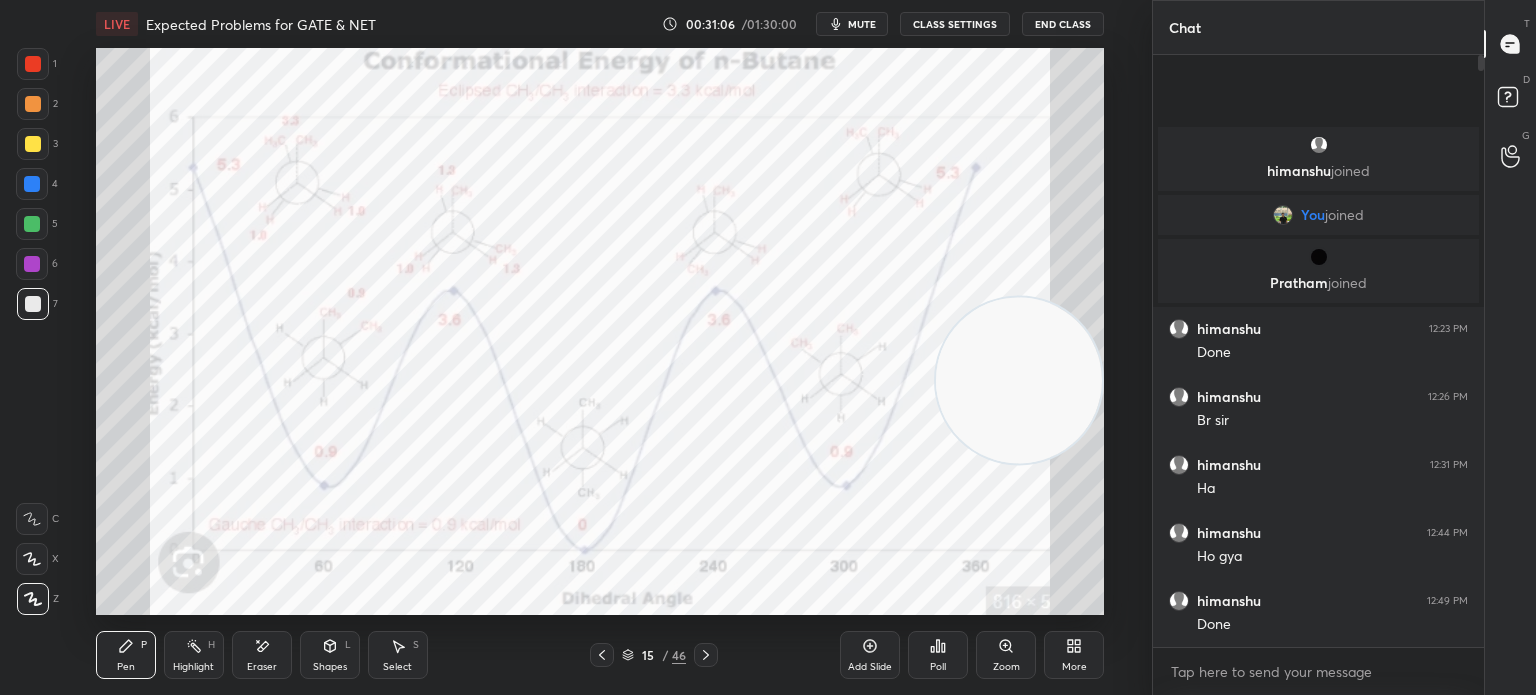 click 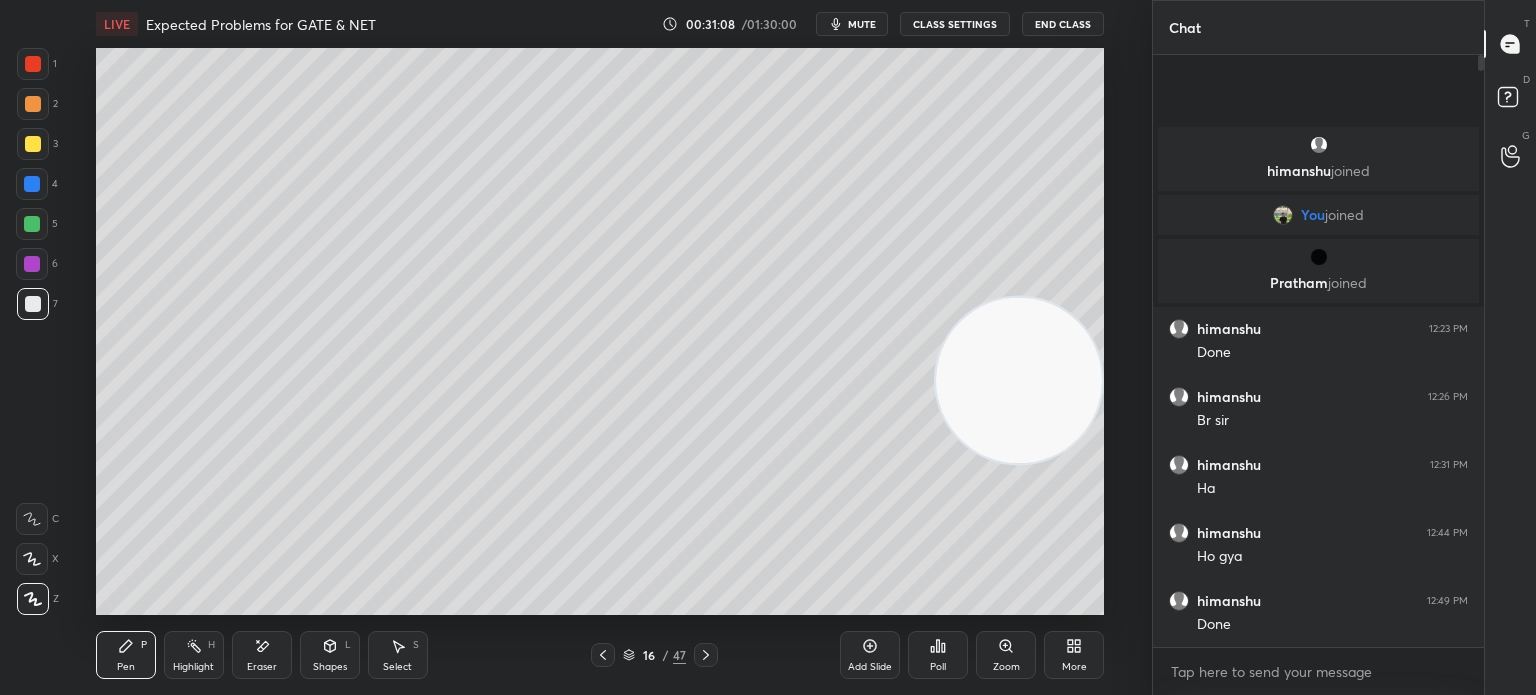 click at bounding box center [33, 144] 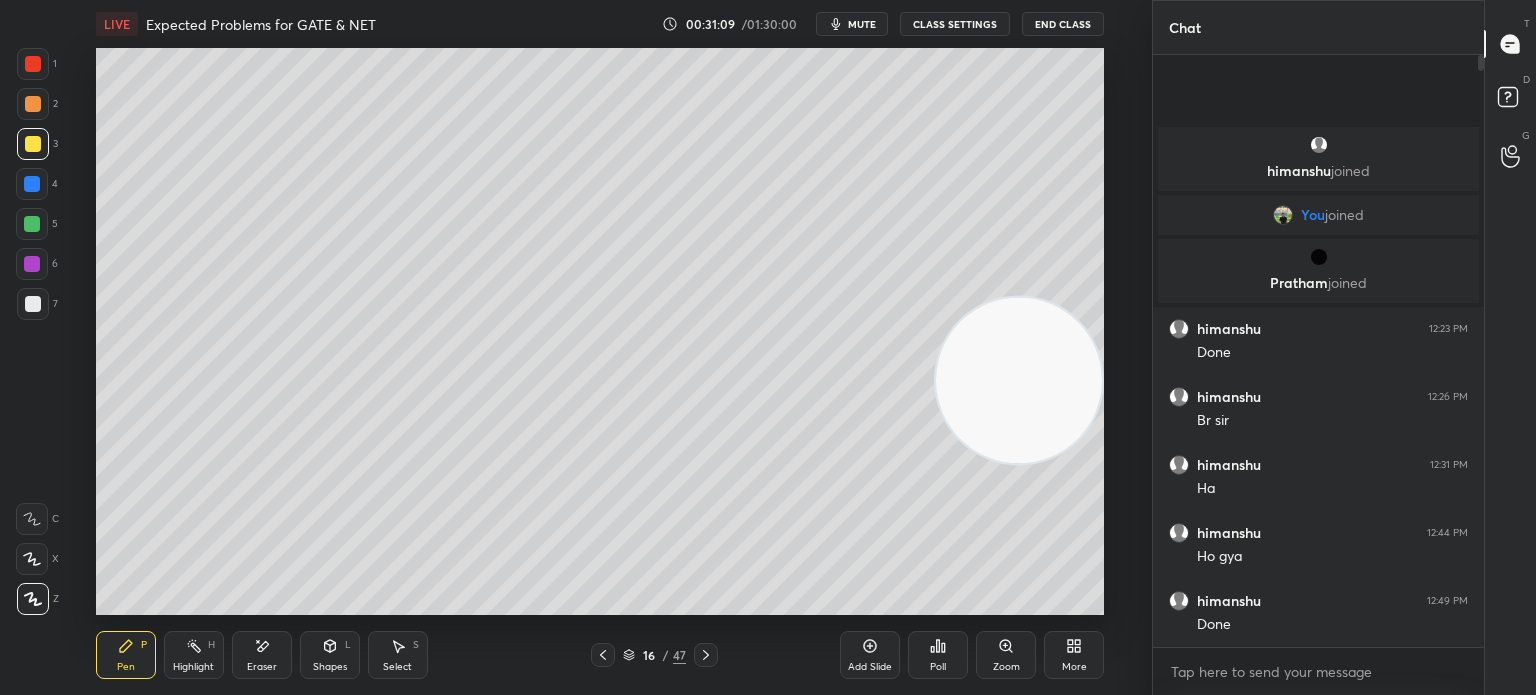 click 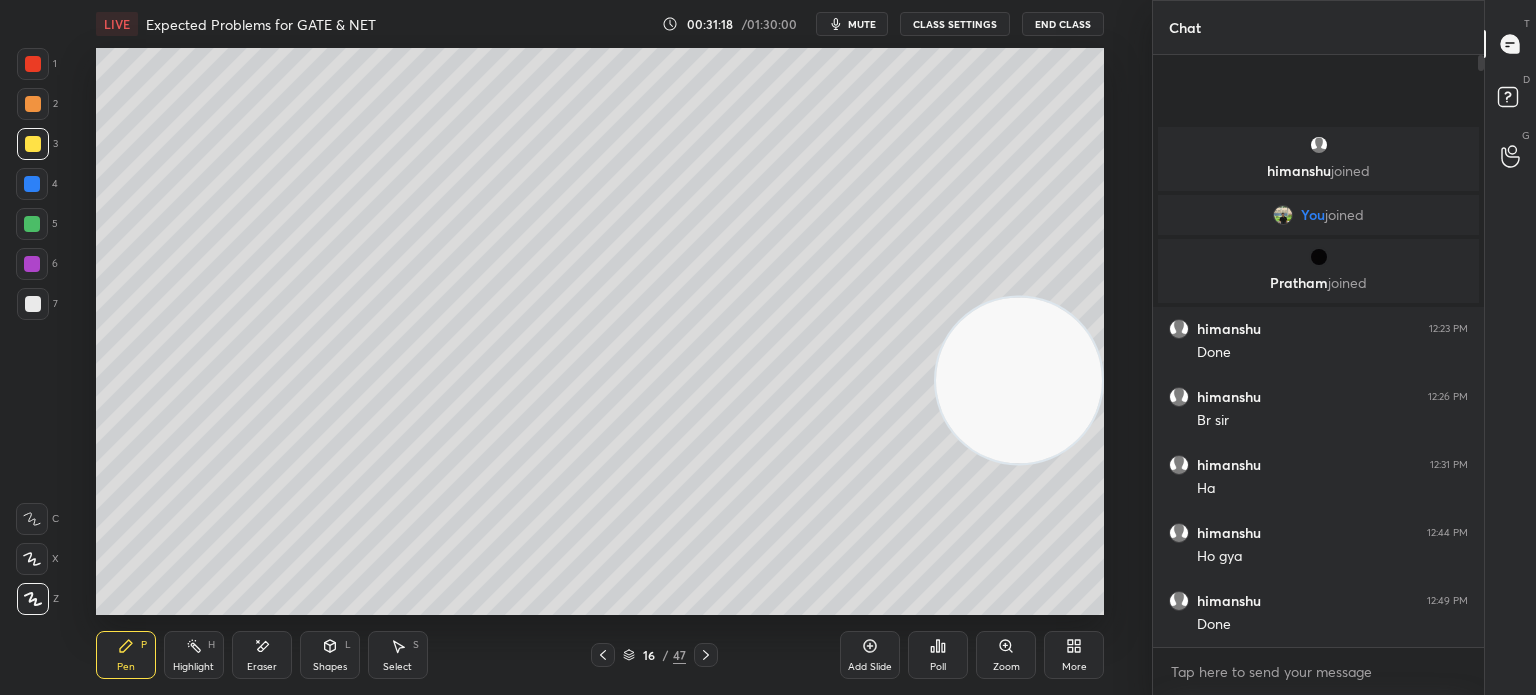 click at bounding box center [33, 304] 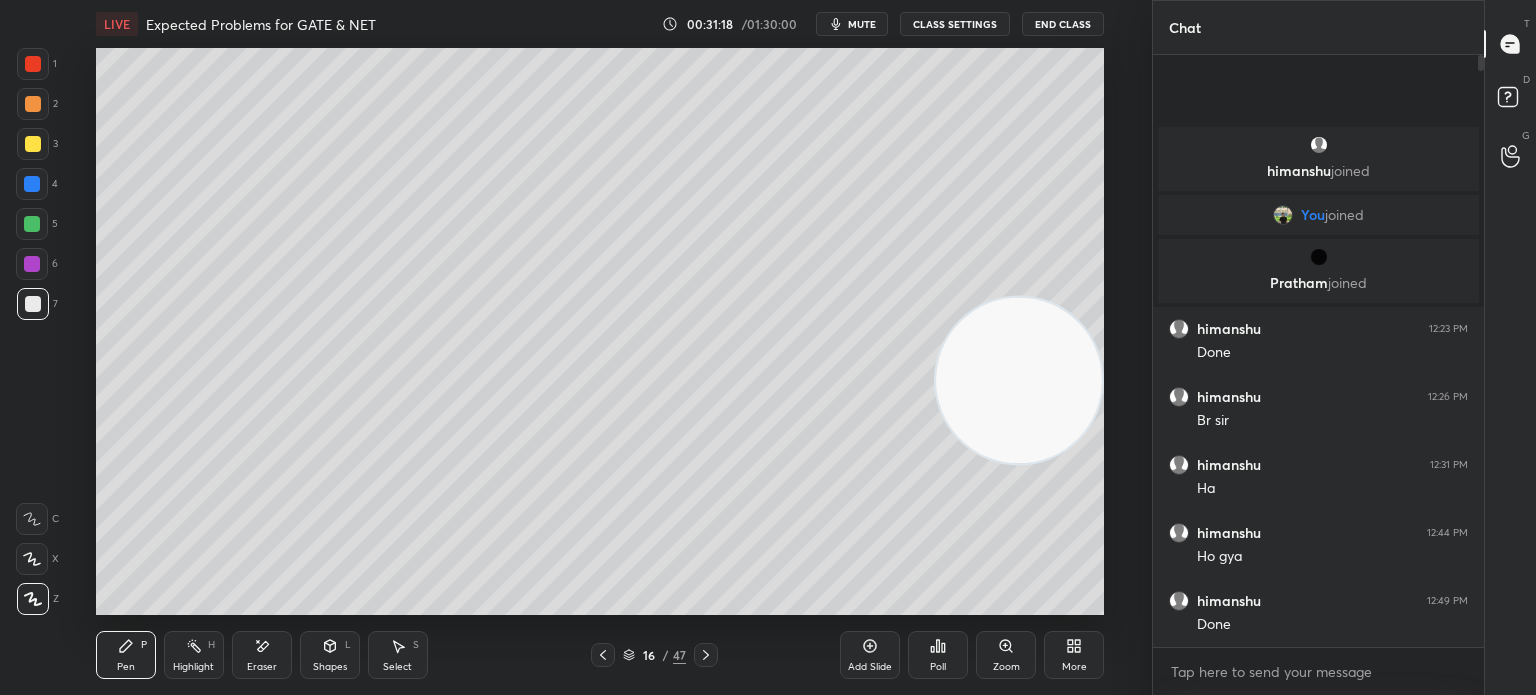 click at bounding box center [33, 304] 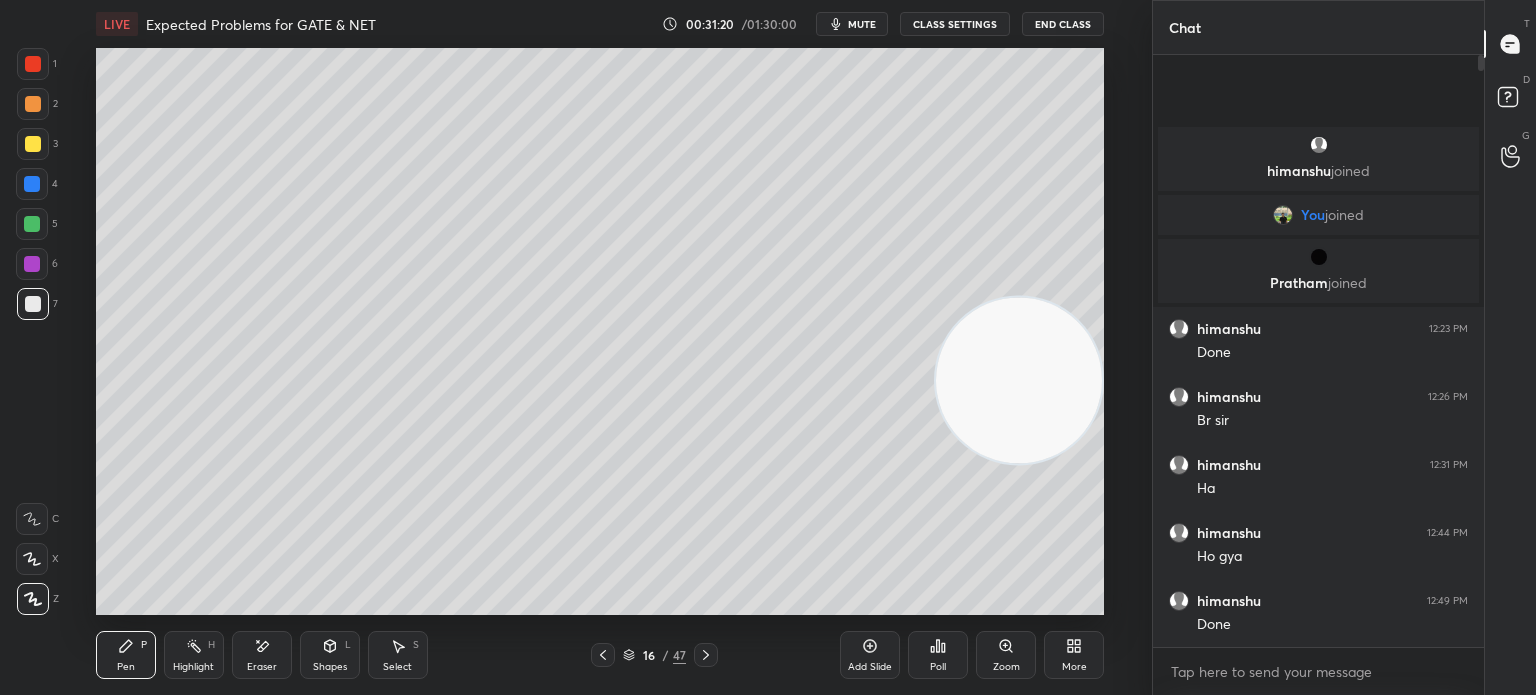 click on "Eraser" at bounding box center (262, 655) 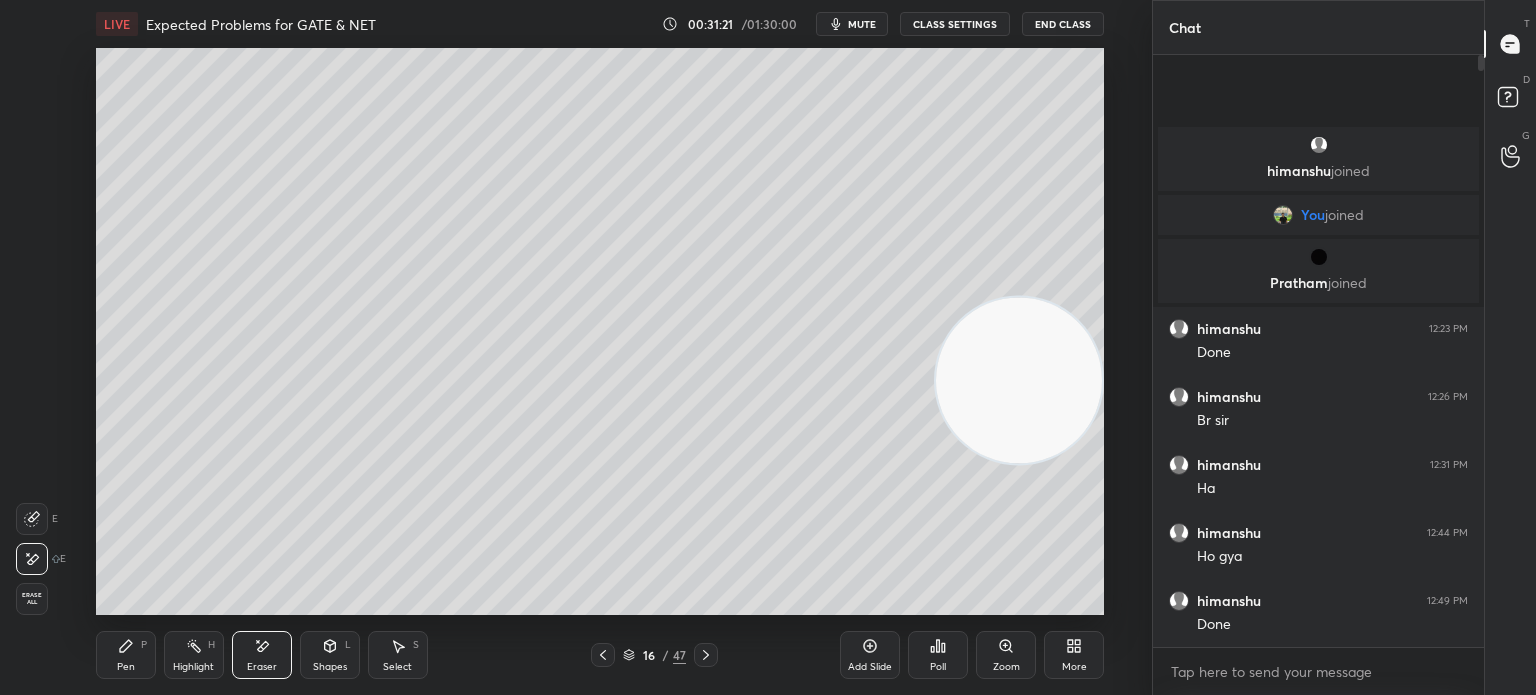 click on "Pen P" at bounding box center [126, 655] 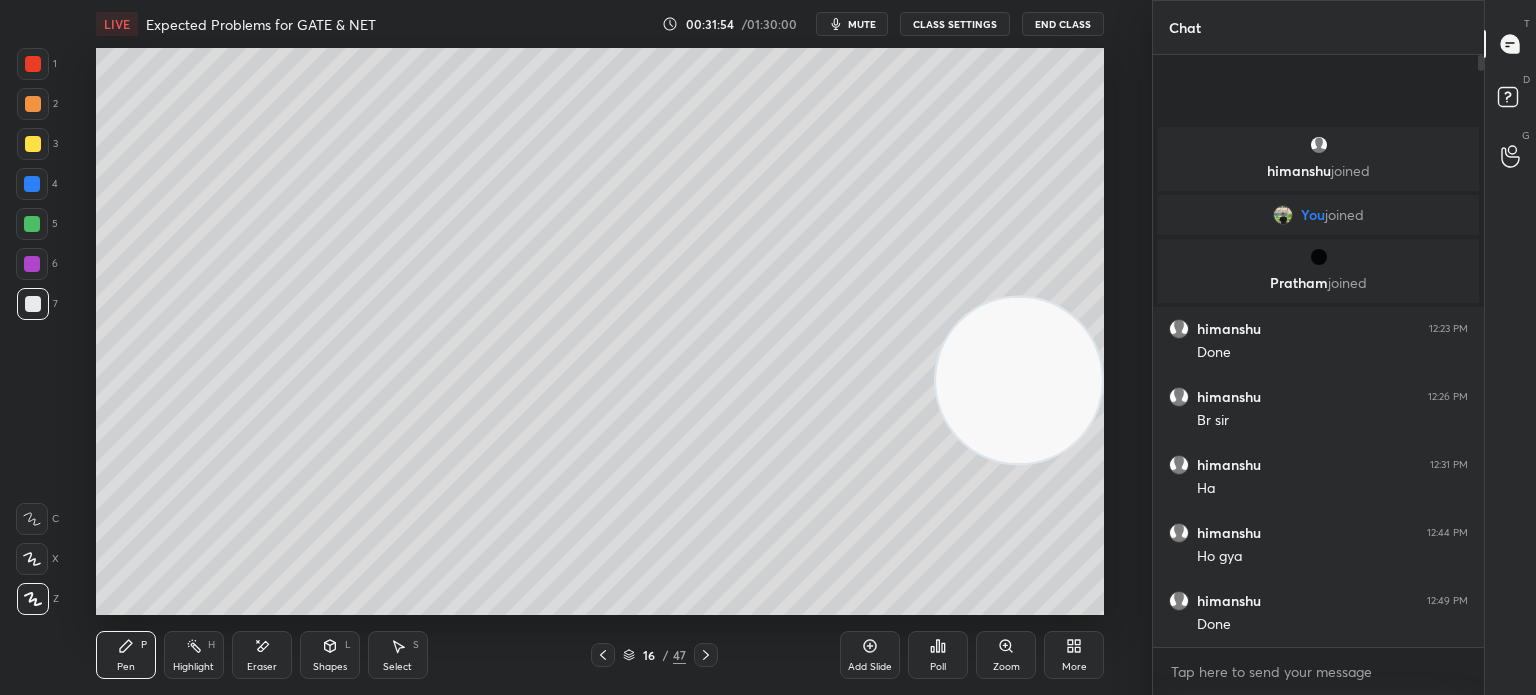 click on "Eraser" at bounding box center (262, 655) 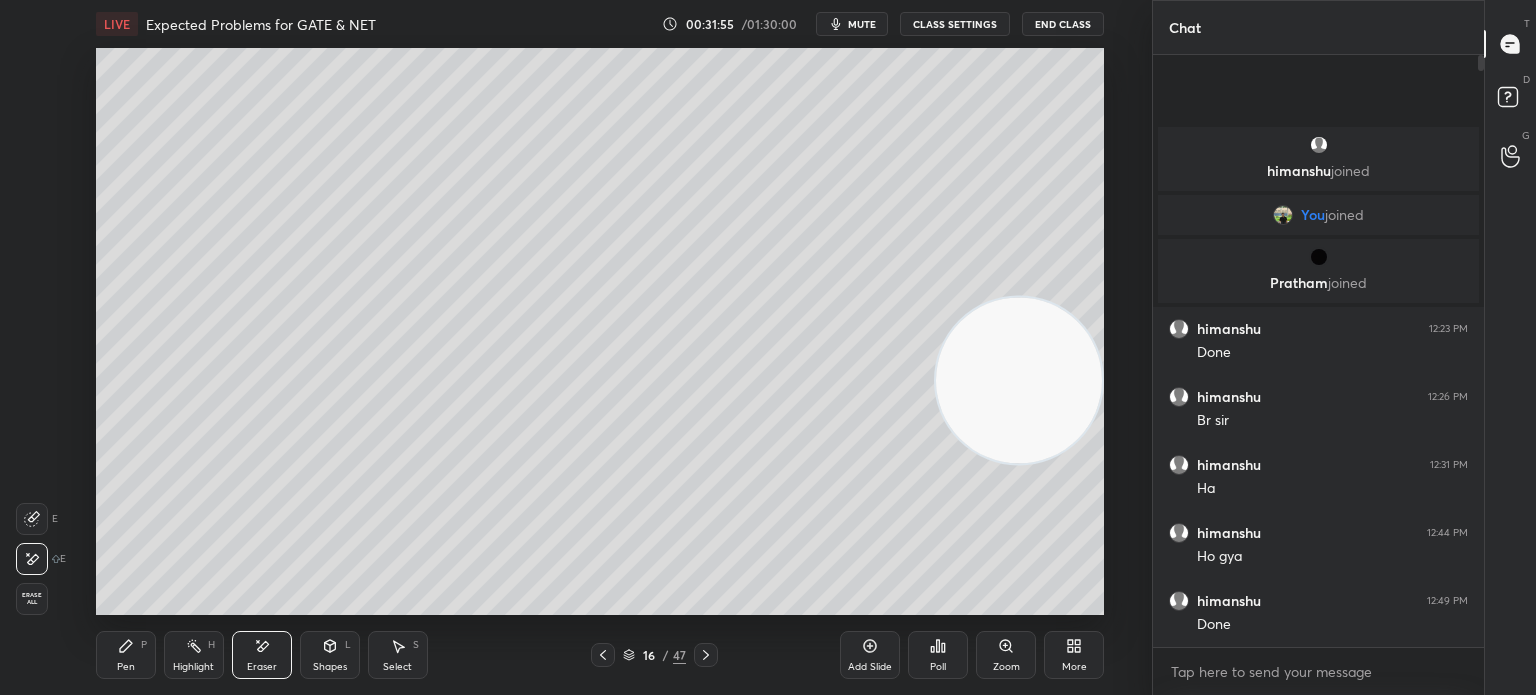 click 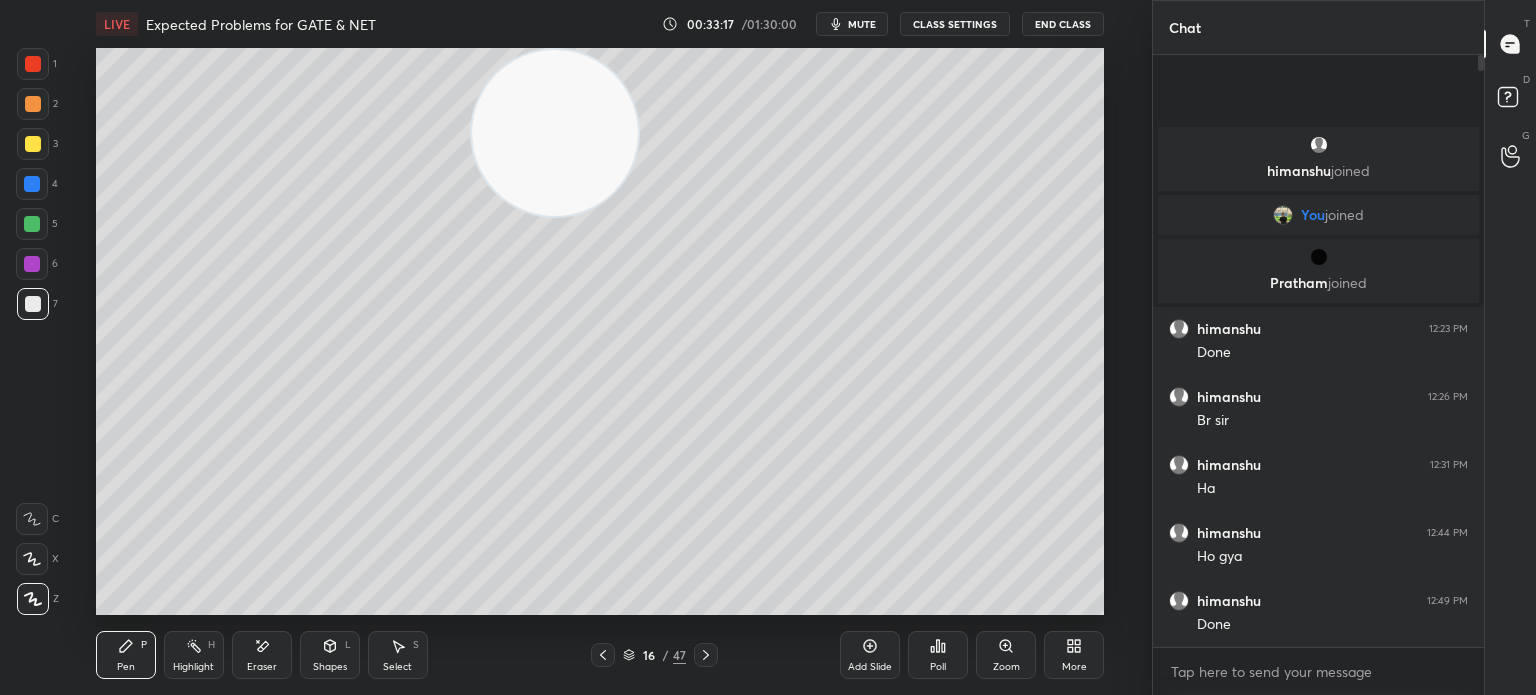 click on "Add Slide Poll Zoom More" at bounding box center [972, 655] 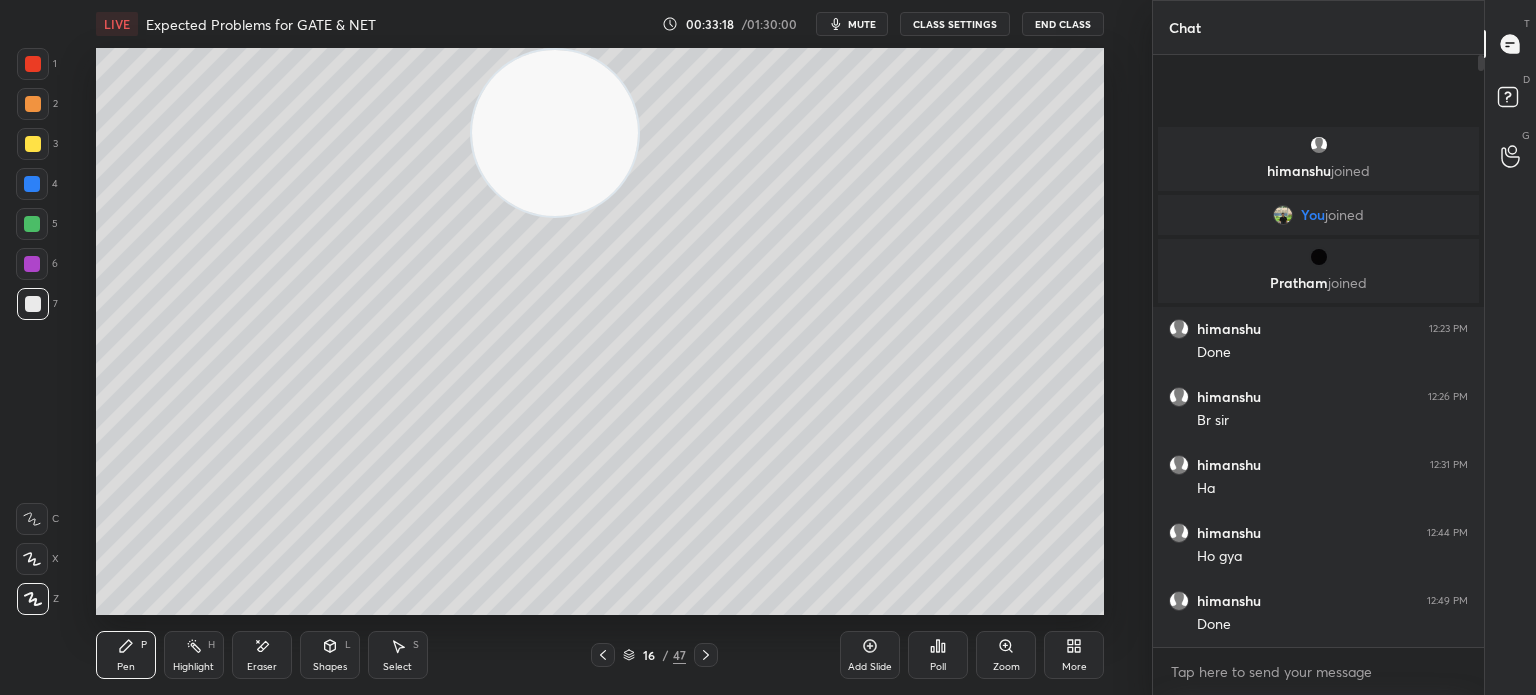 click on "Eraser" at bounding box center (262, 655) 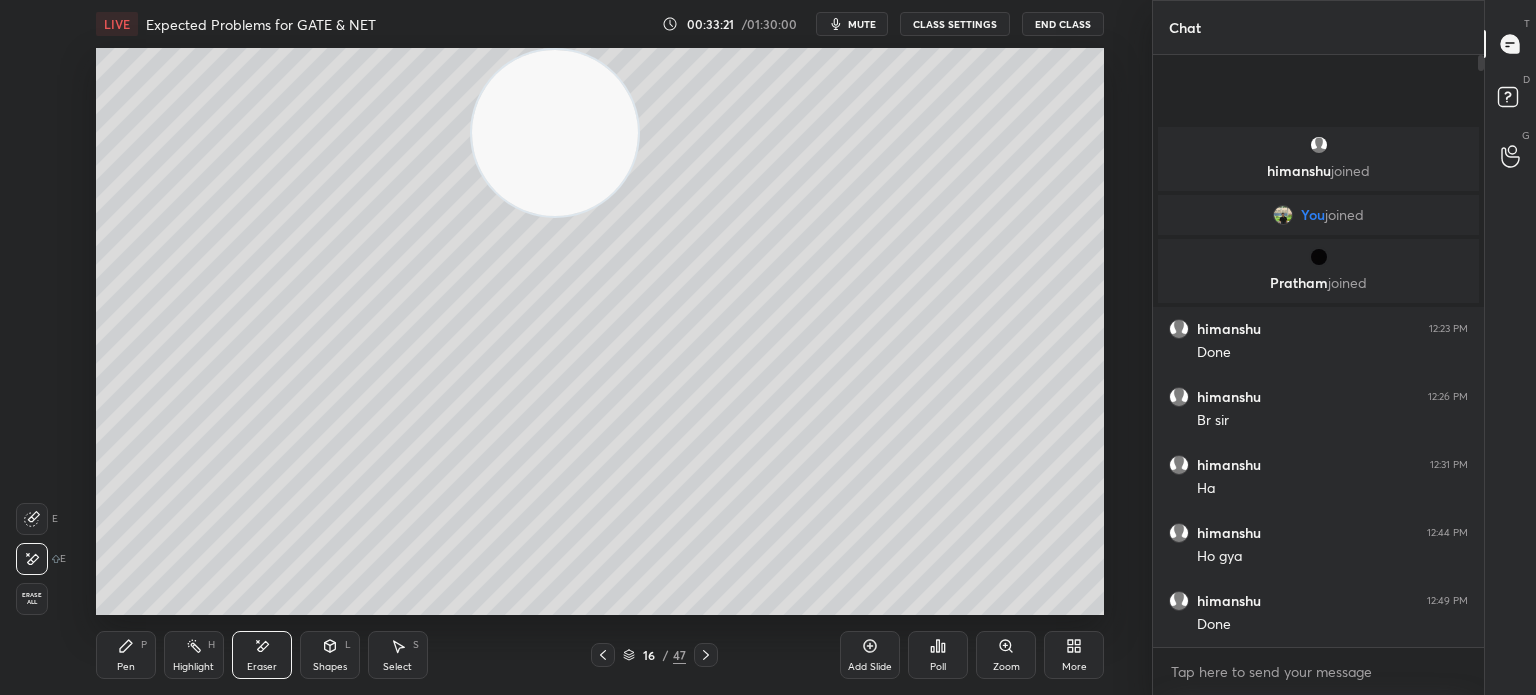 click on "Pen P" at bounding box center (126, 655) 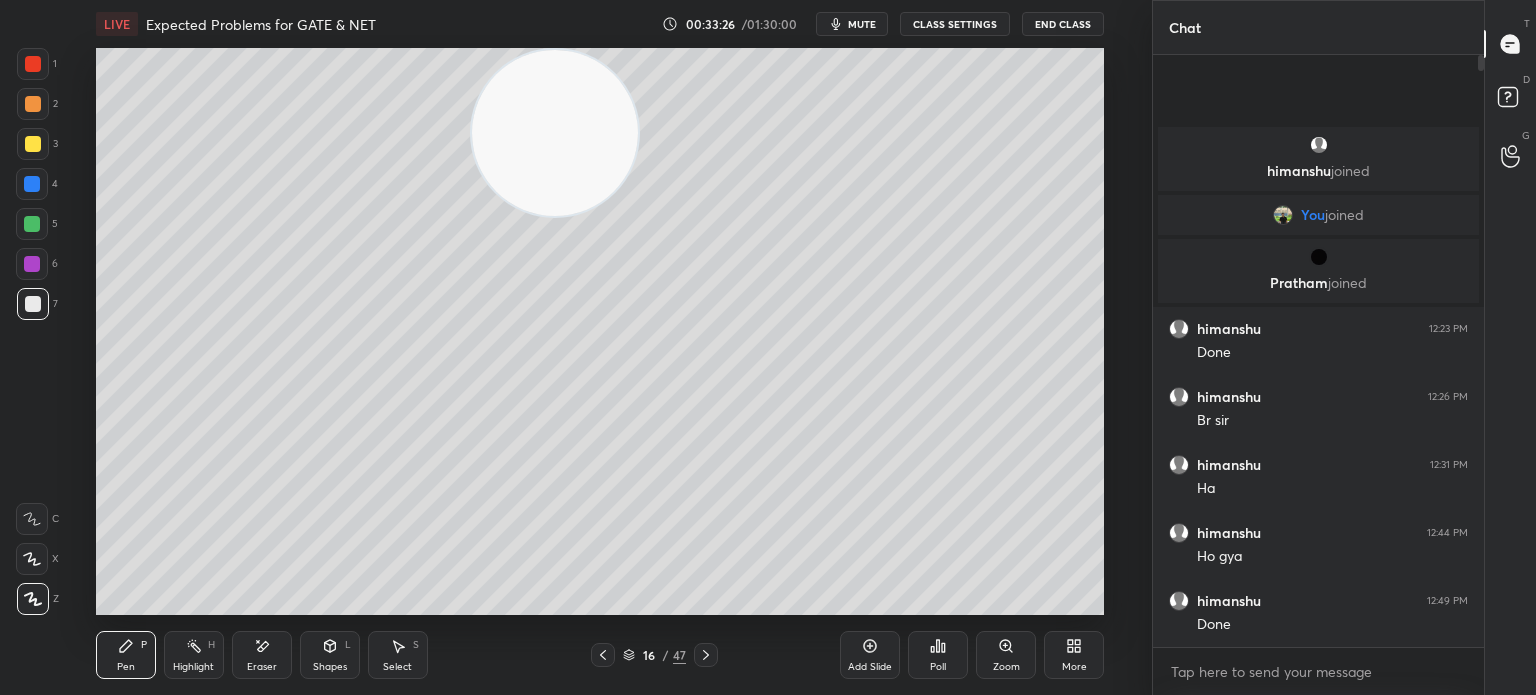 click on "Add Slide Poll Zoom More" at bounding box center [972, 655] 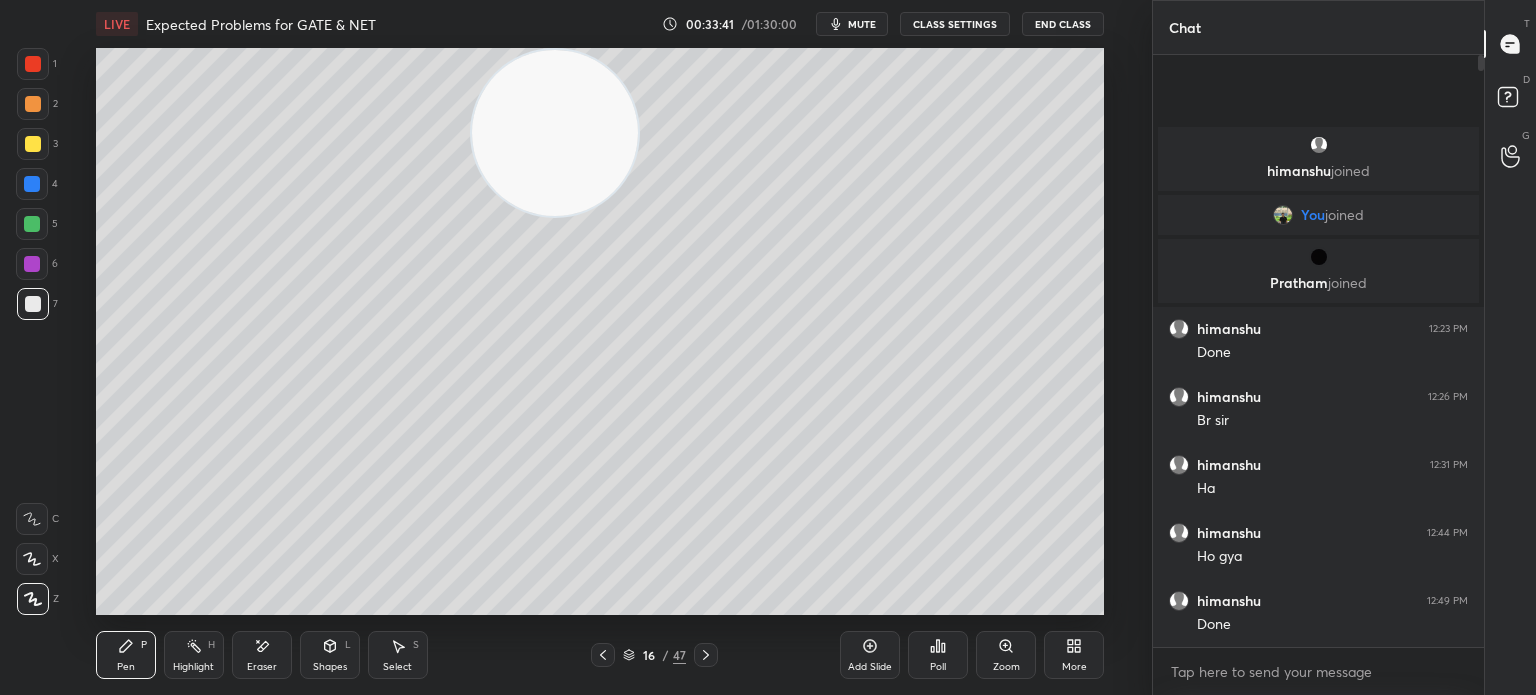 click on "Eraser" at bounding box center (262, 655) 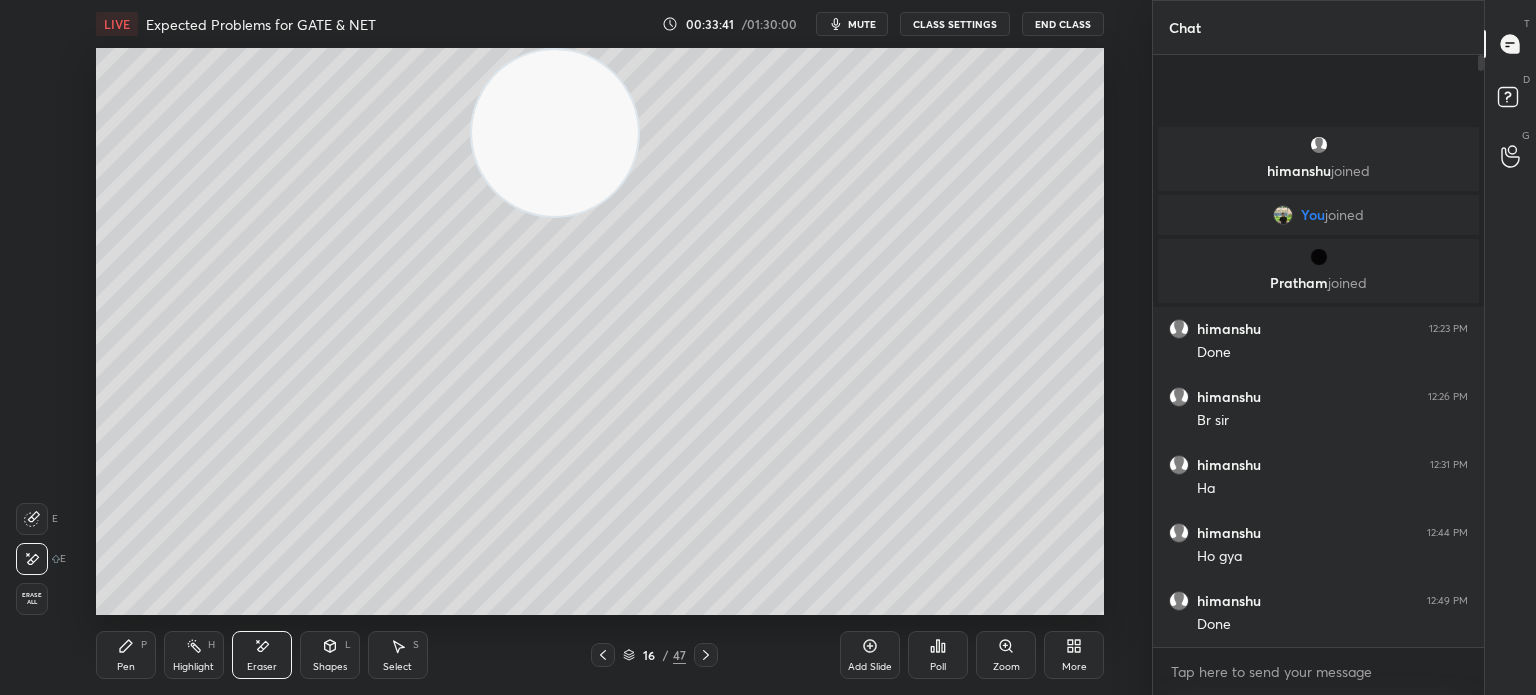 click 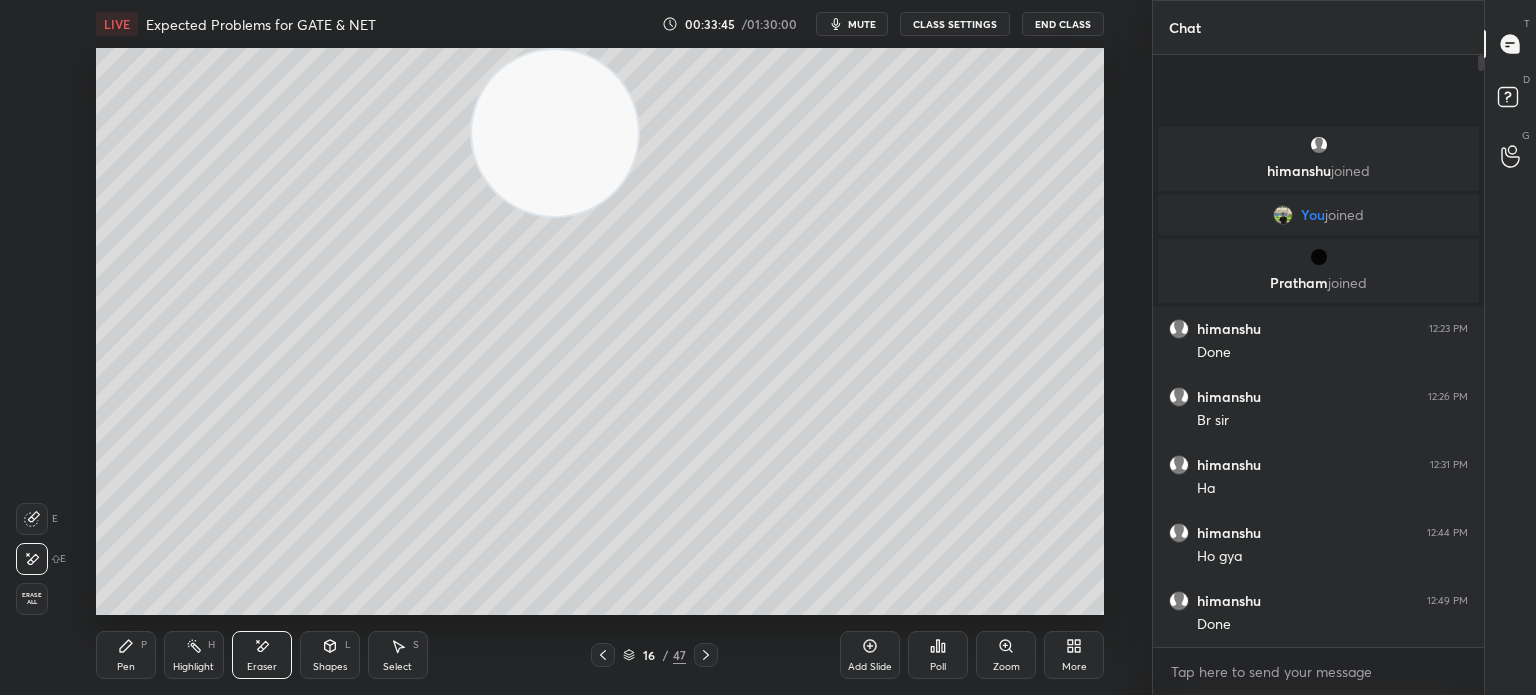 click on "Pen" at bounding box center [126, 667] 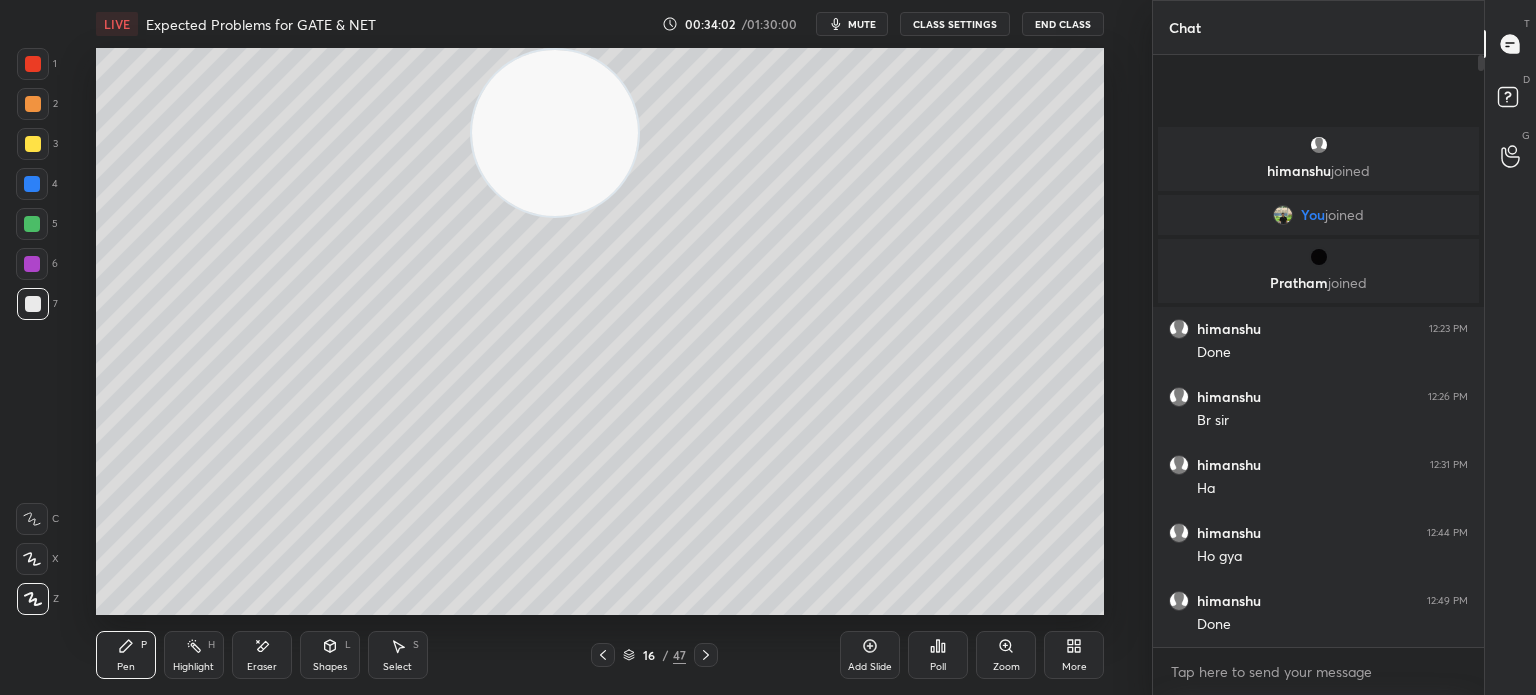 click on "Highlight H" at bounding box center [194, 655] 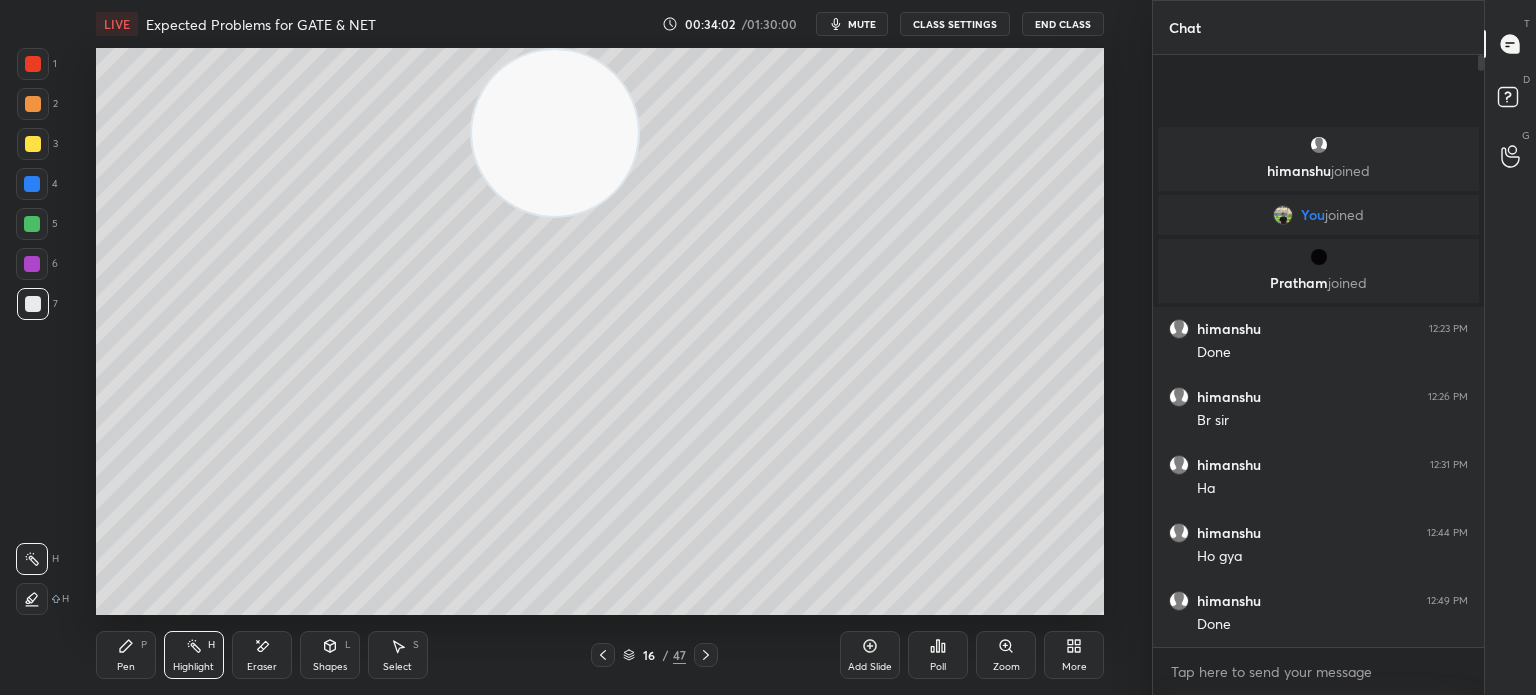 click 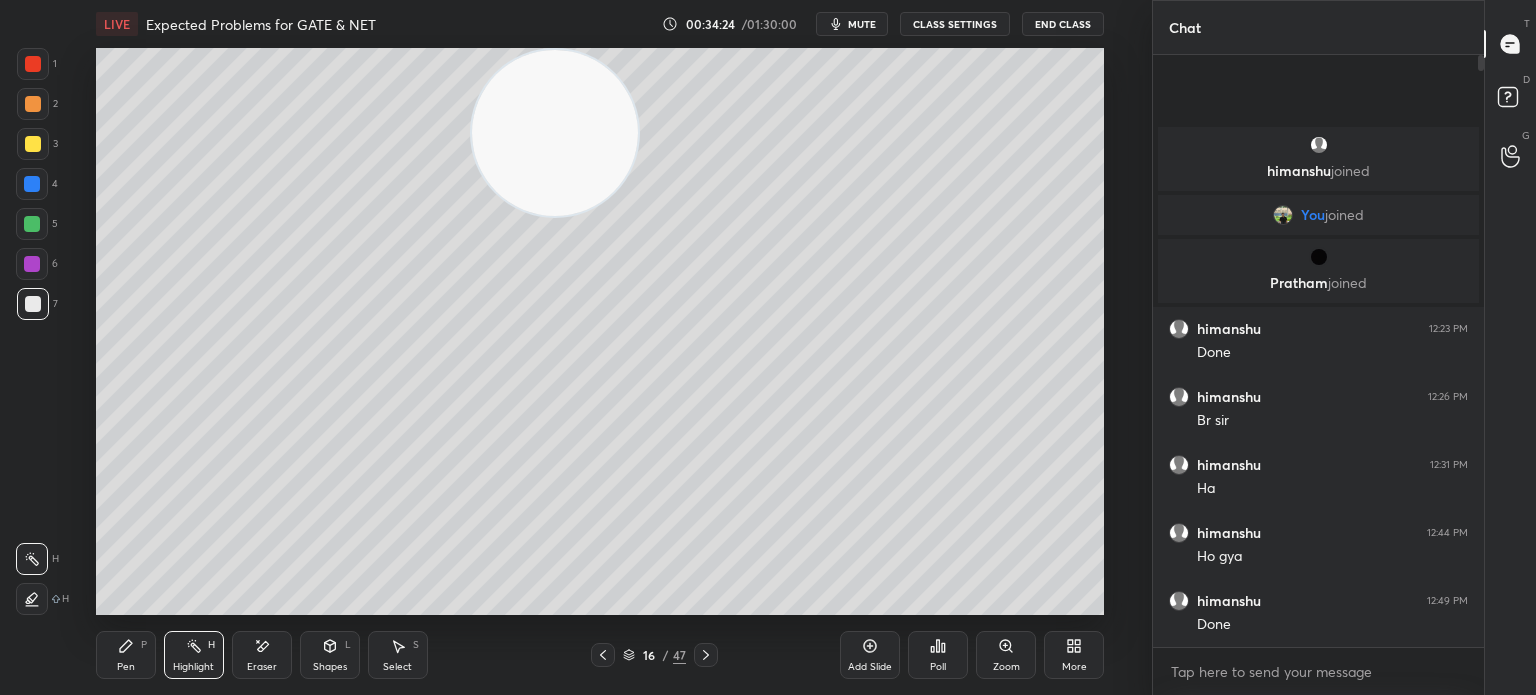 click on "Pen" at bounding box center (126, 667) 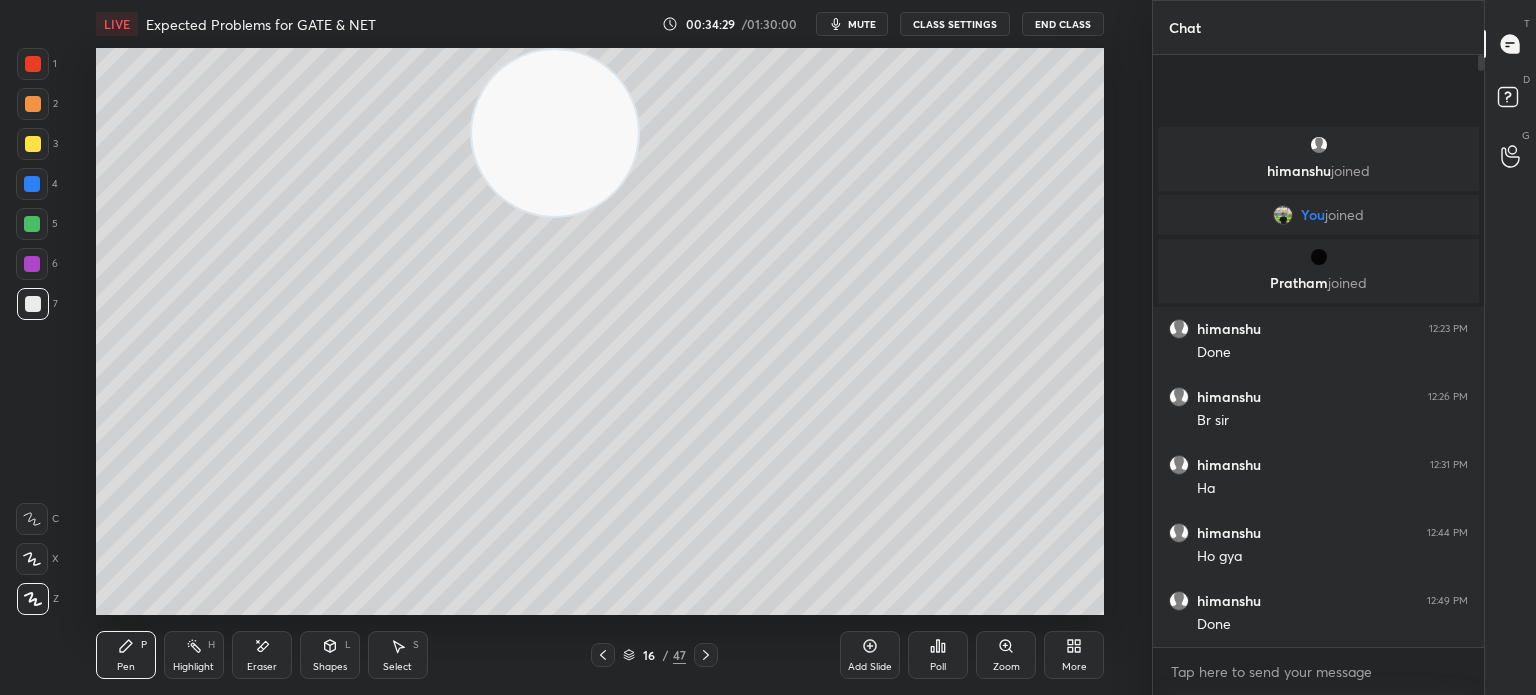 click at bounding box center (33, 144) 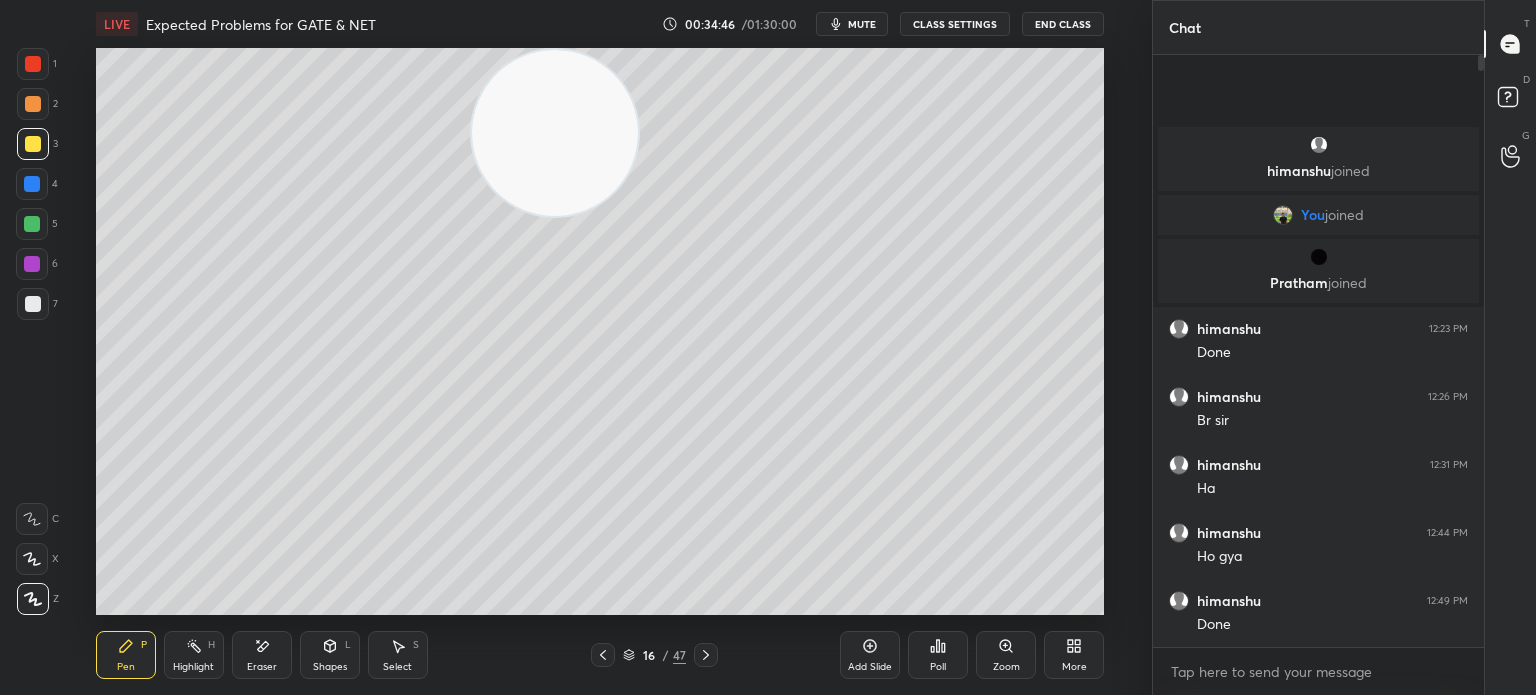 click on "Eraser" at bounding box center (262, 667) 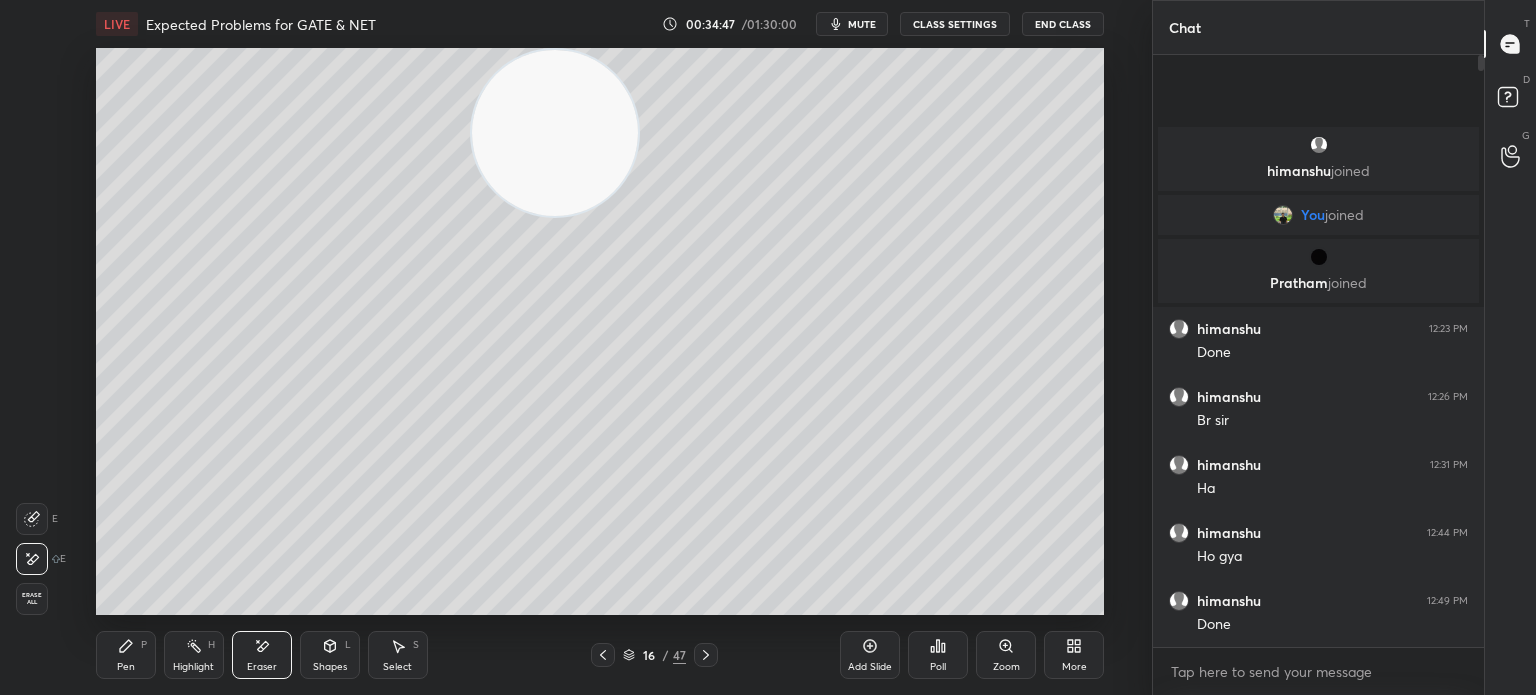 click on "Poll" at bounding box center [938, 655] 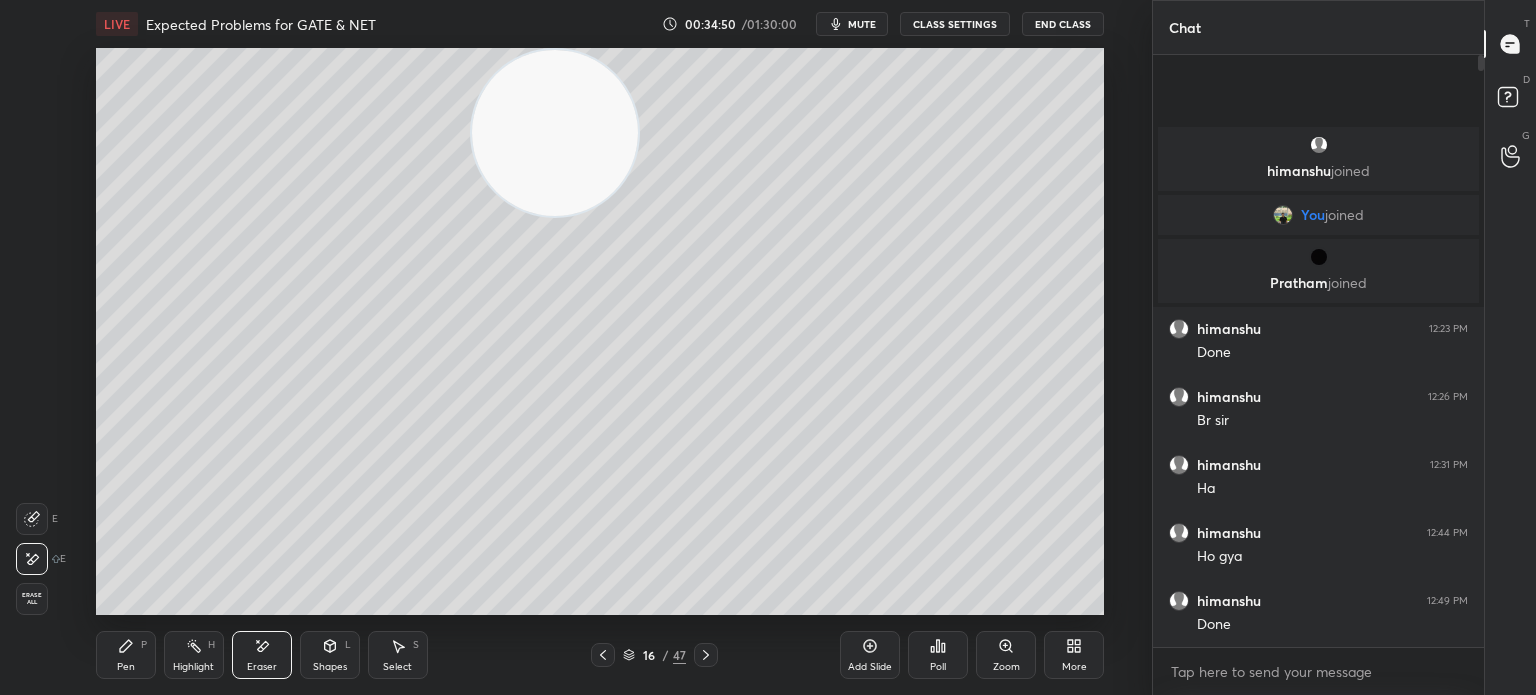 click on "Poll" at bounding box center [938, 655] 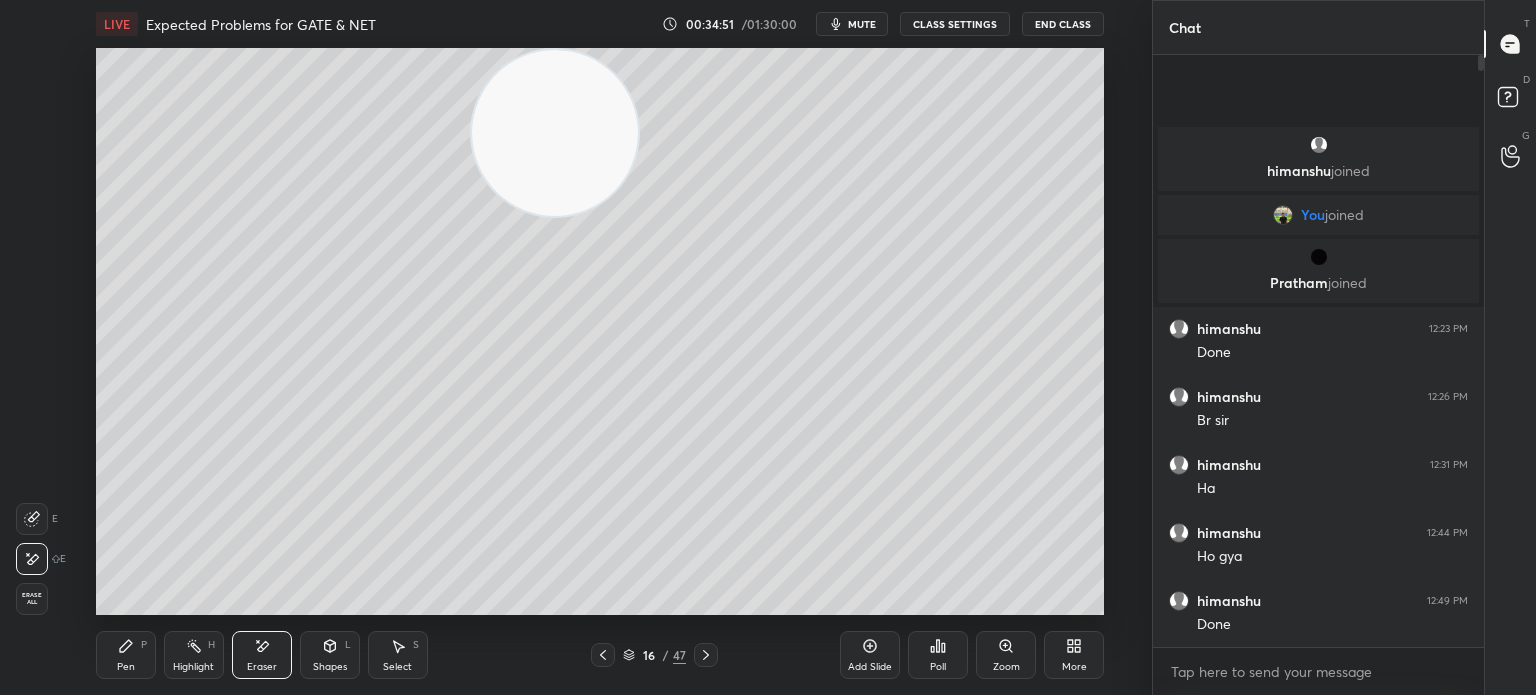 click on "Add Slide Poll Zoom More" at bounding box center (972, 655) 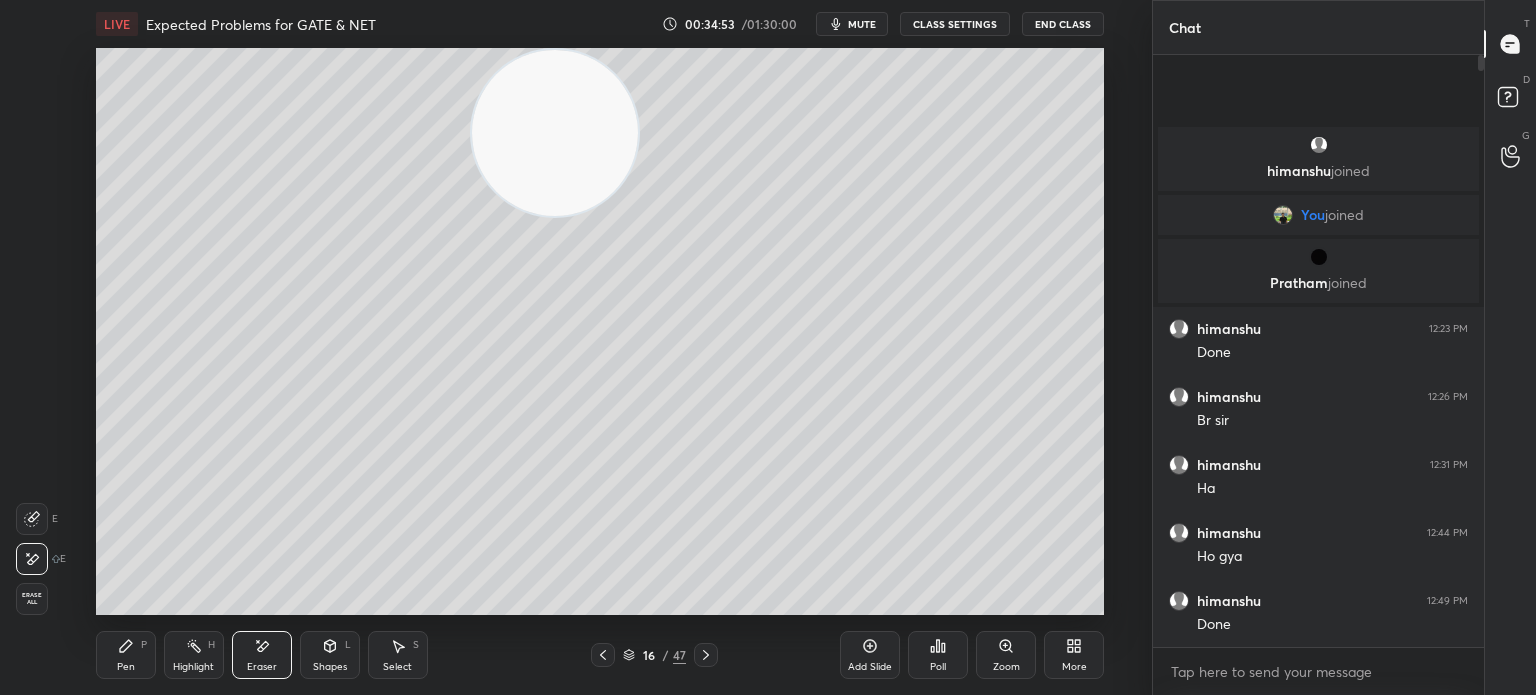 click on "Pen P" at bounding box center (126, 655) 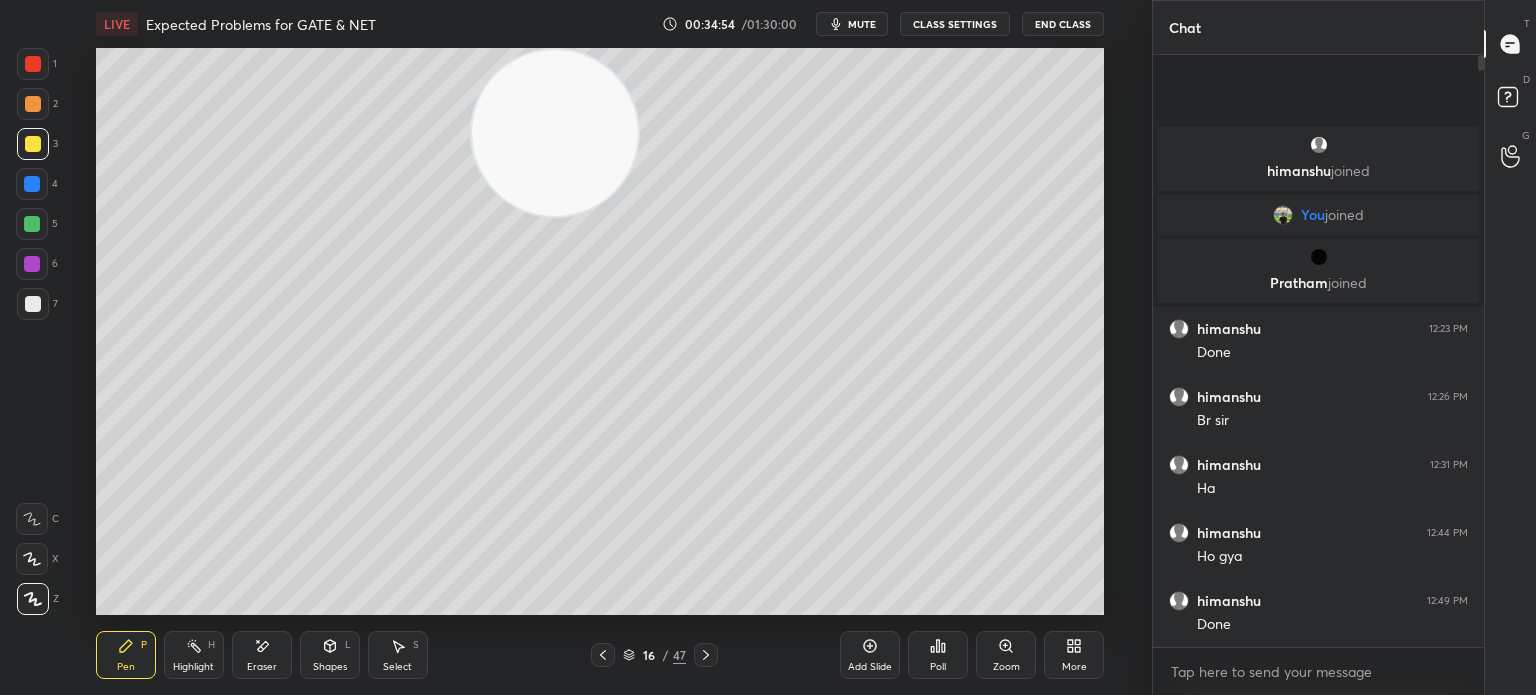 click at bounding box center (33, 304) 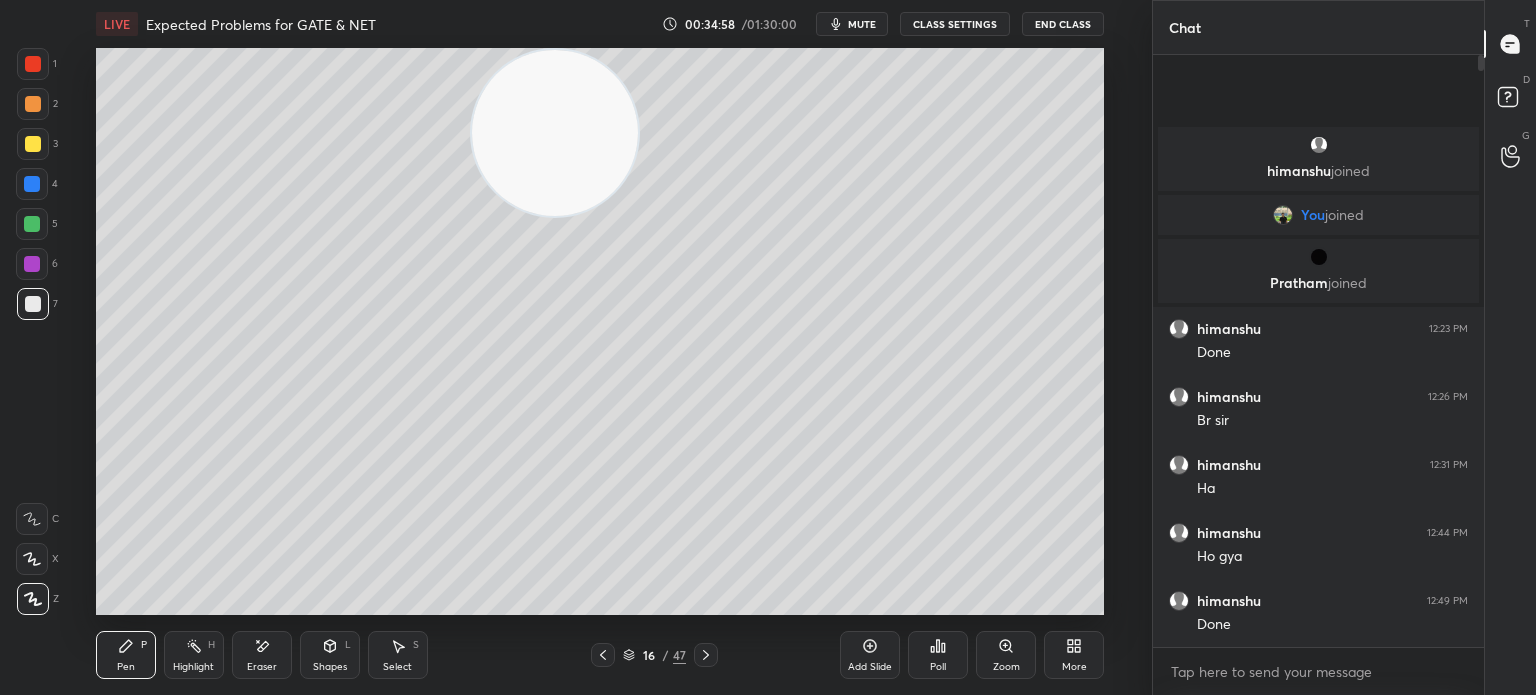 click at bounding box center (33, 144) 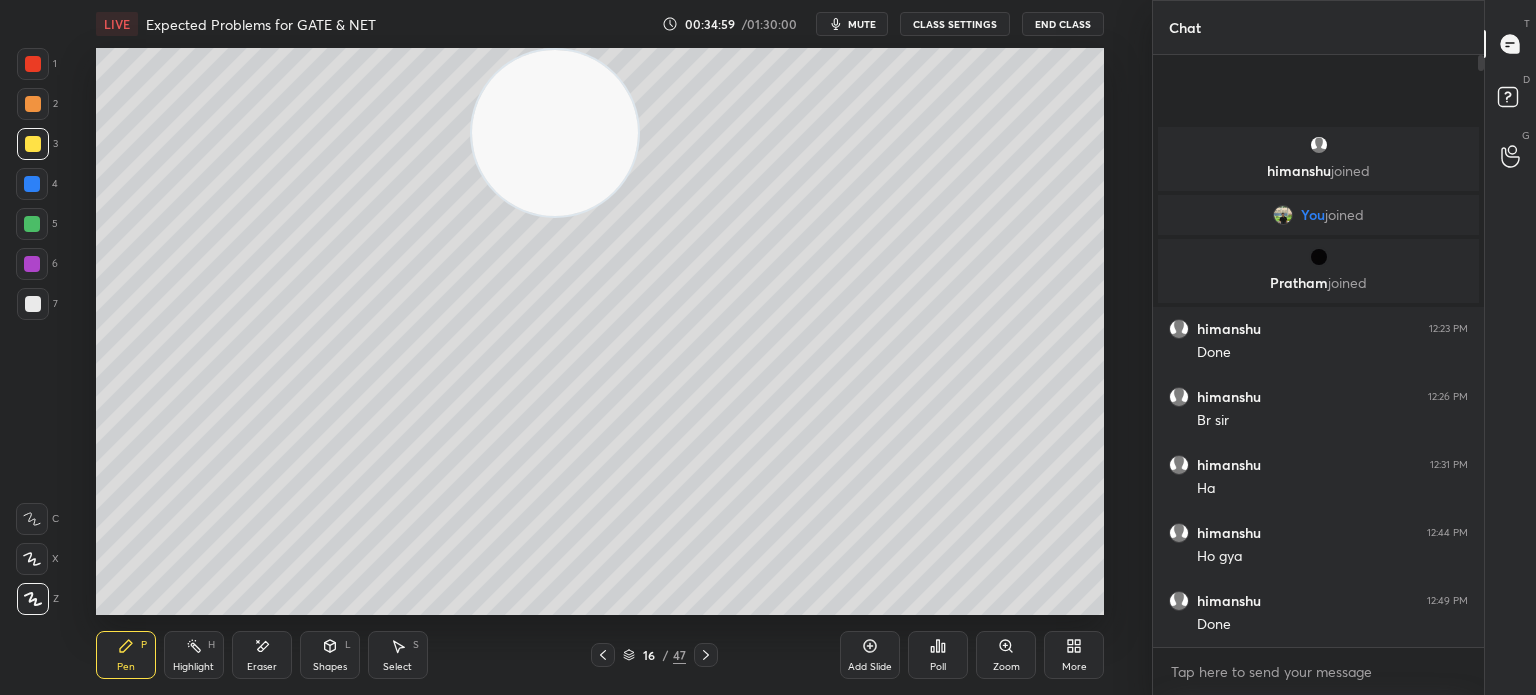 click at bounding box center (33, 144) 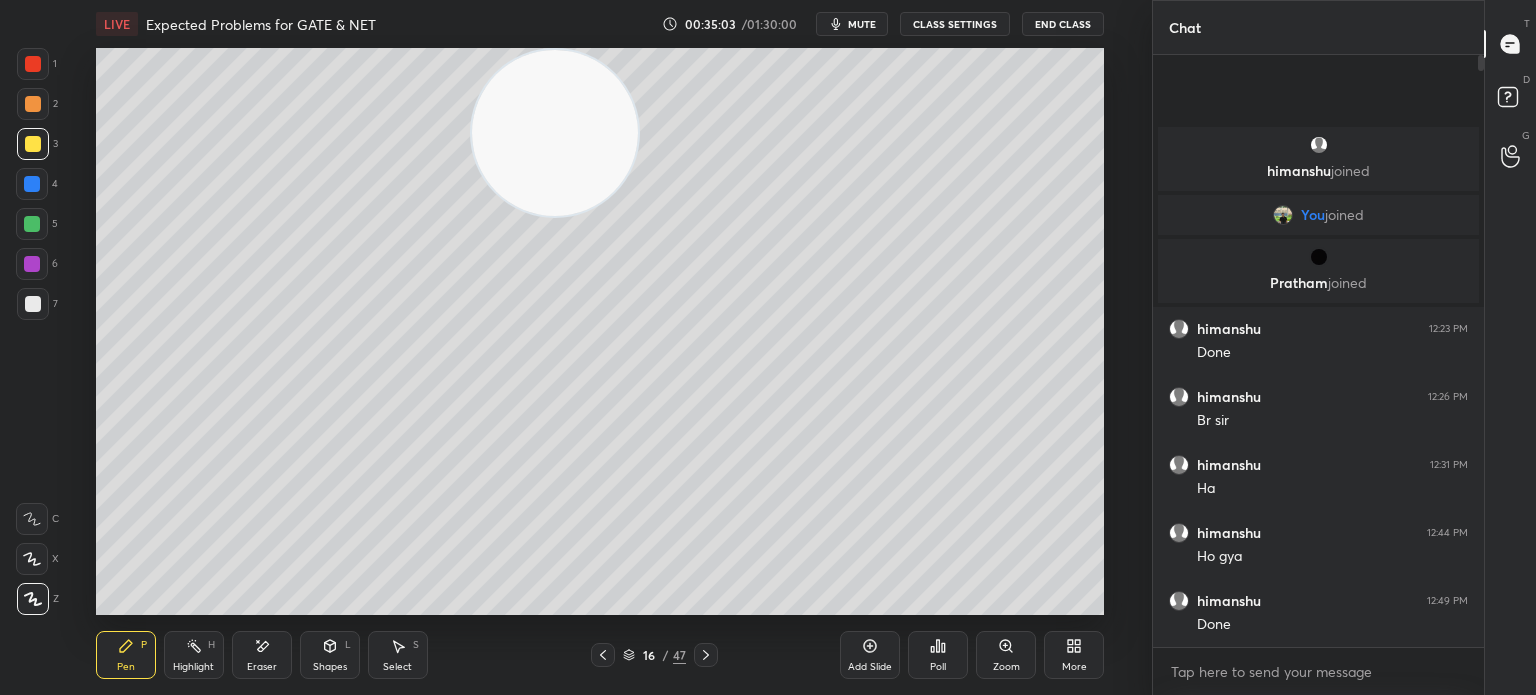 click on "Eraser" at bounding box center (262, 667) 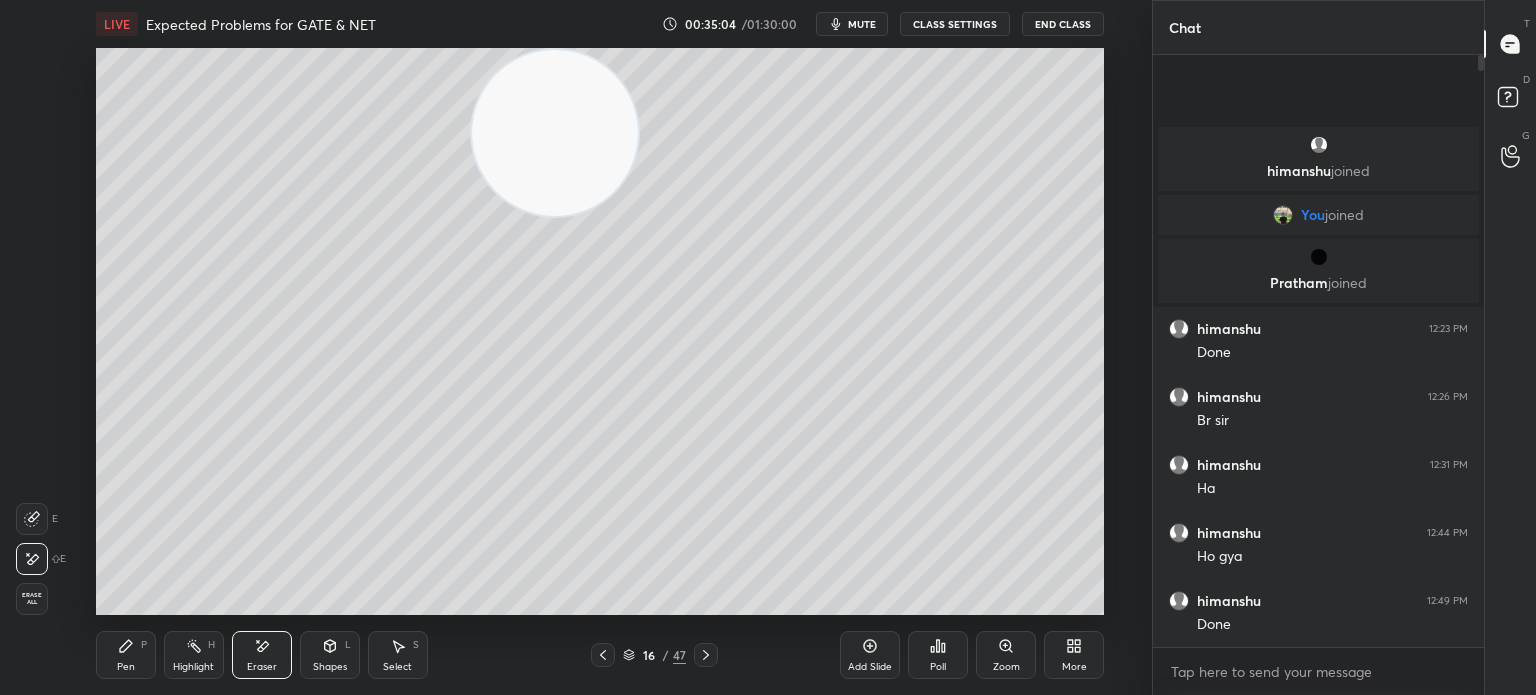 click on "Add Slide Poll Zoom More" at bounding box center (972, 655) 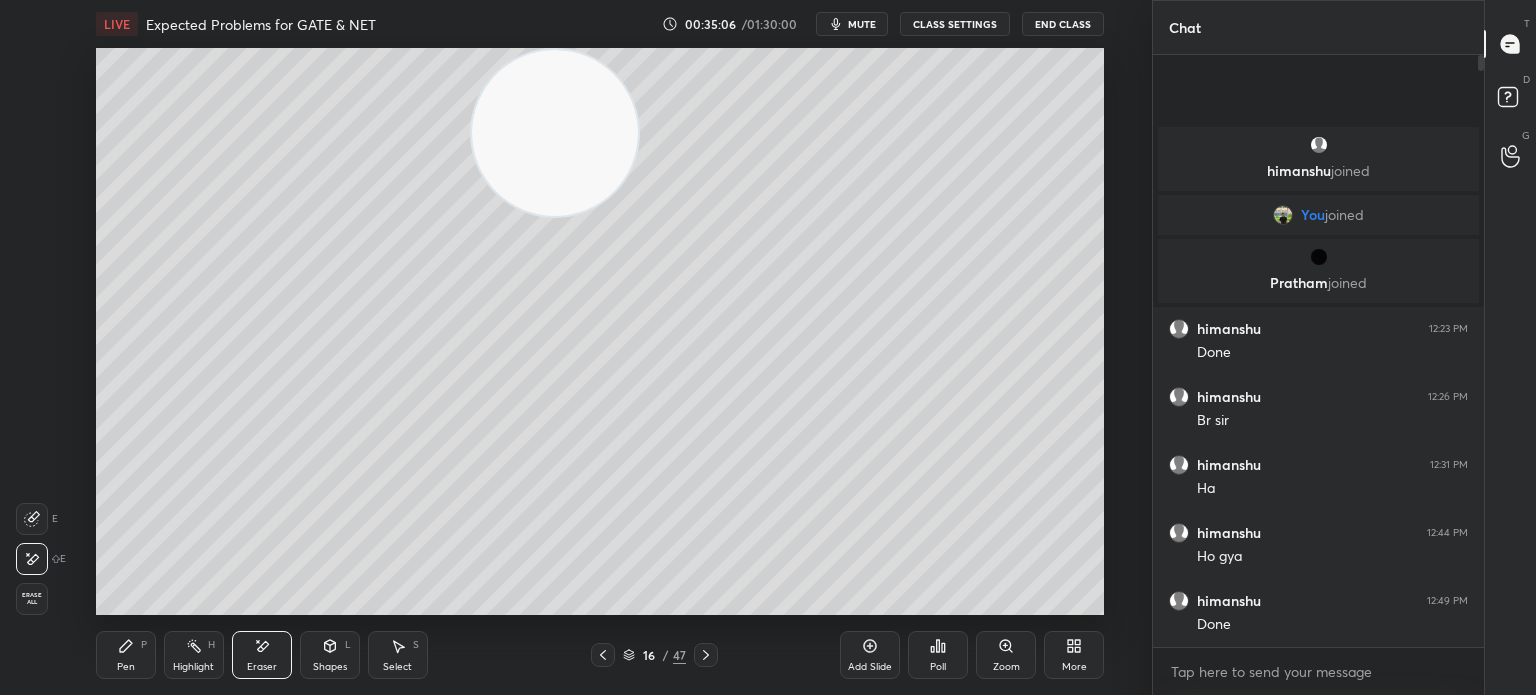 click on "Pen P" at bounding box center [126, 655] 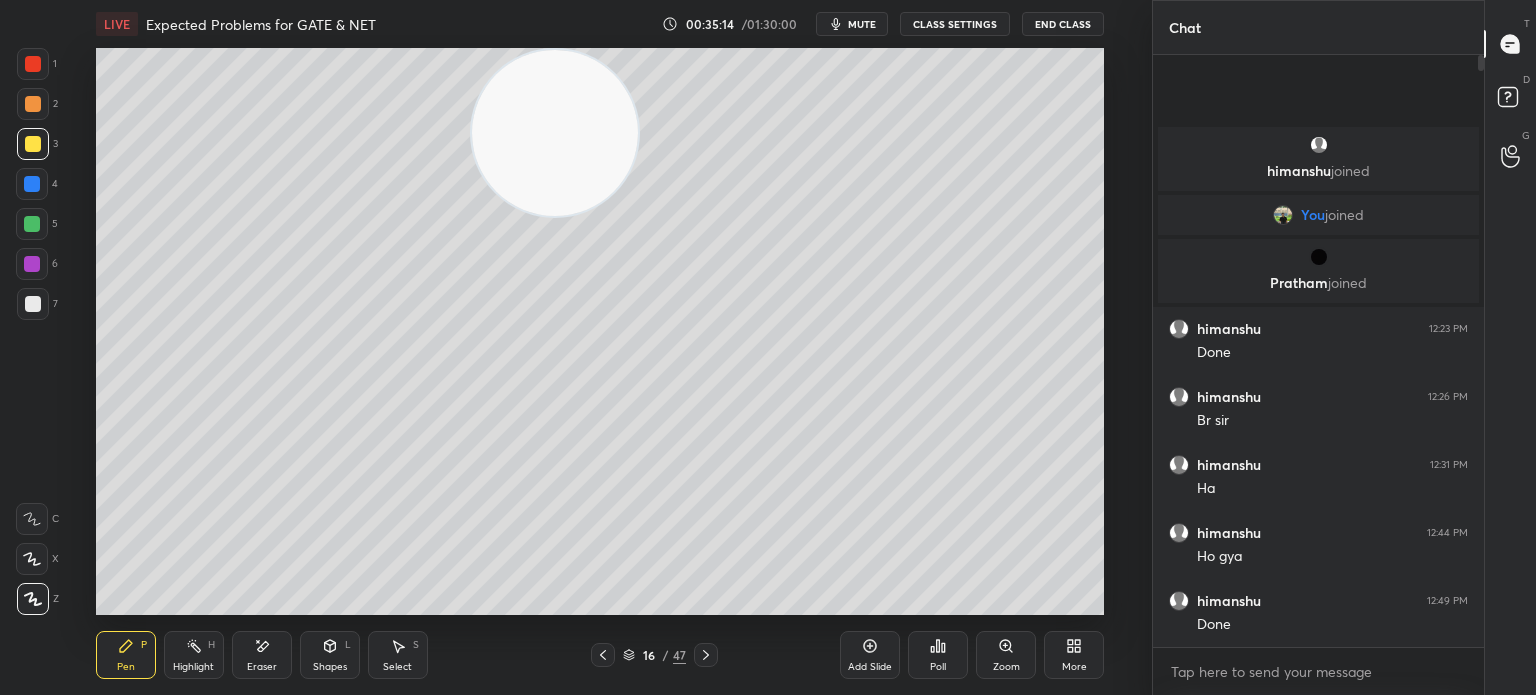click on "Eraser" at bounding box center [262, 655] 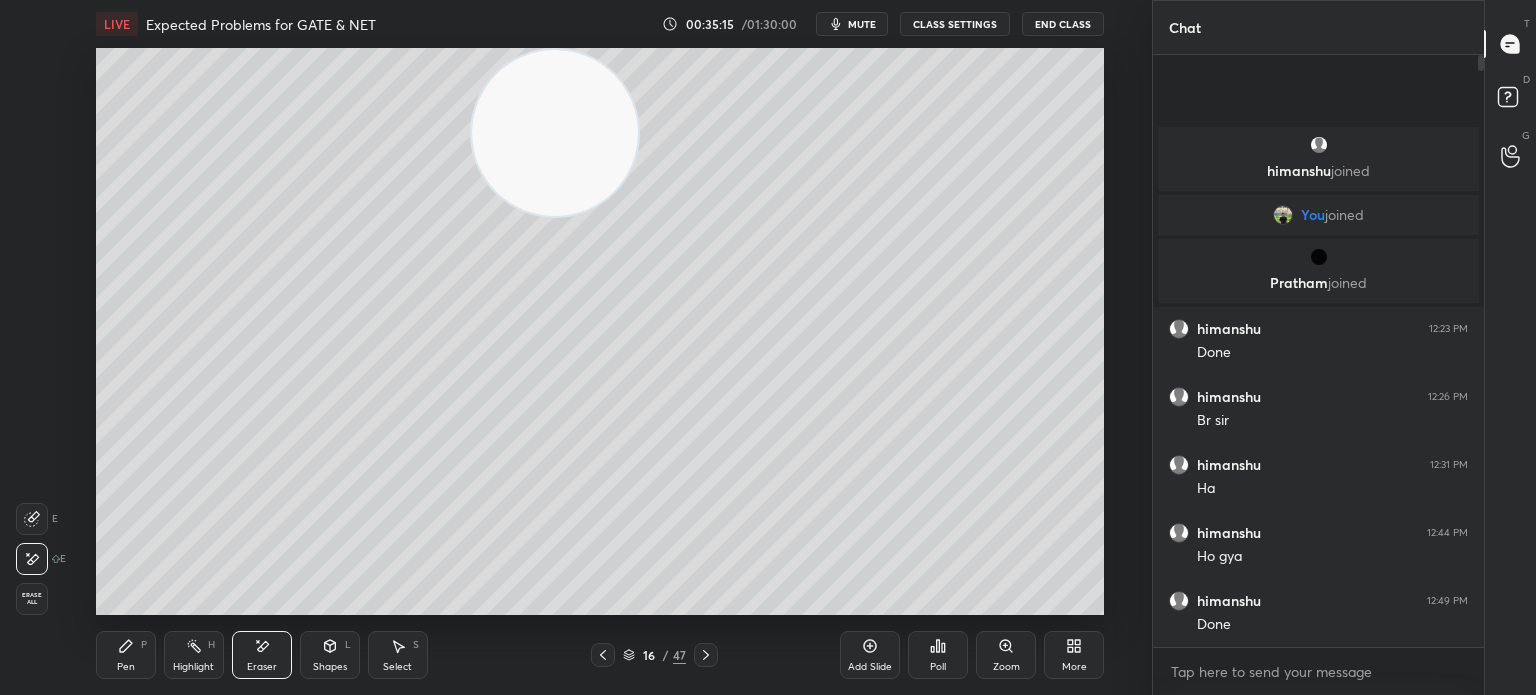click on "Pen" at bounding box center (126, 667) 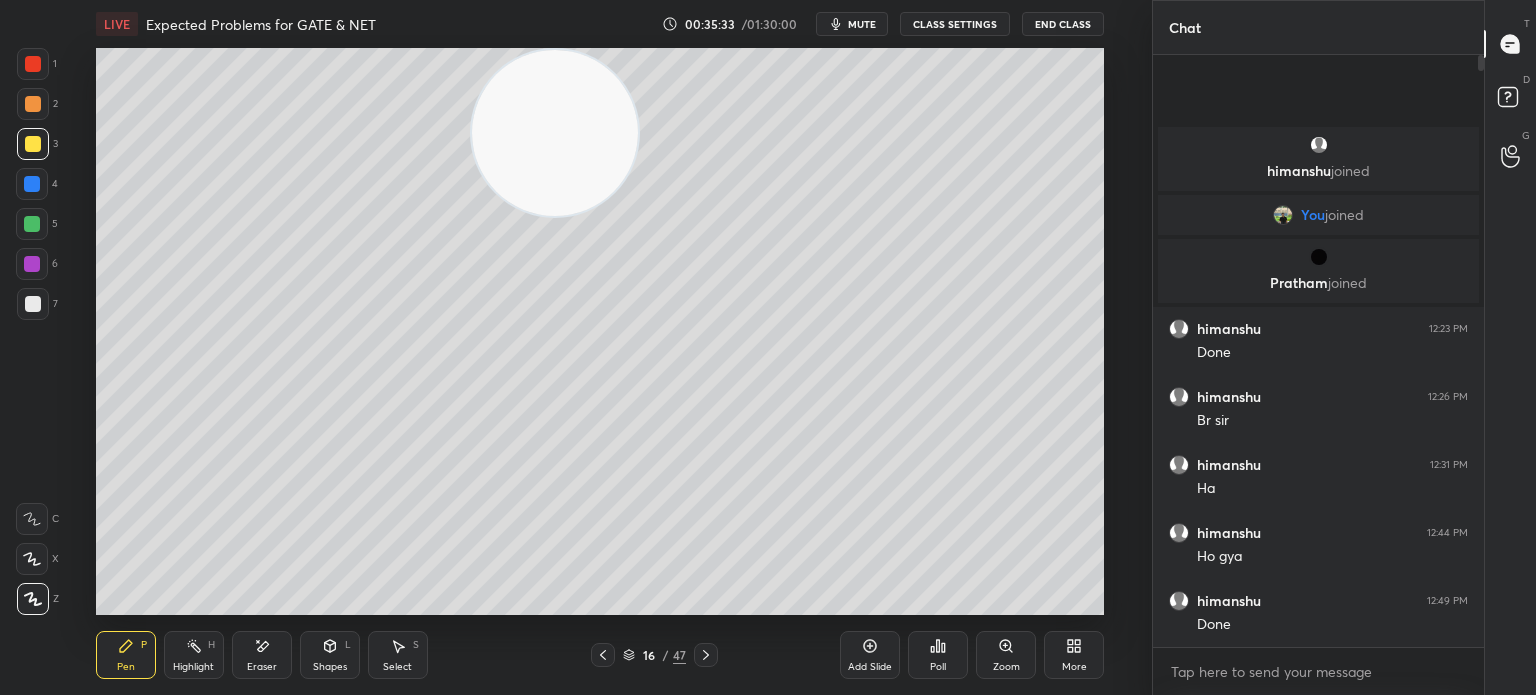 click at bounding box center [33, 304] 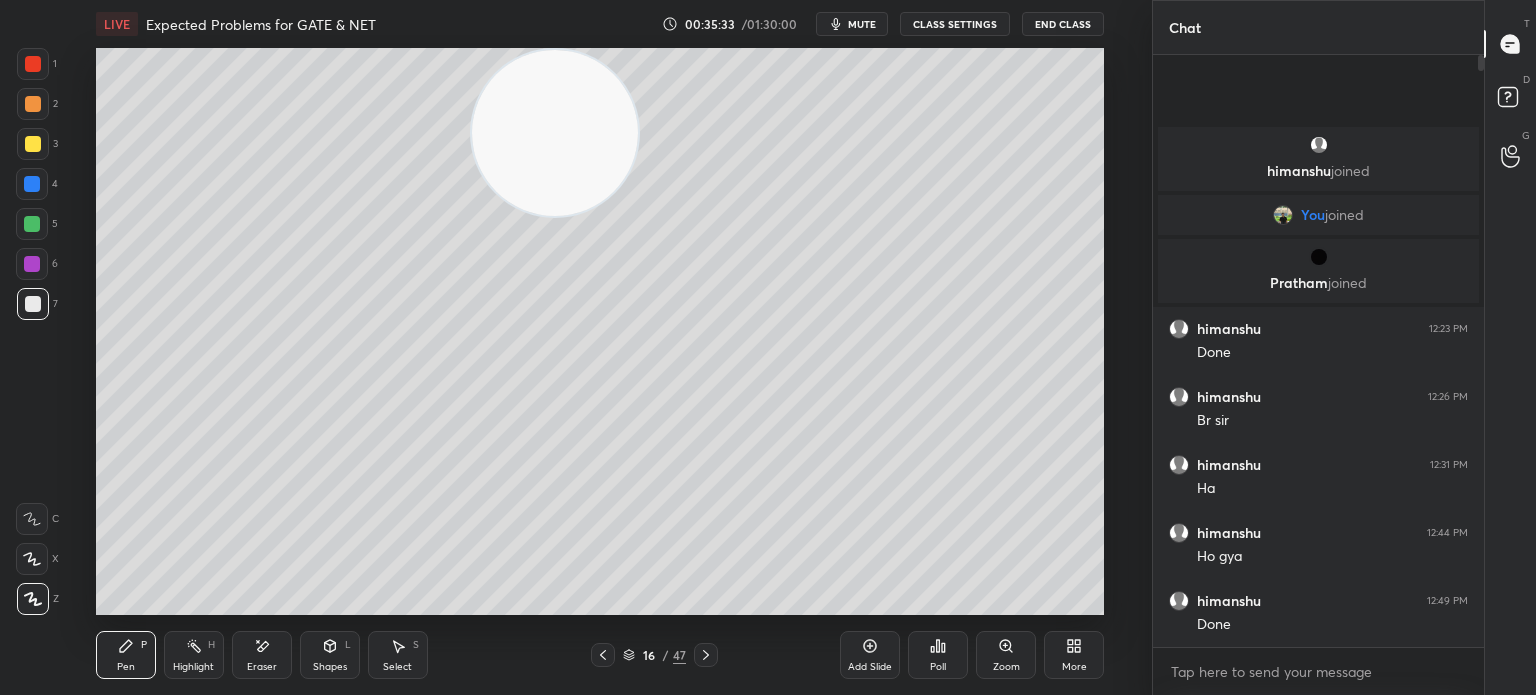 click at bounding box center (33, 304) 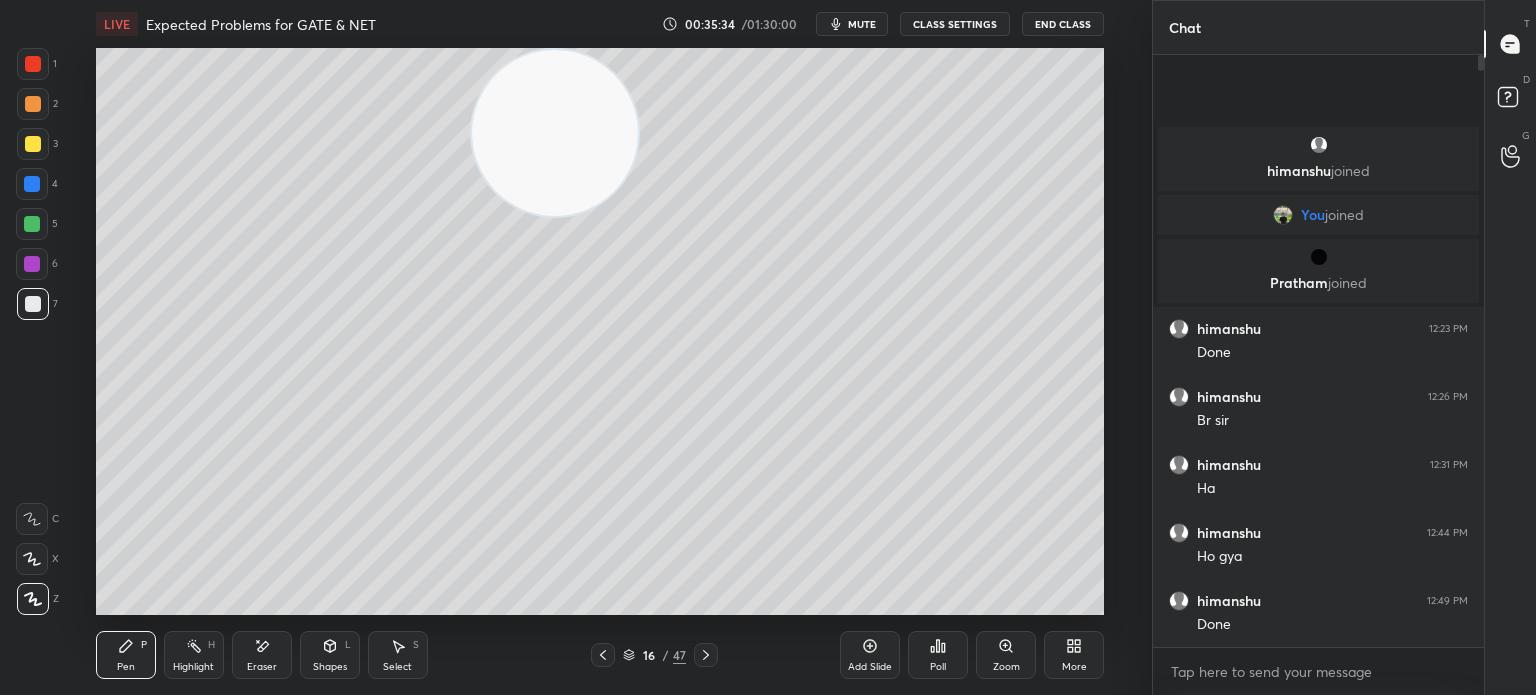 click at bounding box center [32, 184] 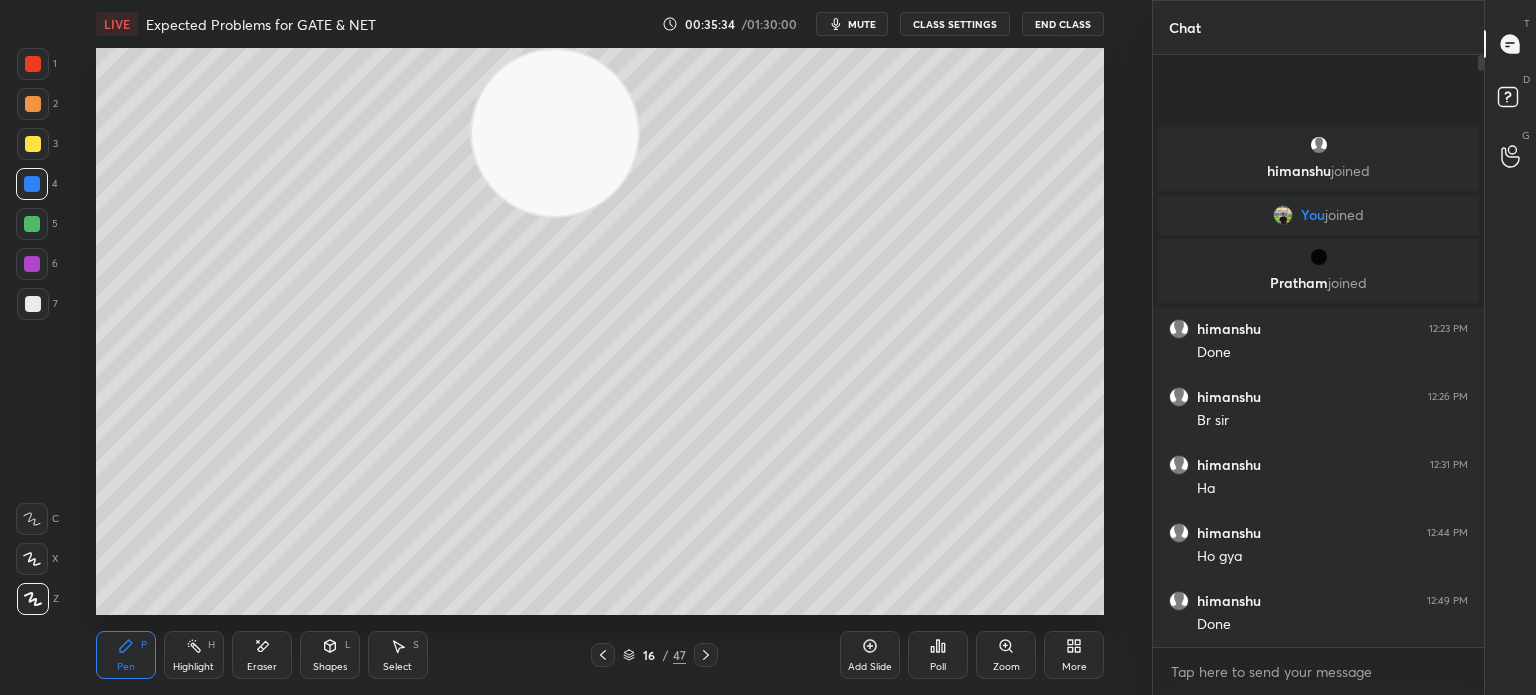 click at bounding box center (32, 224) 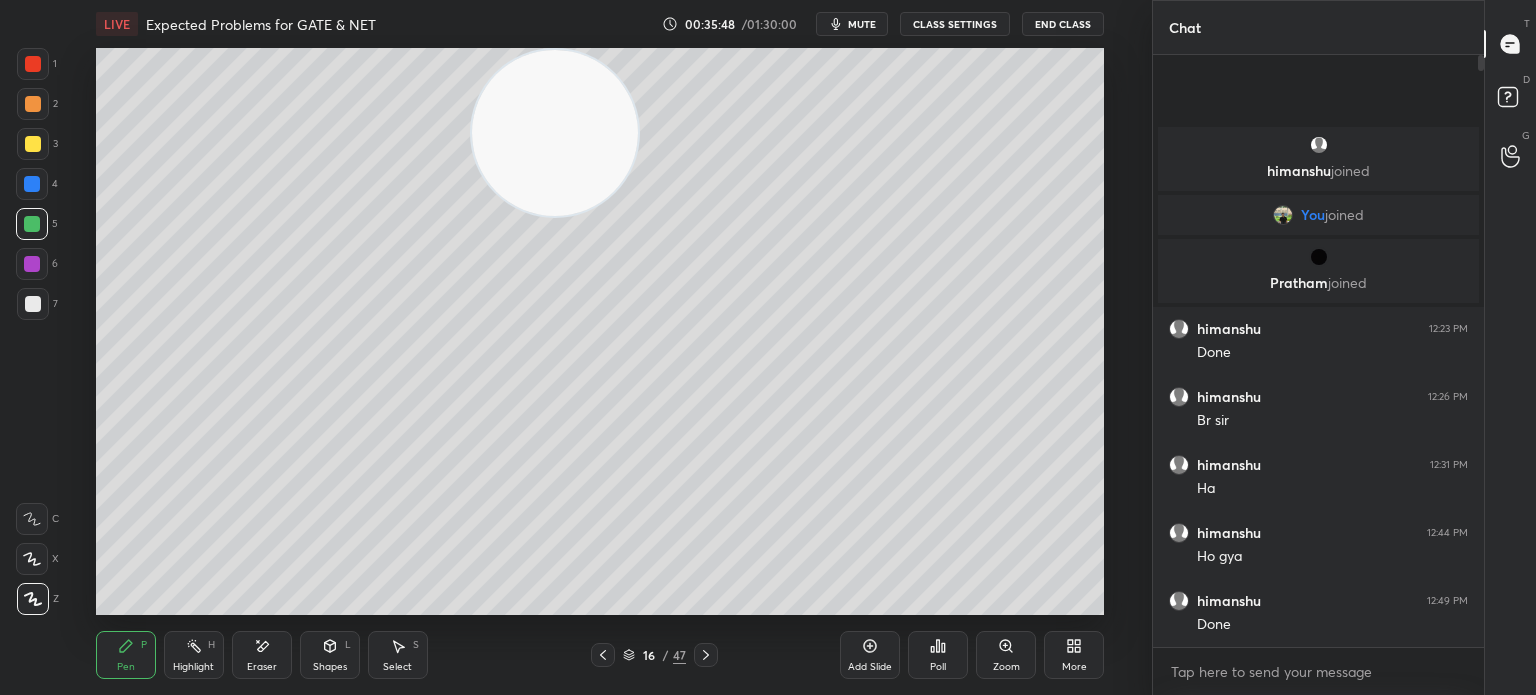 click on "Highlight H" at bounding box center [194, 655] 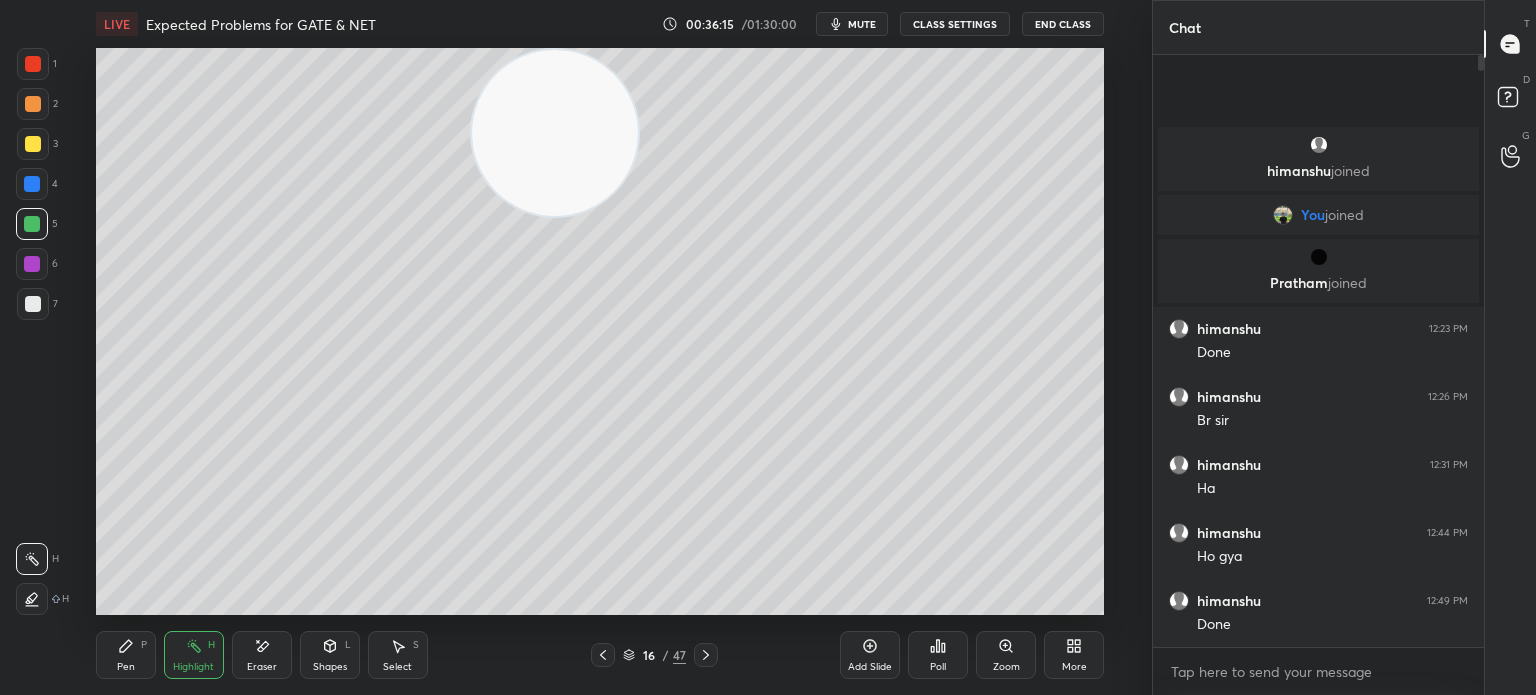 click 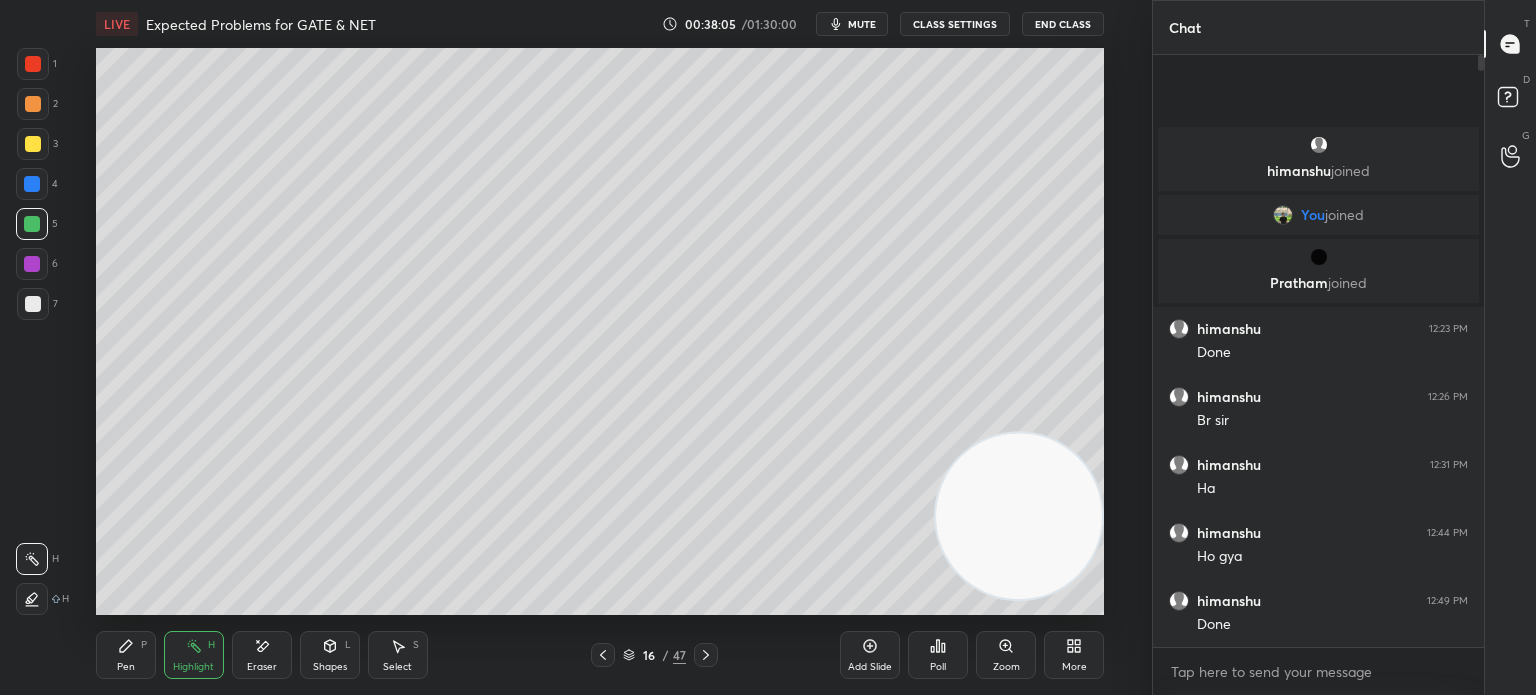 click on "Pen" at bounding box center [126, 667] 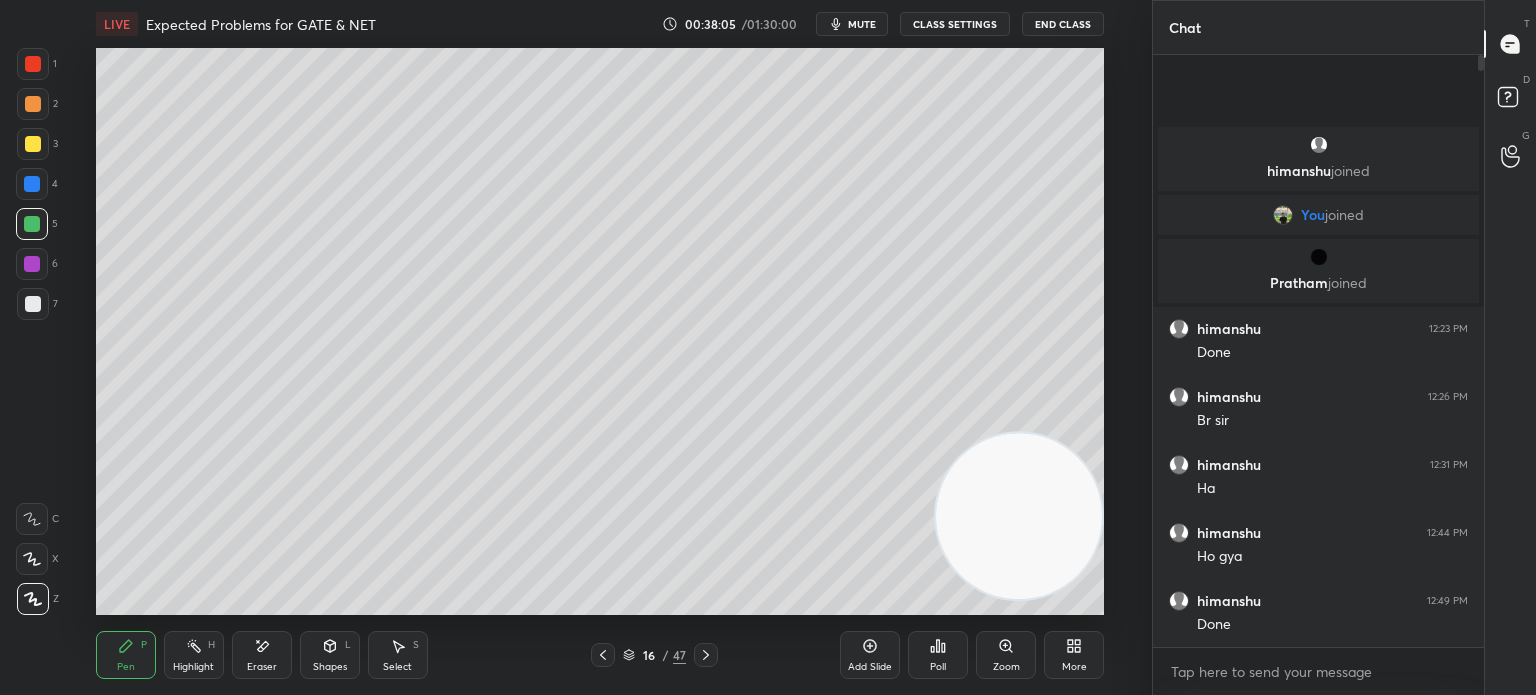 click at bounding box center [33, 304] 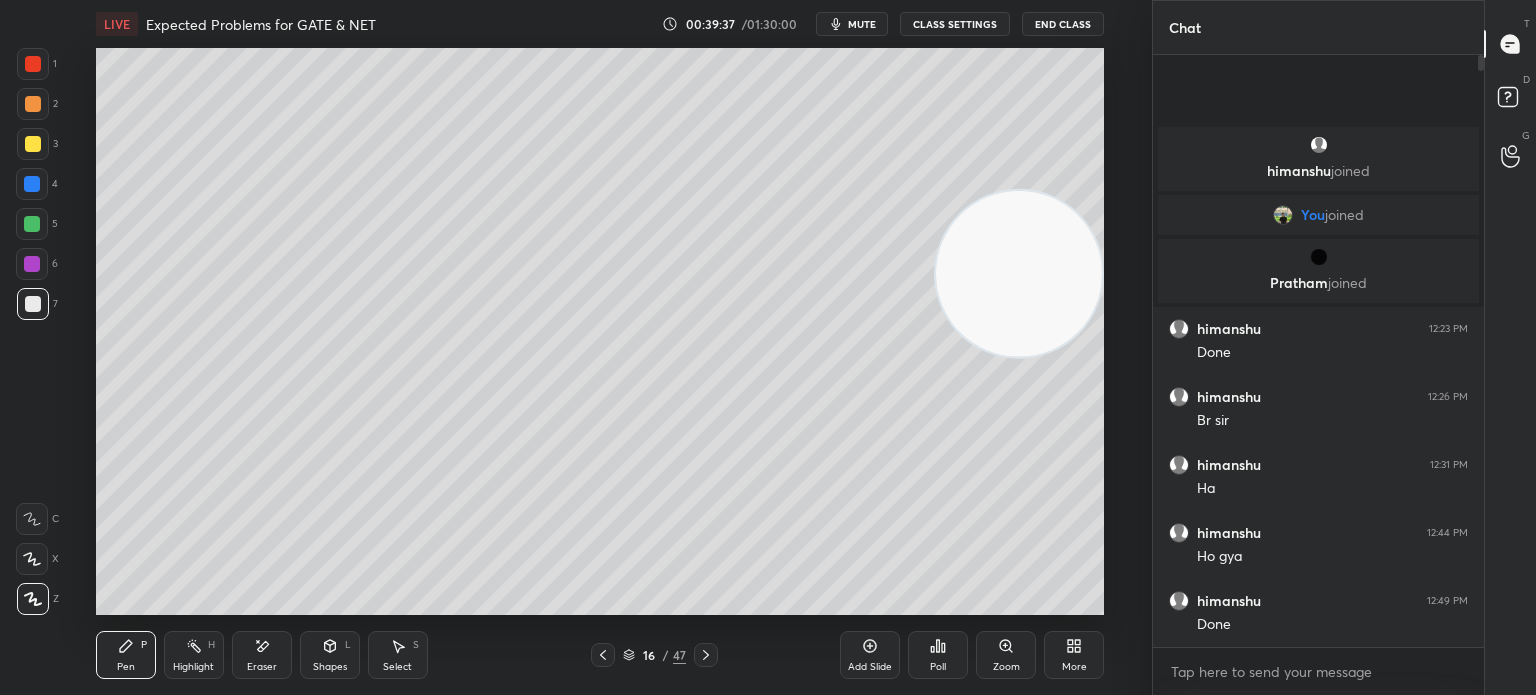 click at bounding box center (32, 184) 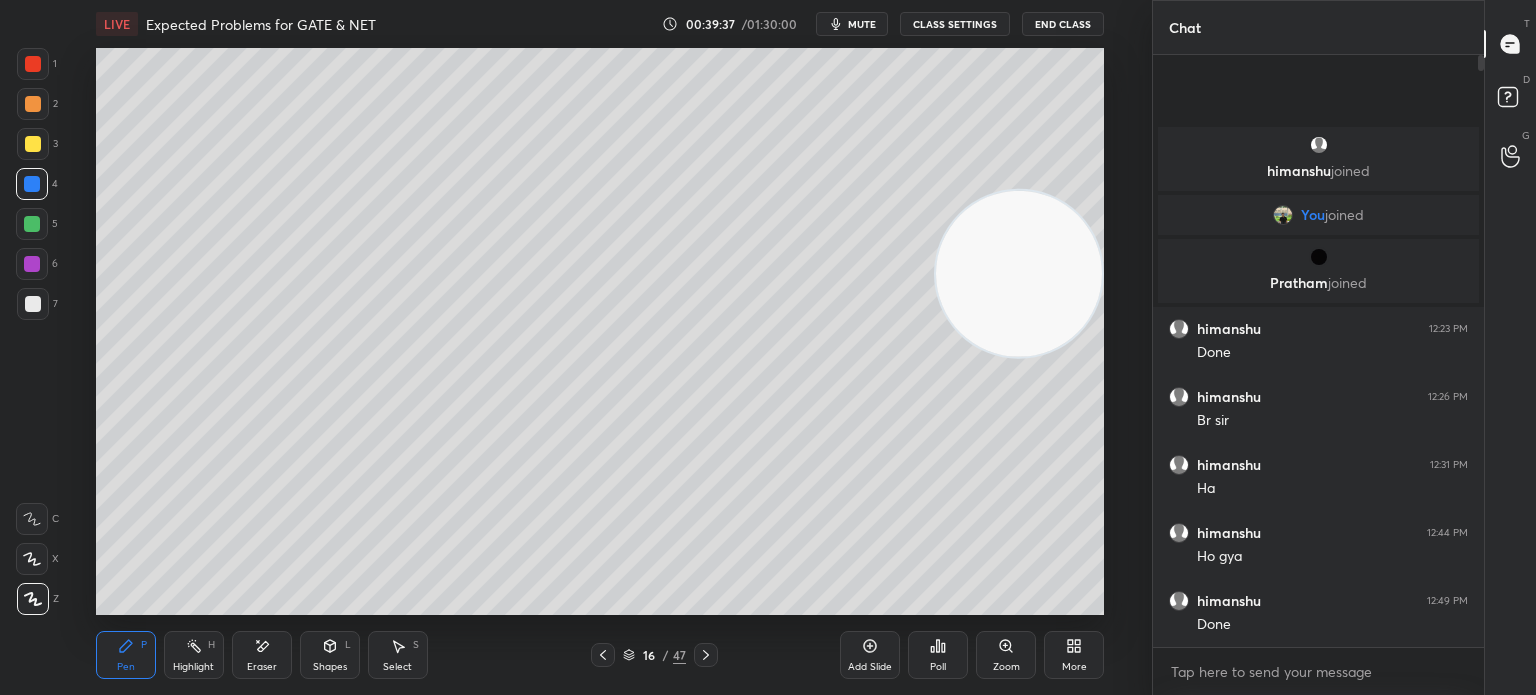 click at bounding box center [33, 144] 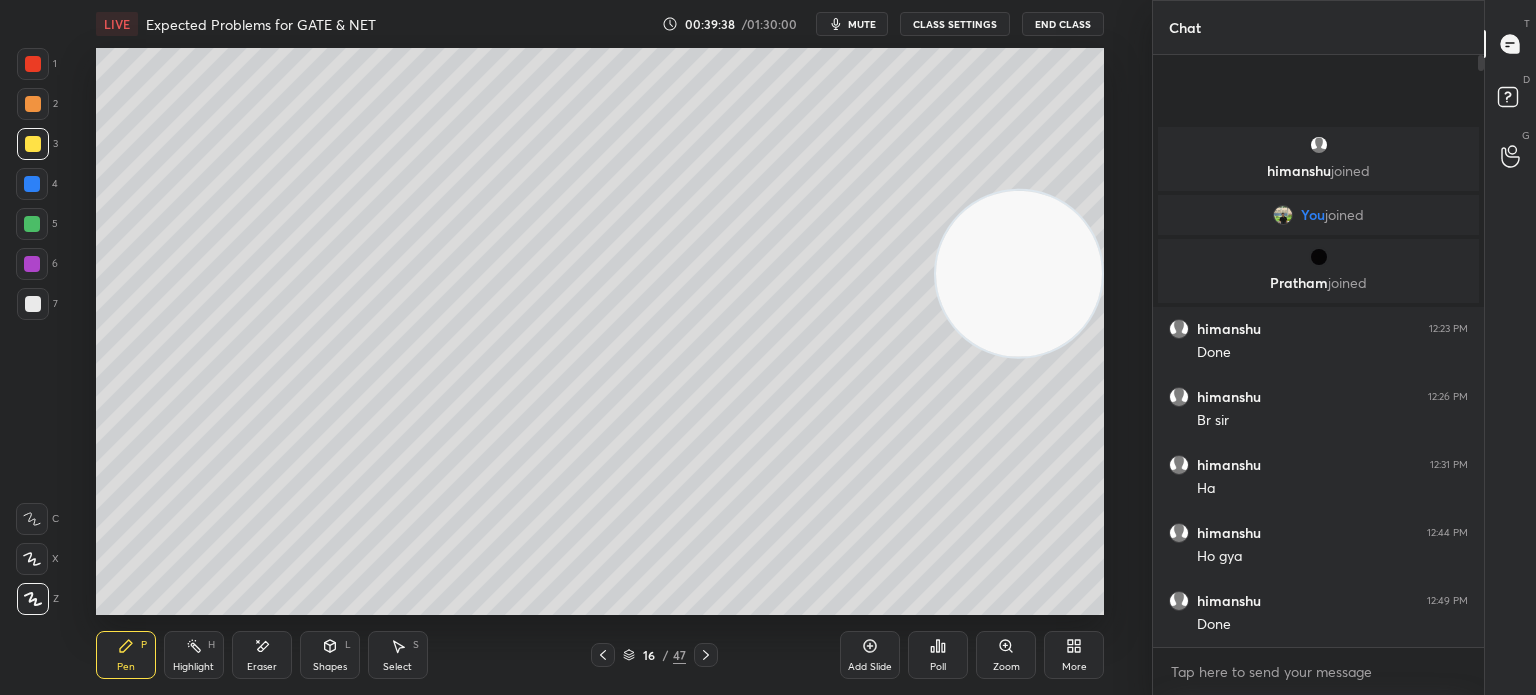 click on "Z" at bounding box center [38, 595] 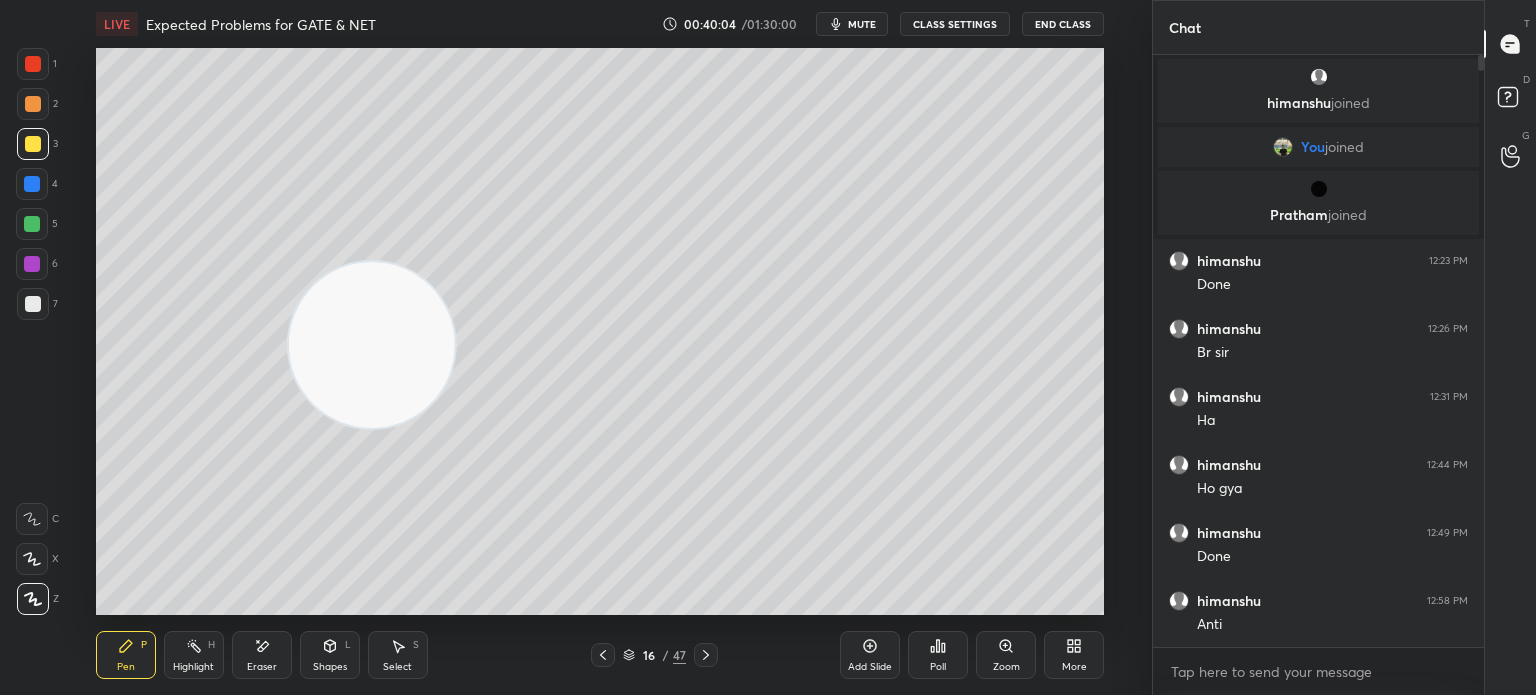 click at bounding box center [33, 304] 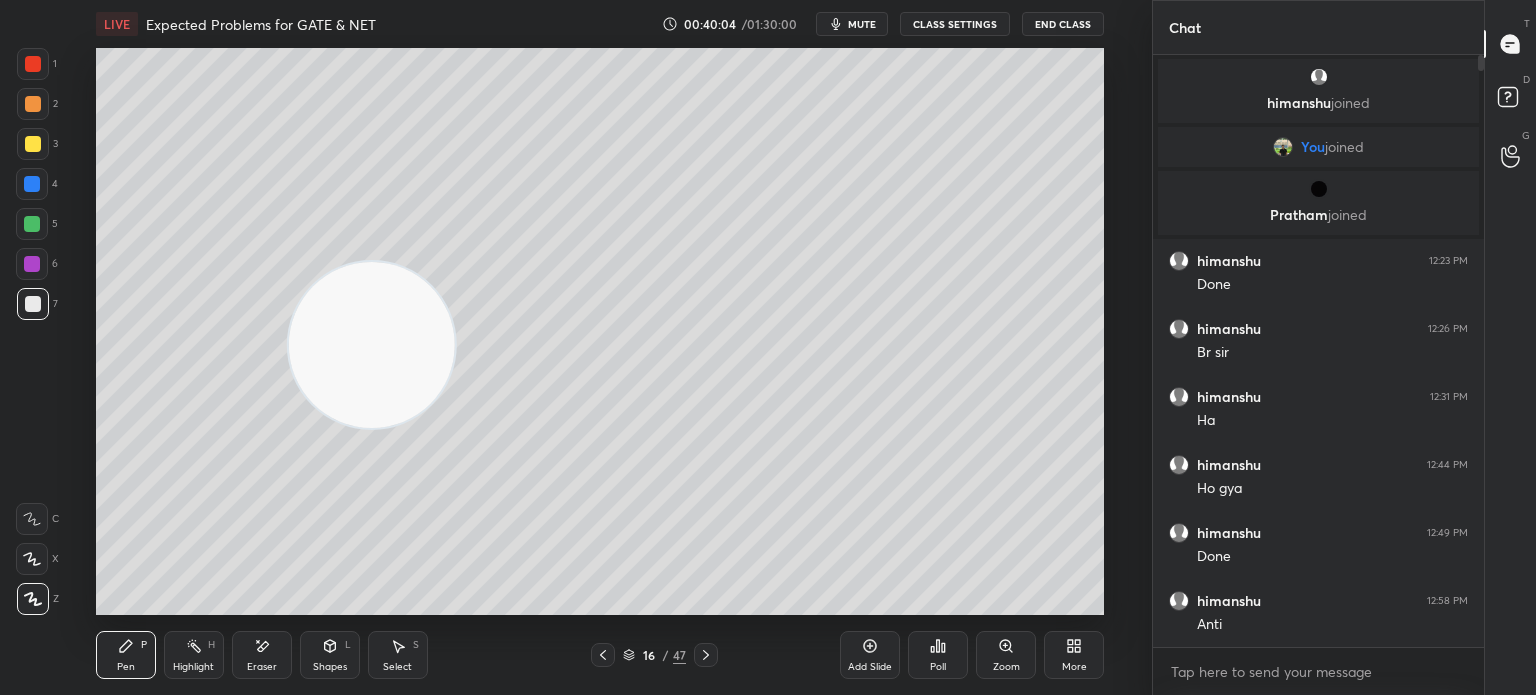 click on "7" at bounding box center (37, 304) 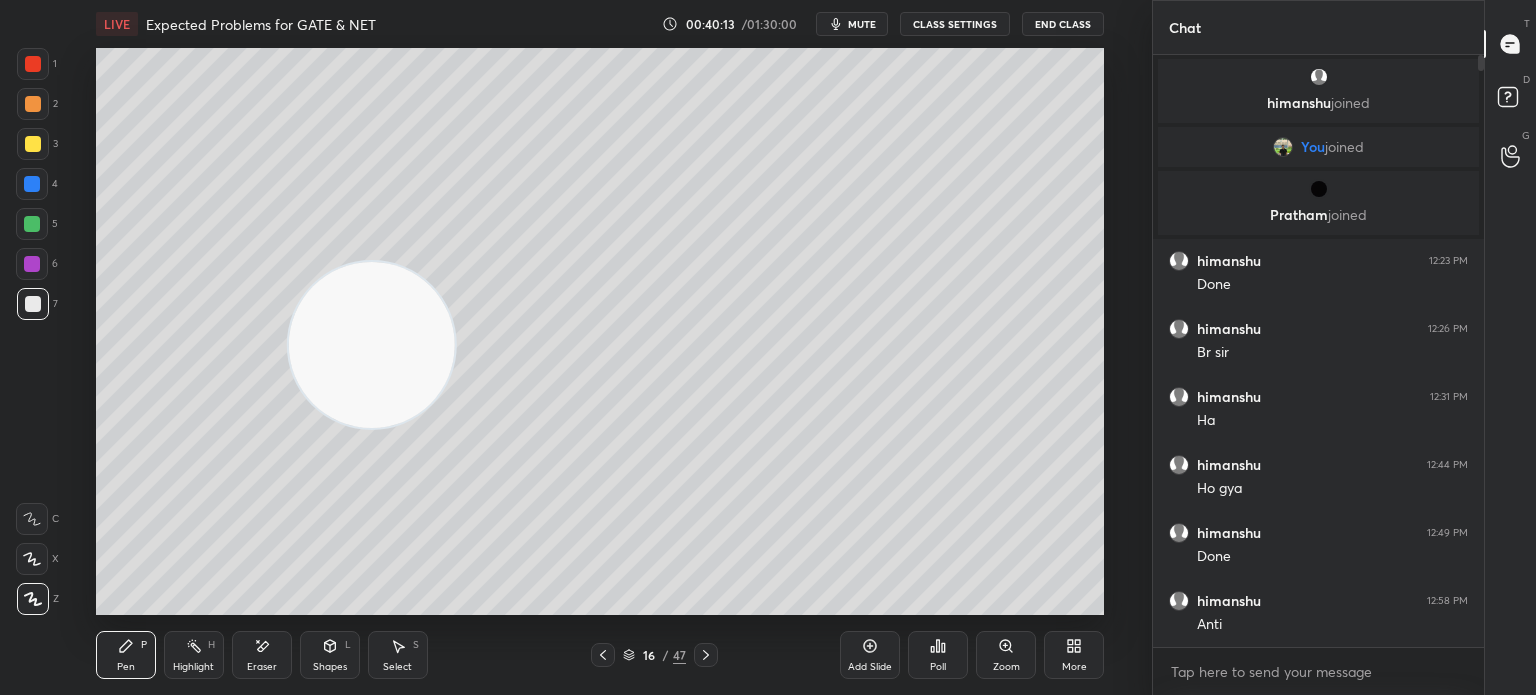 click at bounding box center (32, 224) 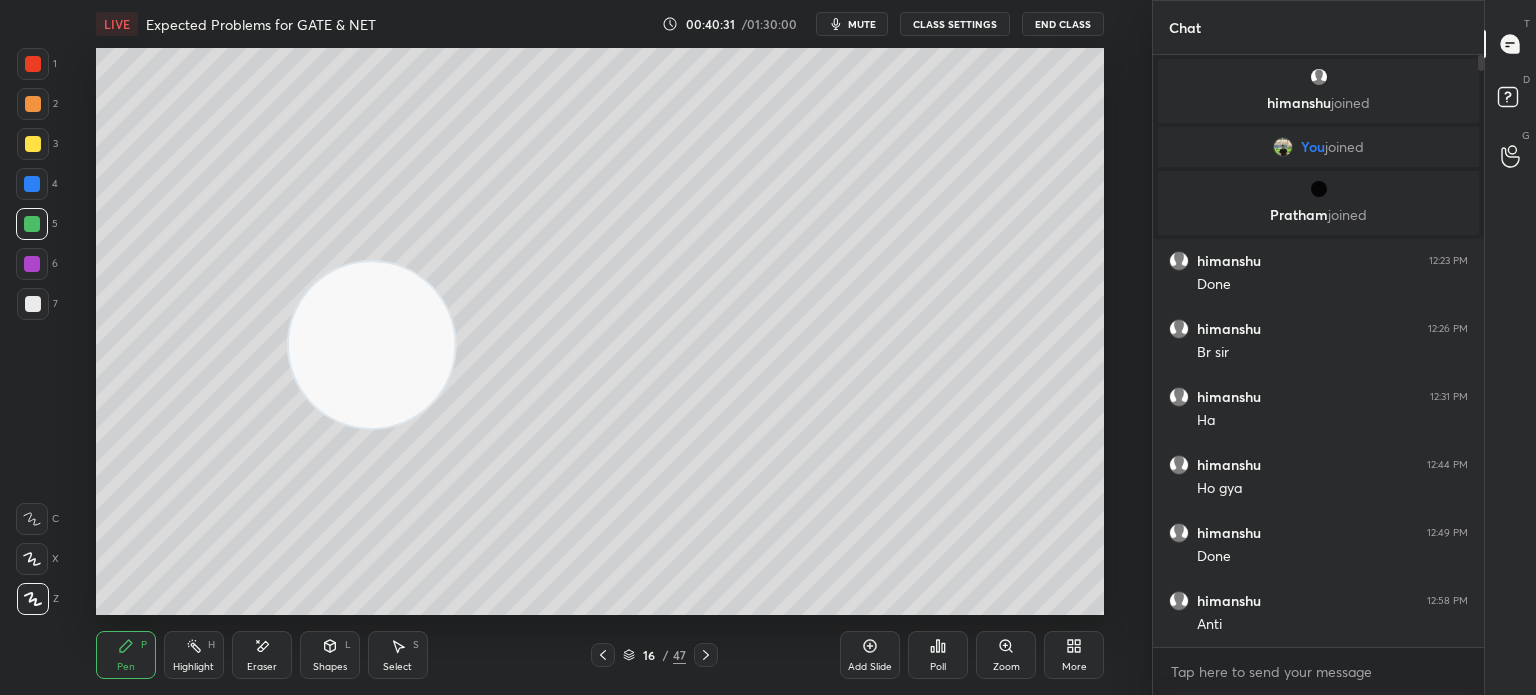 click on "mute" at bounding box center (862, 24) 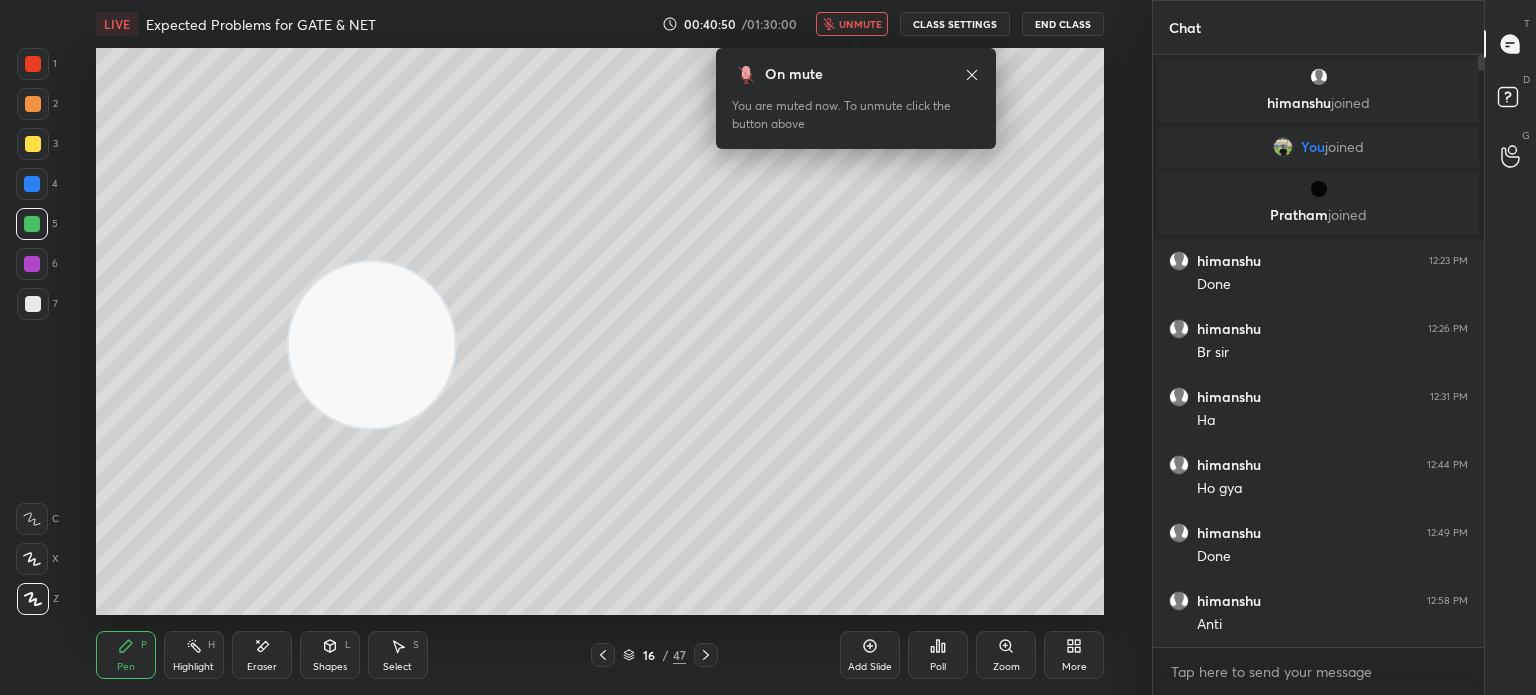 click on "On mute You are muted now. To unmute click the
button above" at bounding box center (856, 98) 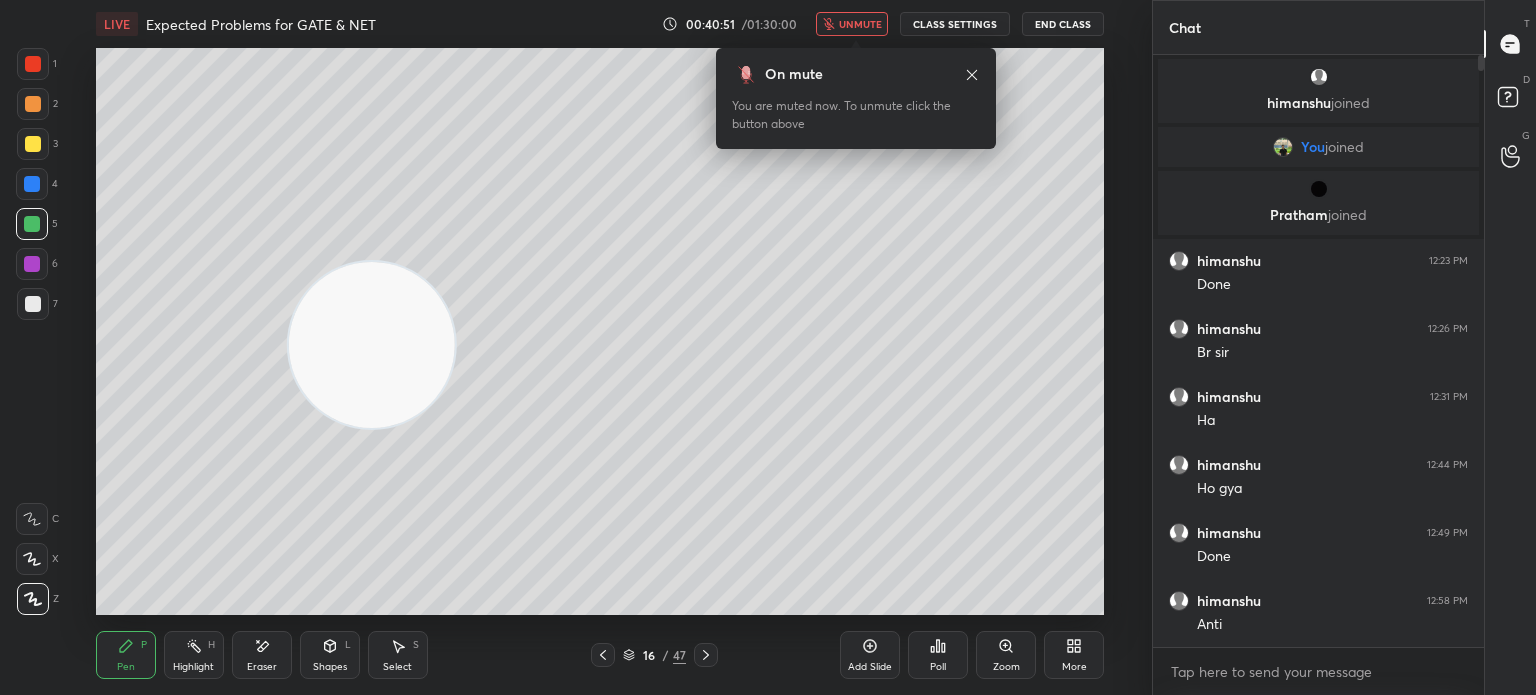 click on "On mute" at bounding box center [856, 74] 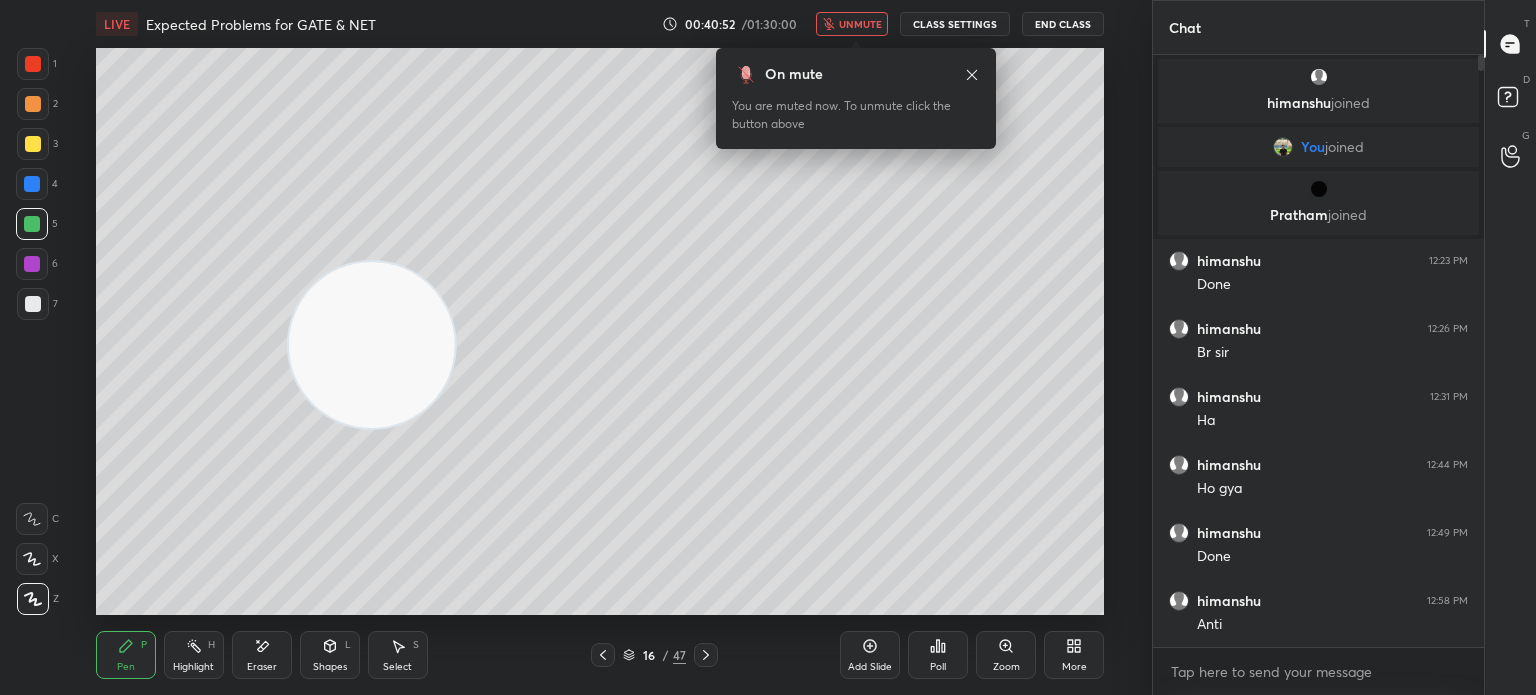 click 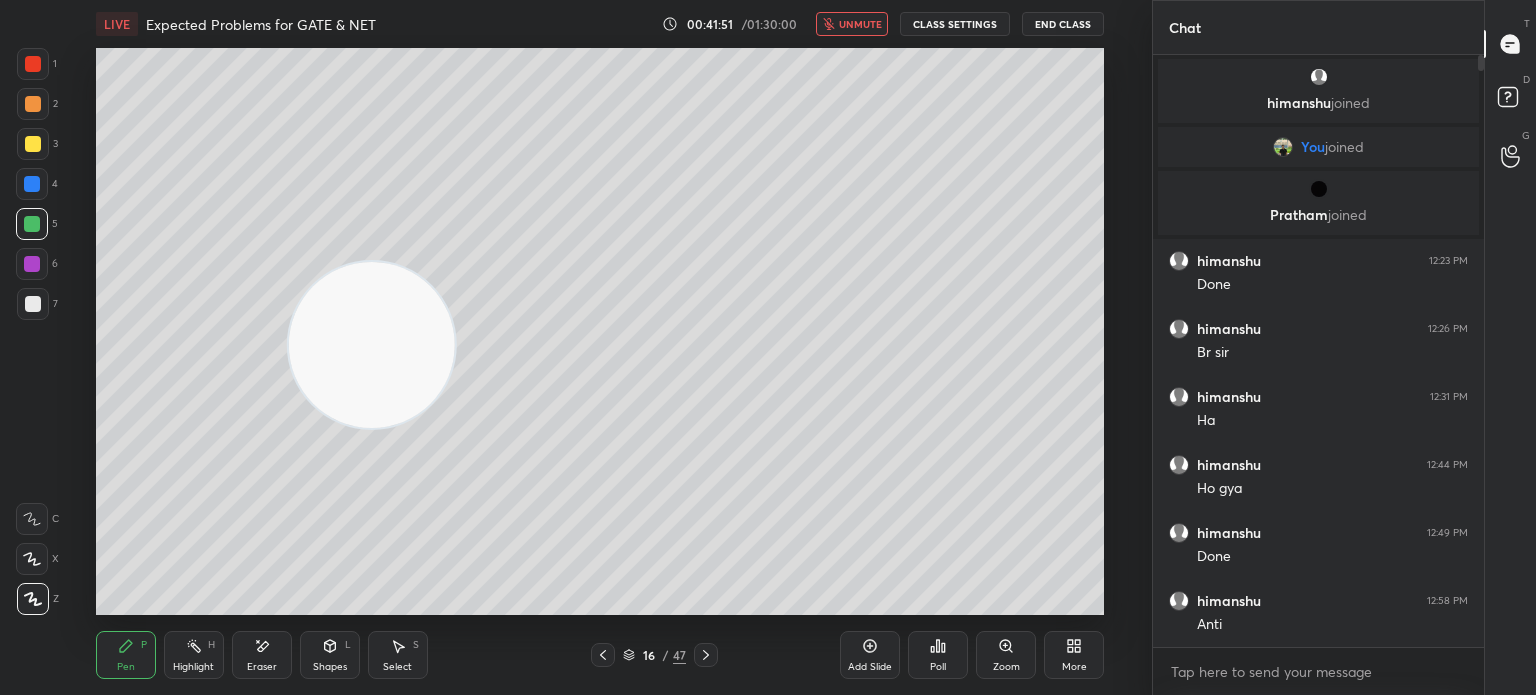 click on "unmute" at bounding box center (860, 24) 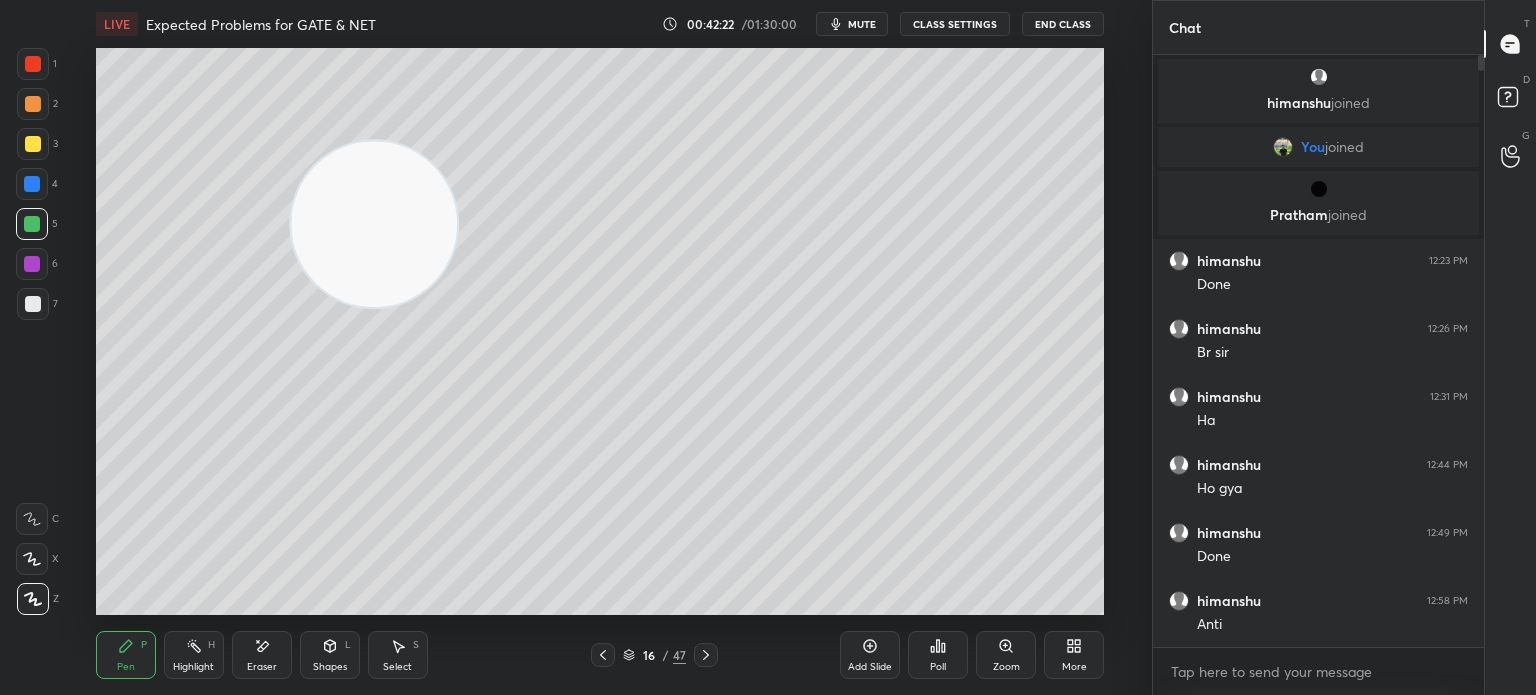click on "Highlight H" at bounding box center [194, 655] 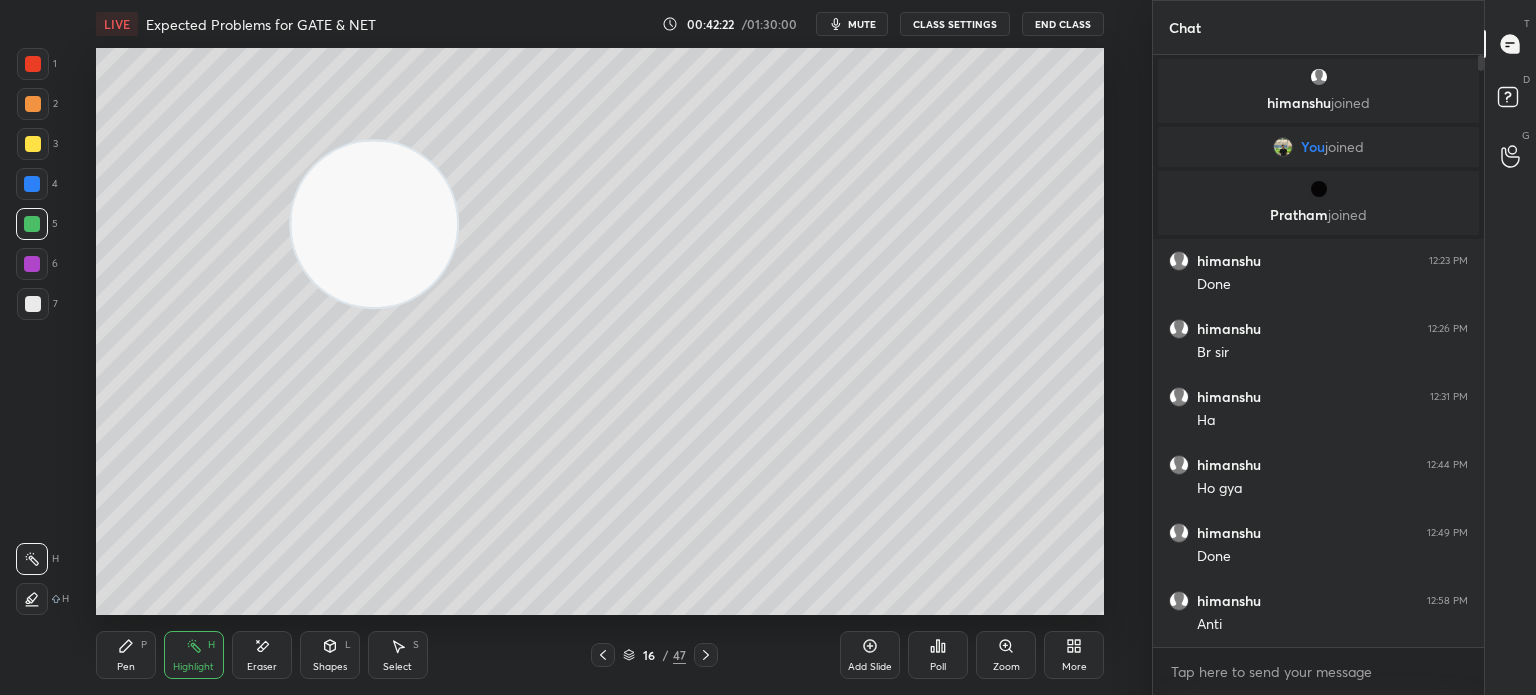 click on "Highlight H" at bounding box center (194, 655) 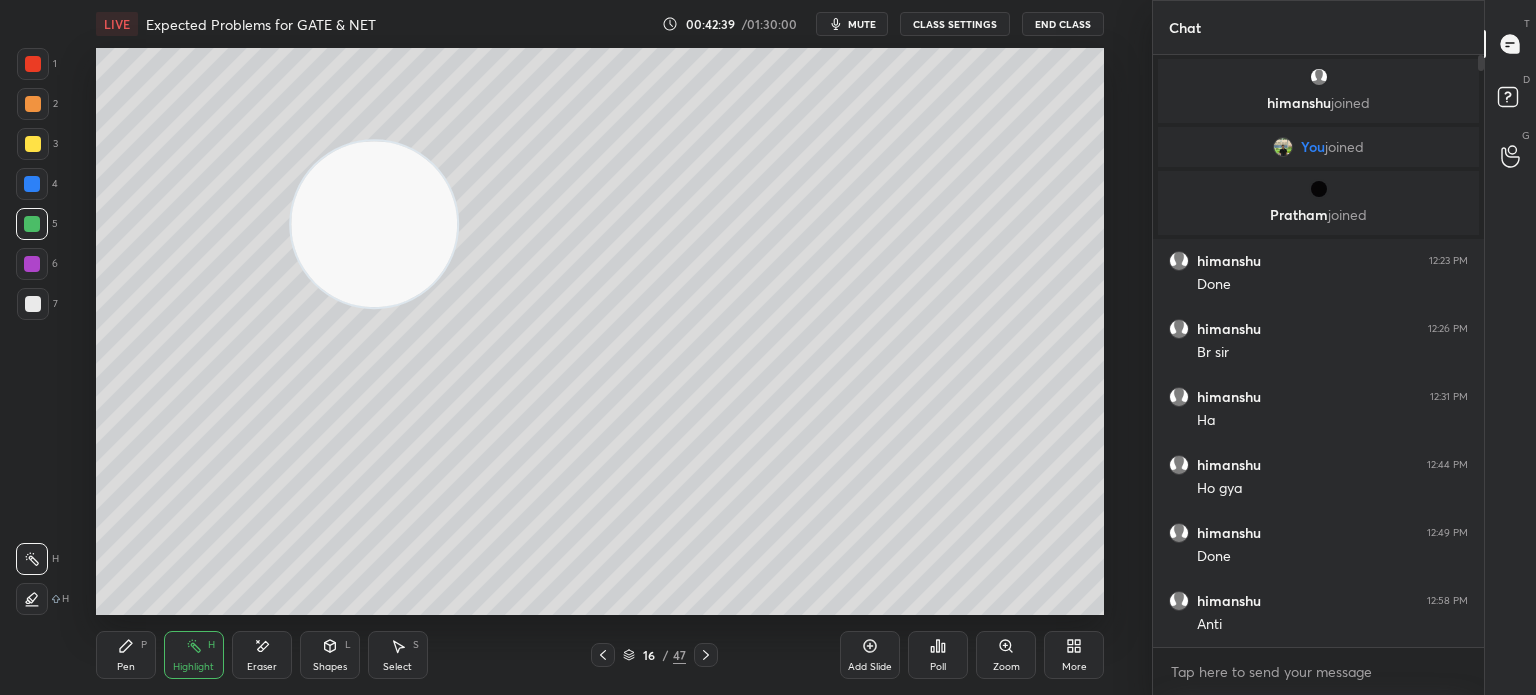 click on "mute" at bounding box center (862, 24) 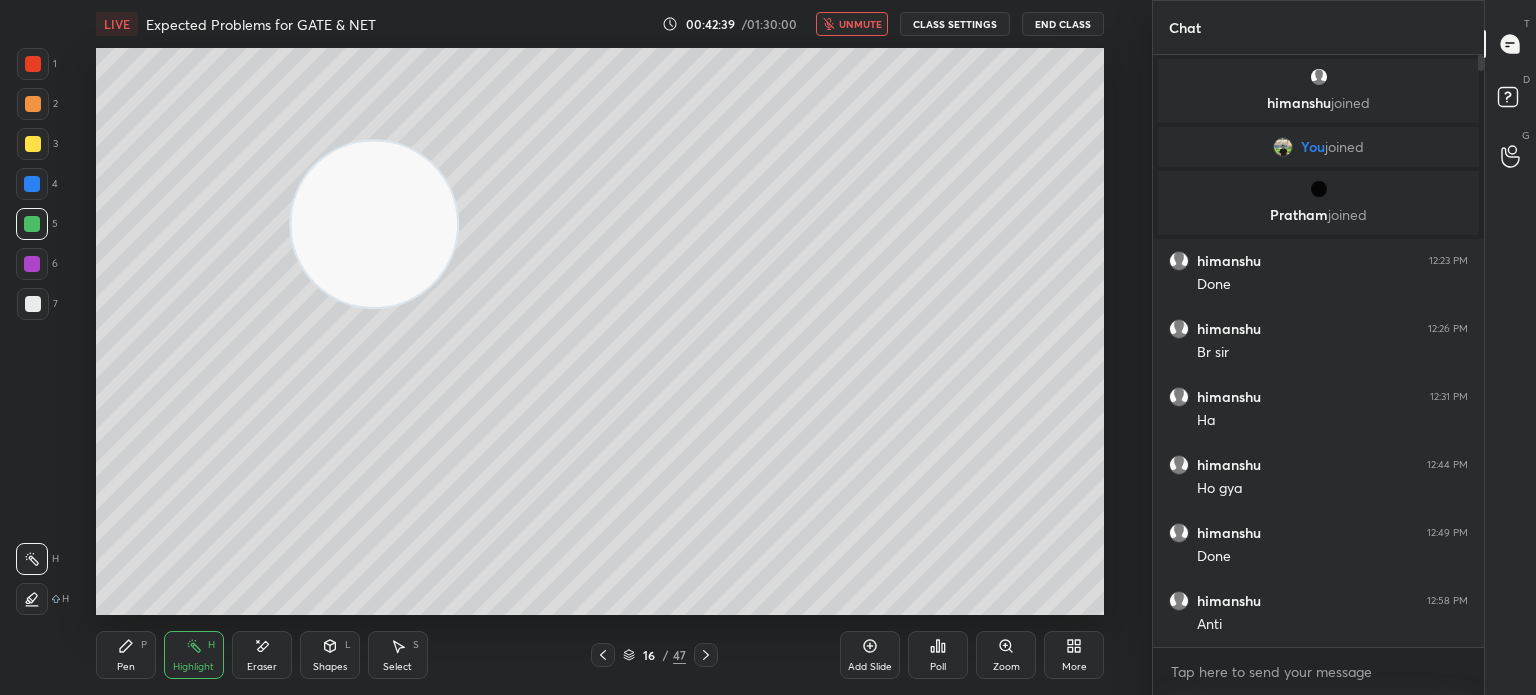 click on "CLASS SETTINGS" at bounding box center [955, 24] 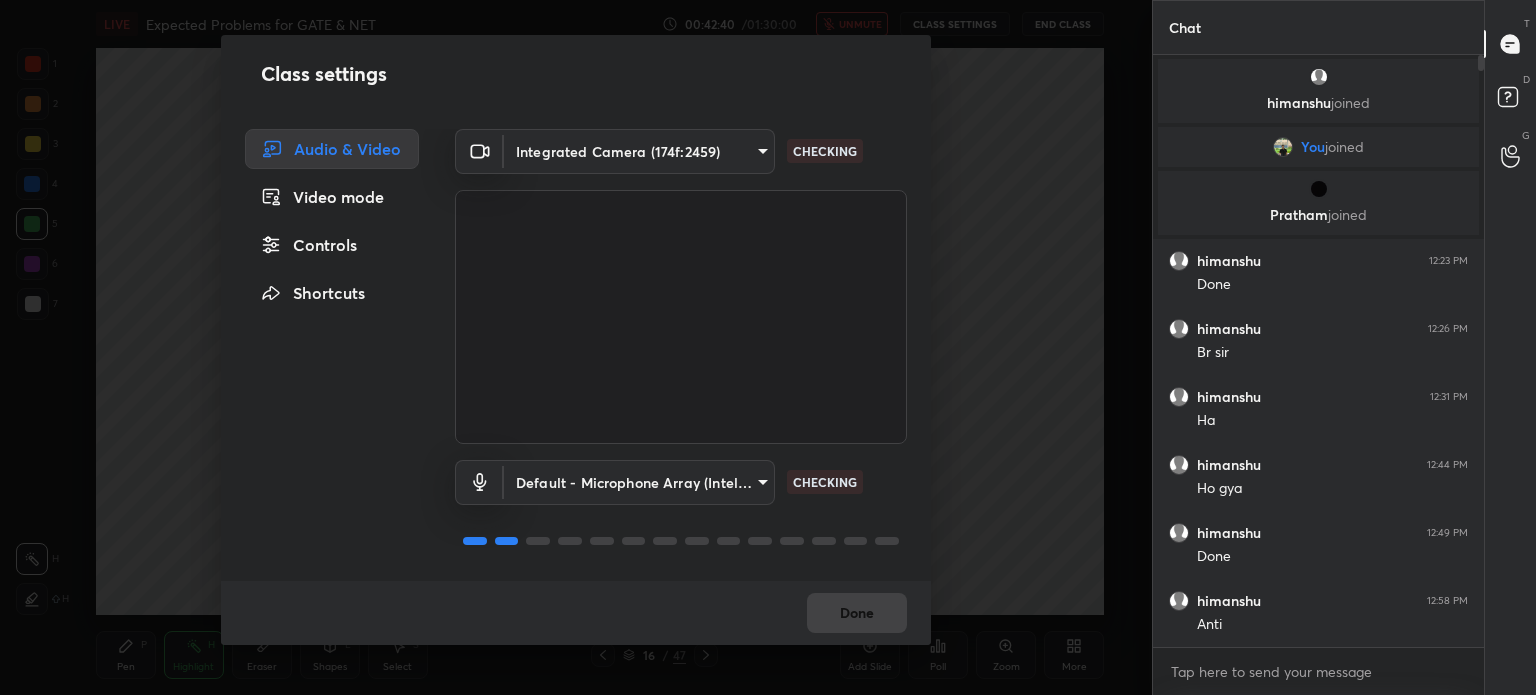 click on "1 2 3 4 5 6 7 C X Z E E Erase all   H H LIVE Expected Problems for GATE & NET 00:42:40 /  01:30:00 unmute CLASS SETTINGS End Class Setting up your live class Poll for   secs No correct answer Start poll Back Expected Problems for GATE & NET • L14 of Complete Course on Stereo Chemistry for GATE 2026 Anup Parali Pen P Highlight H Eraser Shapes L Select S 16 / 47 Add Slide Poll Zoom More Chat [PERSON_NAME]  joined You  joined [PERSON_NAME]  joined [PERSON_NAME] 12:23 PM Done [PERSON_NAME] 12:26 PM Br sir himanshu 12:31 PM [PERSON_NAME] 12:44 PM Ho gya [PERSON_NAME] 12:49 PM Done [PERSON_NAME] 12:58 PM Anti 8 NEW MESSAGES Enable hand raising Enable raise hand to speak to learners. Once enabled, chat will be turned off temporarily. Enable x   introducing Raise a hand with a doubt Now learners can raise their hand along with a doubt  How it works? Doubts asked by learners will show up here NEW DOUBTS ASKED No one has raised a hand yet Can't raise hand Got it T Messages (T) D Doubts (D) G Raise Hand (G) Report an issue Reason for reporting ​" at bounding box center (768, 347) 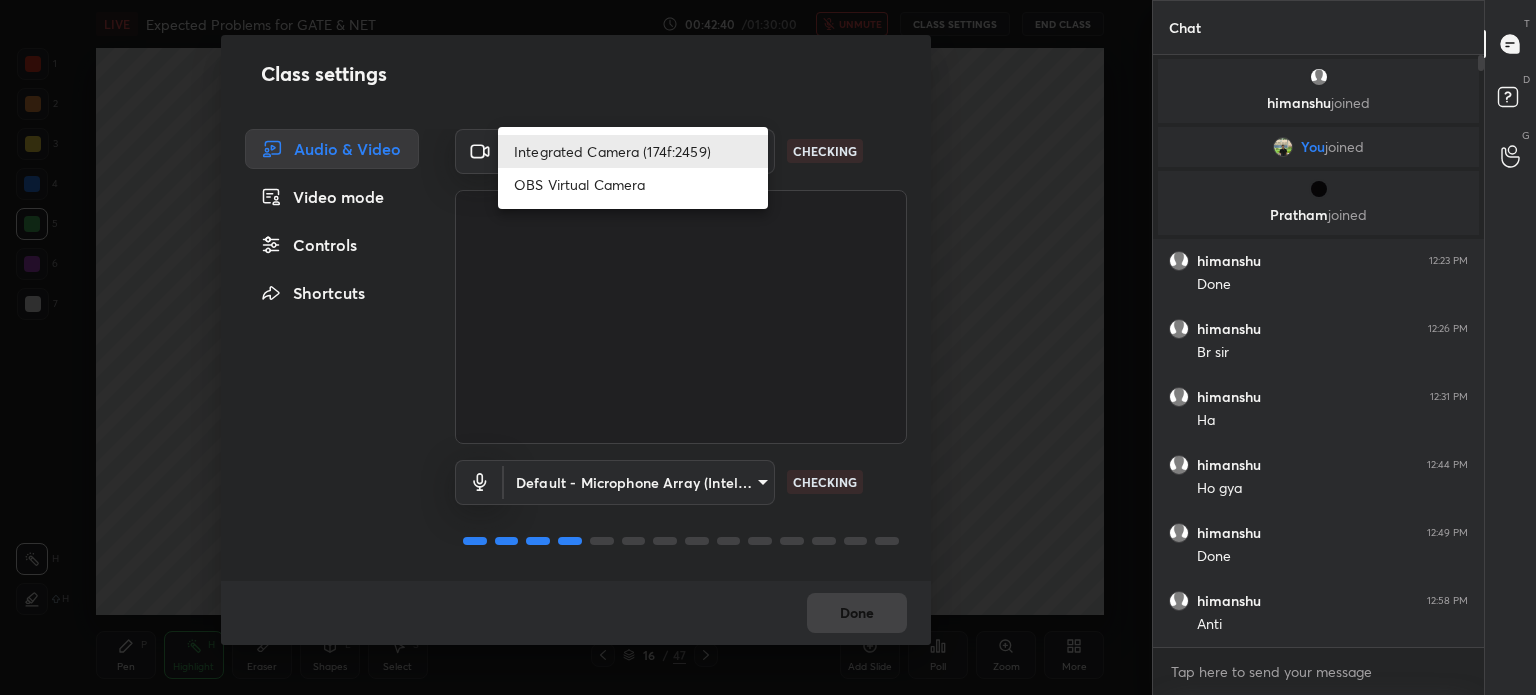 click on "OBS Virtual Camera" at bounding box center [633, 184] 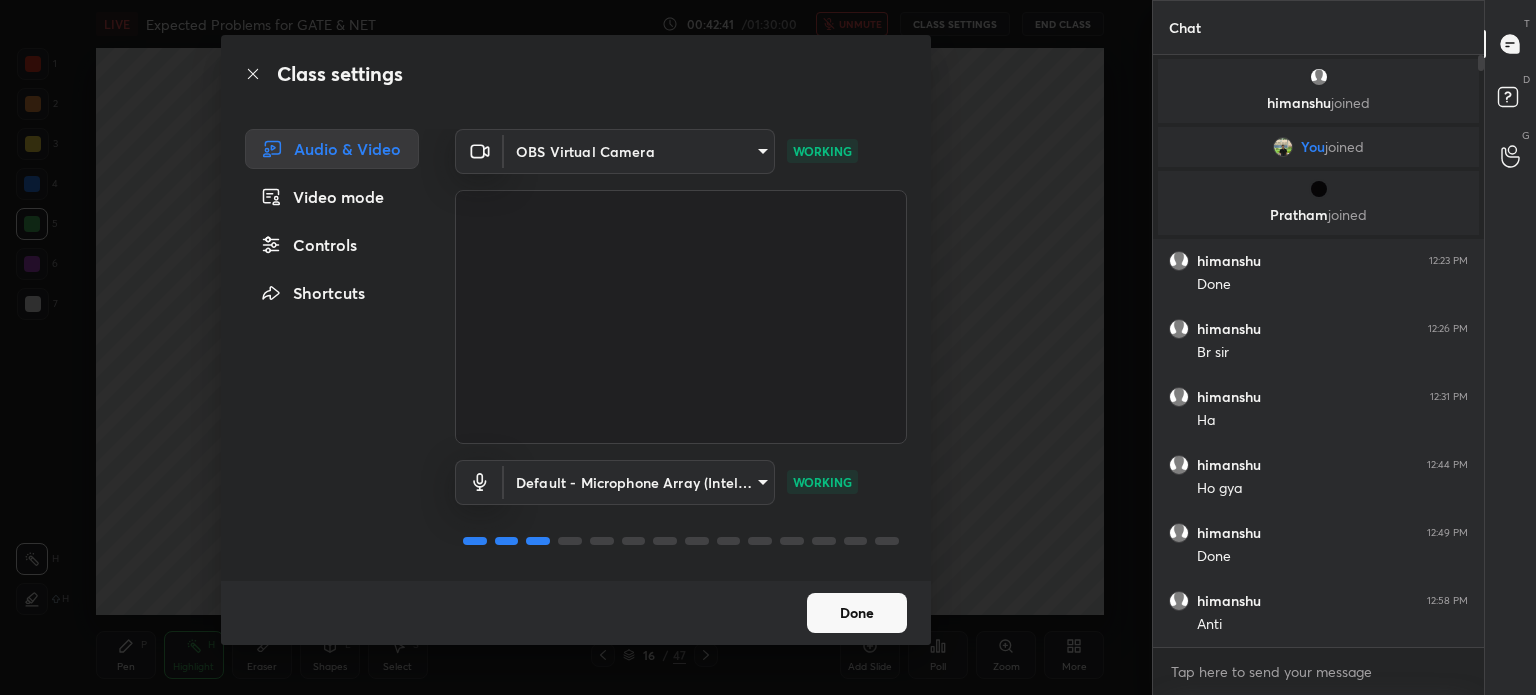 click on "Done" at bounding box center [857, 613] 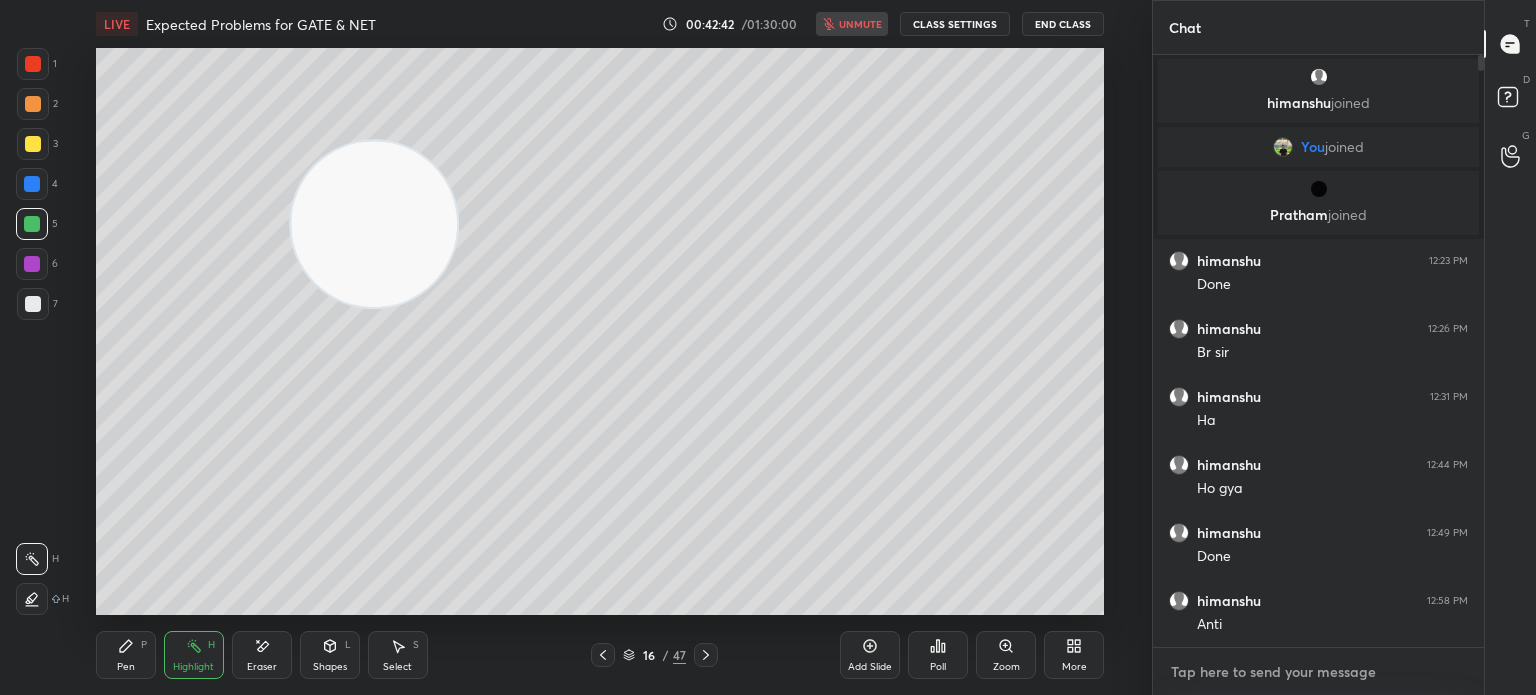 click at bounding box center (1318, 672) 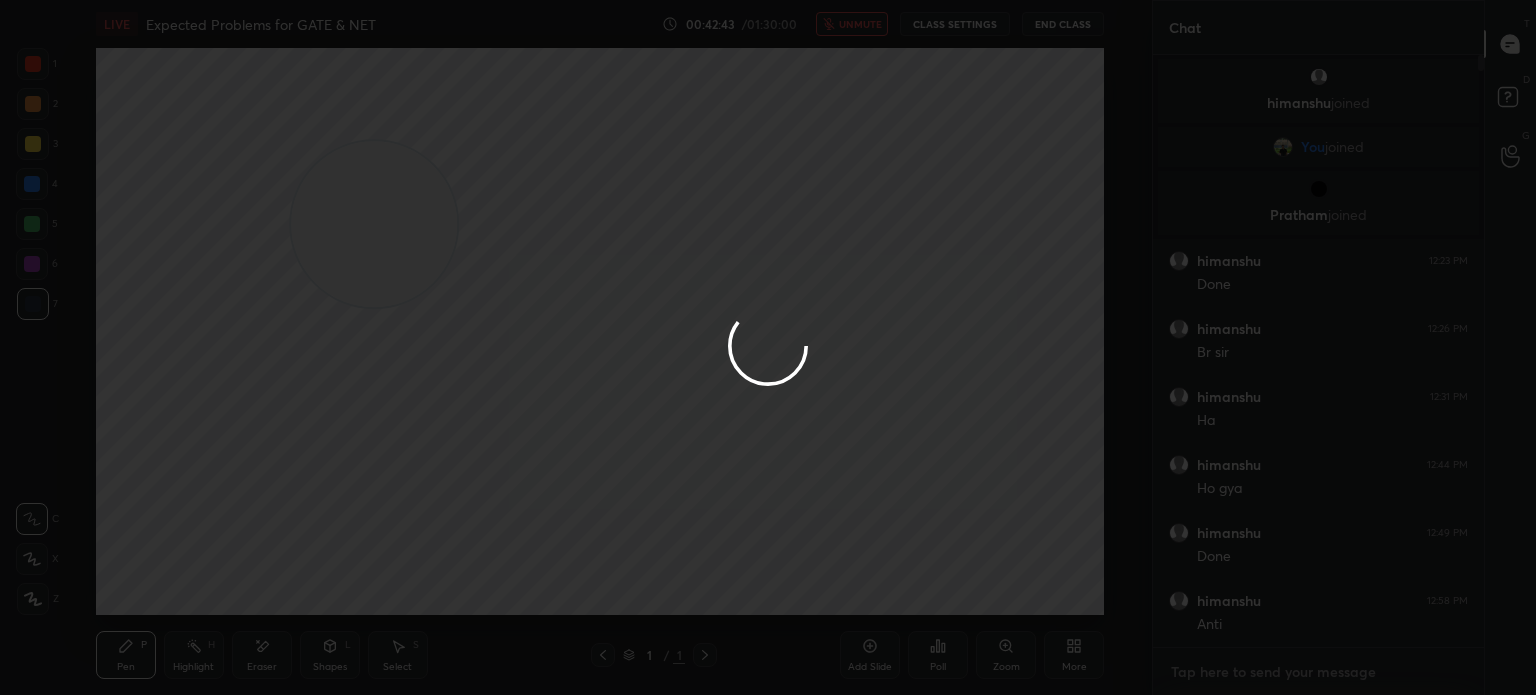 type on "c" 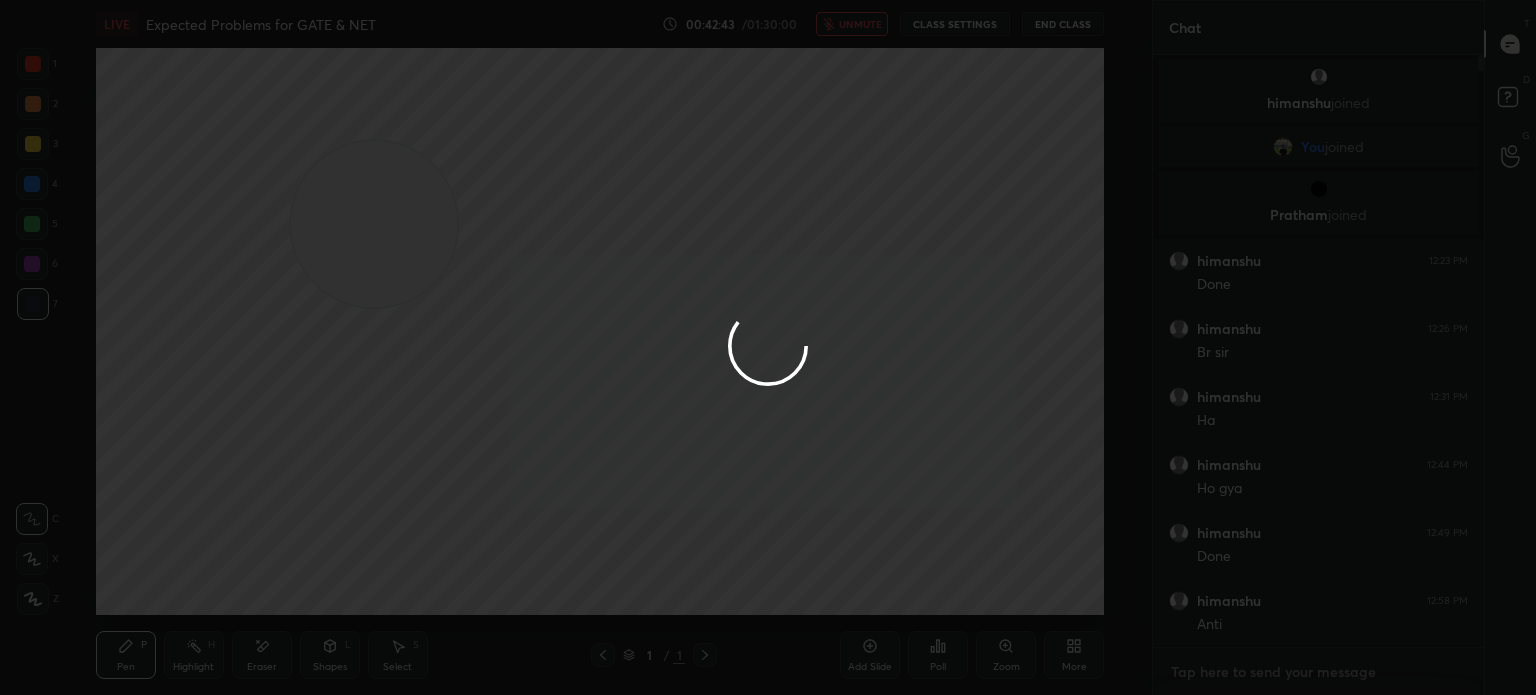 type on "x" 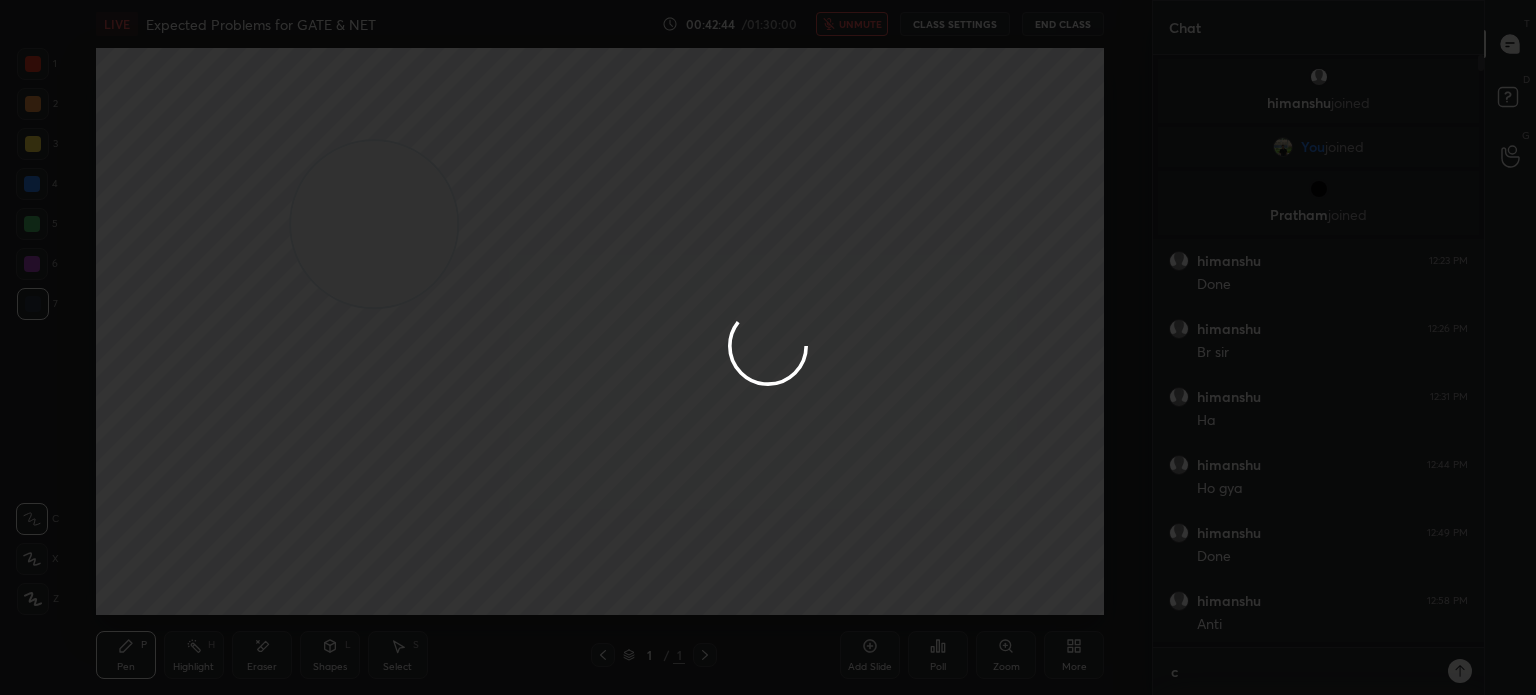 scroll, scrollTop: 586, scrollLeft: 325, axis: both 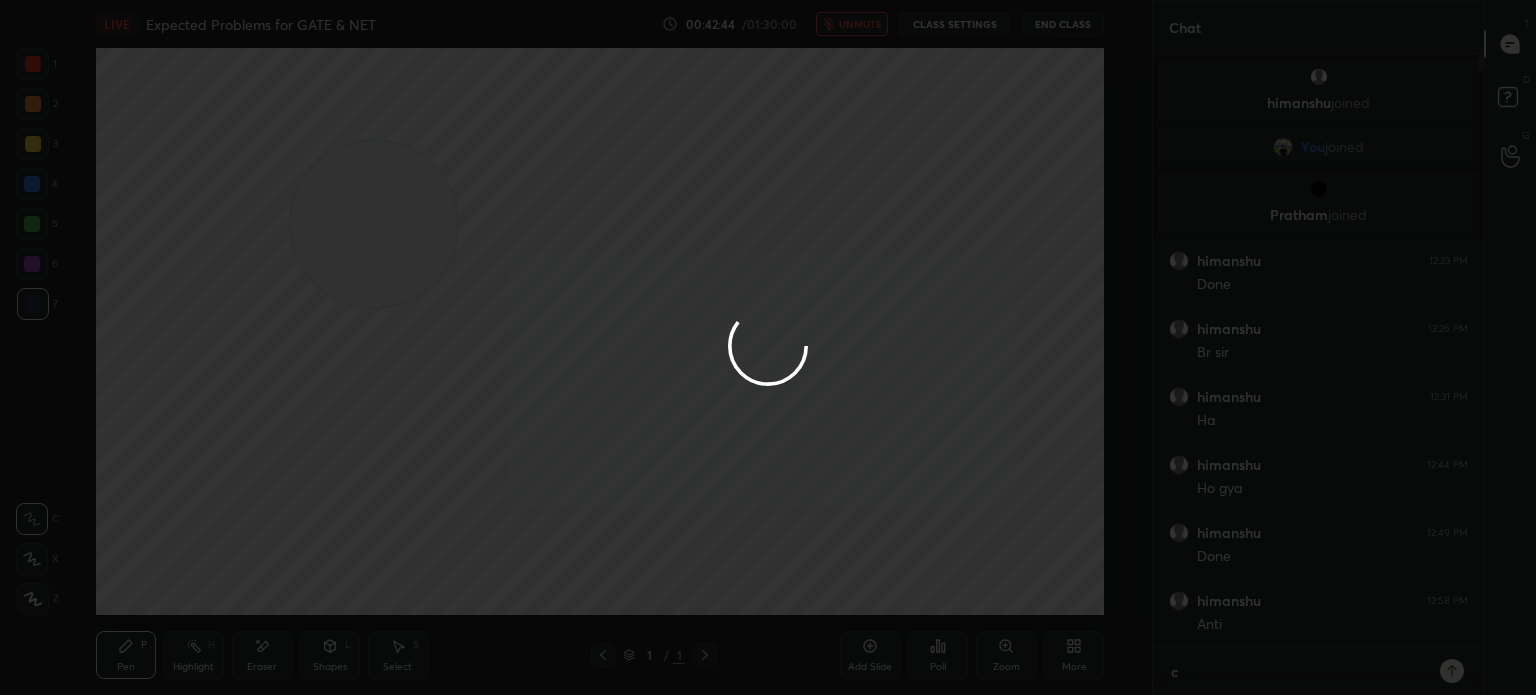 type on "cl" 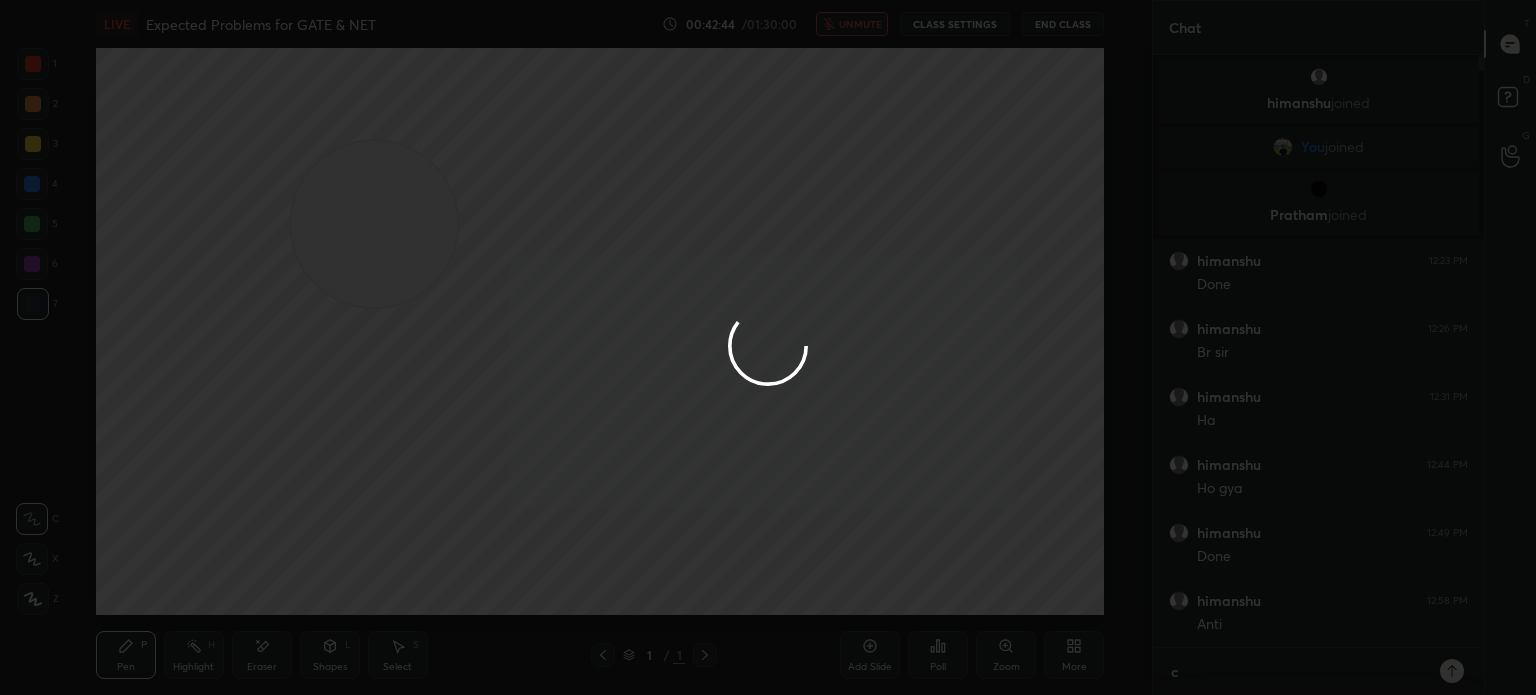 type on "x" 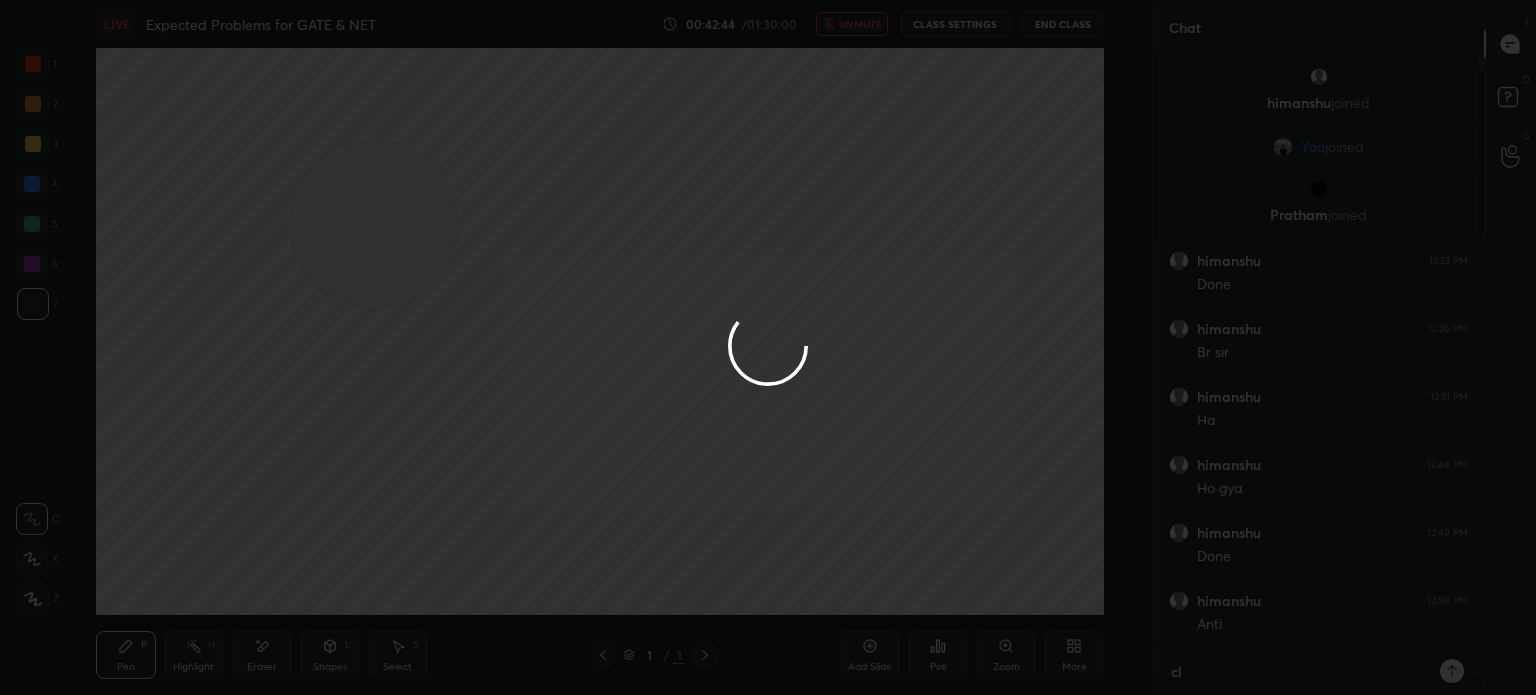 type on "cla" 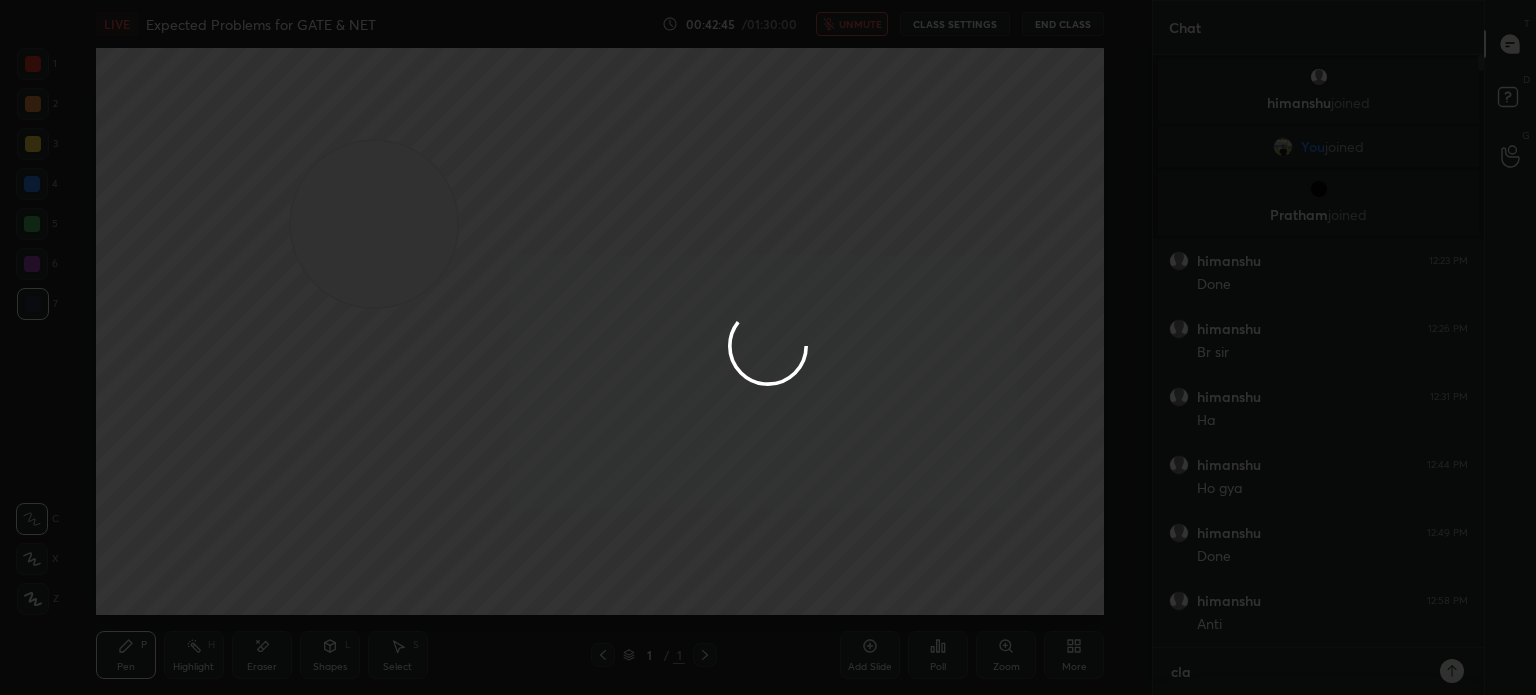 type on "clas" 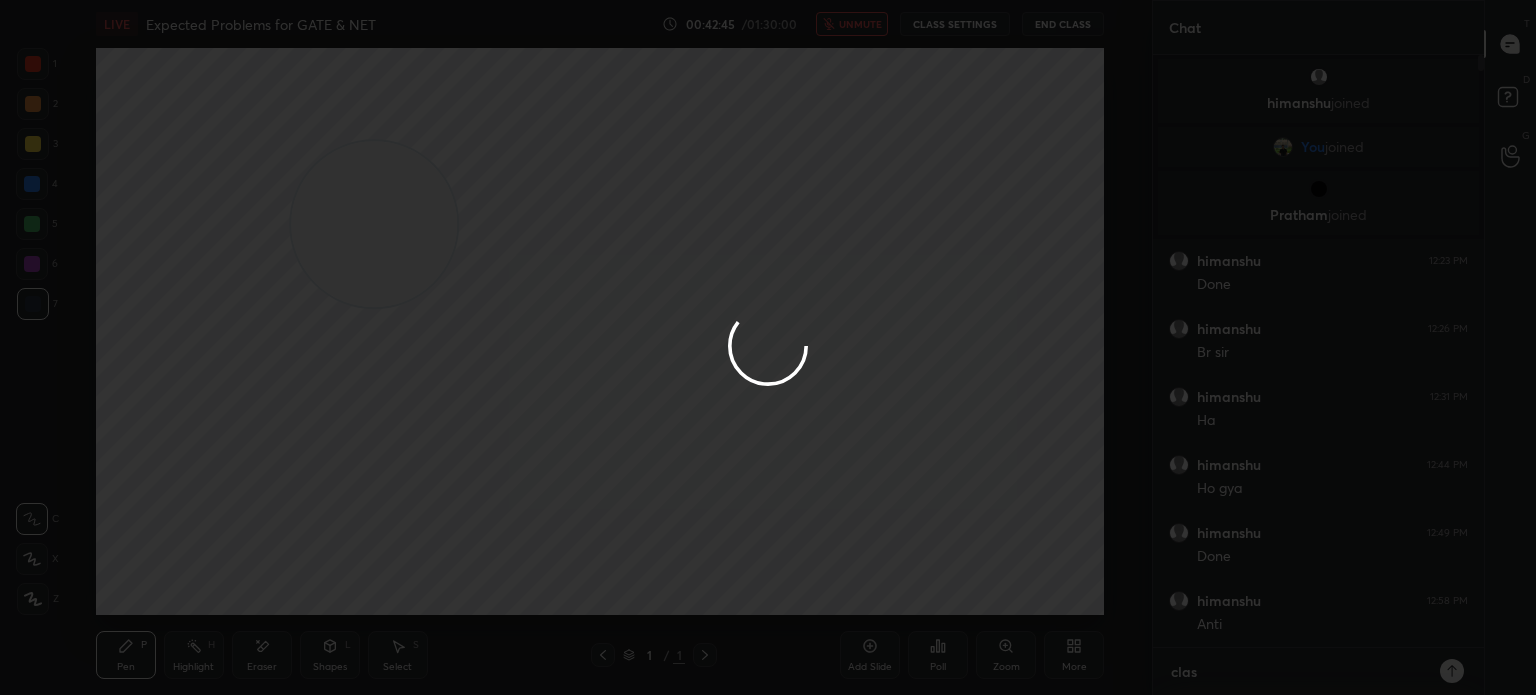 type on "x" 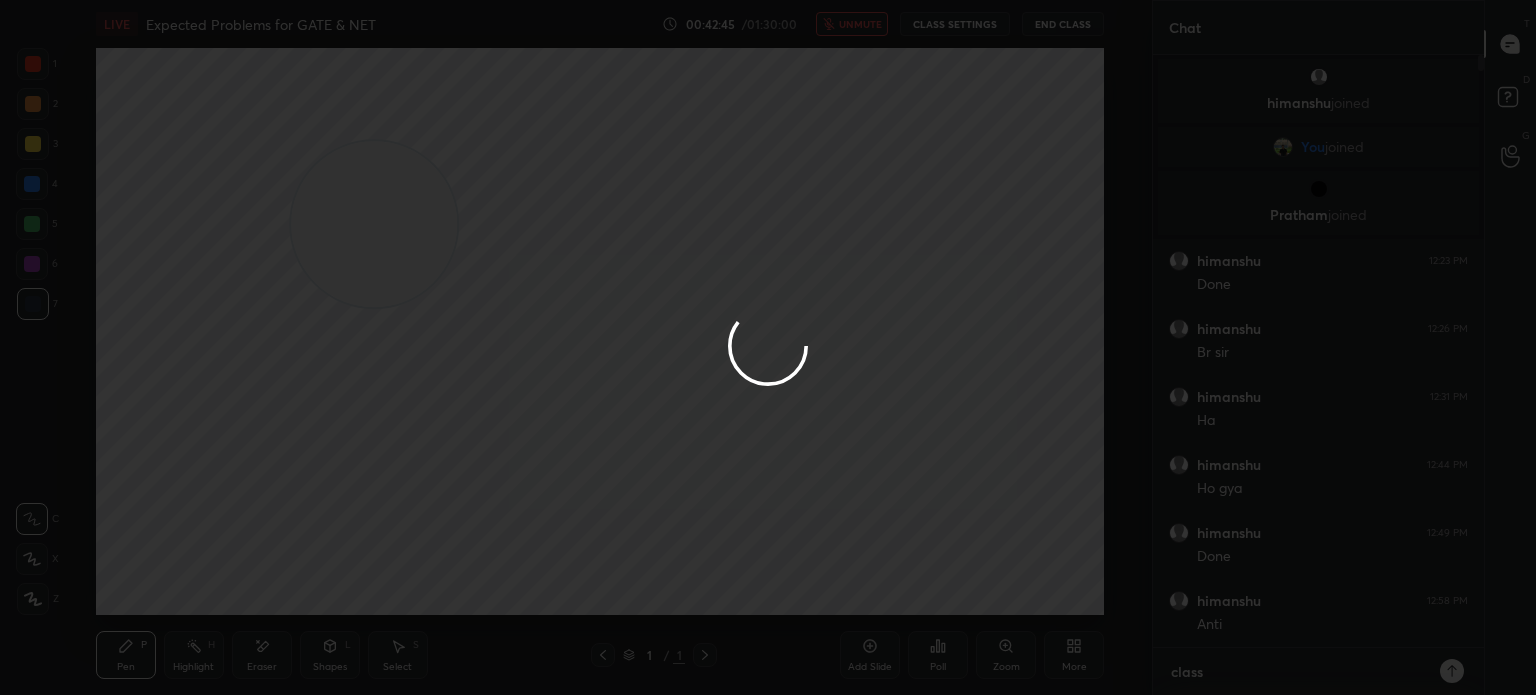 type on "class" 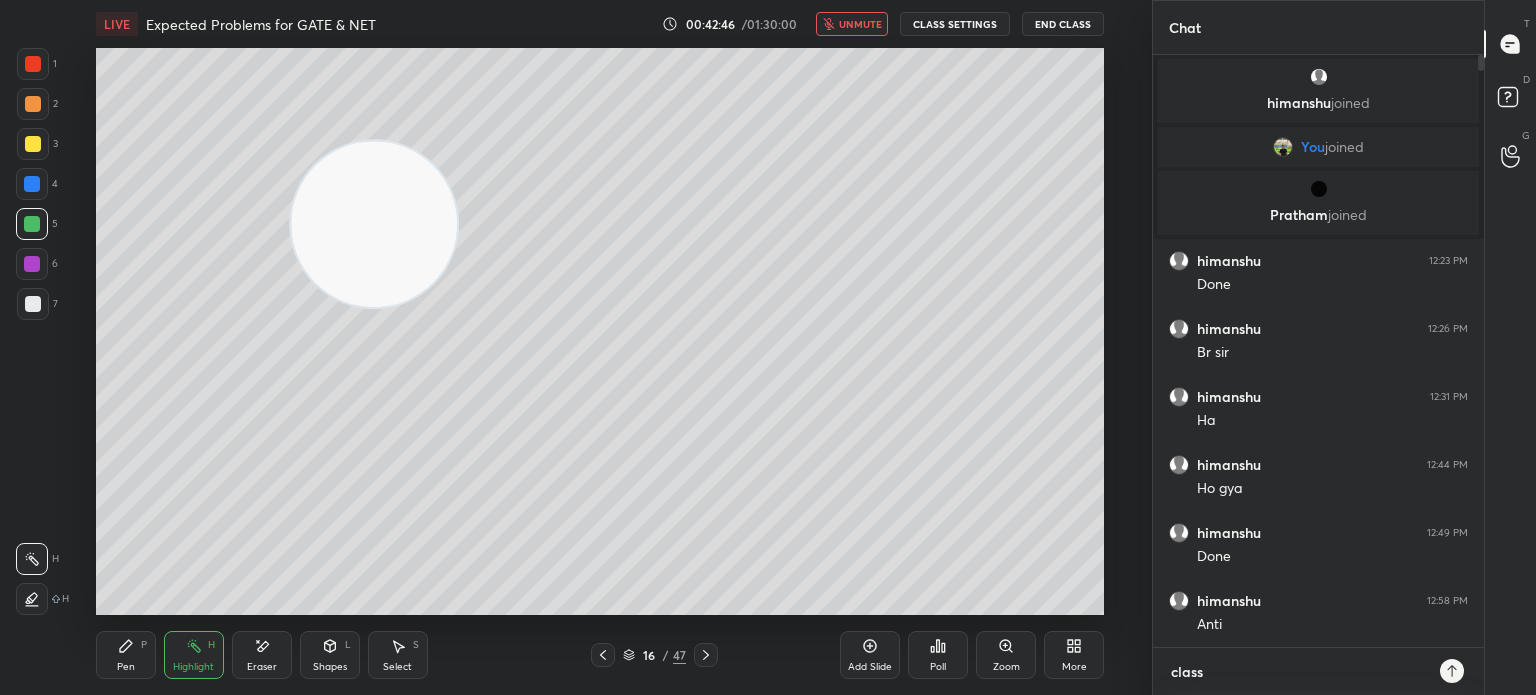 type on "class e" 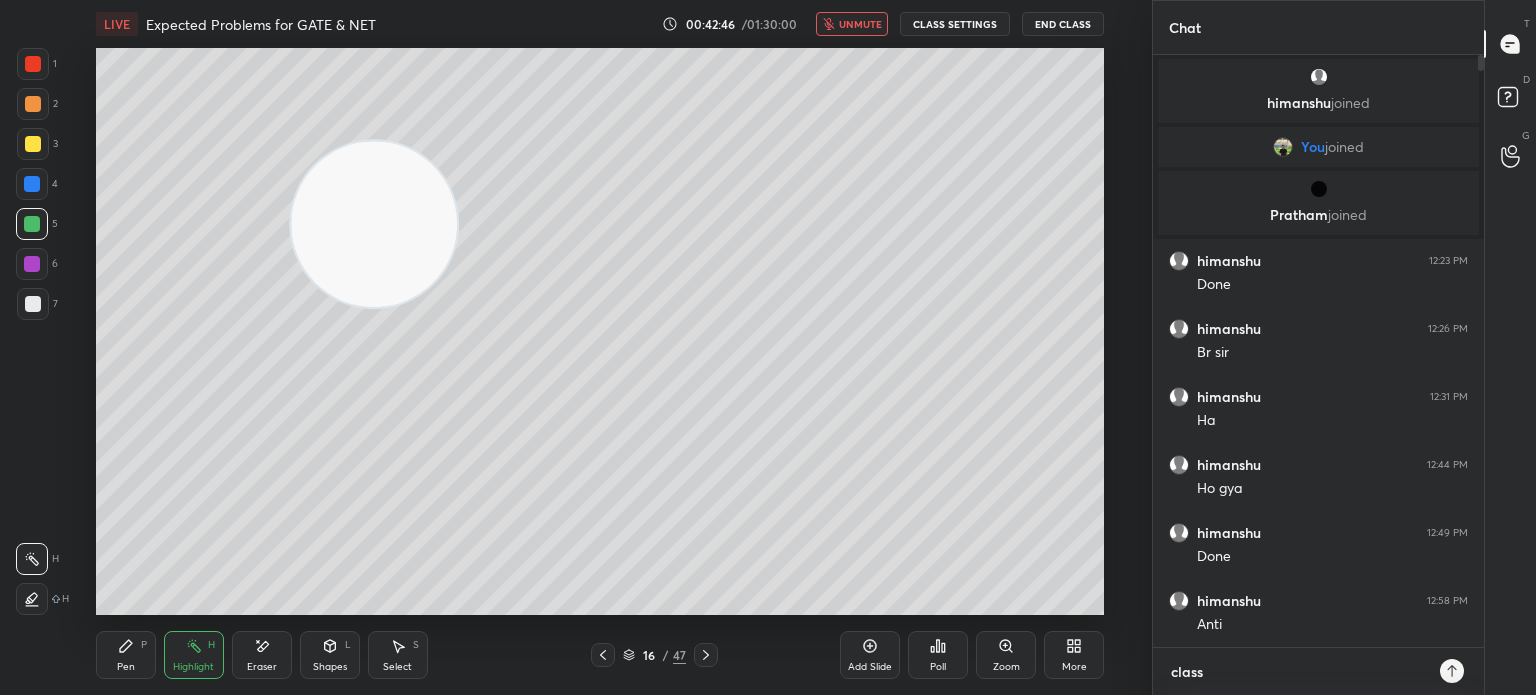 type on "x" 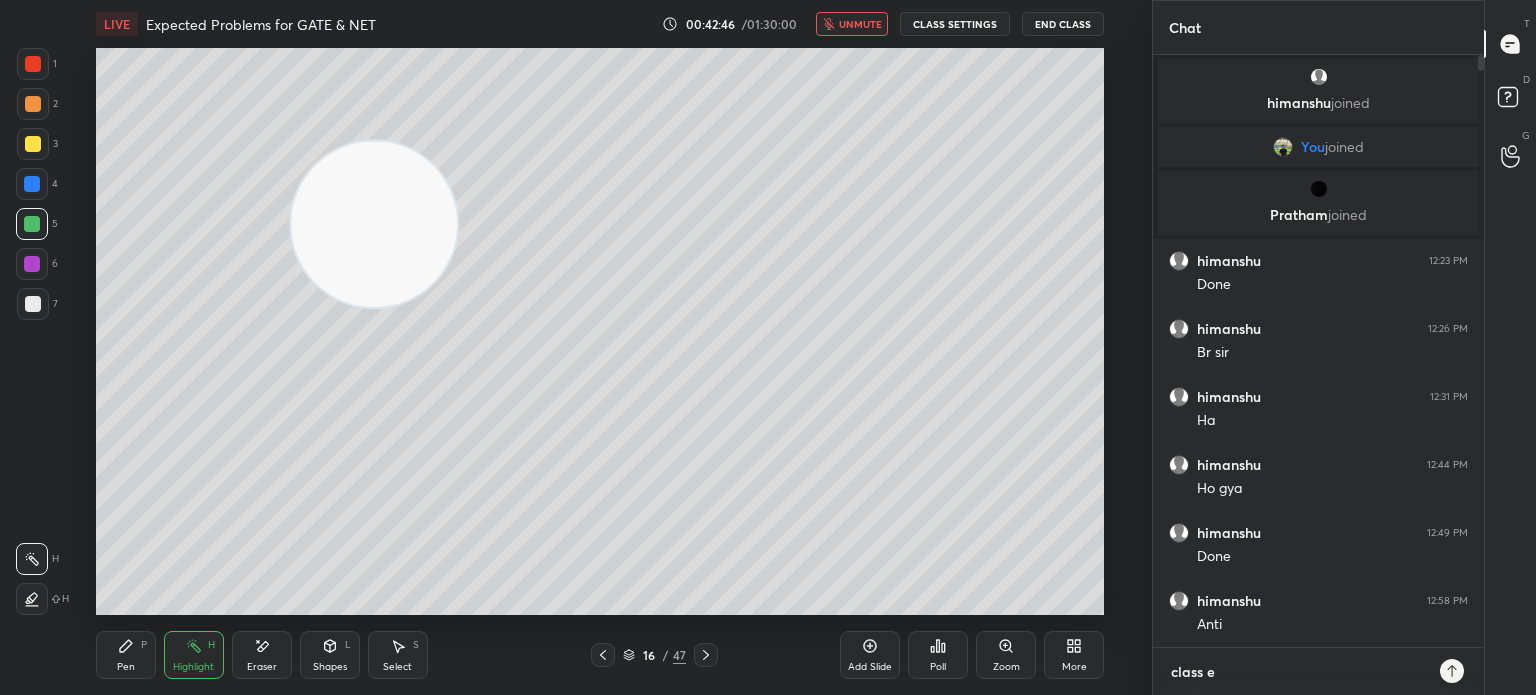 type on "class en" 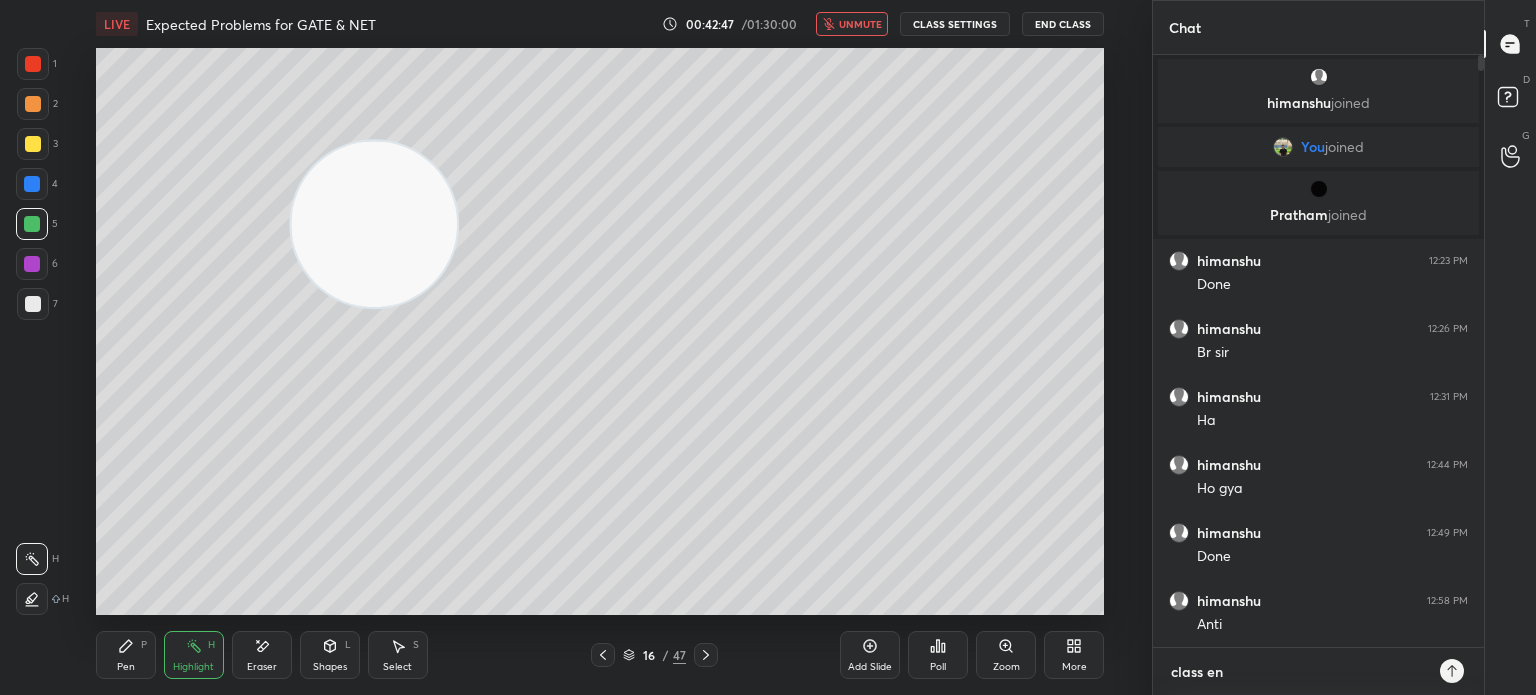 type on "class end" 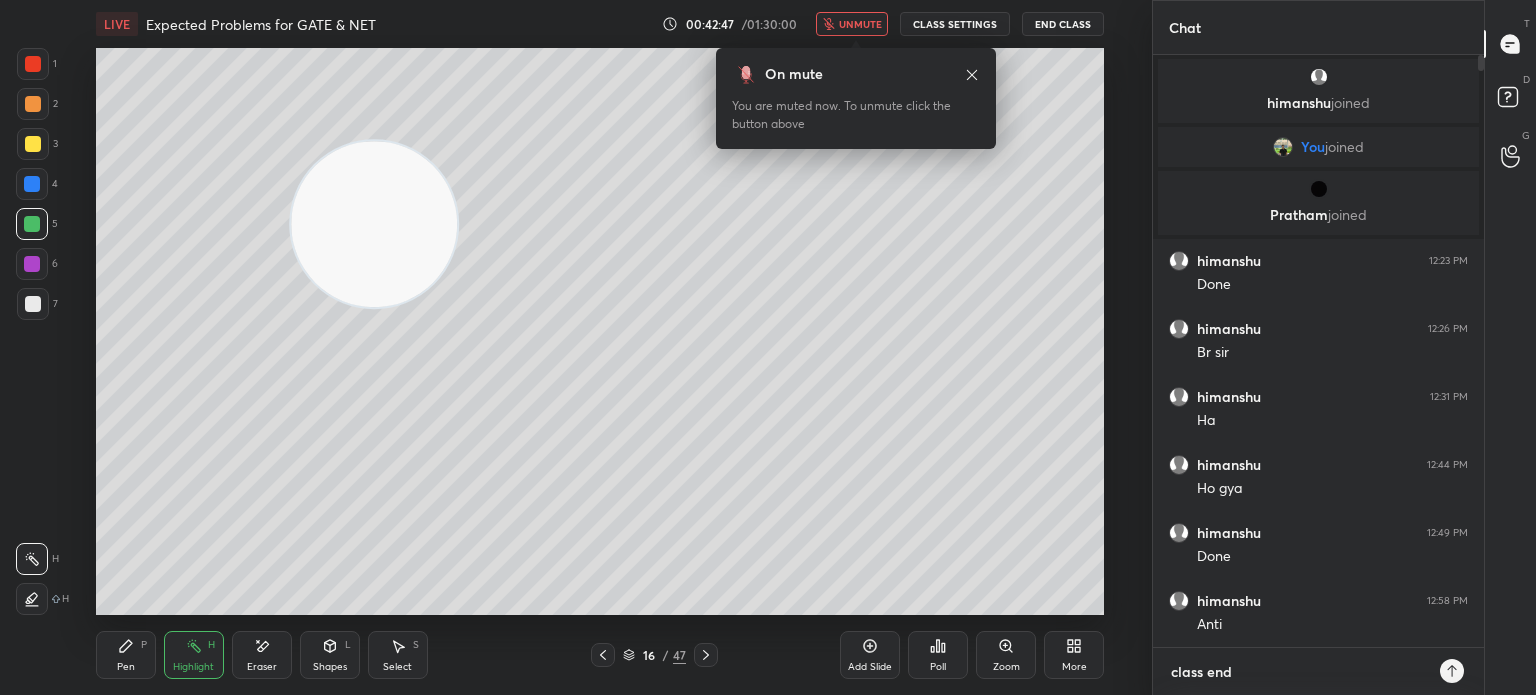 type on "class end" 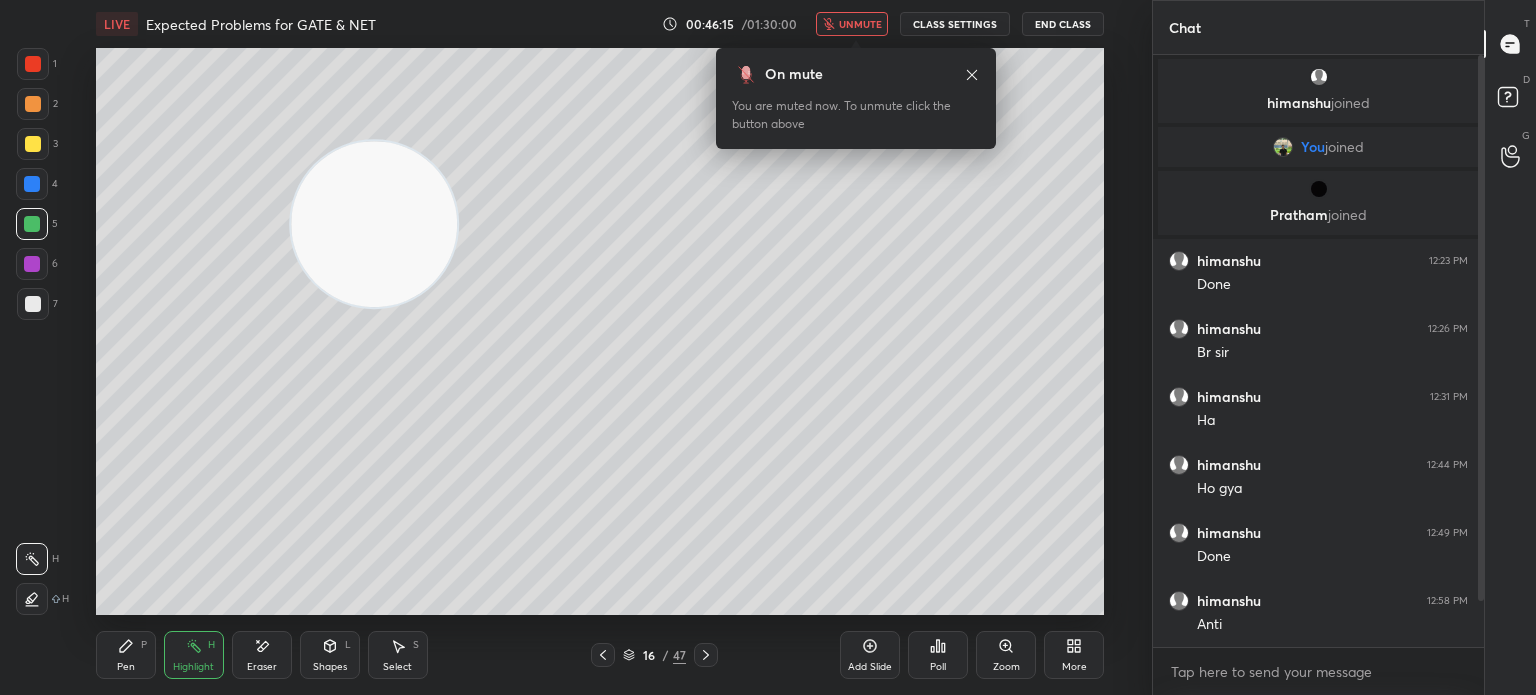 click 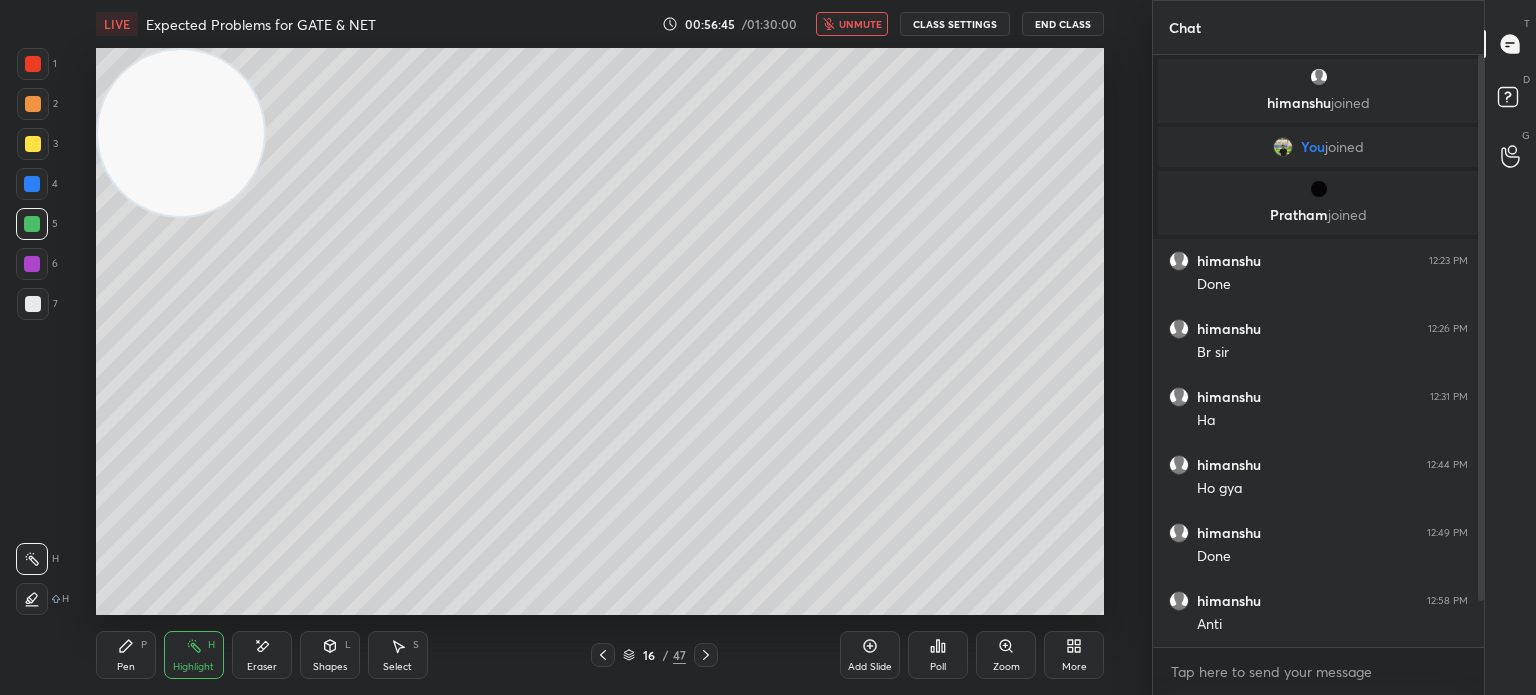 drag, startPoint x: 355, startPoint y: 199, endPoint x: 118, endPoint y: 90, distance: 260.86395 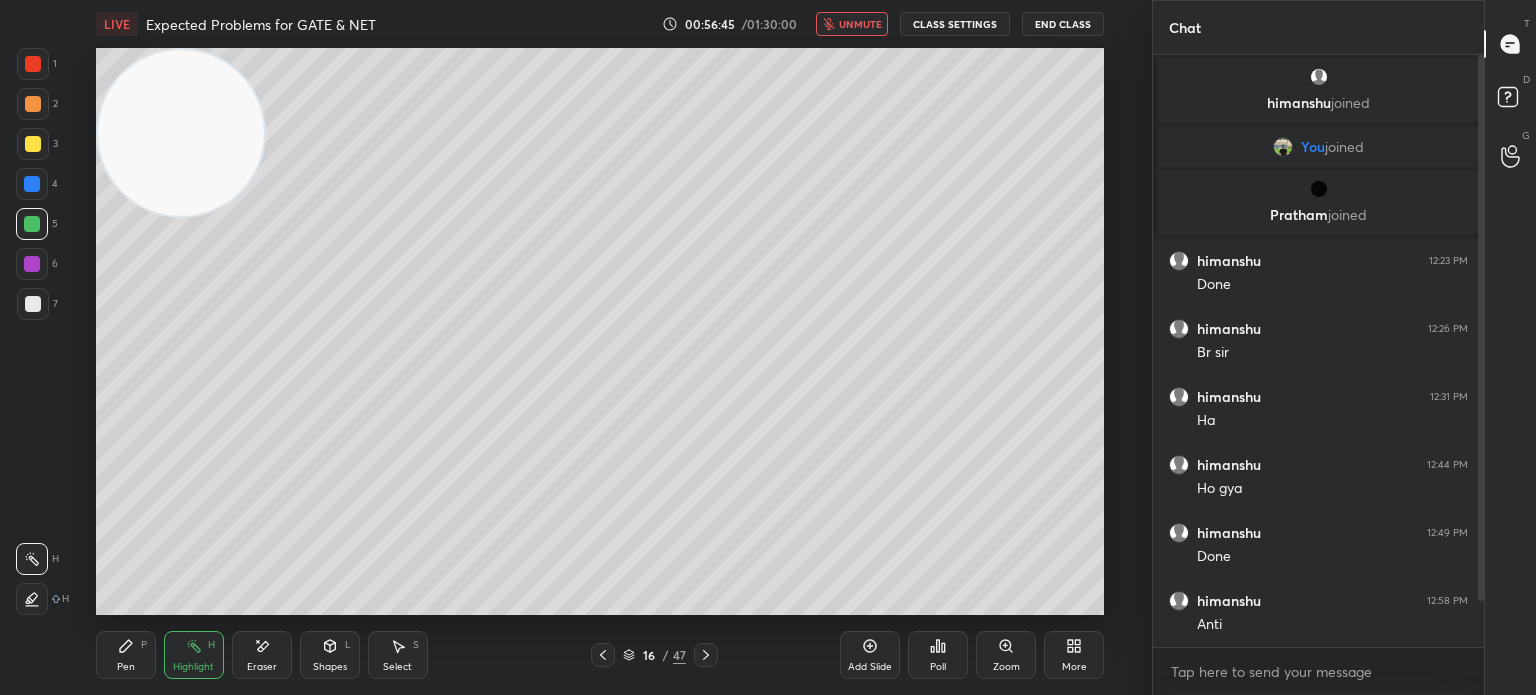 click at bounding box center (181, 133) 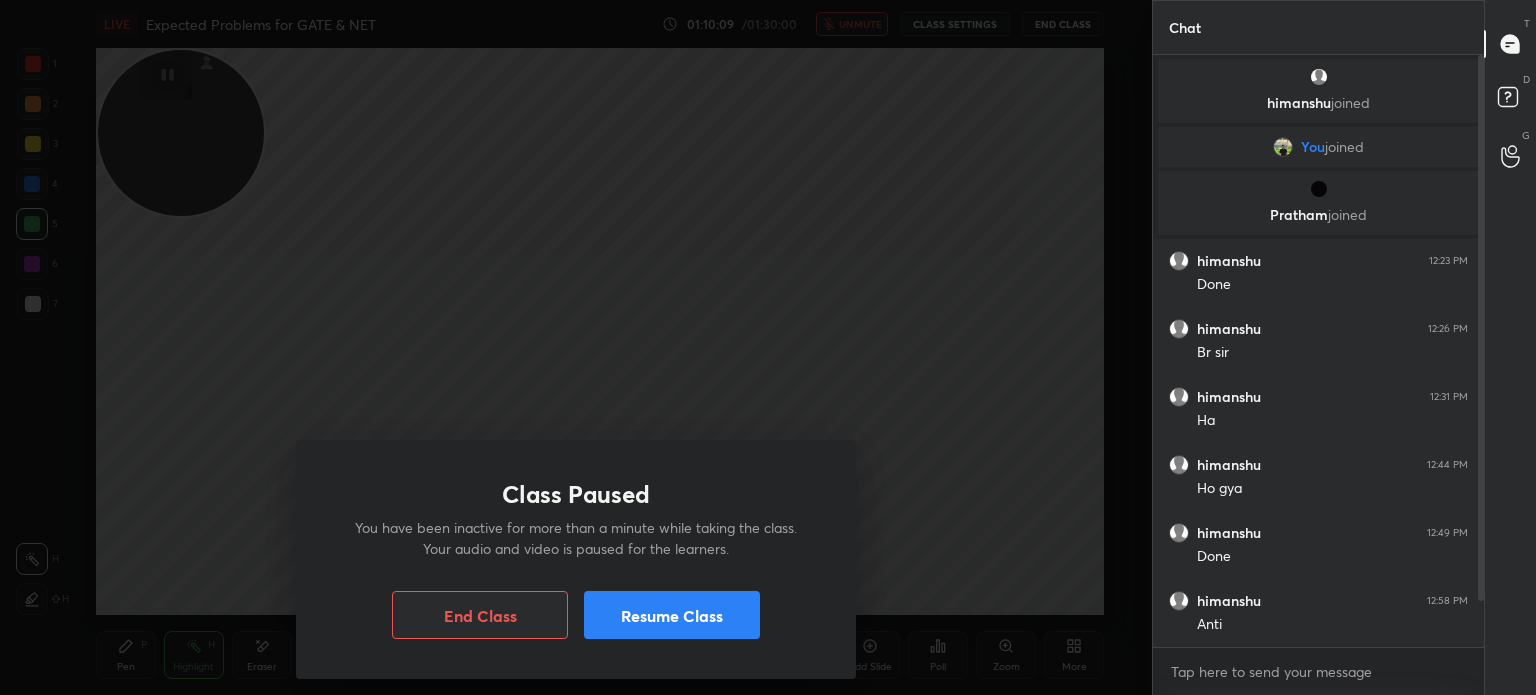 click on "Resume Class" at bounding box center [672, 615] 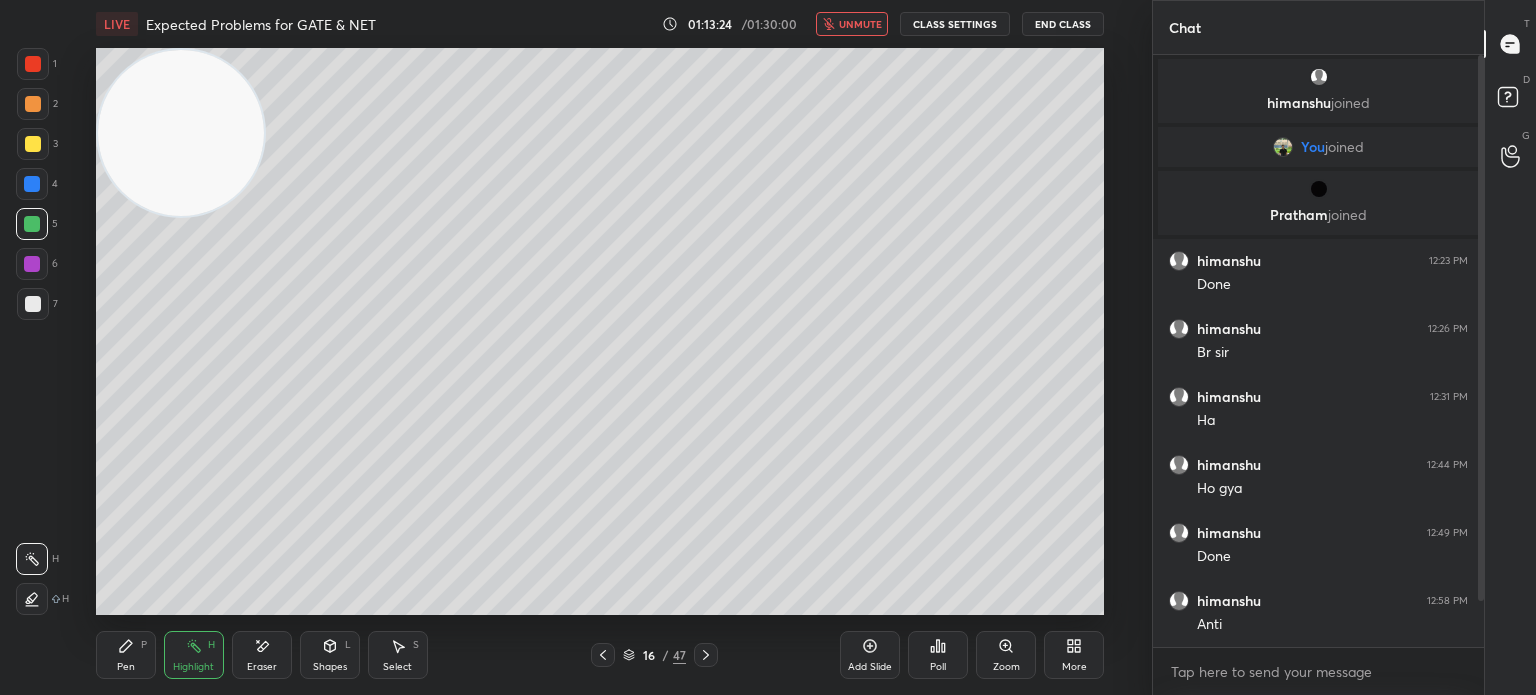 drag, startPoint x: 688, startPoint y: 613, endPoint x: 484, endPoint y: 672, distance: 212.36055 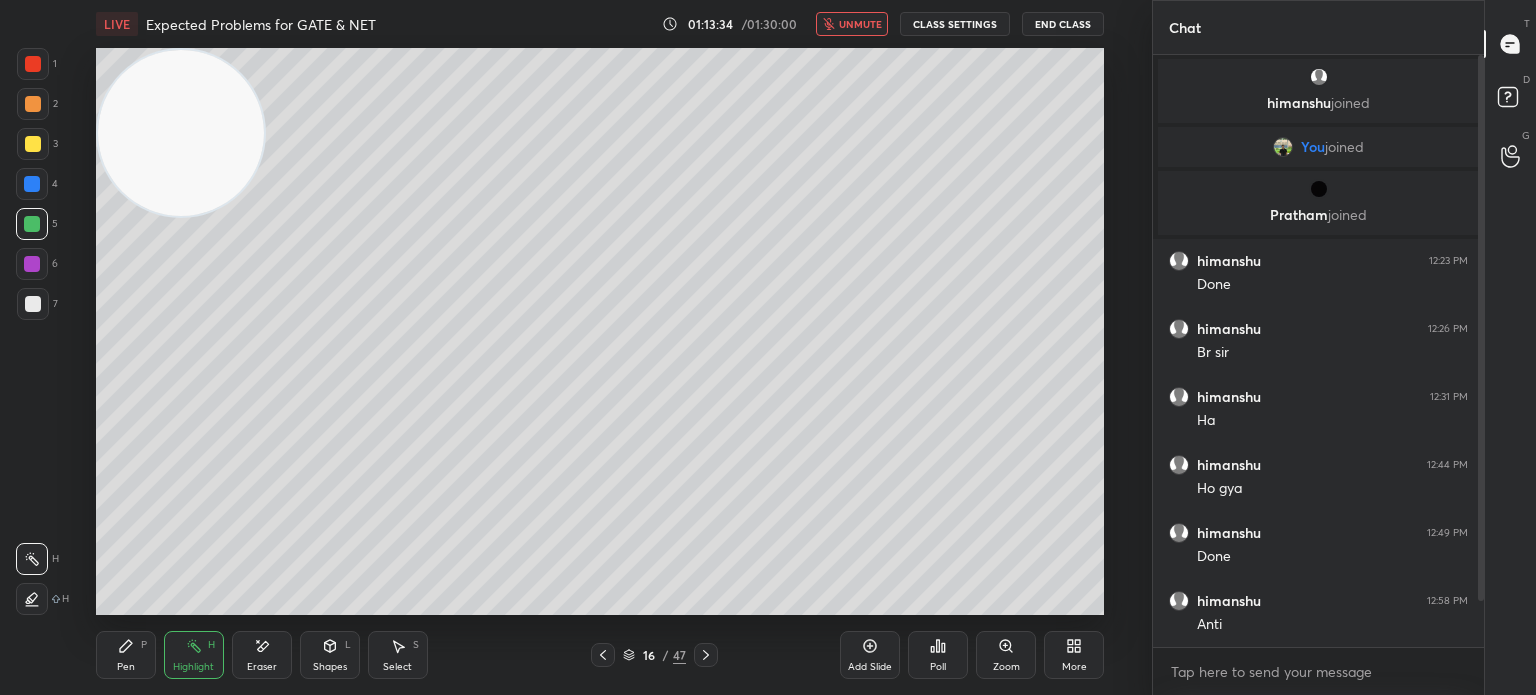 click on "End Class" at bounding box center (1063, 24) 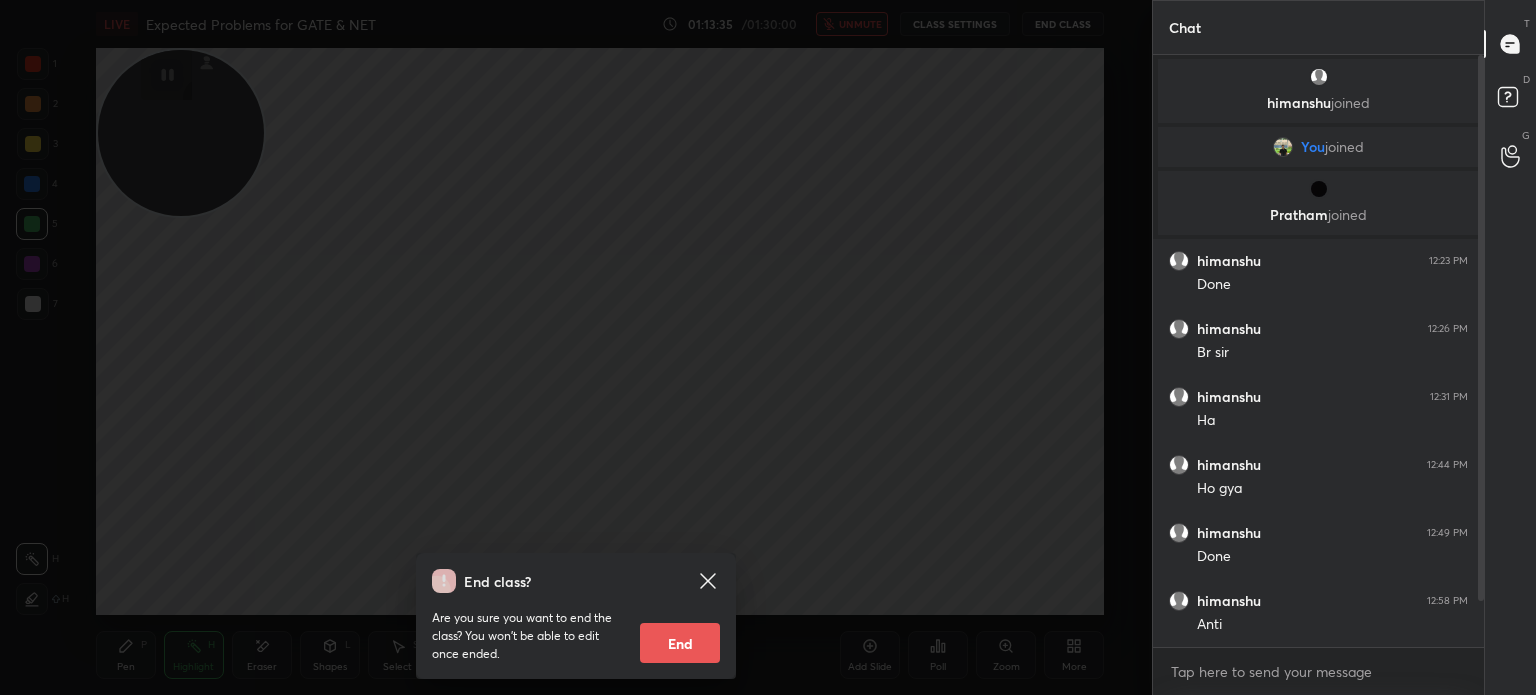 click on "End" at bounding box center (680, 643) 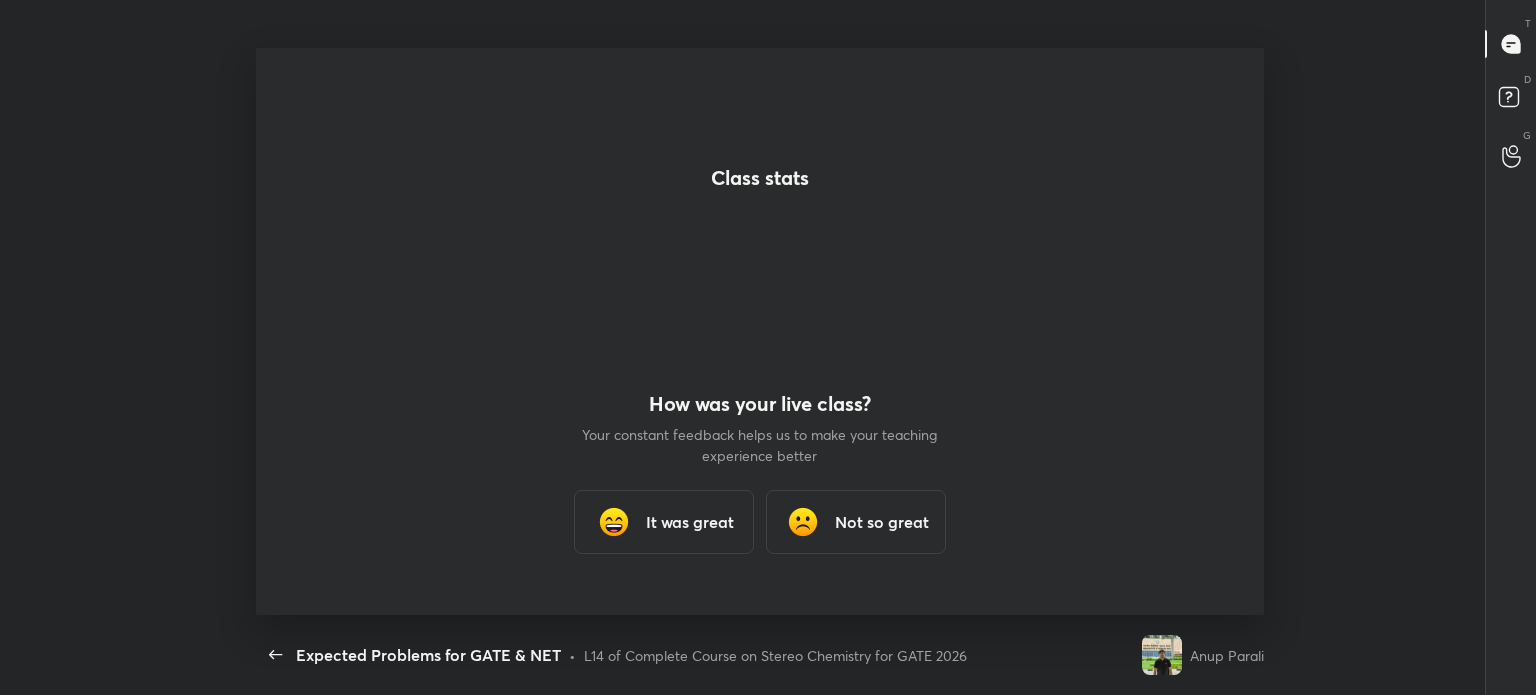 scroll, scrollTop: 99432, scrollLeft: 98736, axis: both 